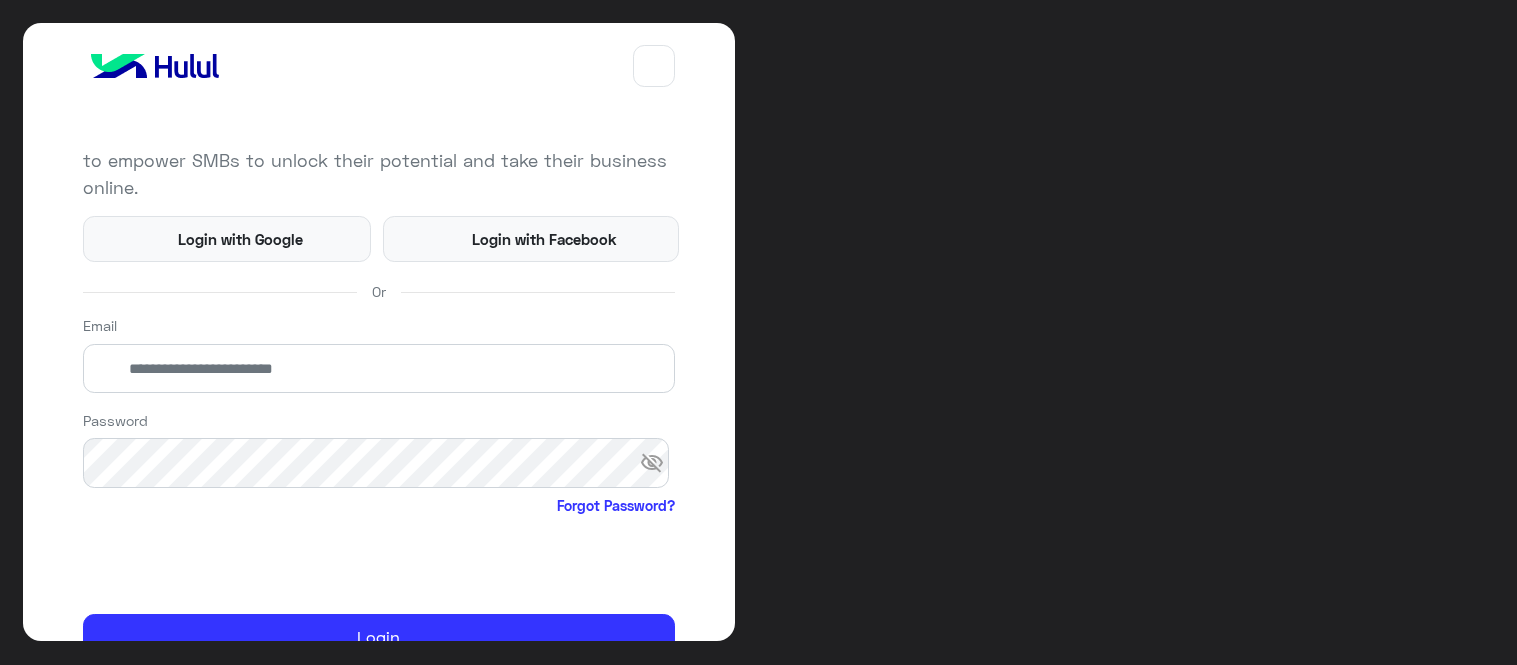 scroll, scrollTop: 0, scrollLeft: 0, axis: both 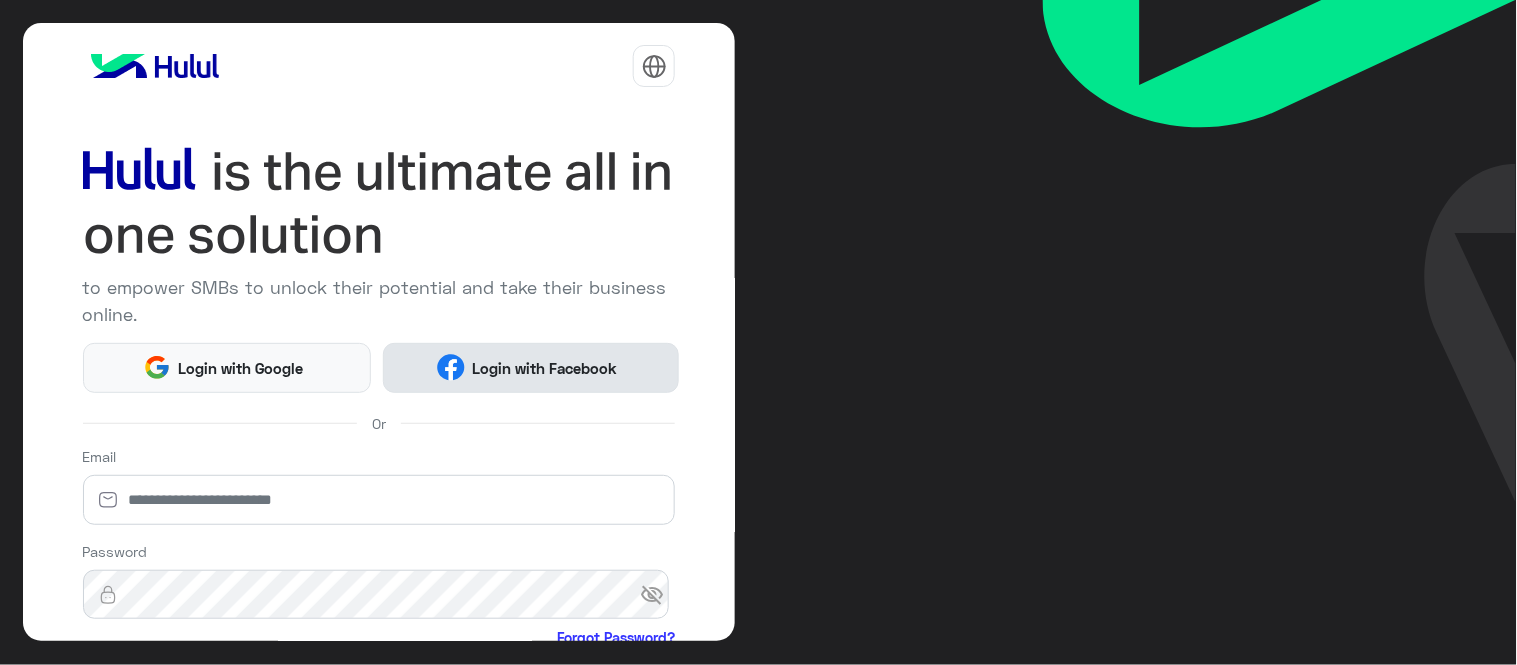 click on "Login with Facebook" 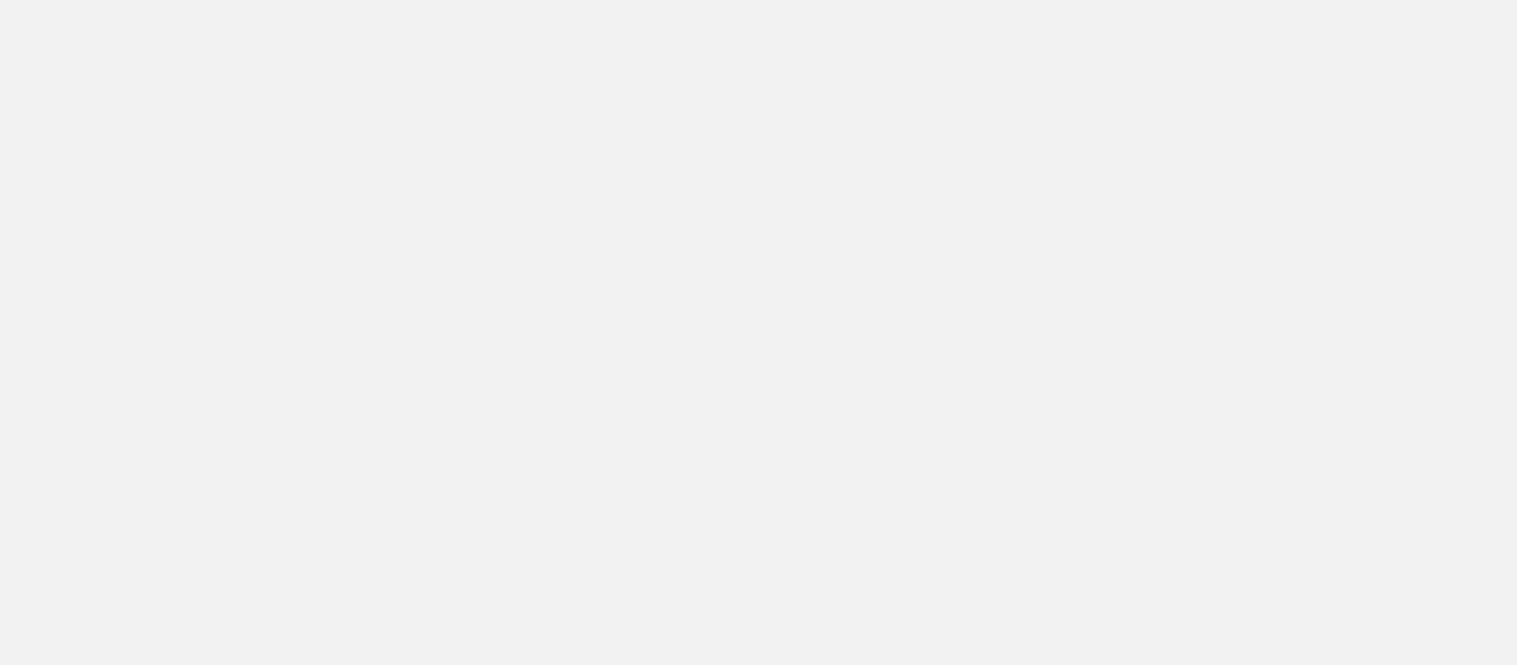 scroll, scrollTop: 0, scrollLeft: 0, axis: both 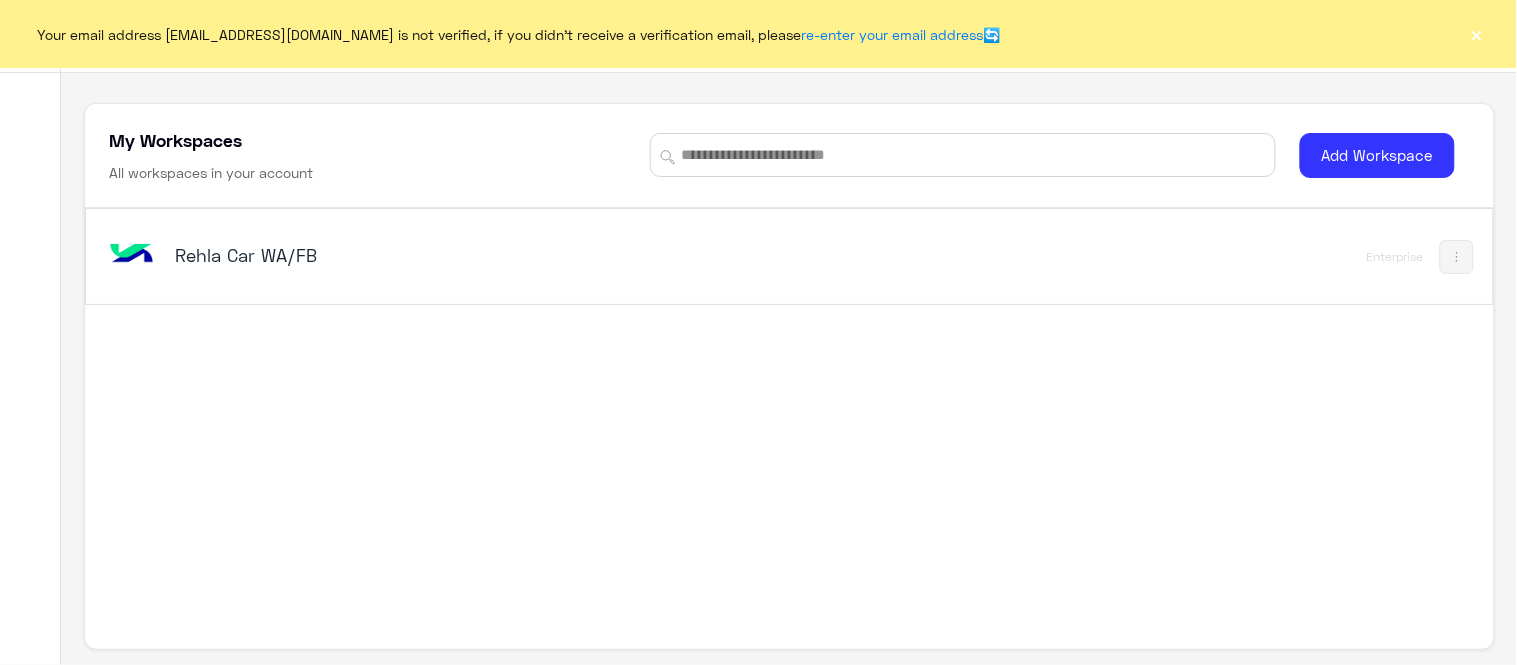 click on "Rehla Car WA/FB" at bounding box center (421, 255) 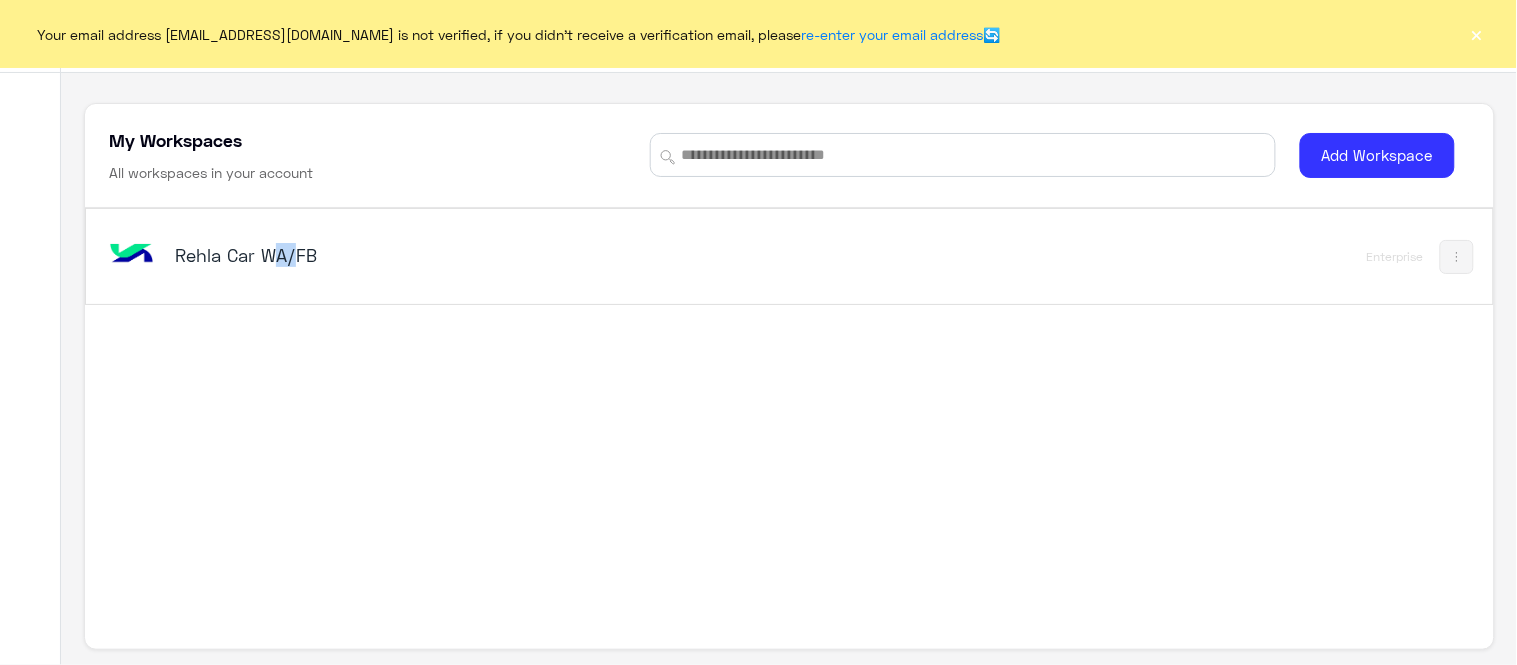 click on "Rehla Car WA/FB" at bounding box center (421, 255) 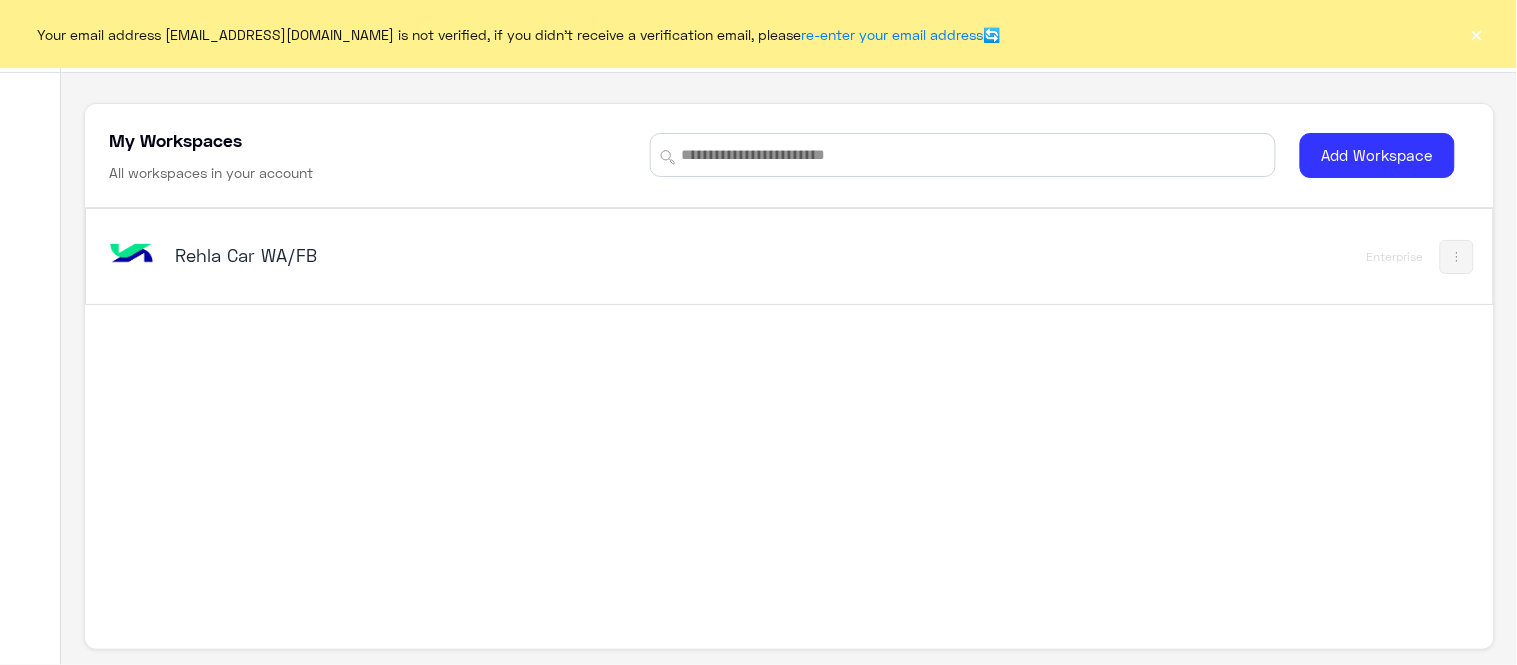 click on "Rehla Car WA/FB" at bounding box center (421, 255) 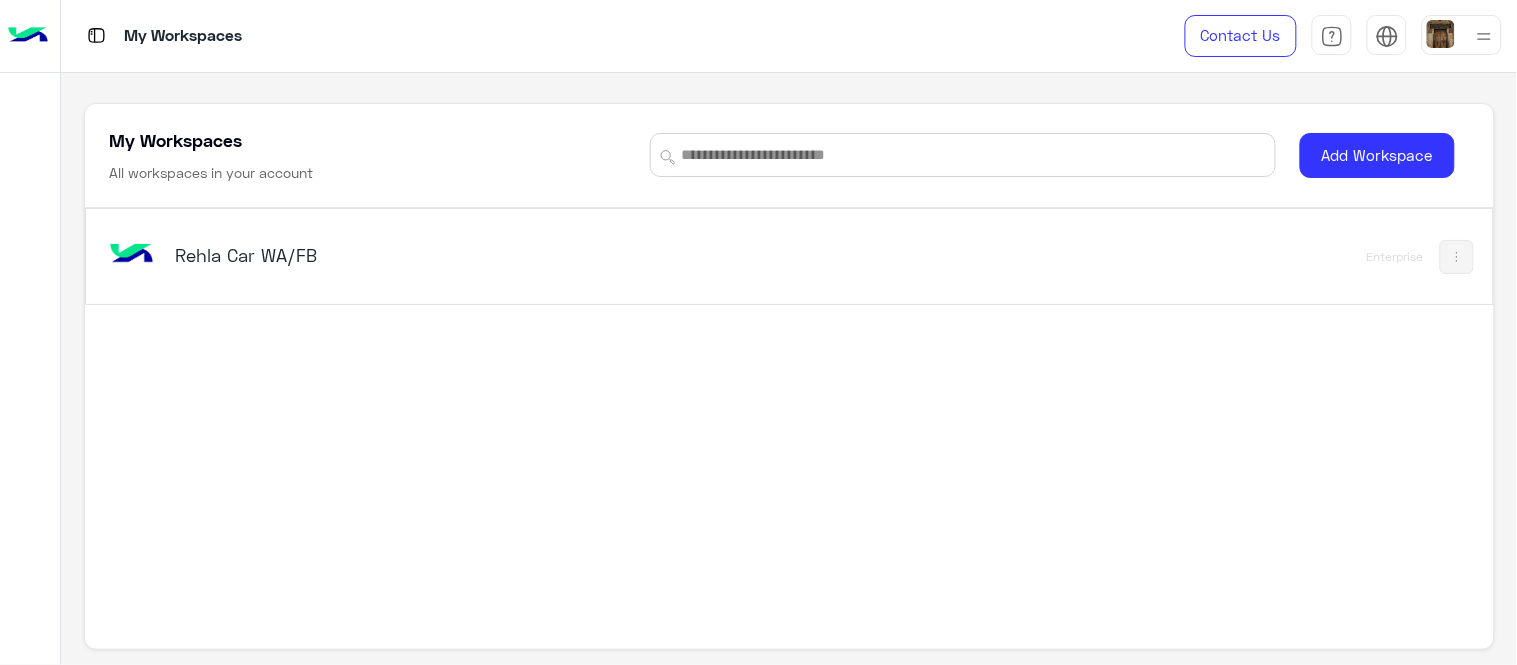 click on "Rehla Car WA/FB" at bounding box center (515, 257) 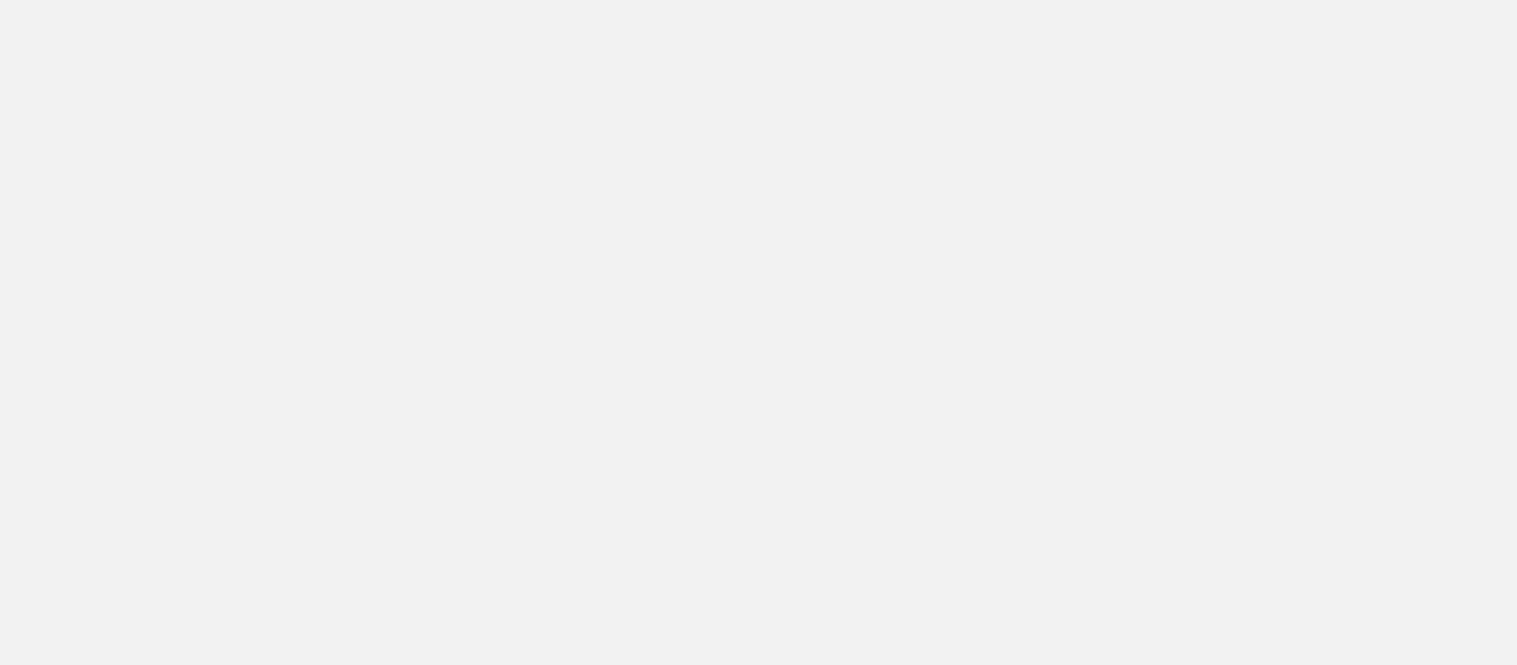 scroll, scrollTop: 0, scrollLeft: 0, axis: both 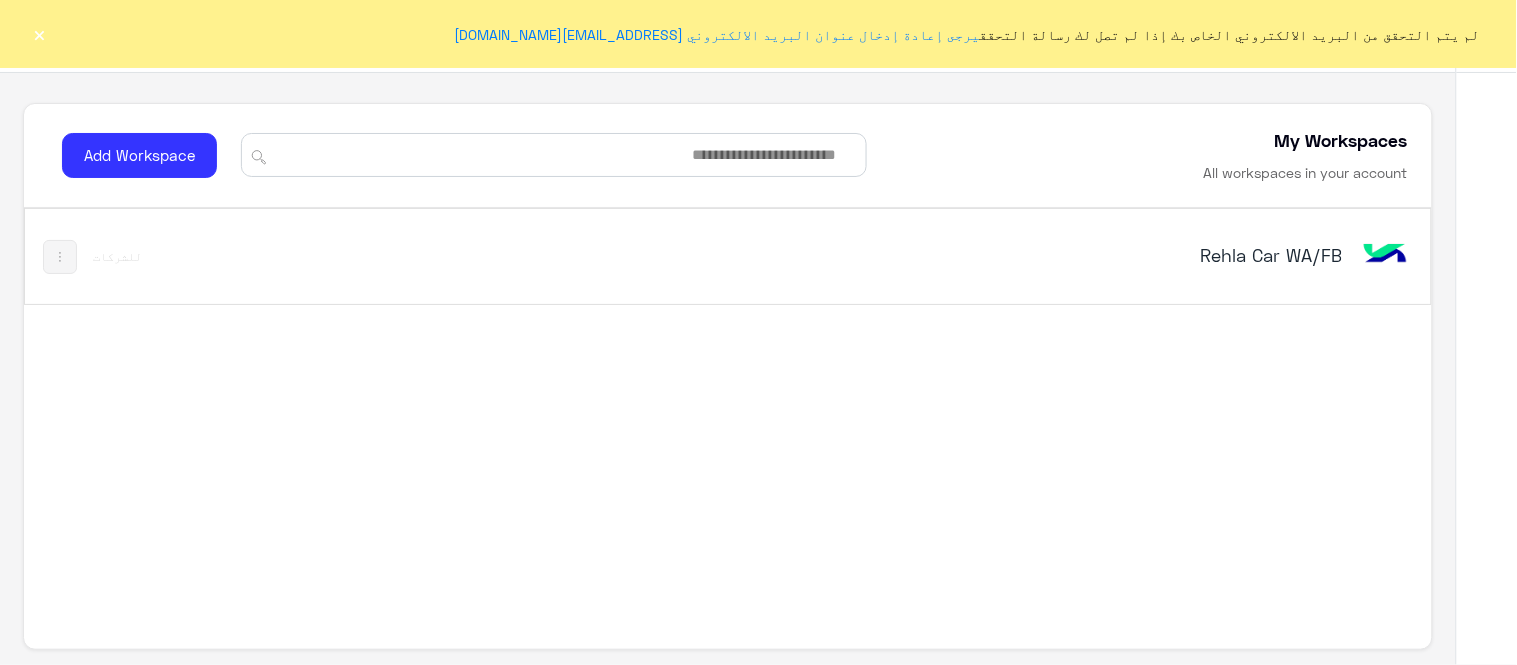 click on "Rehla Car WA/FB" at bounding box center [1001, 257] 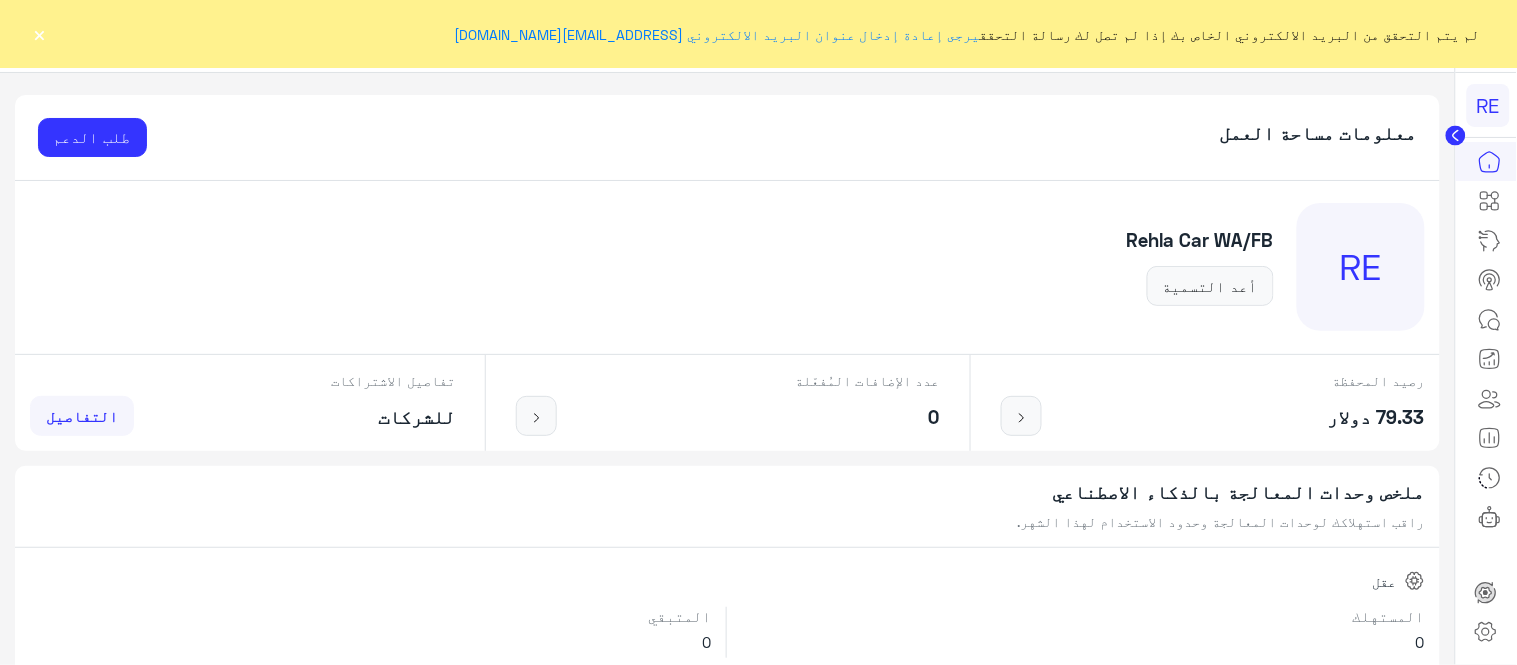 click on "×" 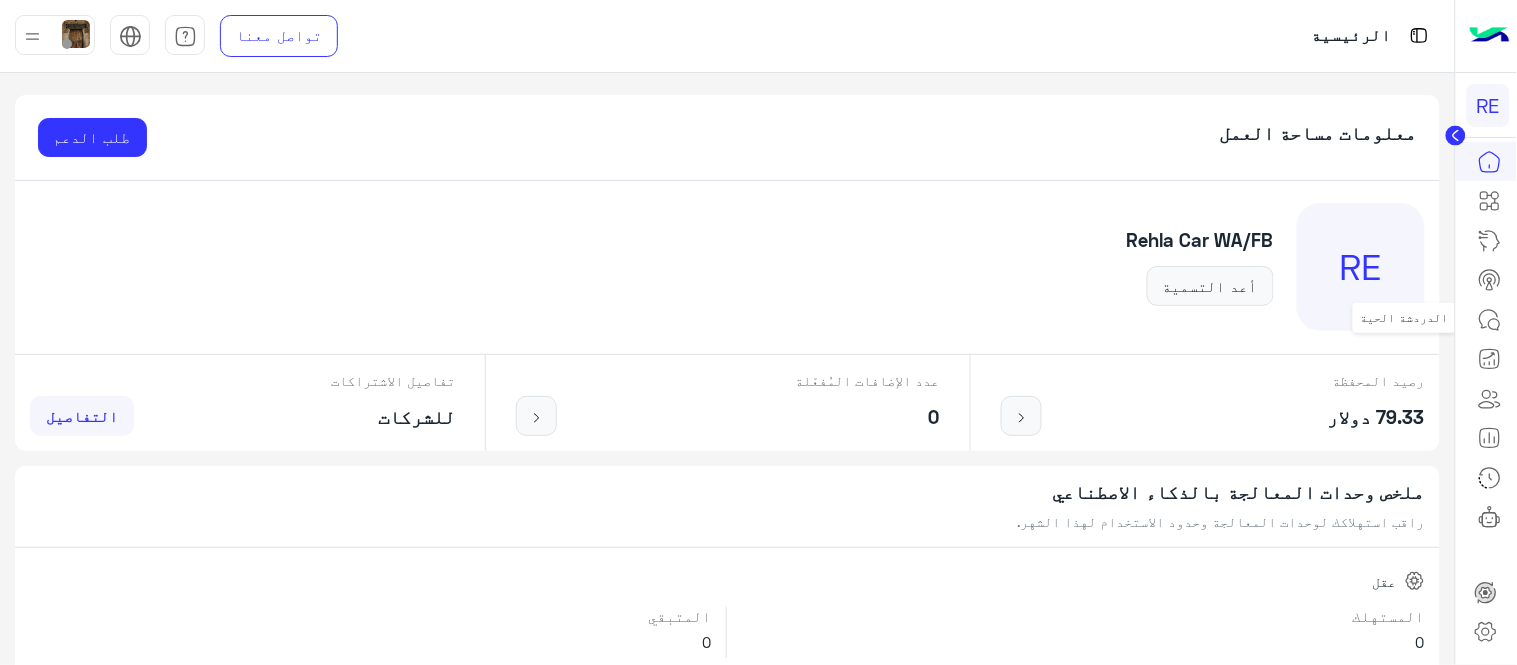click 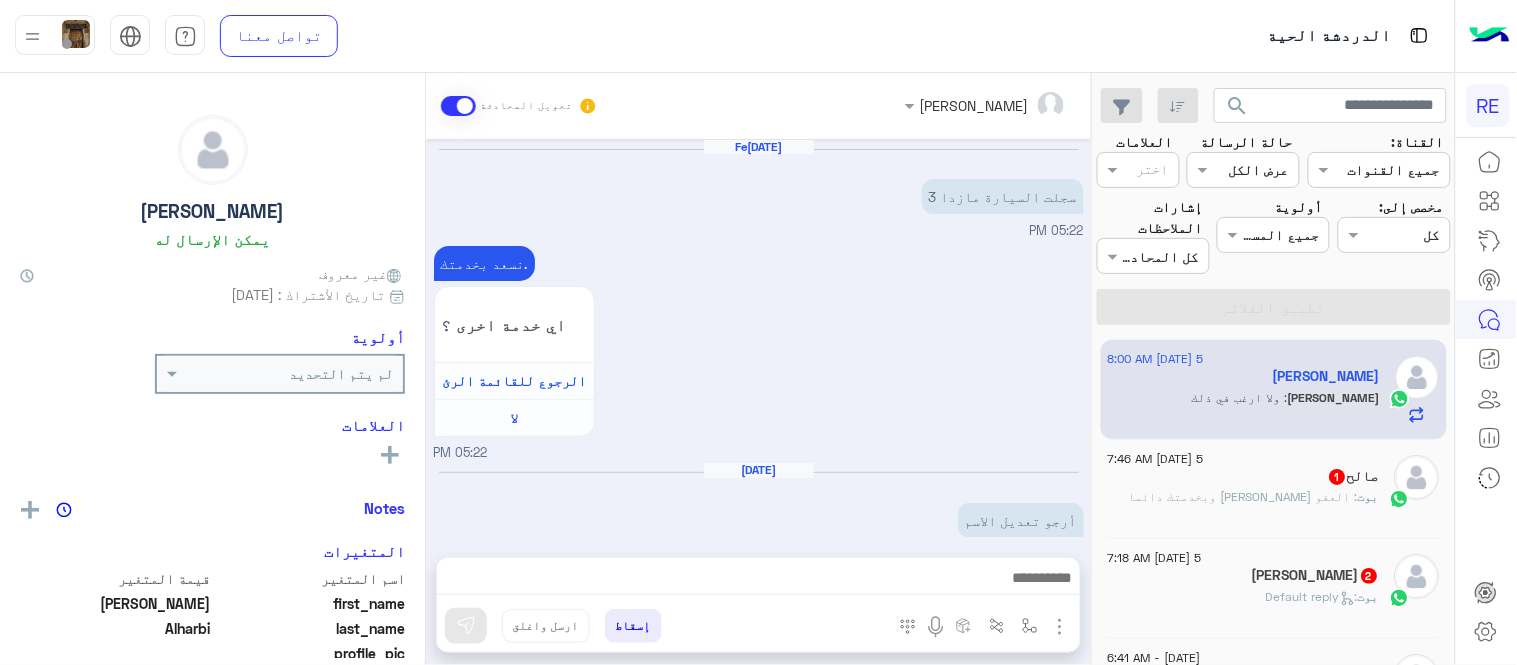 scroll, scrollTop: 484, scrollLeft: 0, axis: vertical 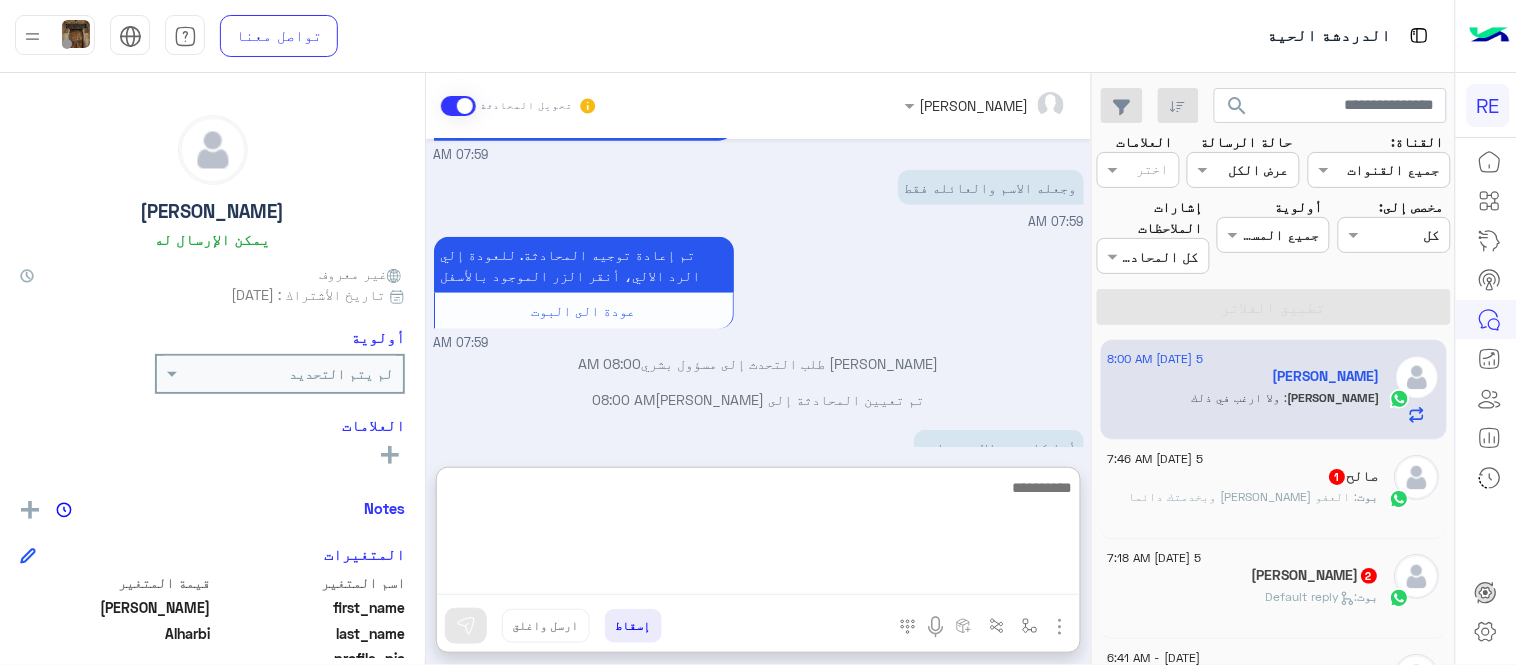click at bounding box center [758, 535] 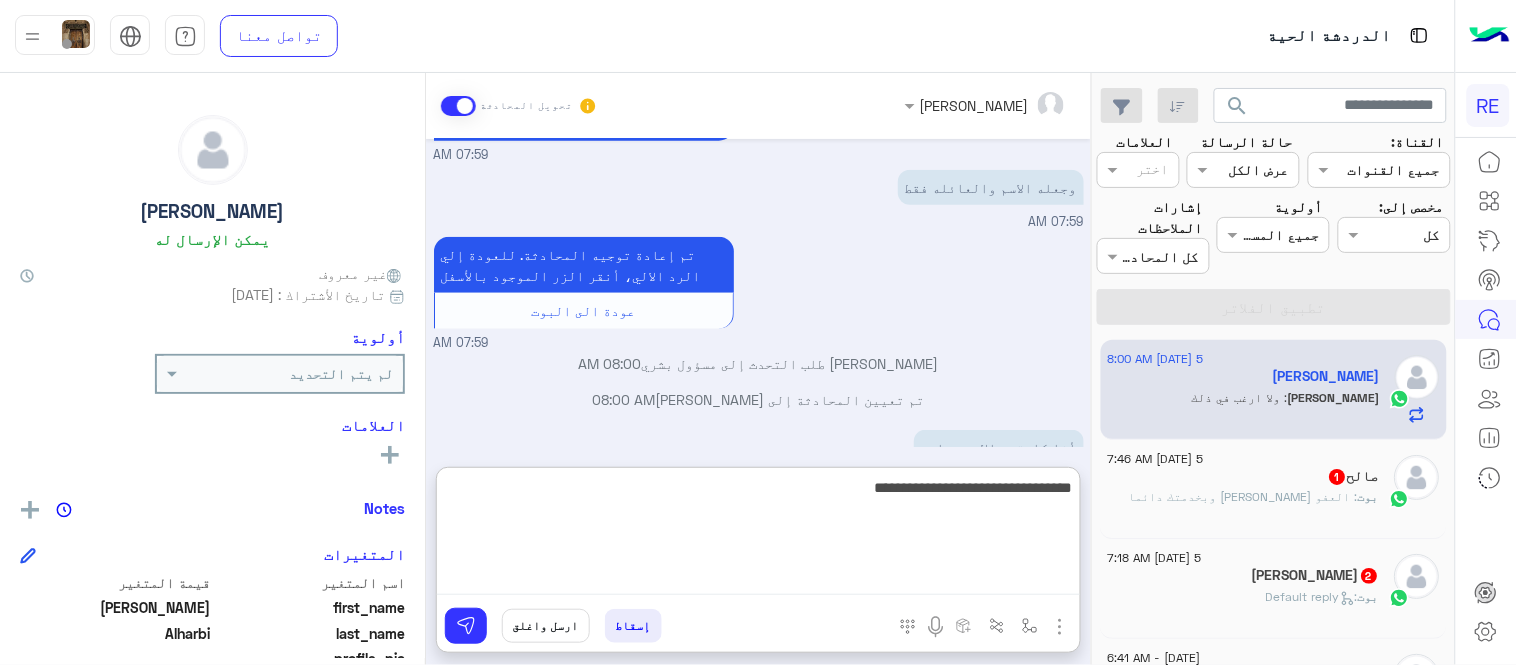 type on "**********" 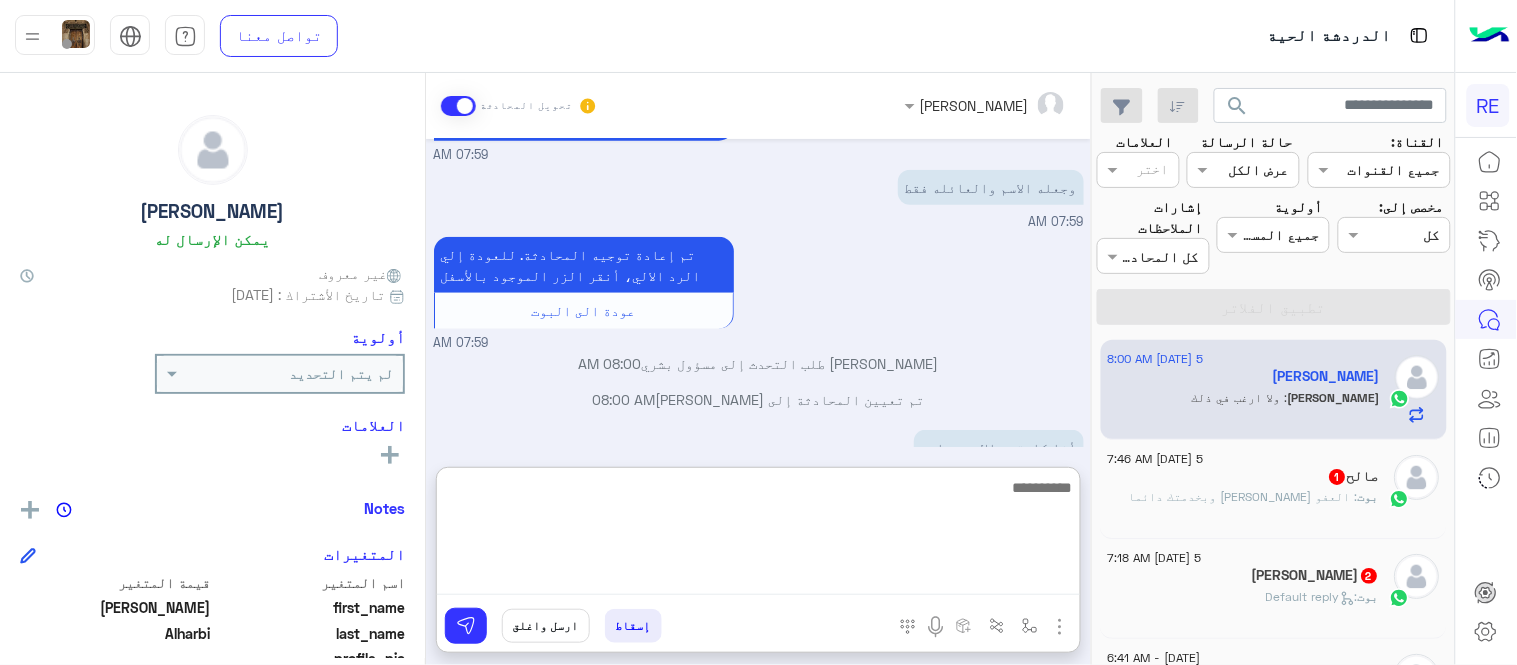 scroll, scrollTop: 637, scrollLeft: 0, axis: vertical 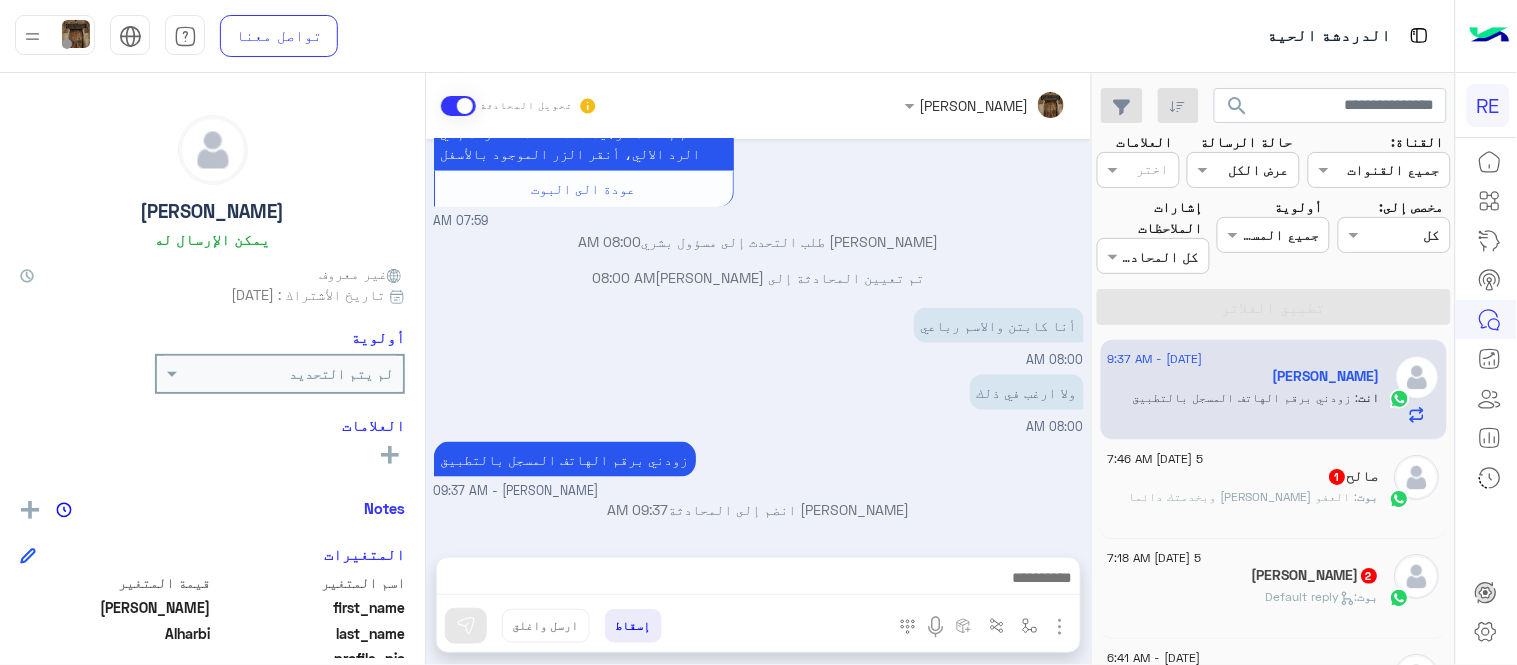 click on "5 [DATE] 7:46 AM" 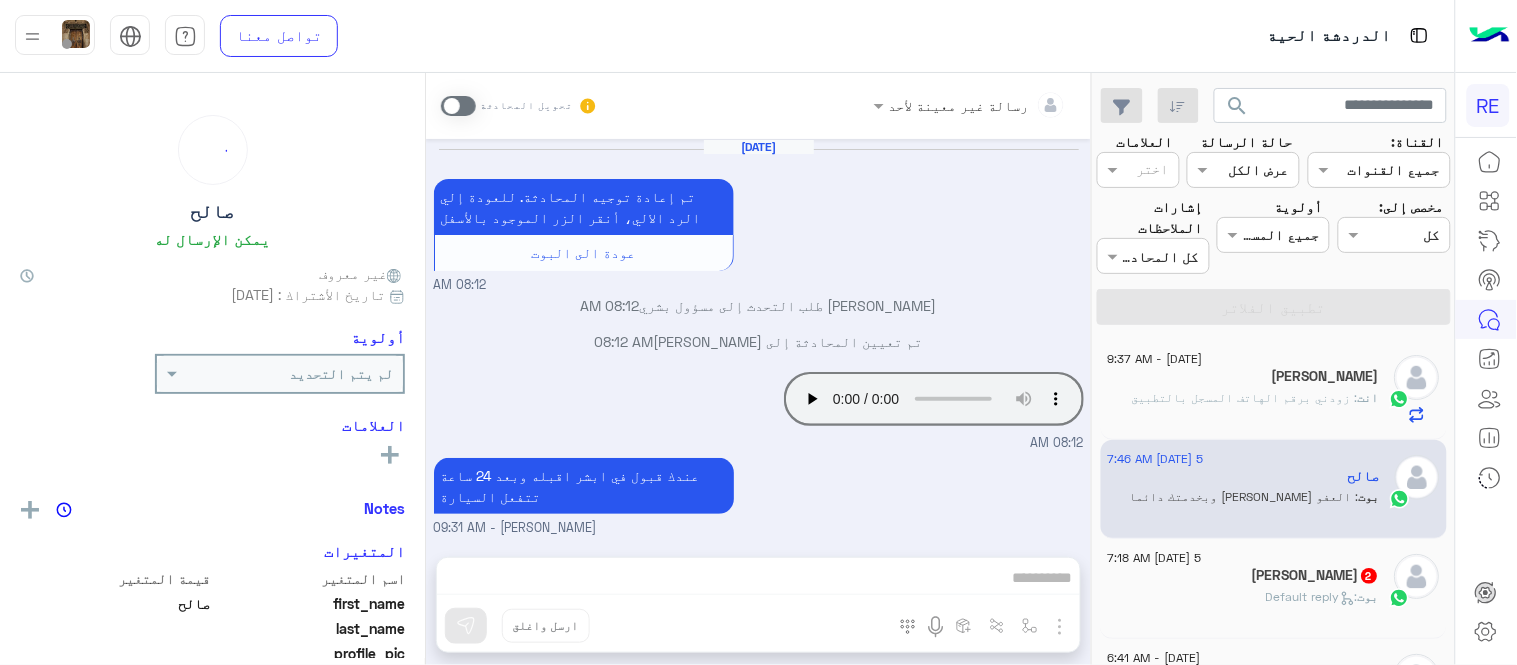 scroll, scrollTop: 362, scrollLeft: 0, axis: vertical 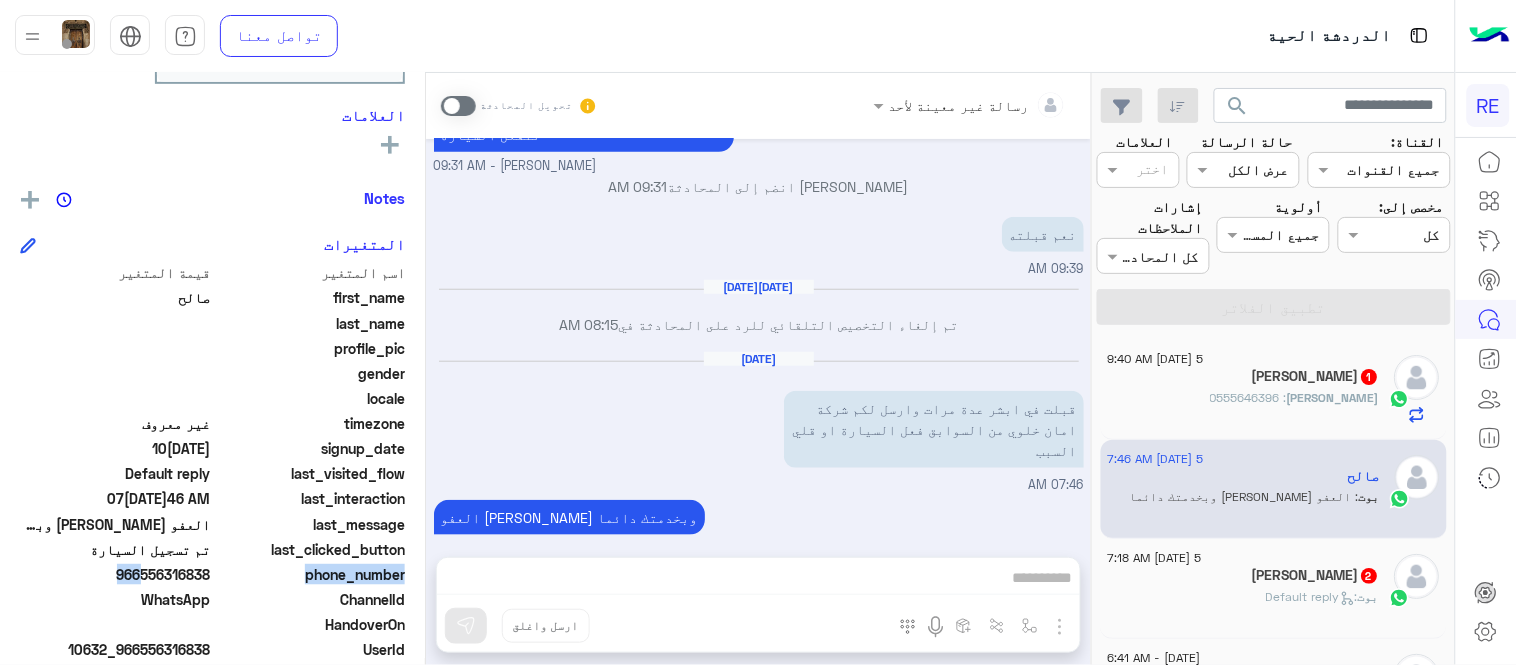 drag, startPoint x: 138, startPoint y: 573, endPoint x: 215, endPoint y: 574, distance: 77.00649 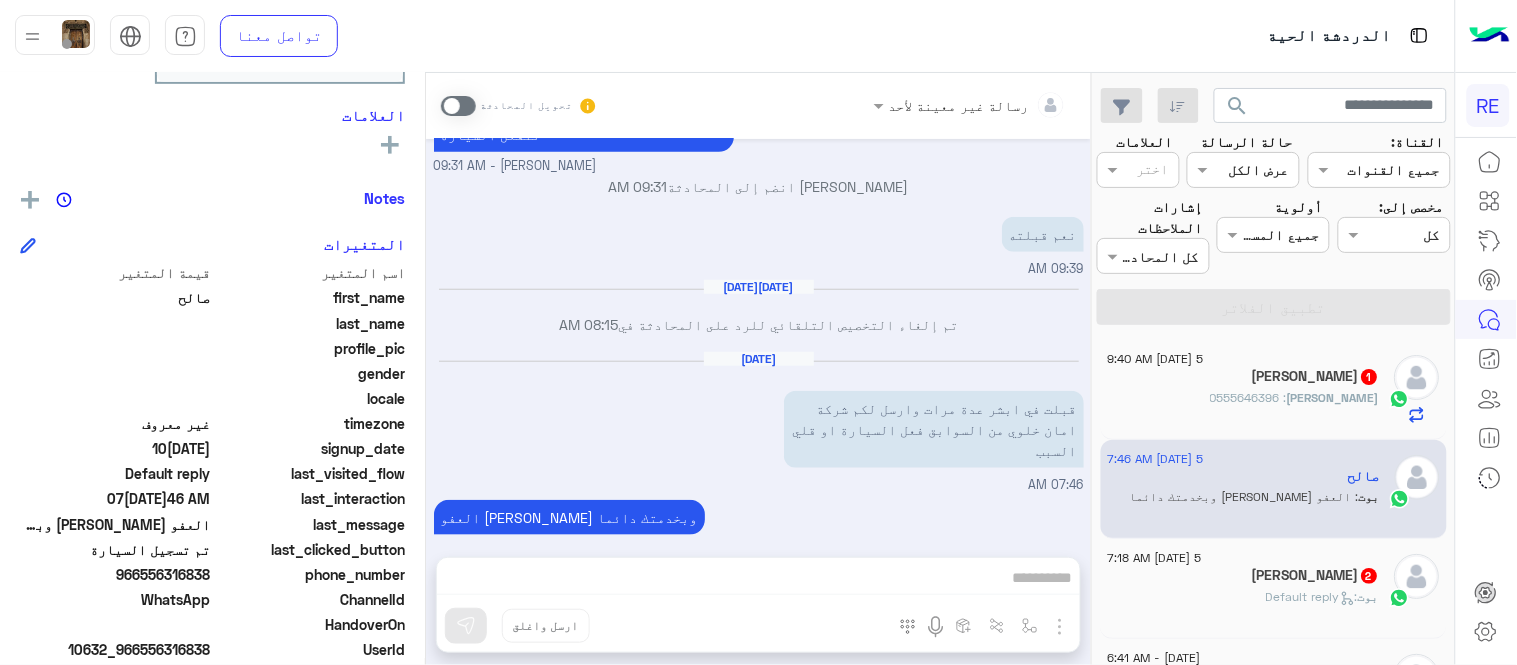 drag, startPoint x: 141, startPoint y: 575, endPoint x: 211, endPoint y: 584, distance: 70.5762 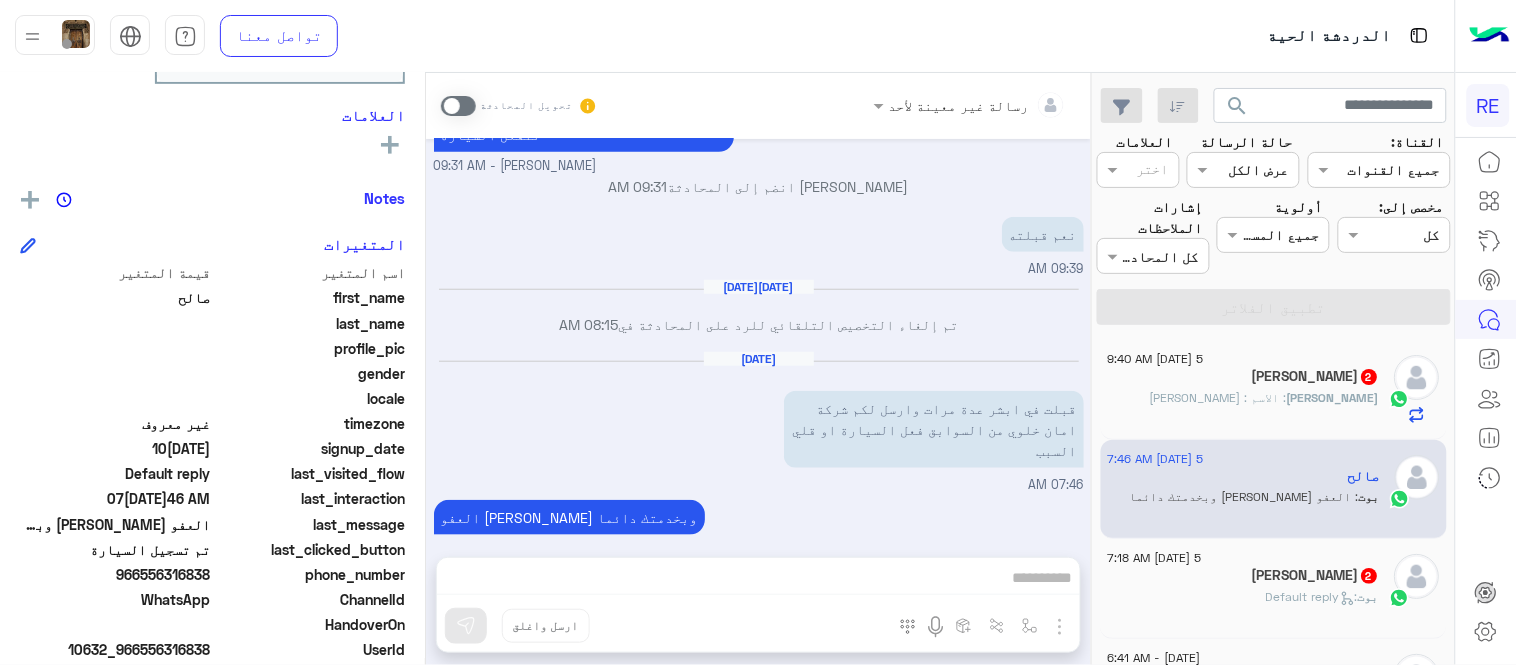 click on "رسالة غير معينة لأحد تحويل المحادثة     [DATE][DATE]  تم إعادة توجيه المحادثة. للعودة إلي الرد الالي، أنقر الزر الموجود بالأسفل  عودة الى البوت     08:12 AM   صالح  طلب التحدث إلى مسؤول بشري   08:12 AM       تم تعيين المحادثة إلى [PERSON_NAME]   08:12 AM       Your browser does not support the audio tag.
08:12 AM  عندك قبول في ابشر اقبله وبعد 24 ساعة تتفعل السيارة  Terhal Almodon -  09:31 AM   [PERSON_NAME] انضم إلى المحادثة   09:31 AM      نعم قبلته   09:39 AM   [DATE]   تم إلغاء التخصيص التلقائي للرد على المحادثة في   08:15 AM       [DATE]  قبلت في ابشر عدة مرات وارسل لكم شركة امان خلوي من السوابق فعل السيارة او قلي السبب   07:46 AM  العفو [PERSON_NAME] وبخدمتك دائما" at bounding box center [758, 373] 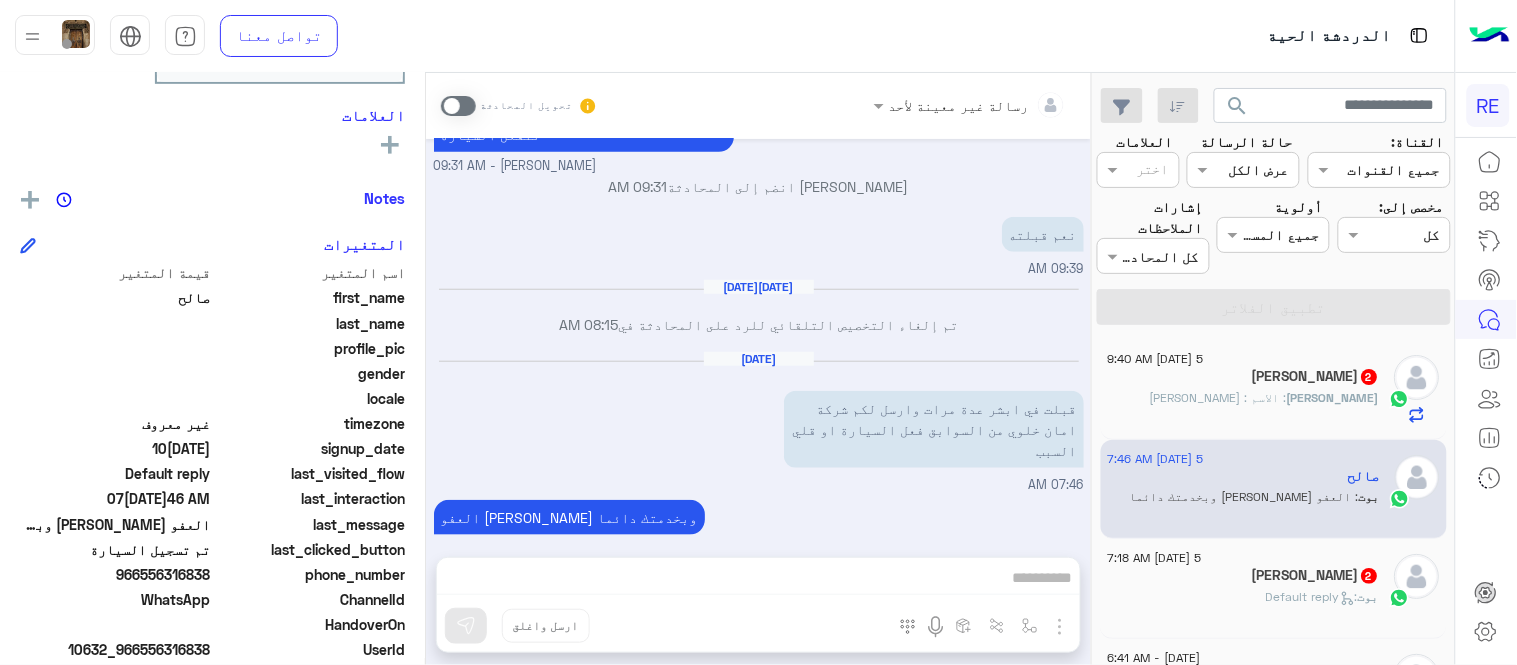 click on "رسالة غير معينة لأحد تحويل المحادثة     [DATE][DATE]  تم إعادة توجيه المحادثة. للعودة إلي الرد الالي، أنقر الزر الموجود بالأسفل  عودة الى البوت     08:12 AM   صالح  طلب التحدث إلى مسؤول بشري   08:12 AM       تم تعيين المحادثة إلى [PERSON_NAME]   08:12 AM       Your browser does not support the audio tag.
08:12 AM  عندك قبول في ابشر اقبله وبعد 24 ساعة تتفعل السيارة  Terhal Almodon -  09:31 AM   [PERSON_NAME] انضم إلى المحادثة   09:31 AM      نعم قبلته   09:39 AM   [DATE]   تم إلغاء التخصيص التلقائي للرد على المحادثة في   08:15 AM       [DATE]  قبلت في ابشر عدة مرات وارسل لكم شركة امان خلوي من السوابق فعل السيارة او قلي السبب   07:46 AM  العفو [PERSON_NAME] وبخدمتك دائما" at bounding box center [758, 373] 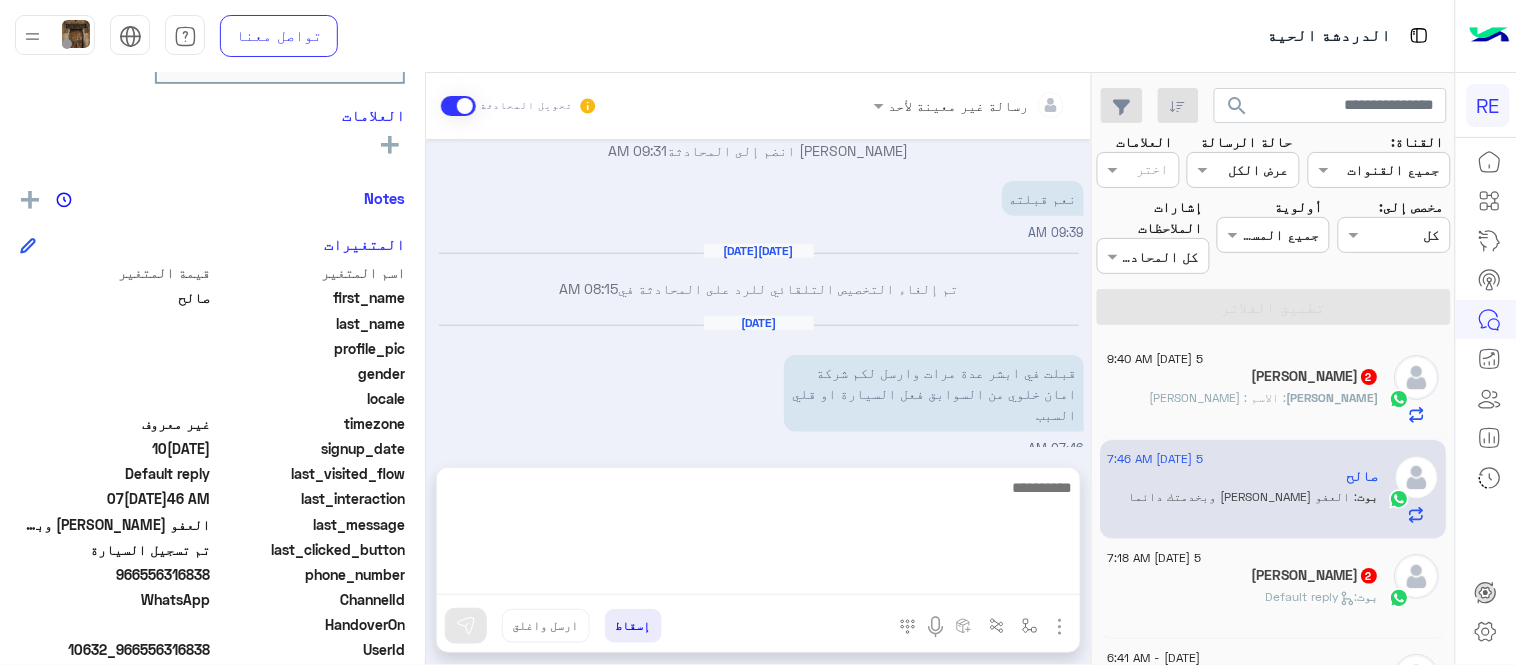 click at bounding box center (758, 535) 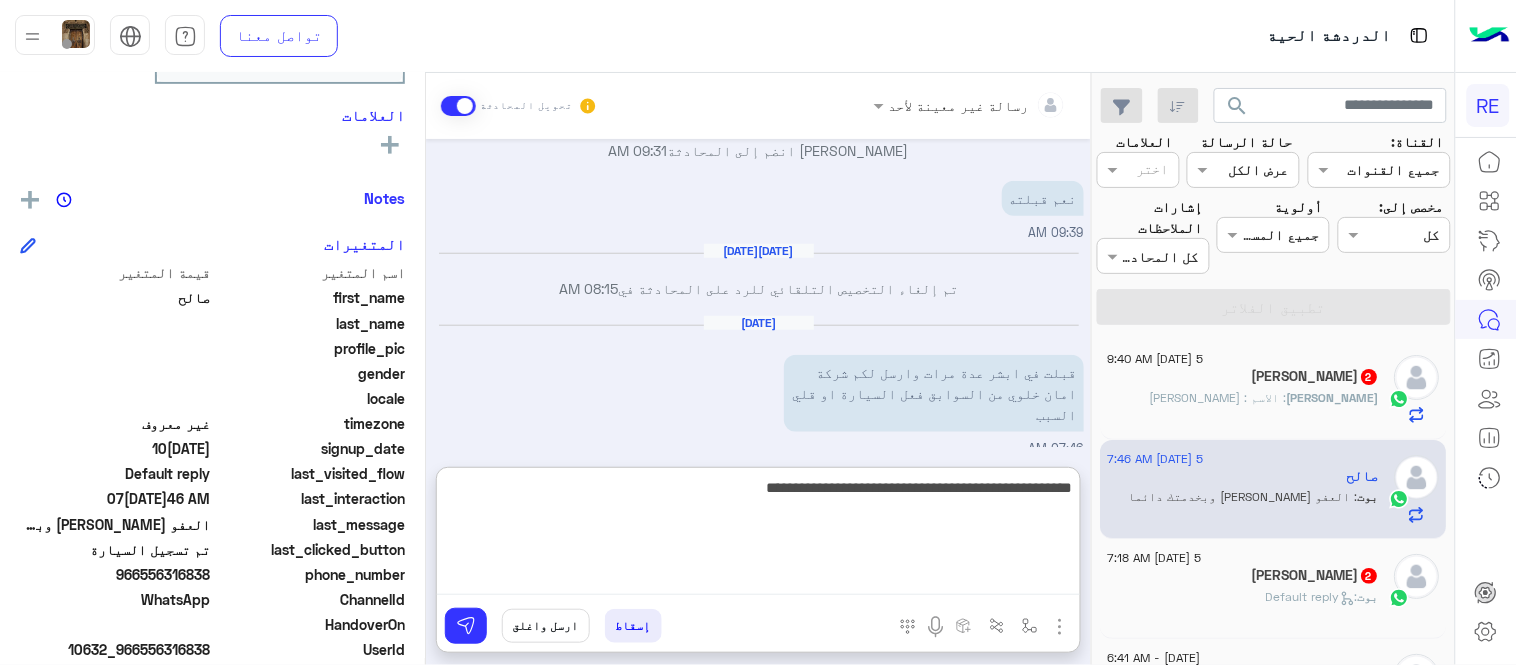 type on "**********" 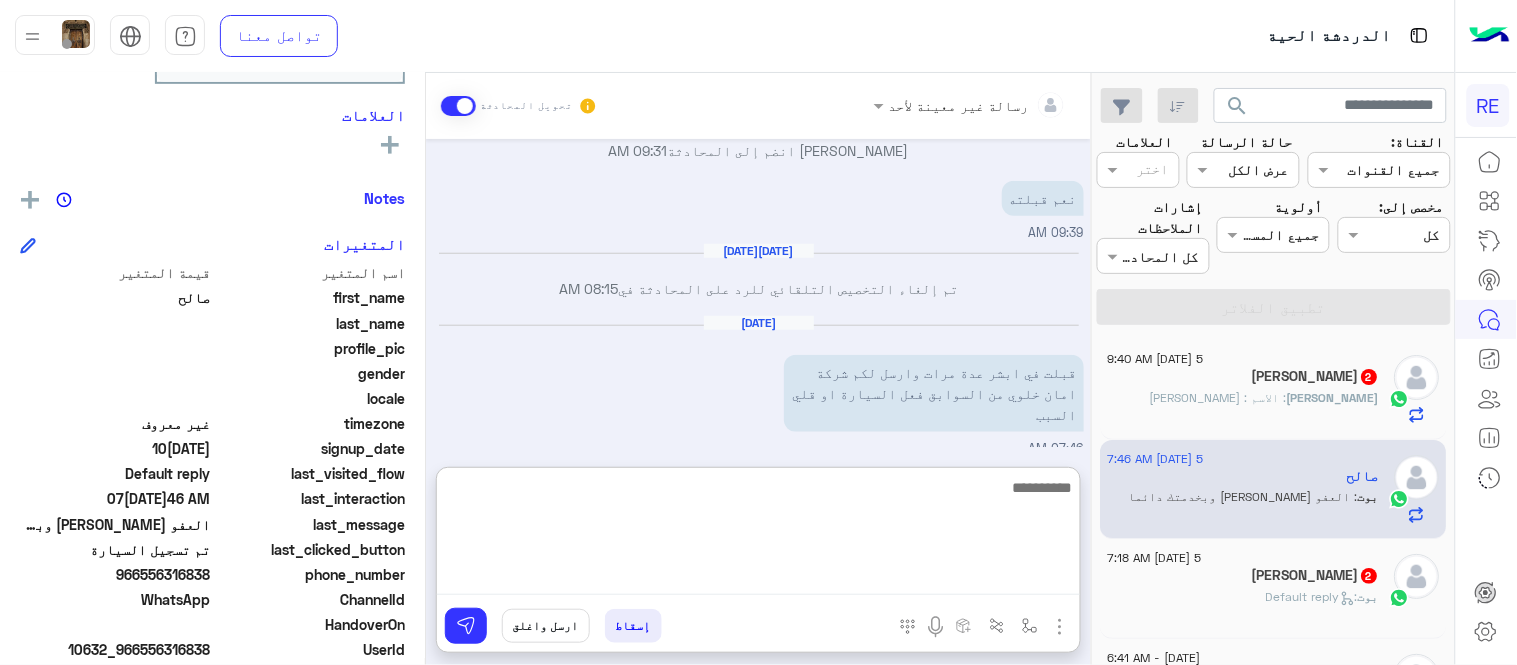 scroll, scrollTop: 573, scrollLeft: 0, axis: vertical 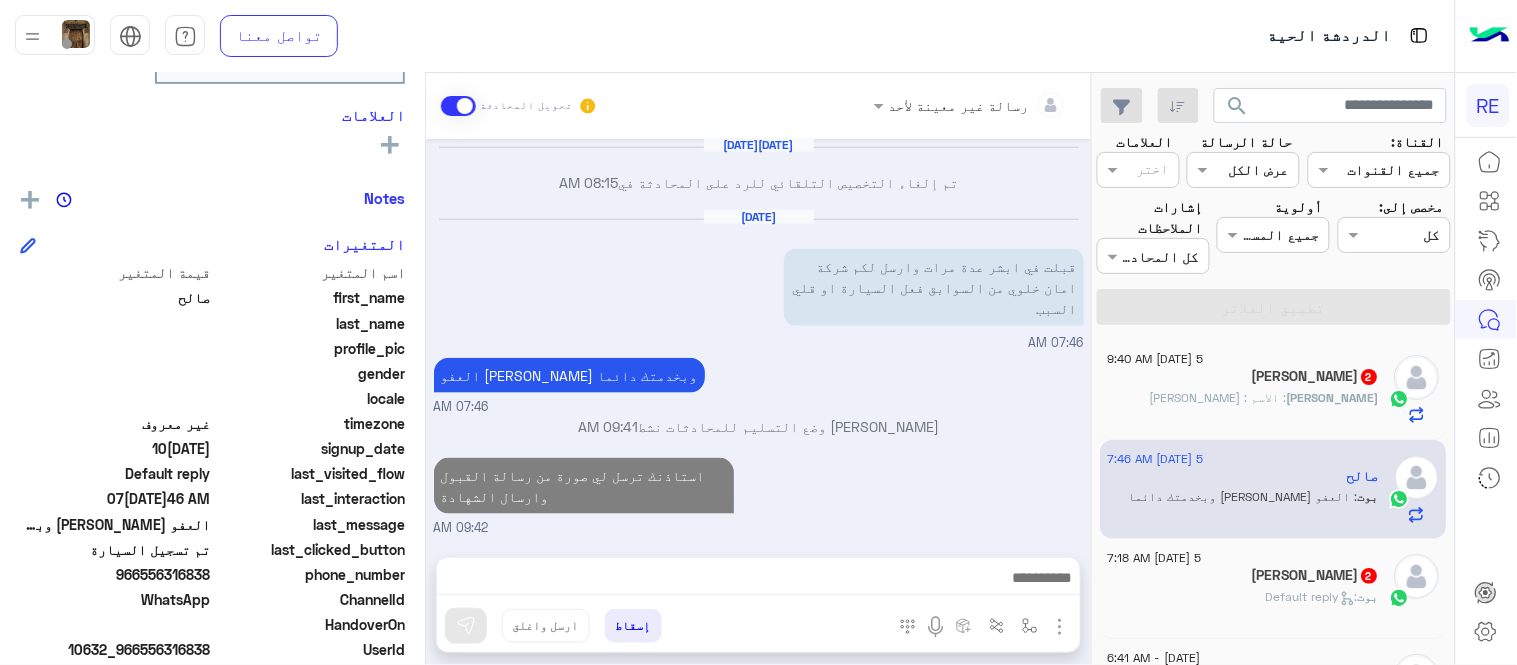 click on "[DATE][DATE]  تم إعادة توجيه المحادثة. للعودة إلي الرد الالي، أنقر الزر الموجود بالأسفل  عودة الى البوت     08:12 AM   صالح  طلب التحدث إلى مسؤول بشري   08:12 AM       تم تعيين المحادثة إلى [PERSON_NAME]   08:12 AM       Your browser does not support the audio tag.
08:12 AM  عندك قبول في ابشر اقبله وبعد 24 ساعة تتفعل السيارة  Terhal Almodon -  09:31 AM   [PERSON_NAME] انضم إلى المحادثة   09:31 AM      نعم قبلته   09:39 AM   [DATE]   تم إلغاء التخصيص التلقائي للرد على المحادثة في   08:15 AM       [DATE]  قبلت في ابشر عدة مرات وارسل لكم شركة امان خلوي من السوابق فعل السيارة او قلي السبب   07:46 AM  العفو [PERSON_NAME] وبخدمتك دائما    07:46 AM   09:41 AM        09:42 AM" at bounding box center [758, 338] 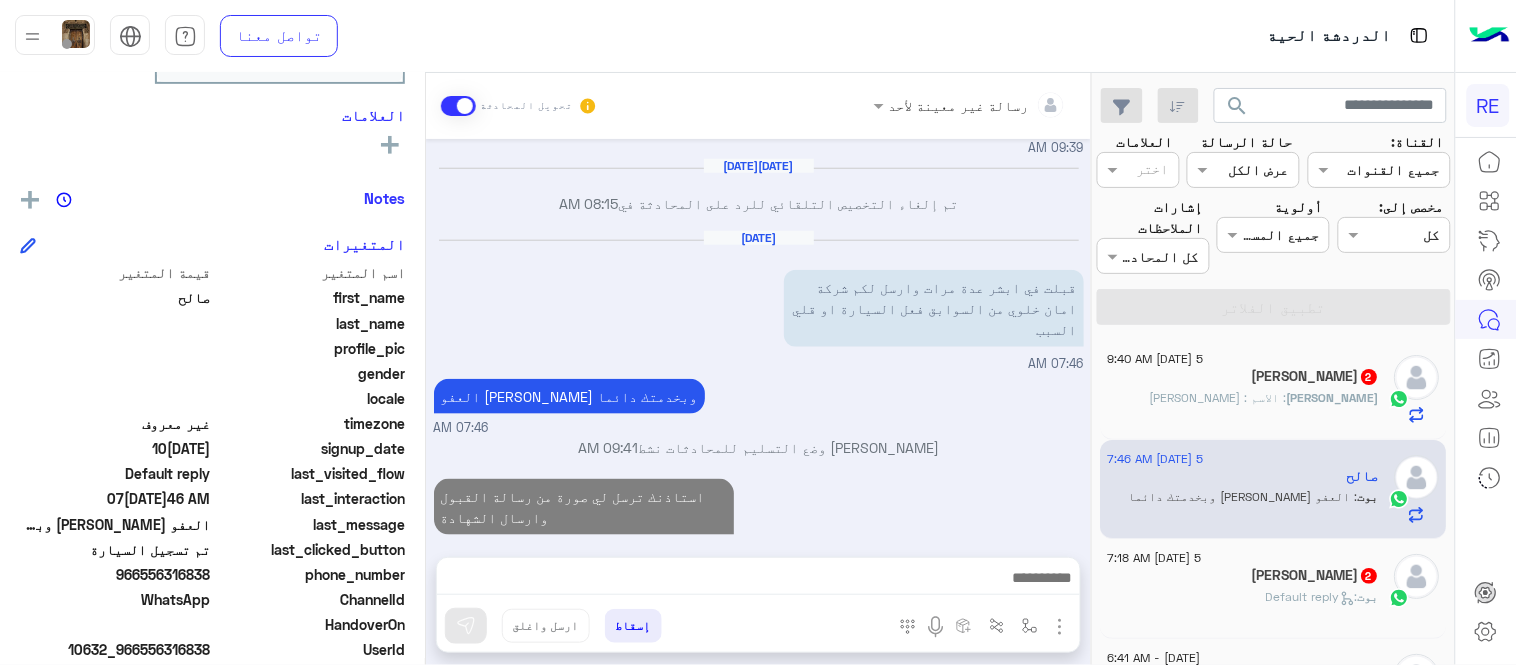 click on "[DATE] - 7:18 AM  [PERSON_NAME]  2 [PERSON_NAME] :   Default reply" 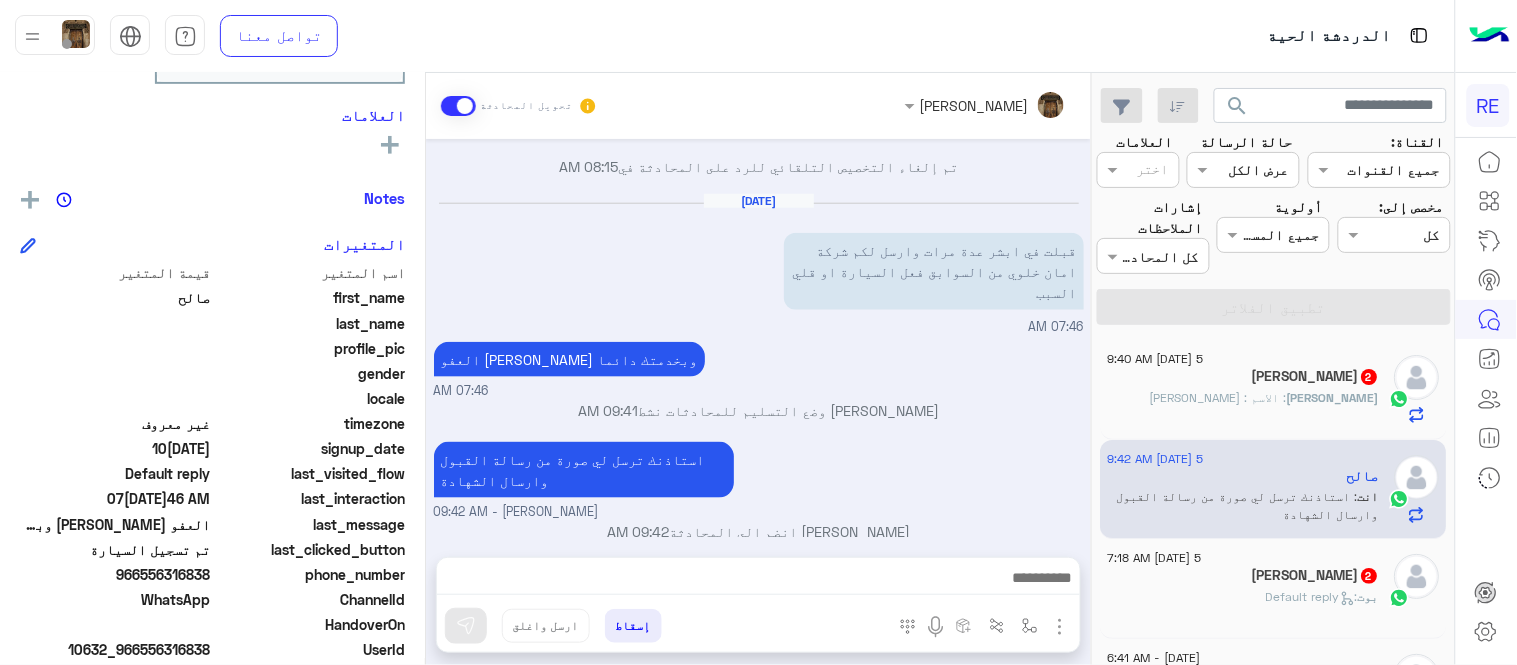 click on "[PERSON_NAME] :   Default reply" 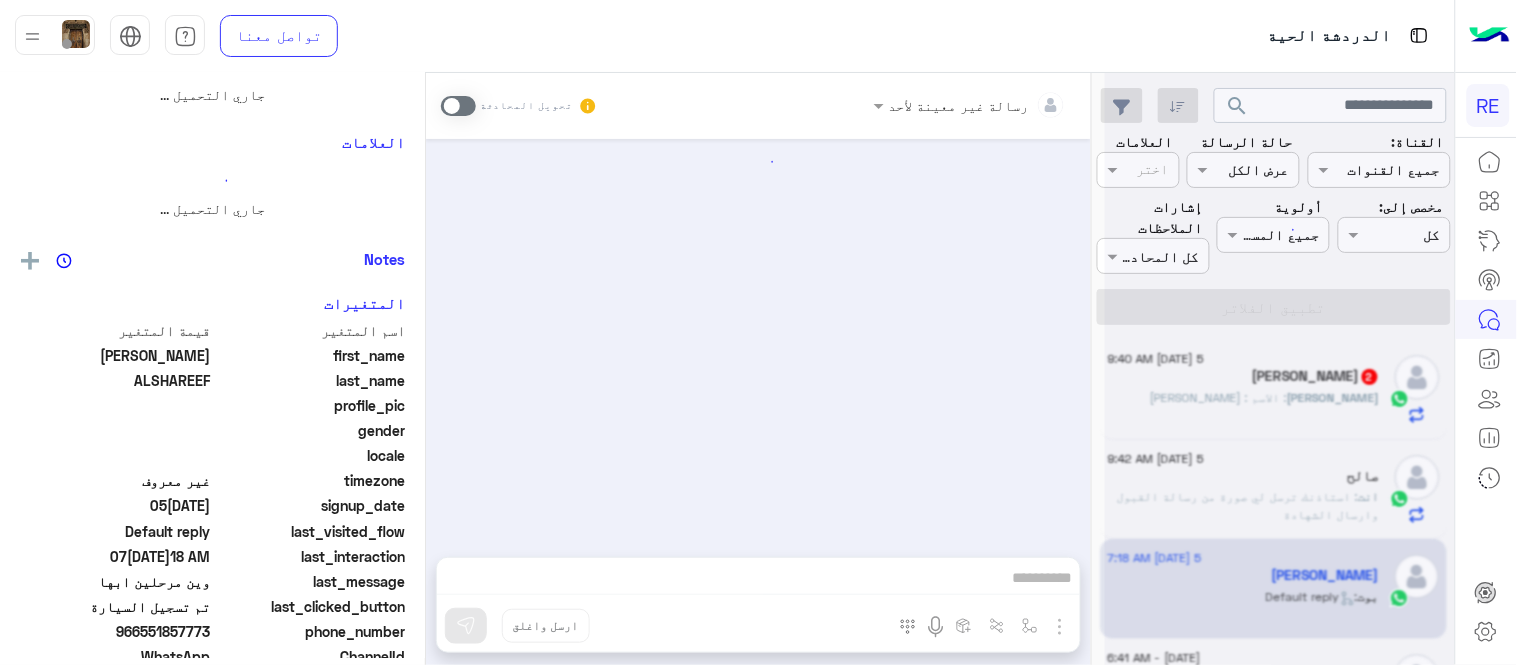 scroll, scrollTop: 0, scrollLeft: 0, axis: both 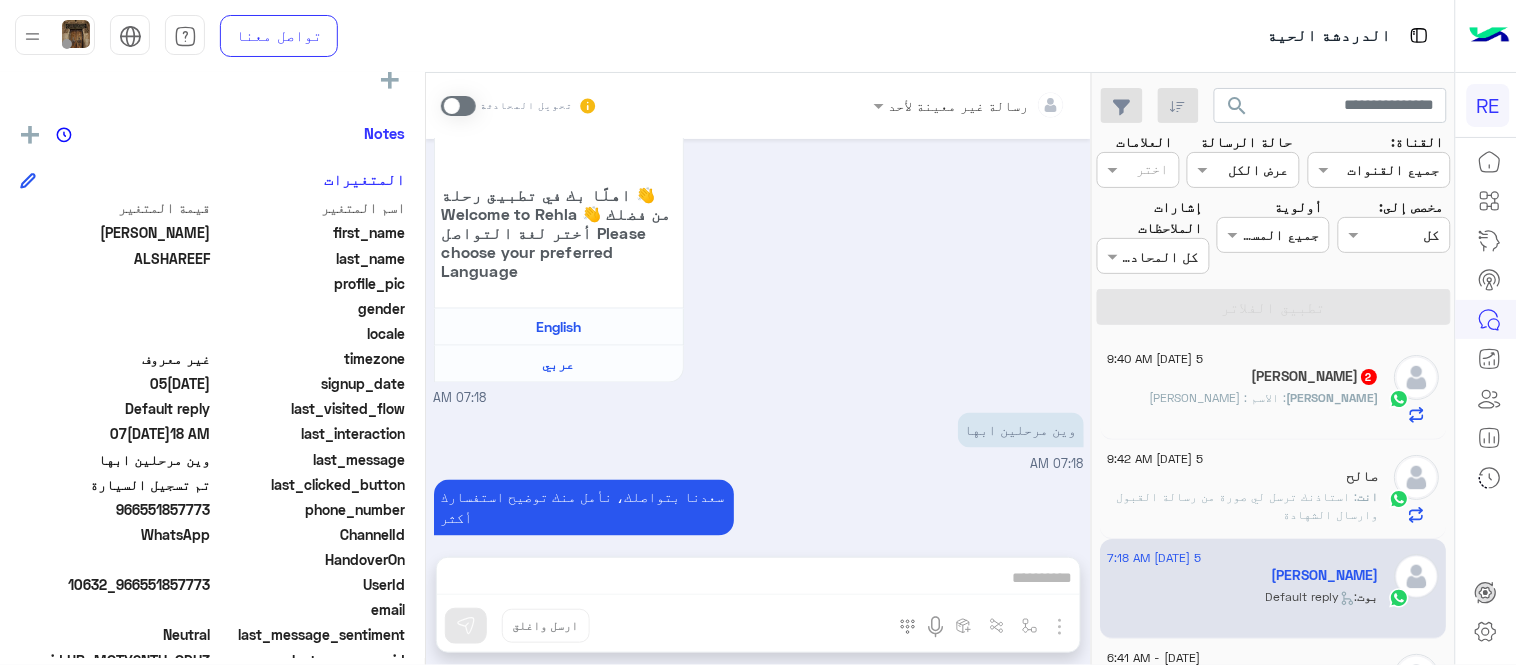 click at bounding box center [458, 106] 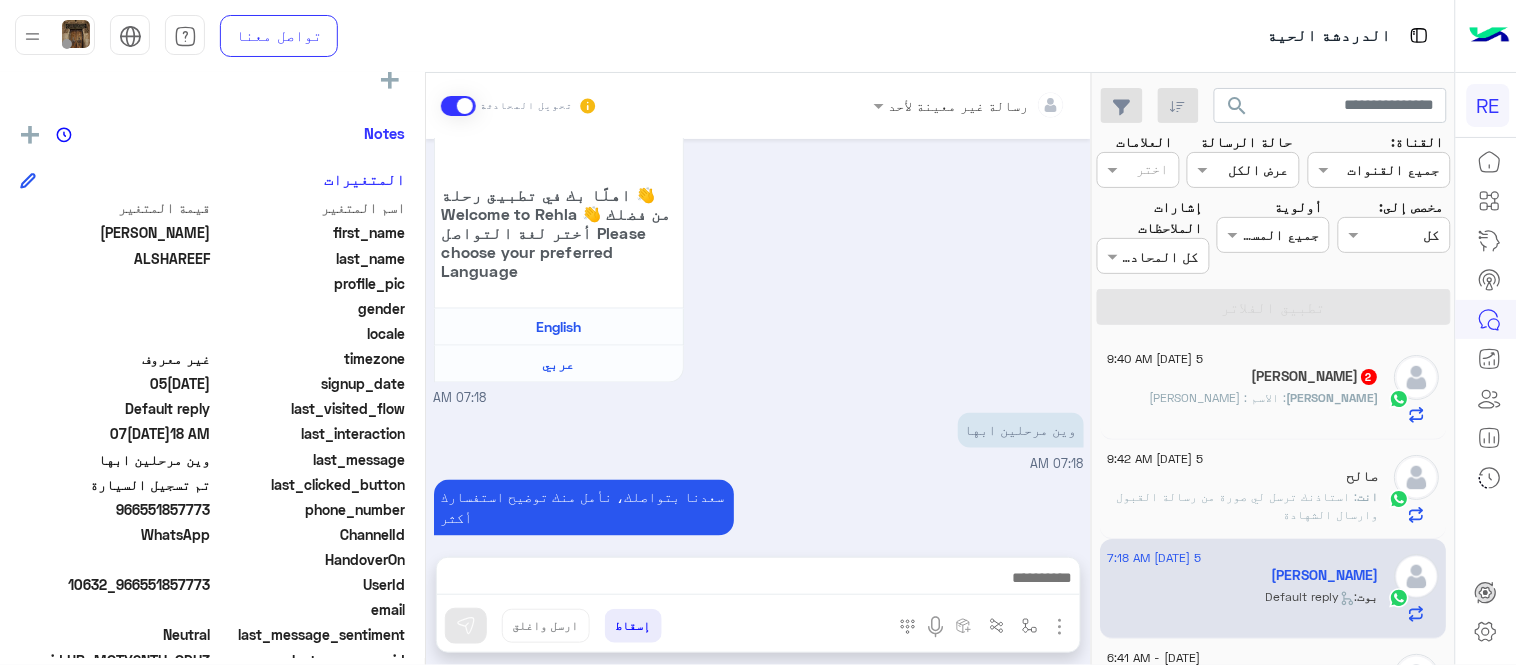 scroll, scrollTop: 773, scrollLeft: 0, axis: vertical 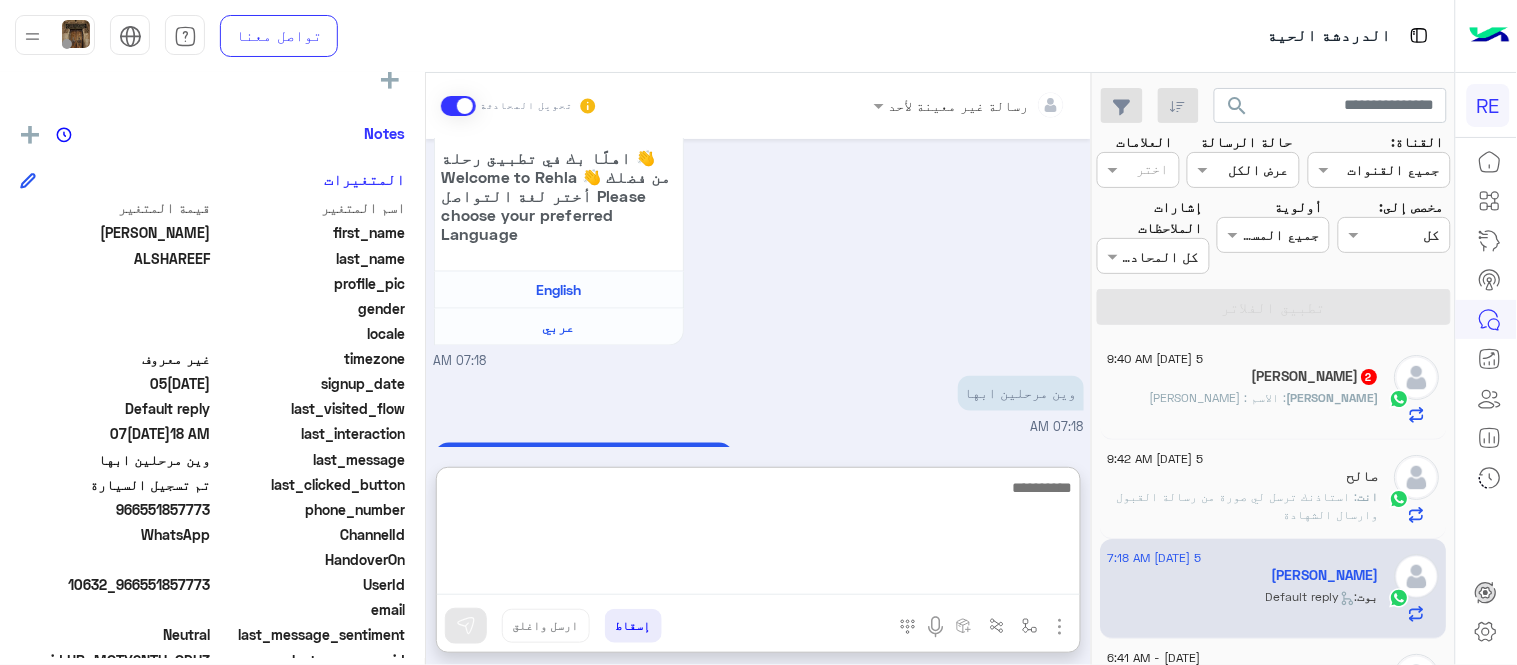 click at bounding box center (758, 535) 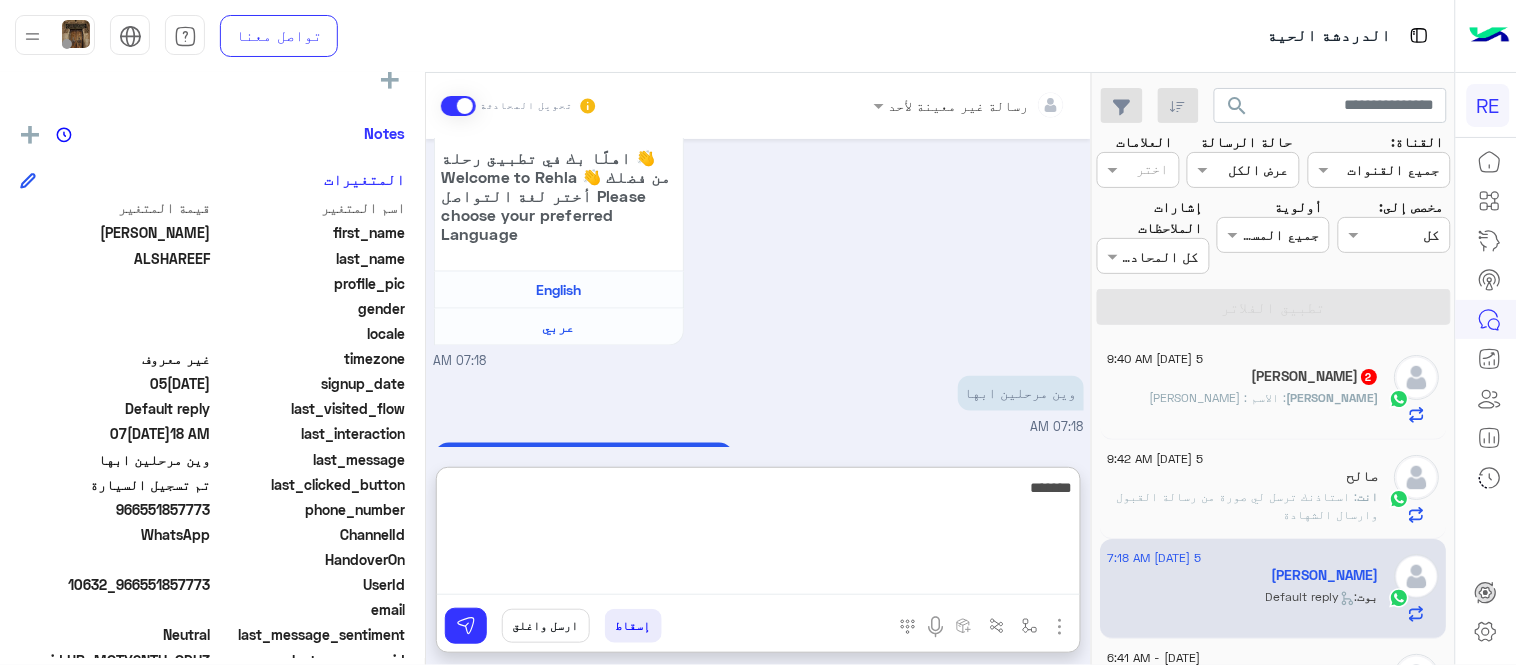 type on "*******" 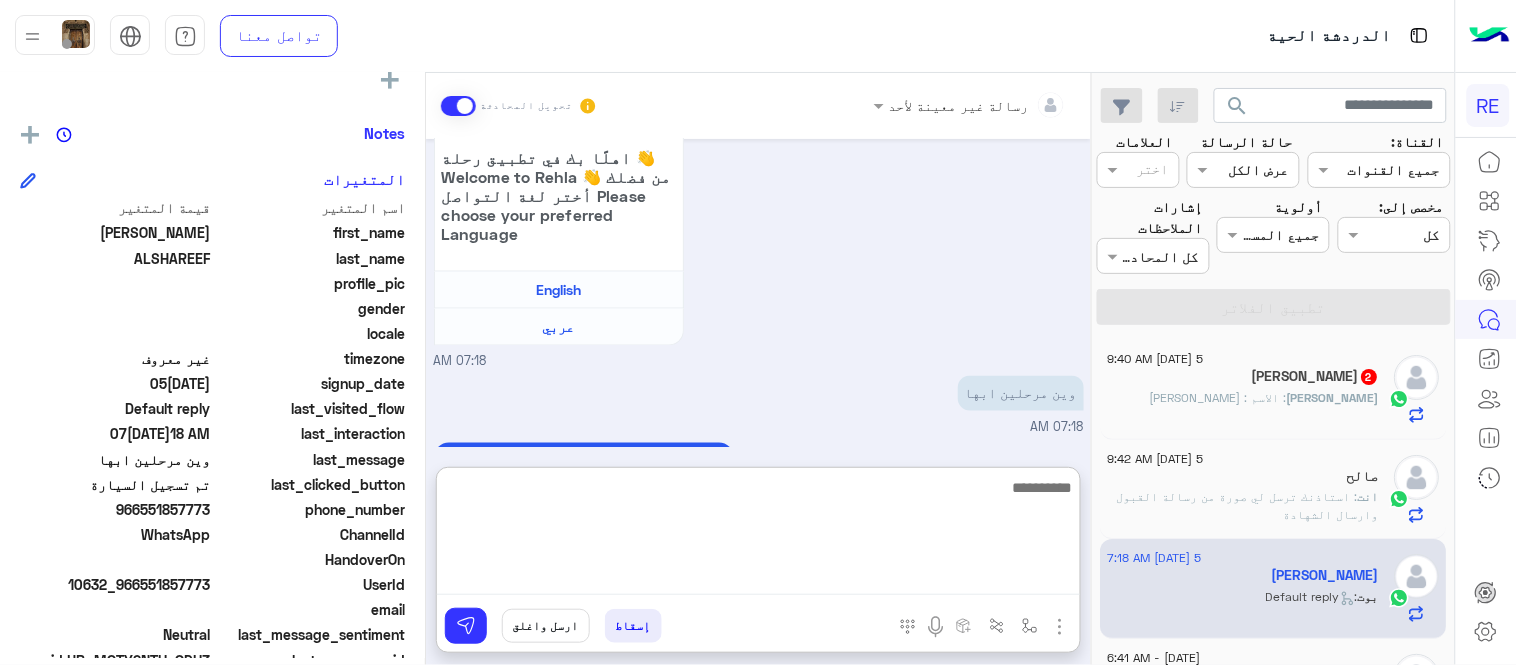 scroll, scrollTop: 926, scrollLeft: 0, axis: vertical 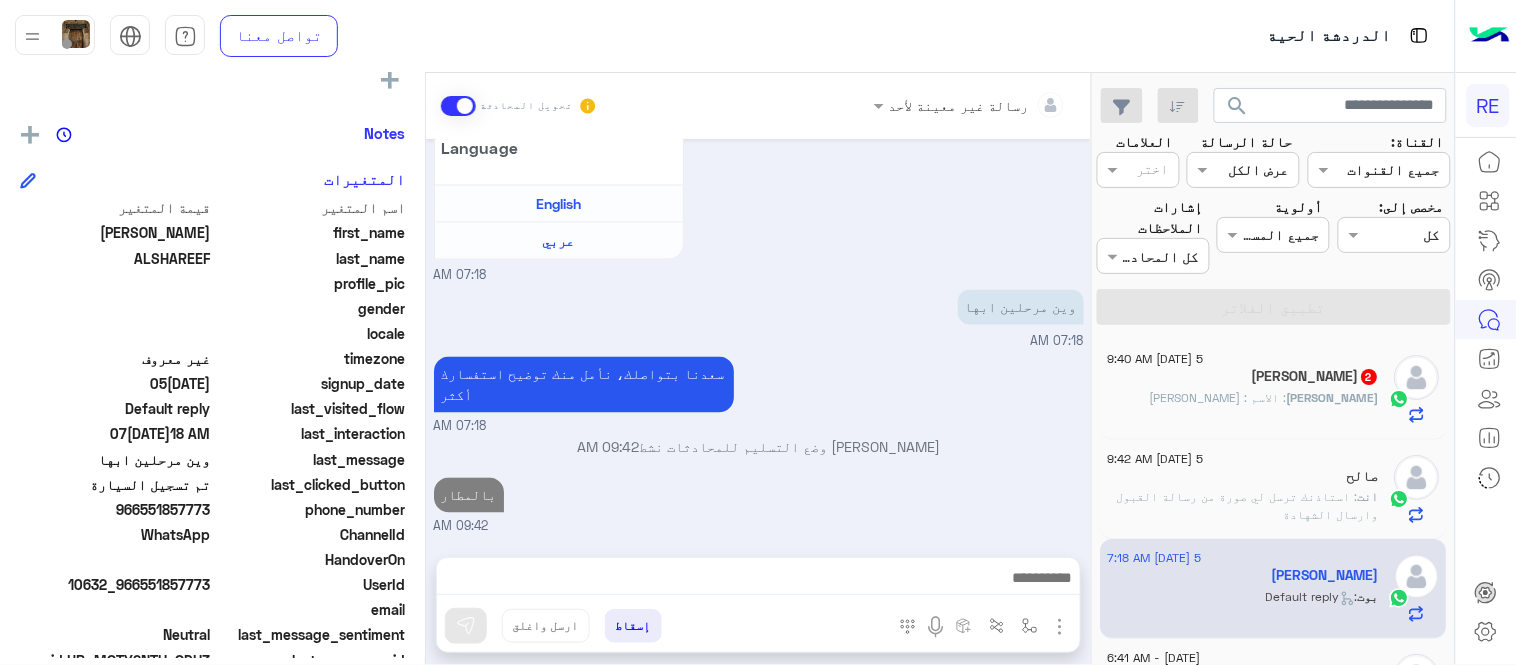 click on "[DATE]  لم يتم تشغيل الحساب   05:30 AM  اريد تفعيل الحساب   05:57 AM  تم التفعيل  [PERSON_NAME] -  09:45 AM   [PERSON_NAME] انضم إلى المحادثة   09:46 AM      نعم   09:46 AM   تم إلغاء التخصيص التلقائي للرد على المحادثة في   09:00 PM       [DATE]  السلام عليكم   07:18 AM  وعليكم السلام ،كيف اقدر اساعدك
اهلًا بك في تطبيق رحلة 👋
Welcome to Rehla  👋
من فضلك أختر لغة التواصل
Please choose your preferred Language
English   عربي     07:18 AM  وين مرحلين ابها   07:18 AM  [PERSON_NAME] بتواصلك، نأمل منك توضيح استفسارك أكثر    07:18 AM   [PERSON_NAME] وضع التسليم للمحادثات نشط   09:42 AM      بالمطار   09:42 AM" at bounding box center [758, 338] 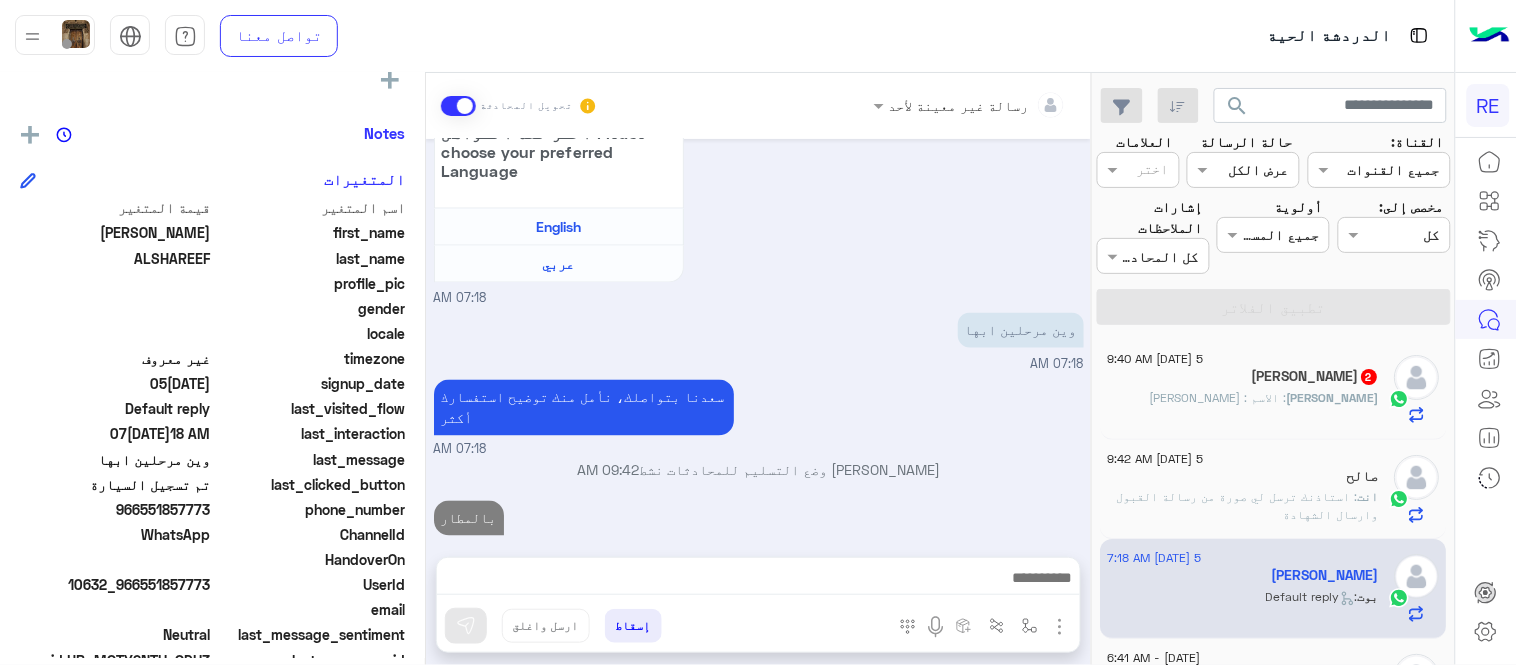 scroll, scrollTop: 873, scrollLeft: 0, axis: vertical 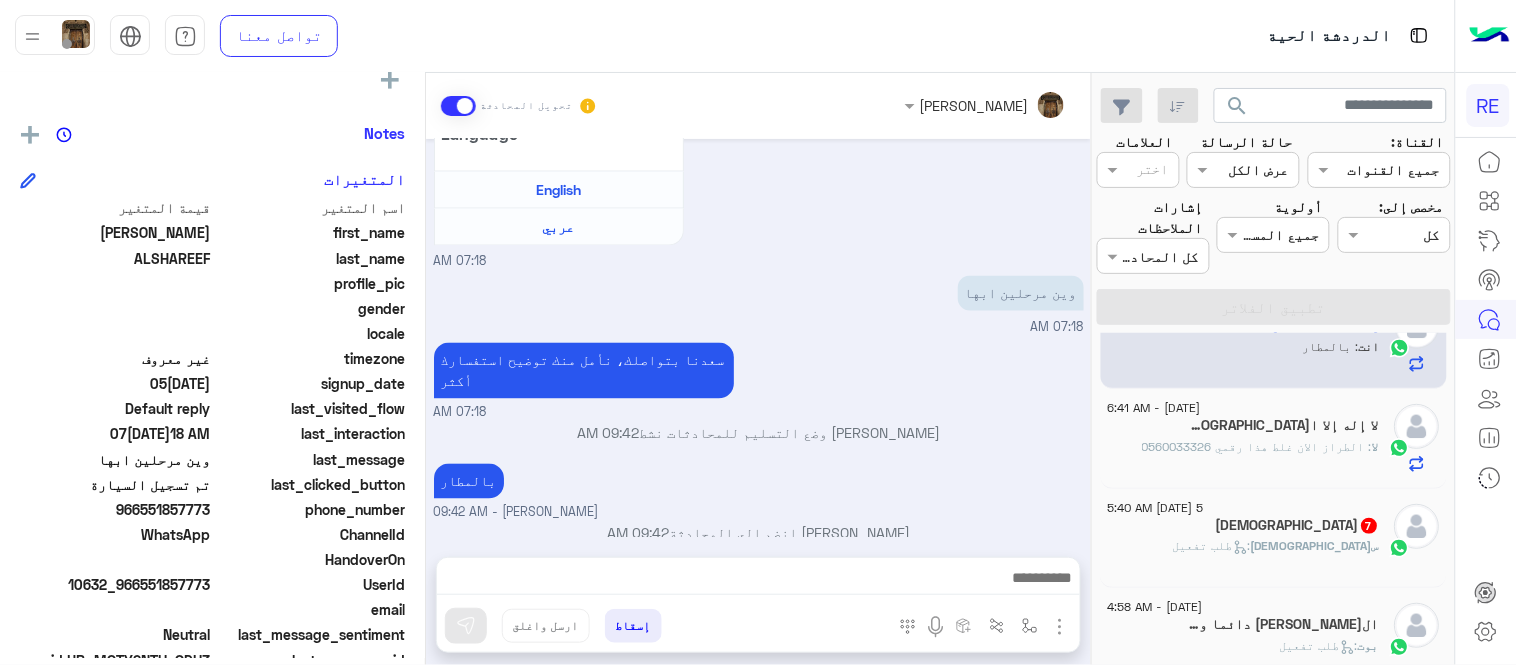 click on ": الطراز الان غلط هذا رقمي 0560033326" 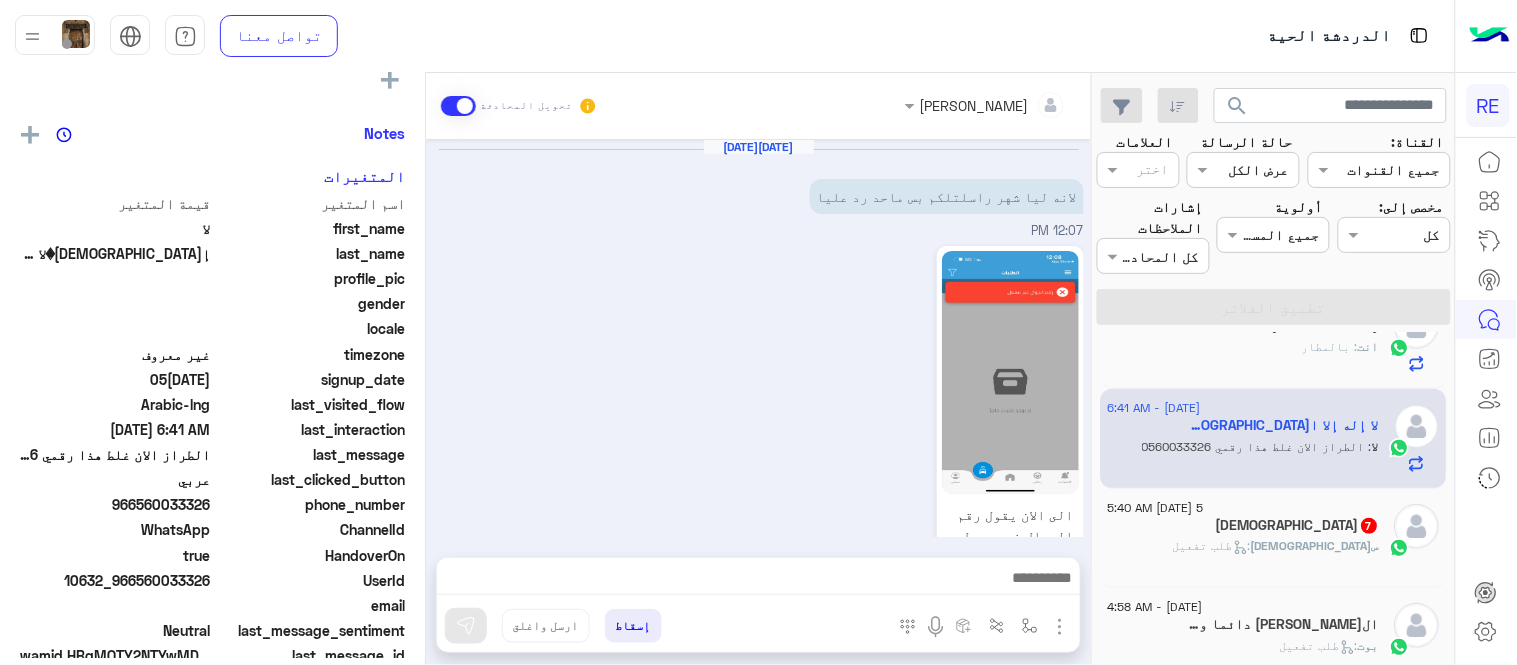 scroll, scrollTop: 661, scrollLeft: 0, axis: vertical 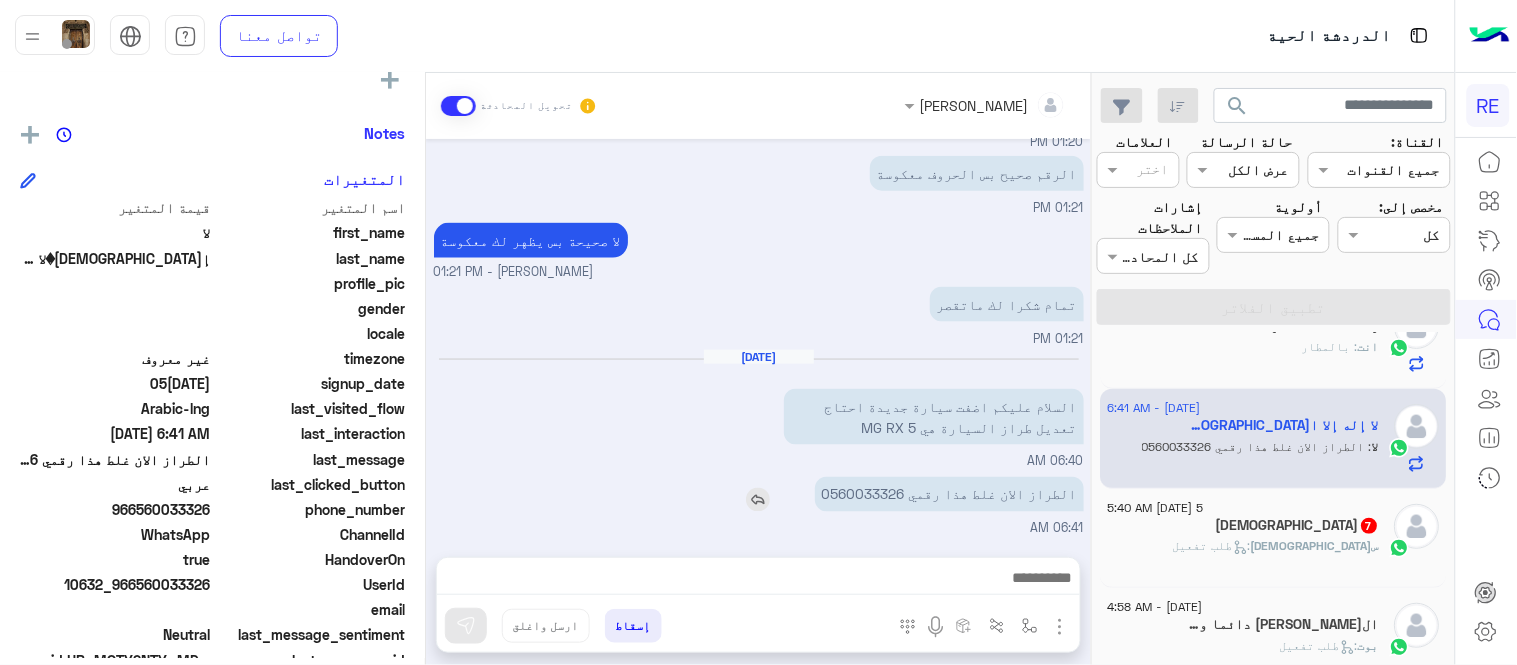 click on "الطراز الان غلط هذا رقمي 0560033326" at bounding box center (949, 494) 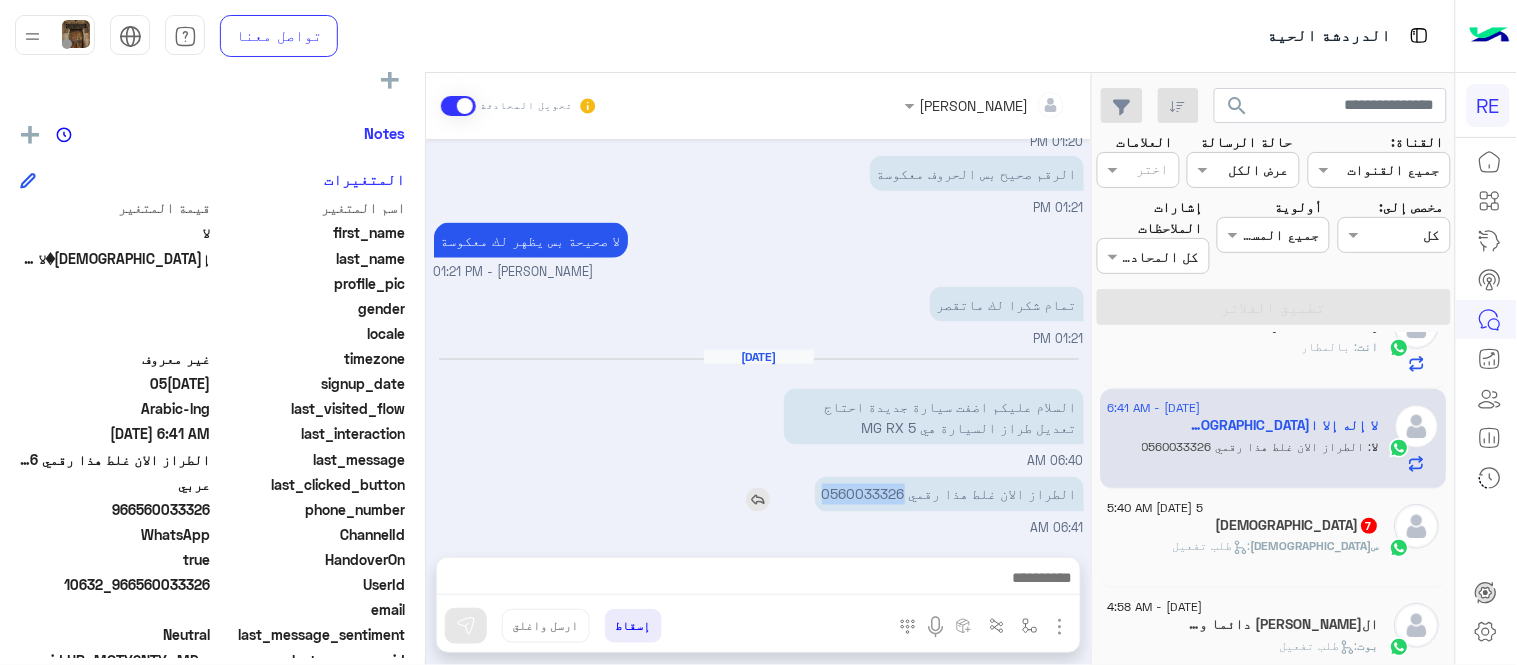 click on "الطراز الان غلط هذا رقمي 0560033326" at bounding box center (949, 494) 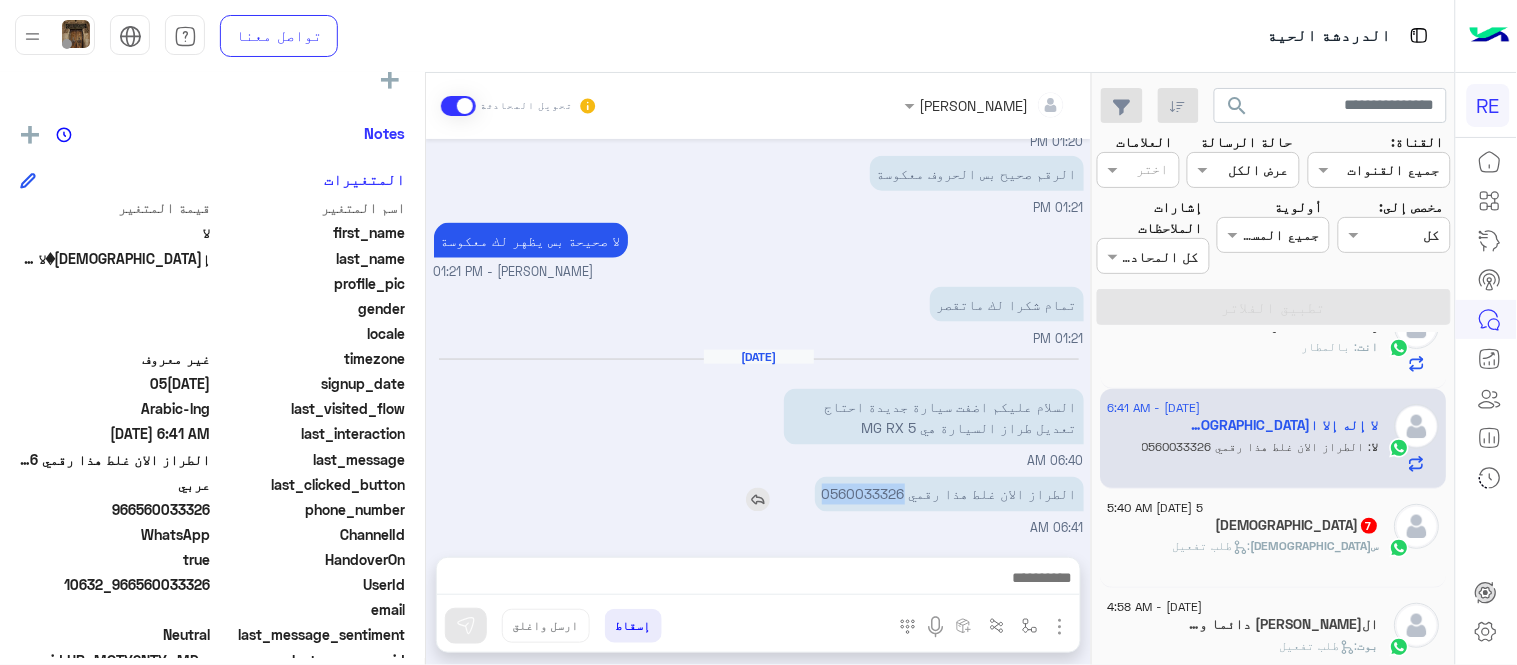 copy on "0560033326" 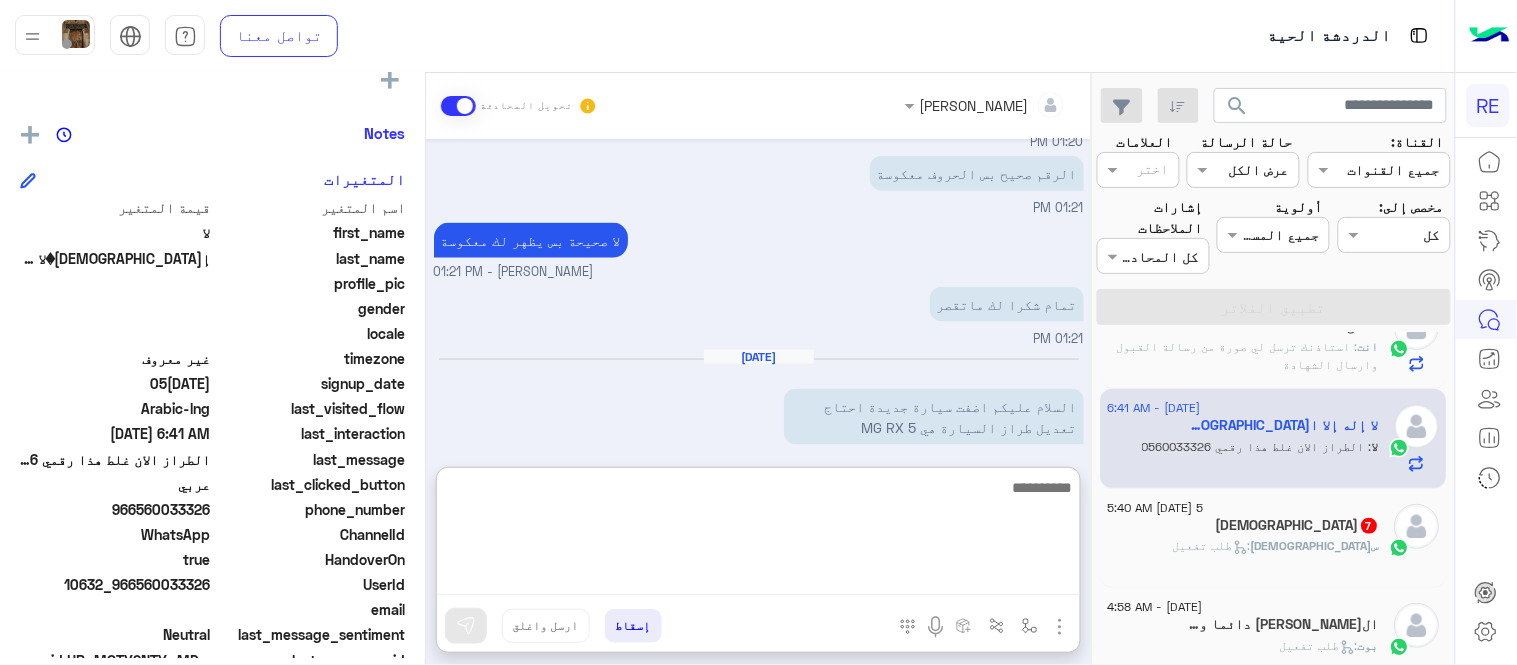click at bounding box center [758, 535] 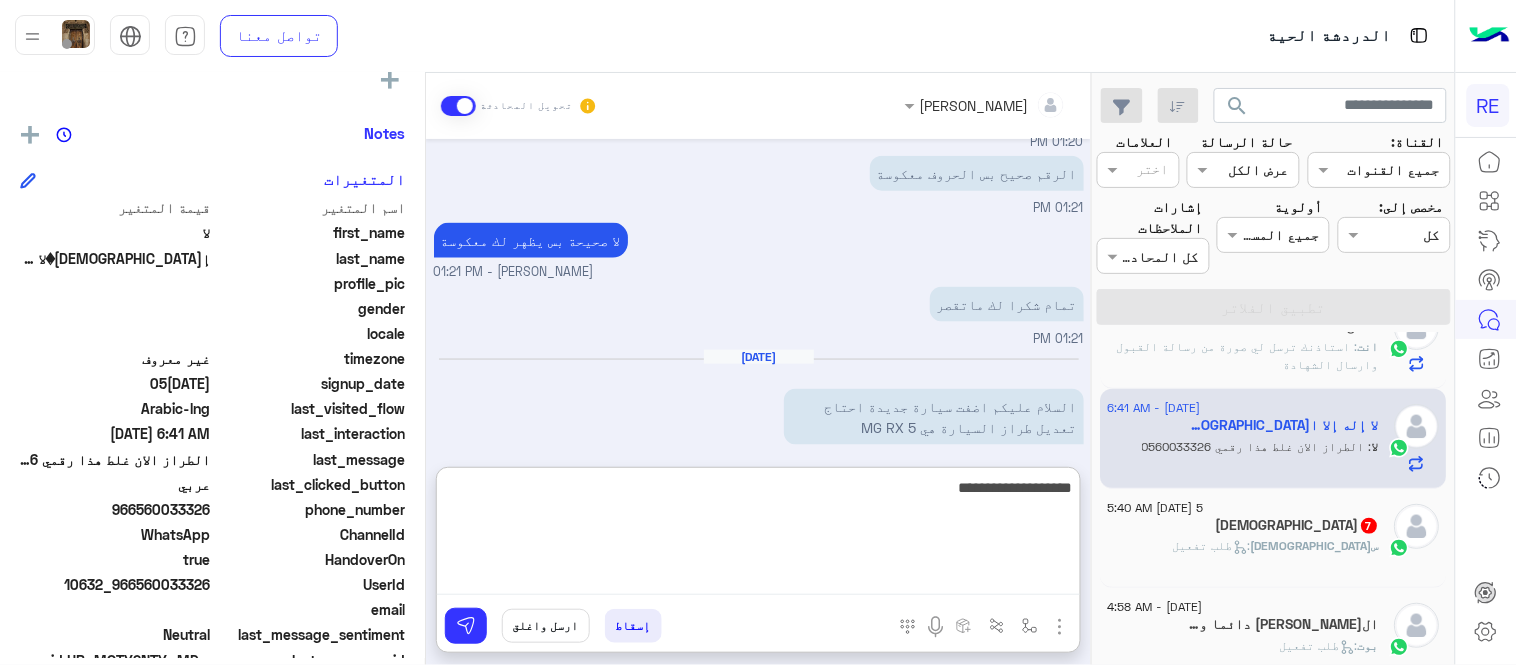 type on "**********" 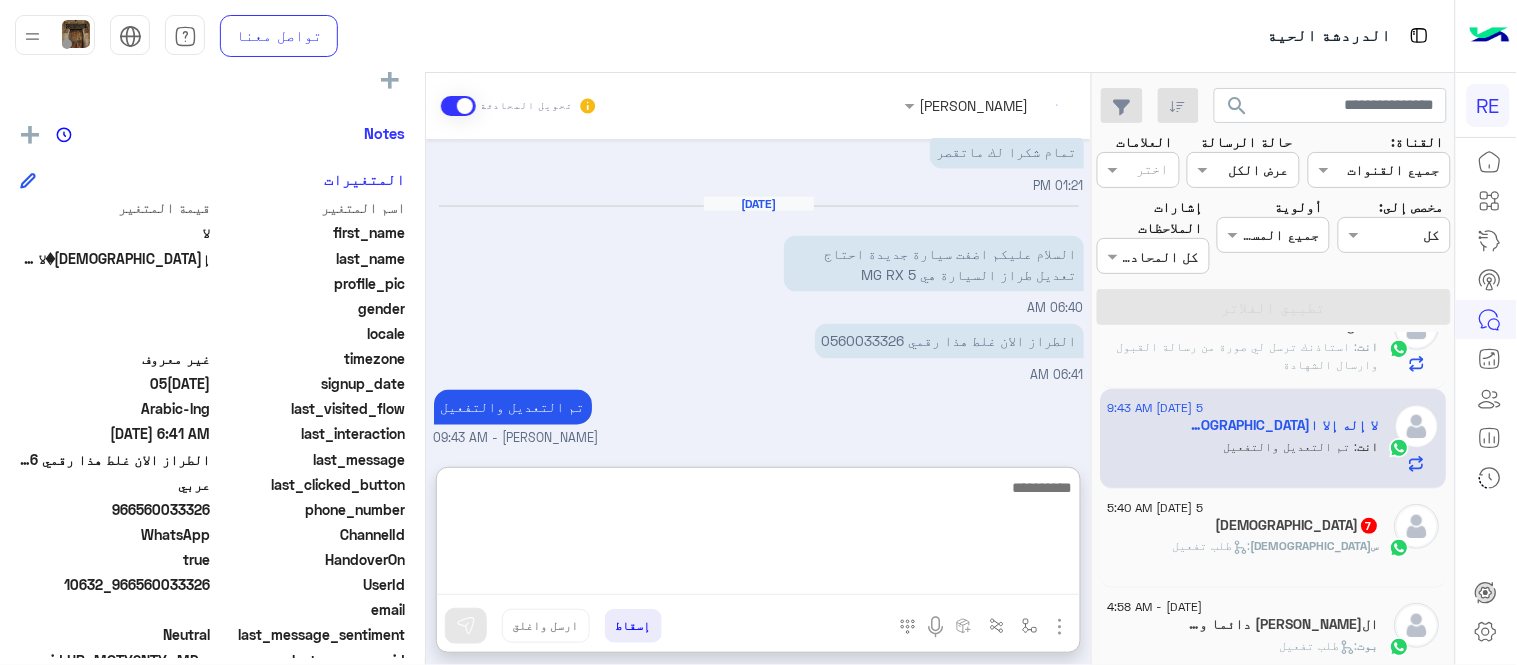 scroll, scrollTop: 851, scrollLeft: 0, axis: vertical 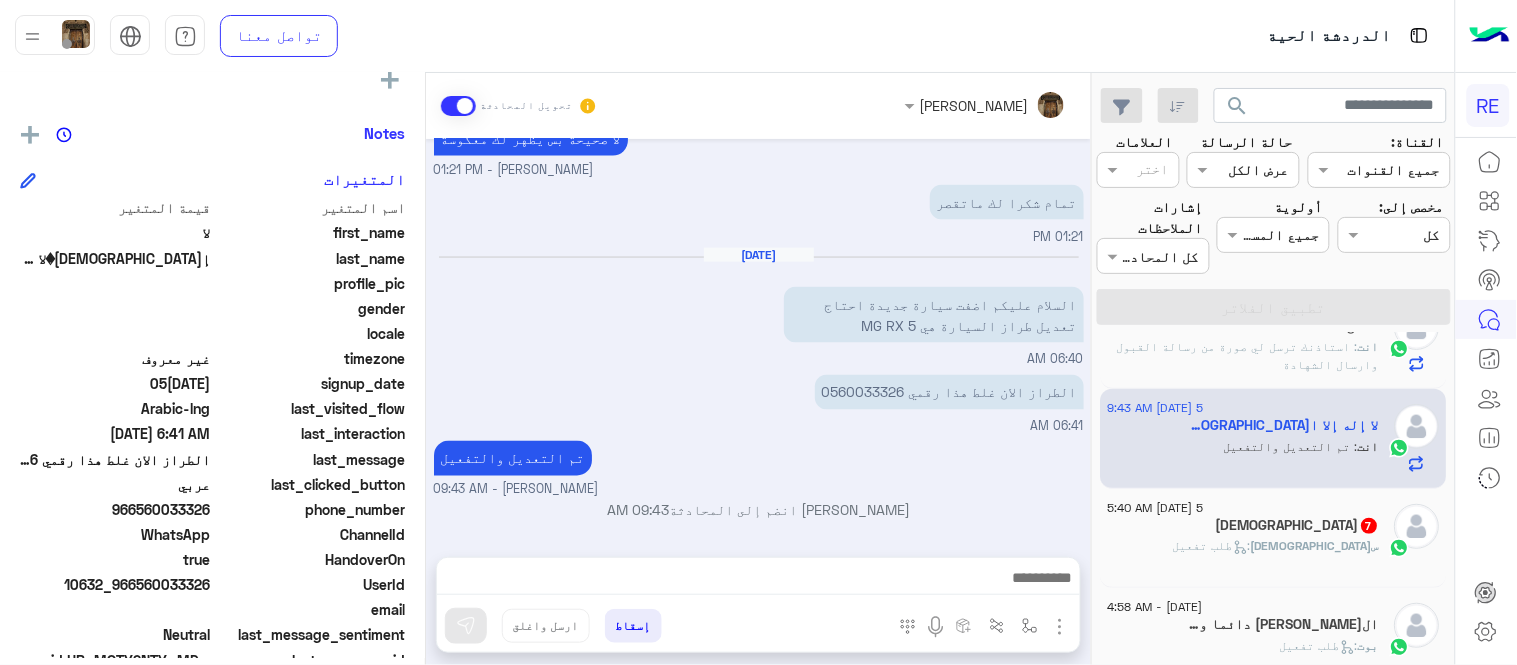 click on "[DEMOGRAPHIC_DATA]  7" 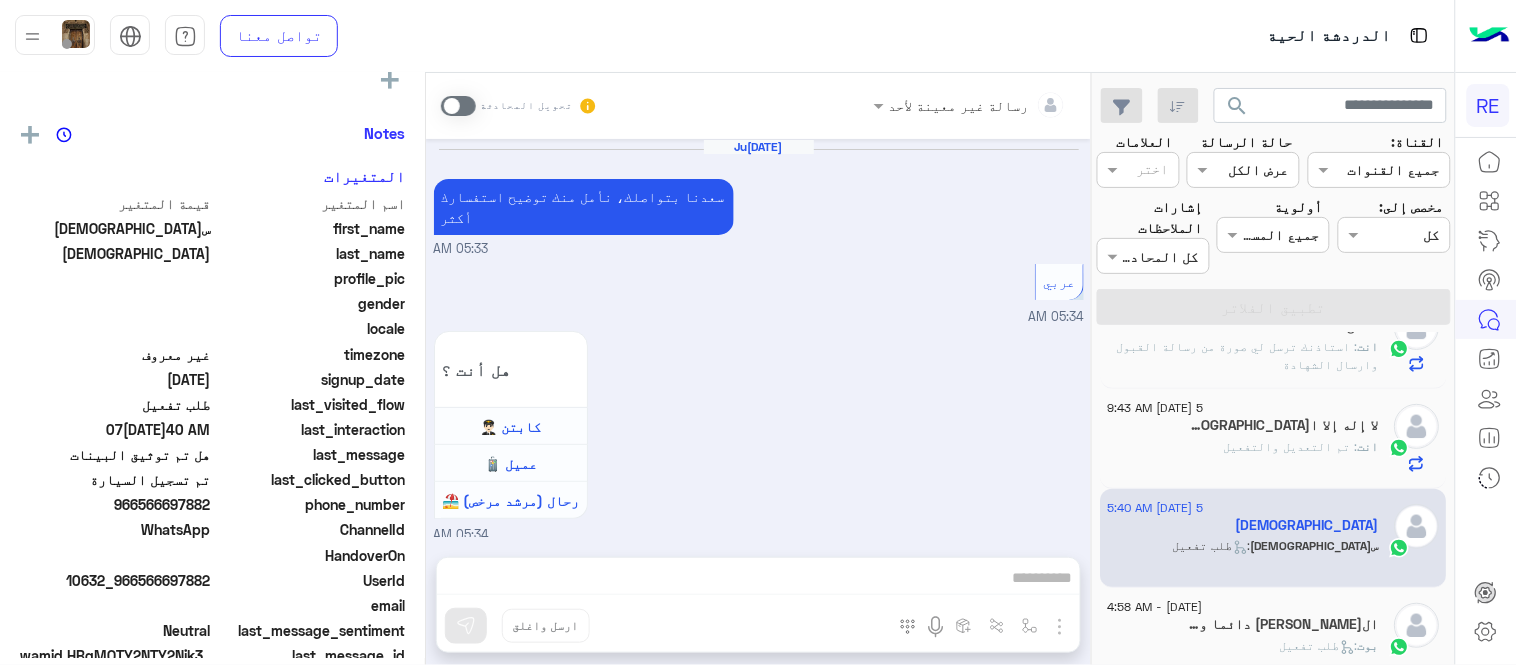 scroll, scrollTop: 1427, scrollLeft: 0, axis: vertical 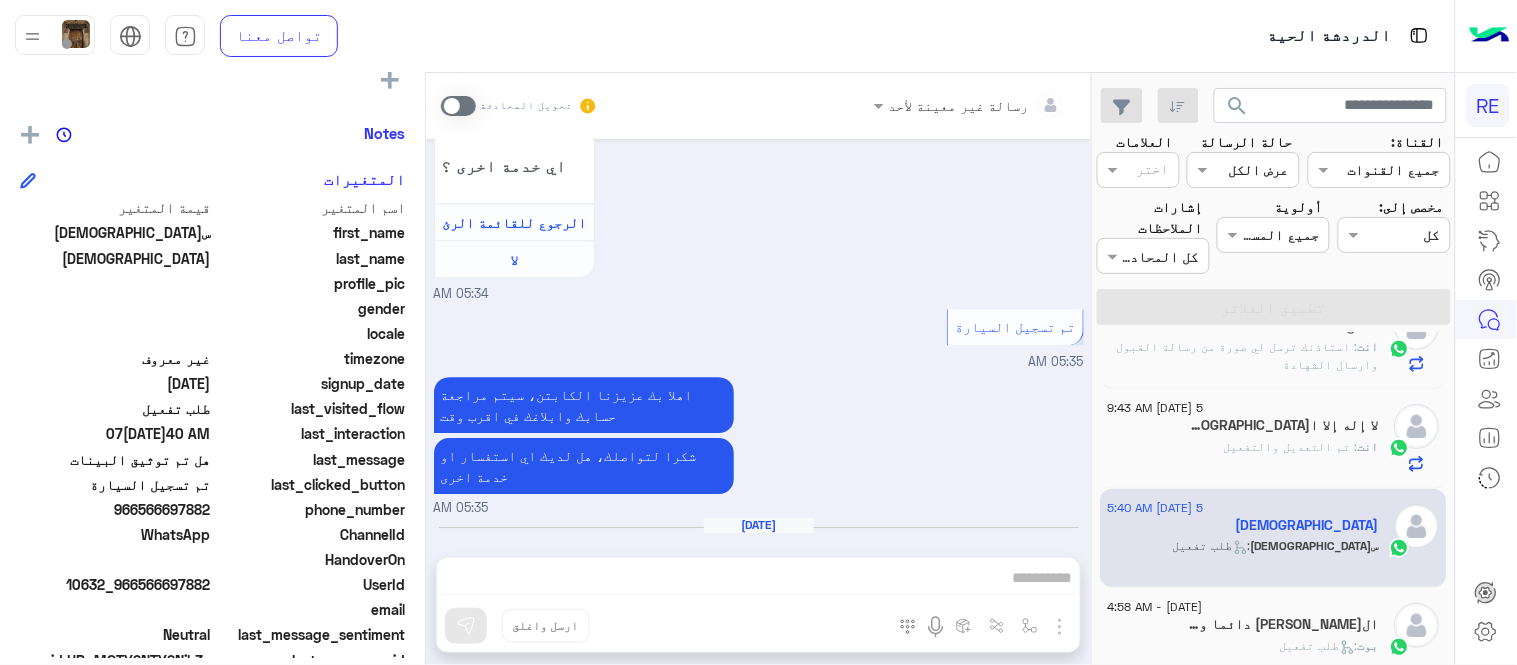 click at bounding box center [458, 106] 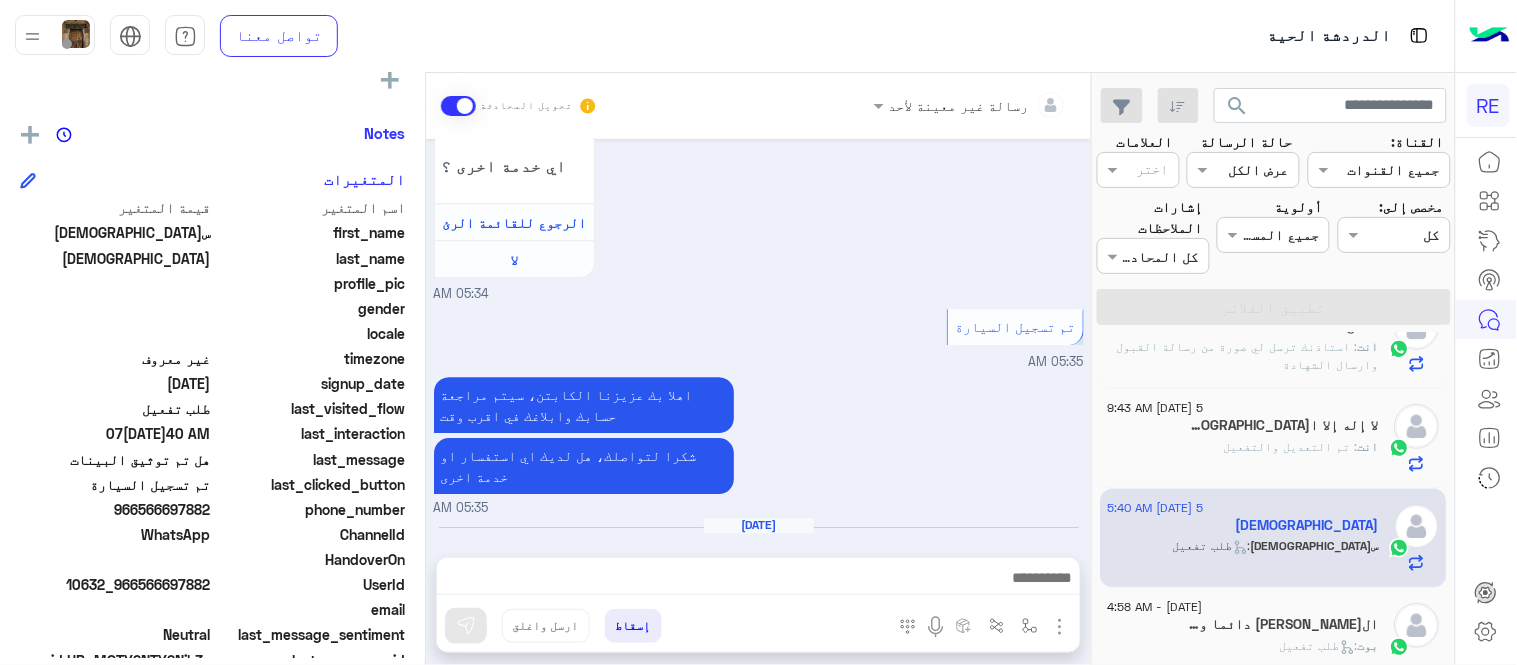 scroll, scrollTop: 1463, scrollLeft: 0, axis: vertical 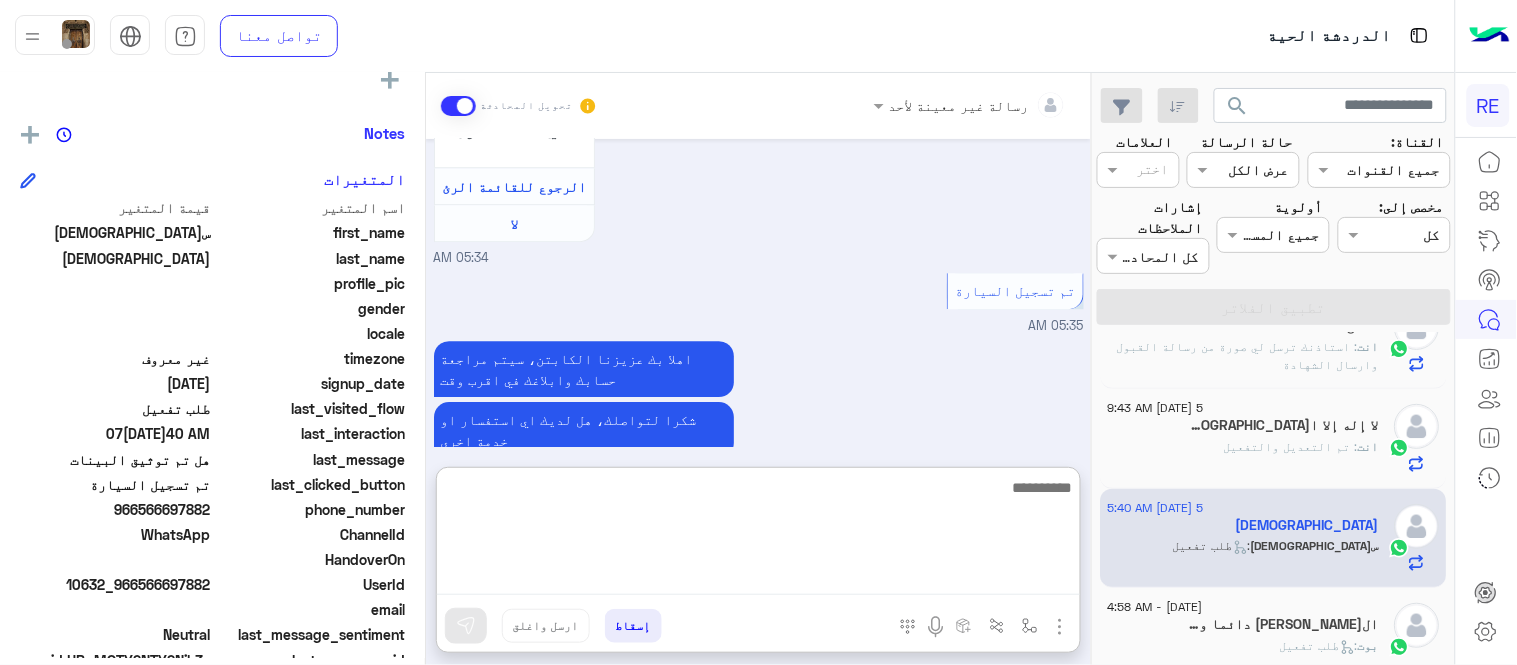 click at bounding box center (758, 535) 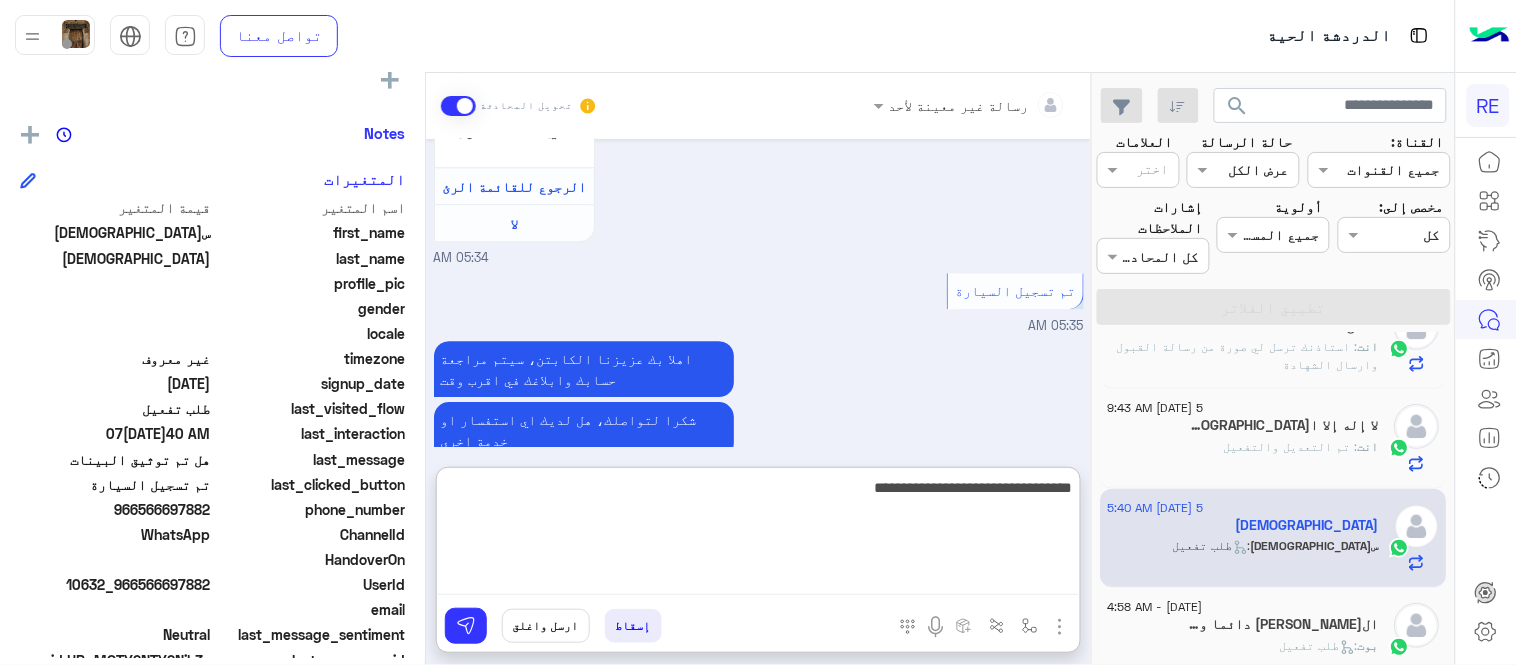 type on "**********" 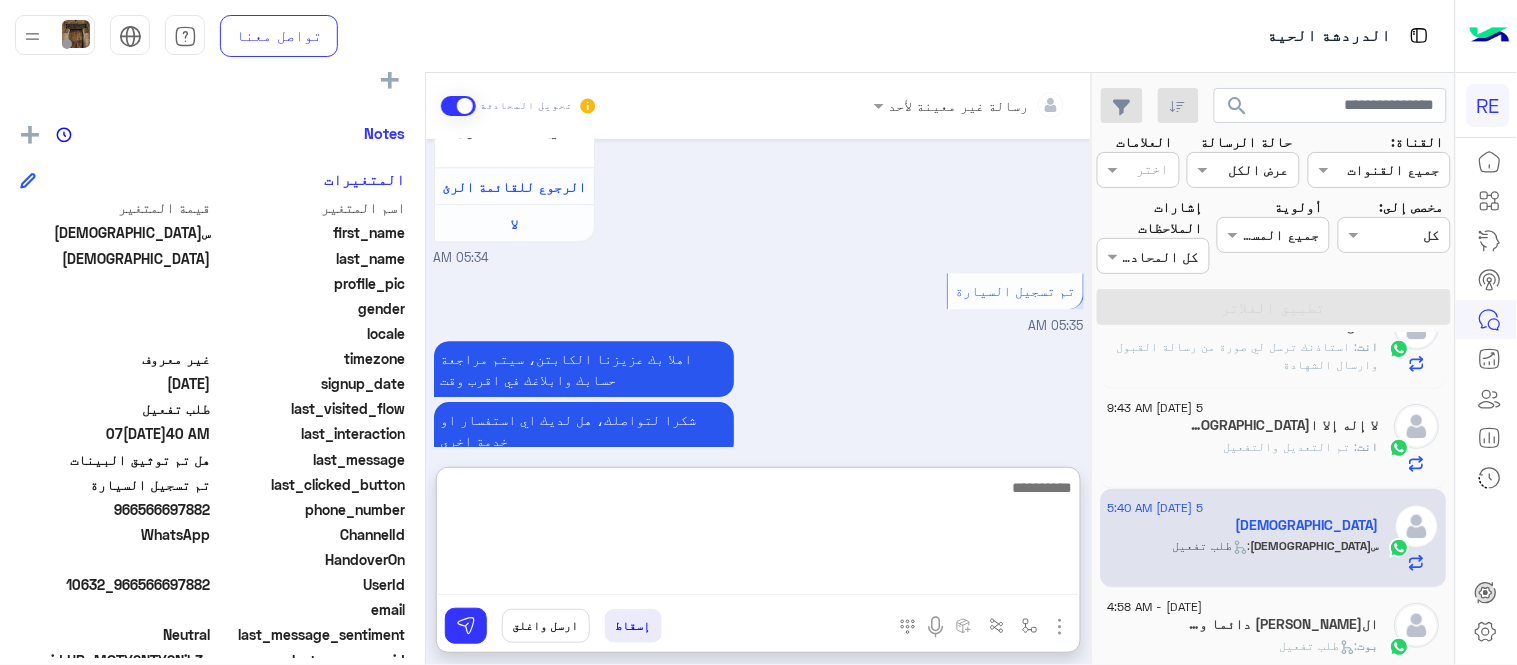 scroll, scrollTop: 1617, scrollLeft: 0, axis: vertical 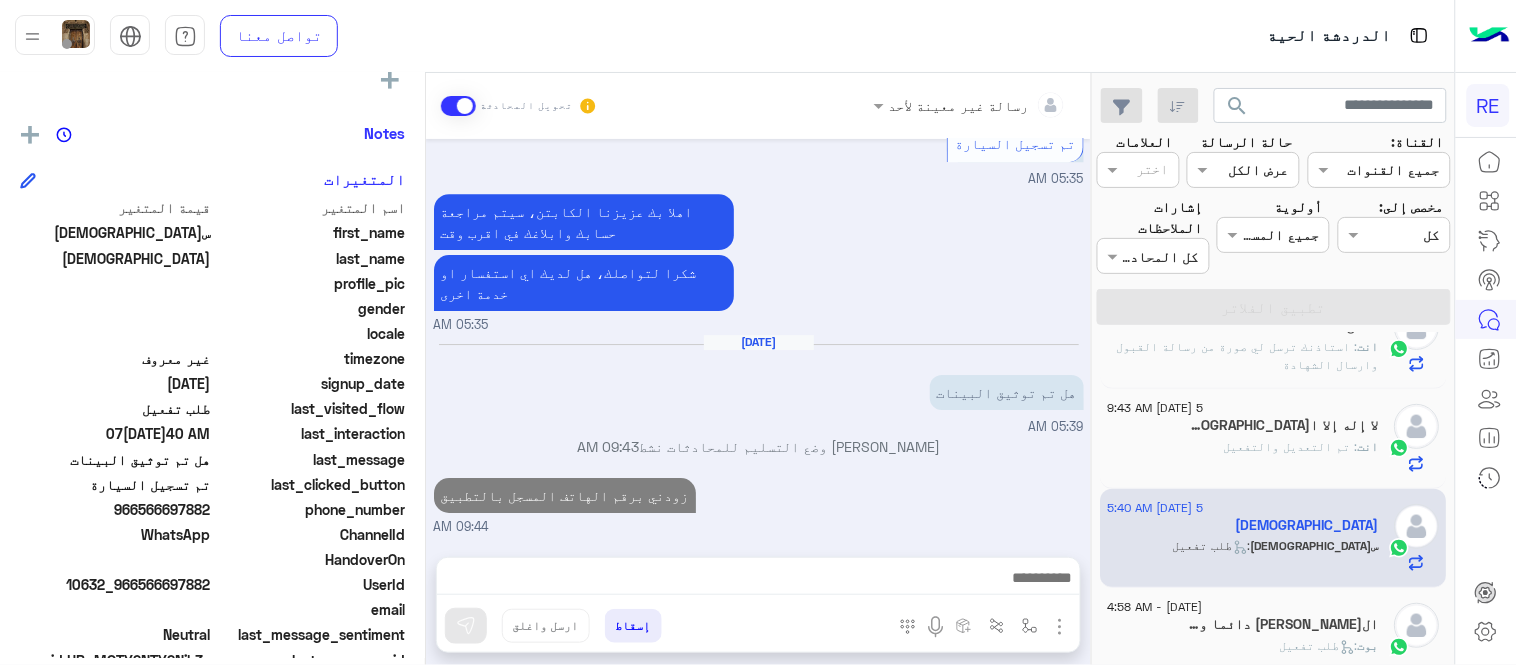 click on "Ju[DATE]  [PERSON_NAME] بتواصلك، نأمل منك توضيح استفسارك أكثر    05:33 AM   عربي    05:34 AM  هل أنت ؟   كابتن 👨🏻‍✈️   عميل 🧳   رحال (مرشد مرخص) 🏖️     05:34 AM   كابتن �    05:34 AM  اختر ا[DATE]�خدمات التالية:    05:34 AM   تفعيل حساب    05:34 AM  يمكنك الاطلاع على شروط الانضمام لرحلة ك (كابتن ) الموجودة بالصورة أعلاه،
لتحميل التطبيق عبر الرابط التالي : 📲
[URL][DOMAIN_NAME]    يسعدنا انضمامك لتطبيق رحلة يمكنك اتباع الخطوات الموضحة لتسجيل بيانات سيارتك بالفيديو التالي  : عزيزي الكابتن، فضلًا ، للرغبة بتفعيل الحساب قم برفع البيانات عبر التطبيق والتواصل معنا  تم تسجيل السيارة   اواجه صعوبة بالتسجيل   لا     05:34 AM" at bounding box center [758, 338] 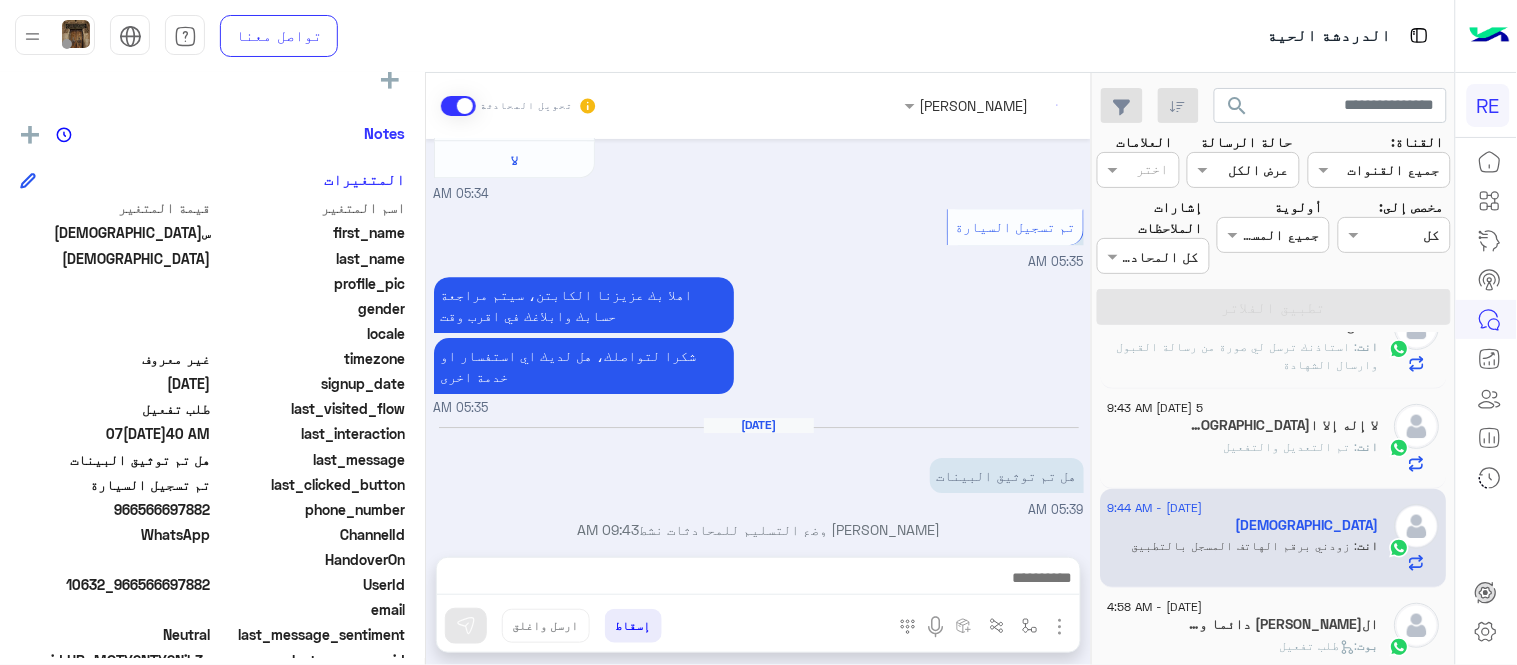 scroll, scrollTop: 1563, scrollLeft: 0, axis: vertical 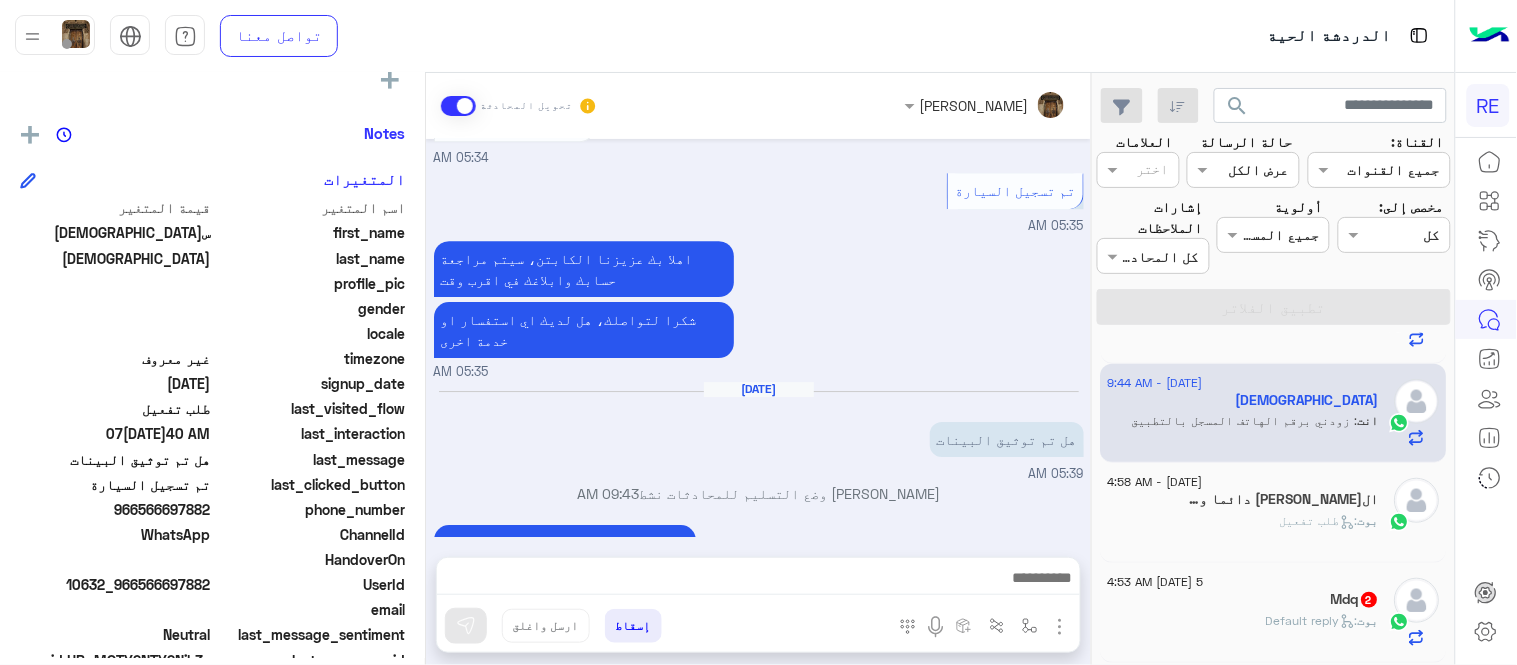 click on "ال[PERSON_NAME] دائما وابدأ  6" 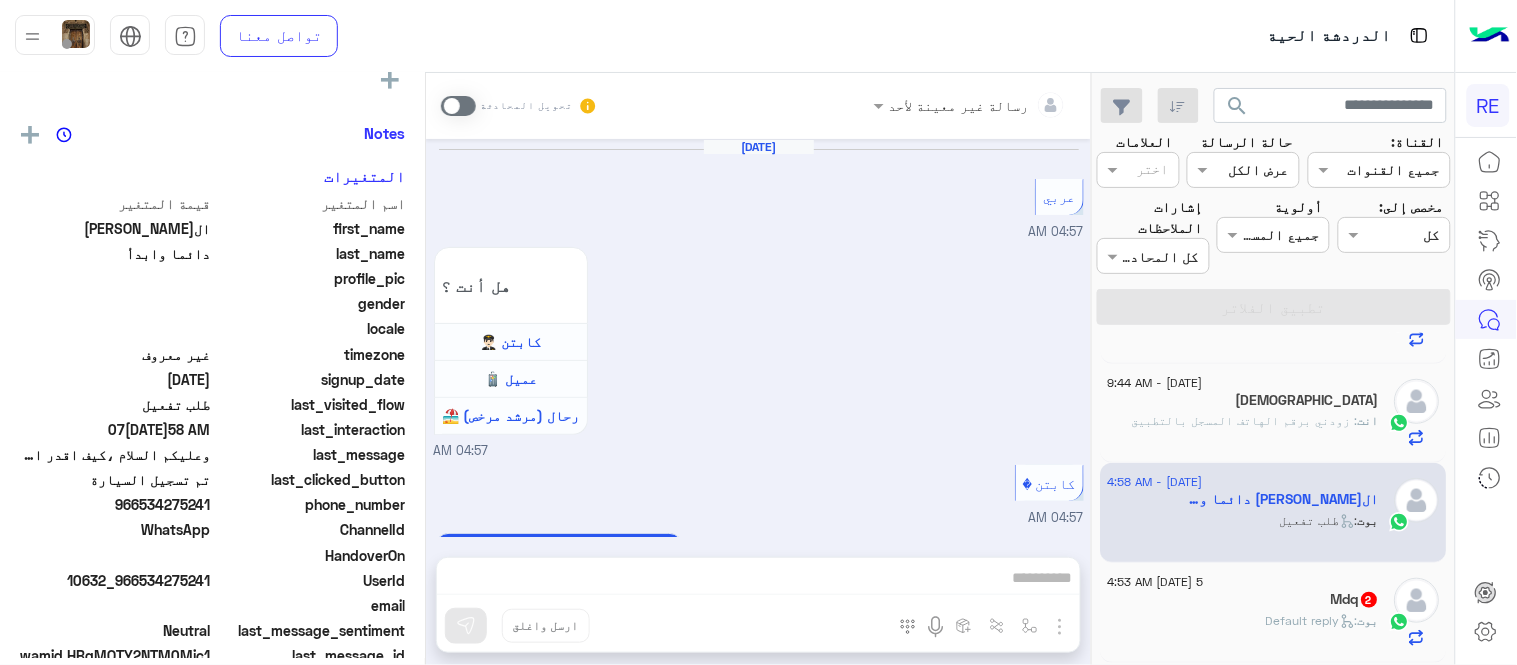 scroll, scrollTop: 1453, scrollLeft: 0, axis: vertical 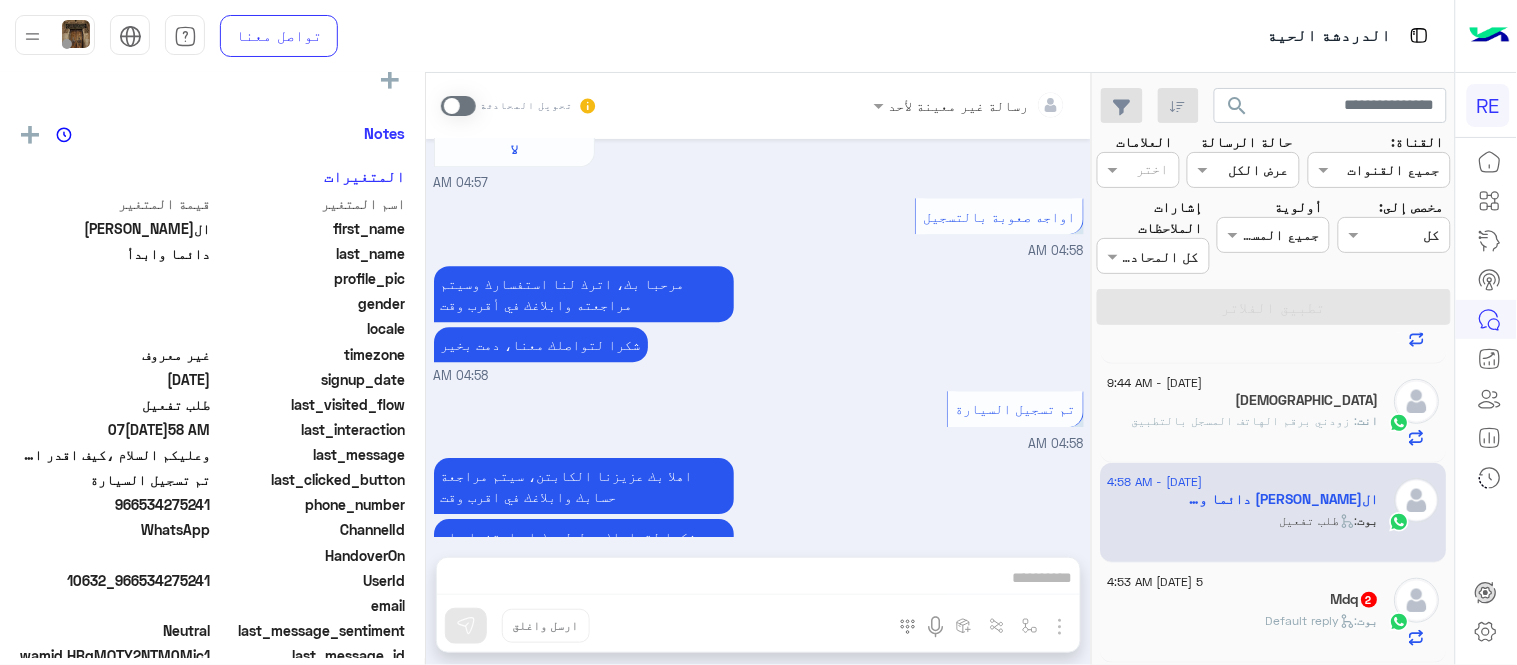click at bounding box center [458, 106] 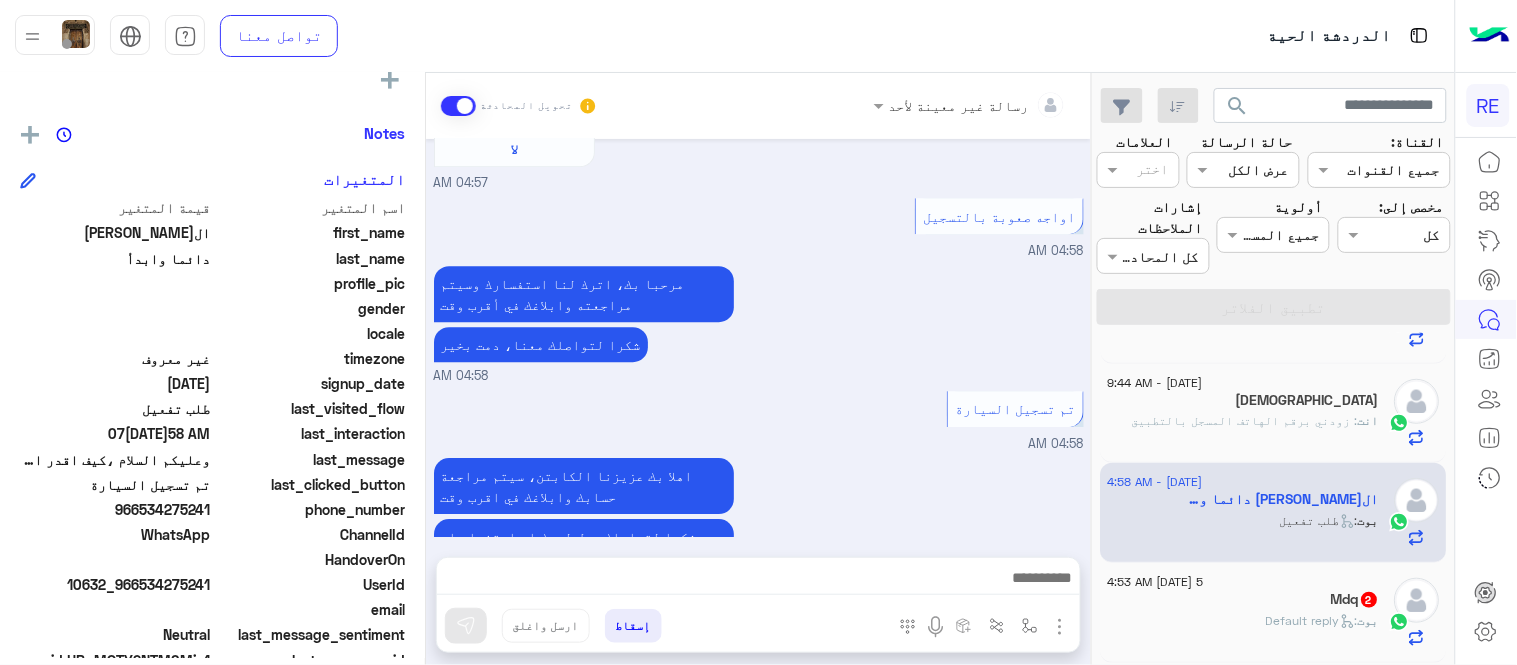scroll, scrollTop: 1490, scrollLeft: 0, axis: vertical 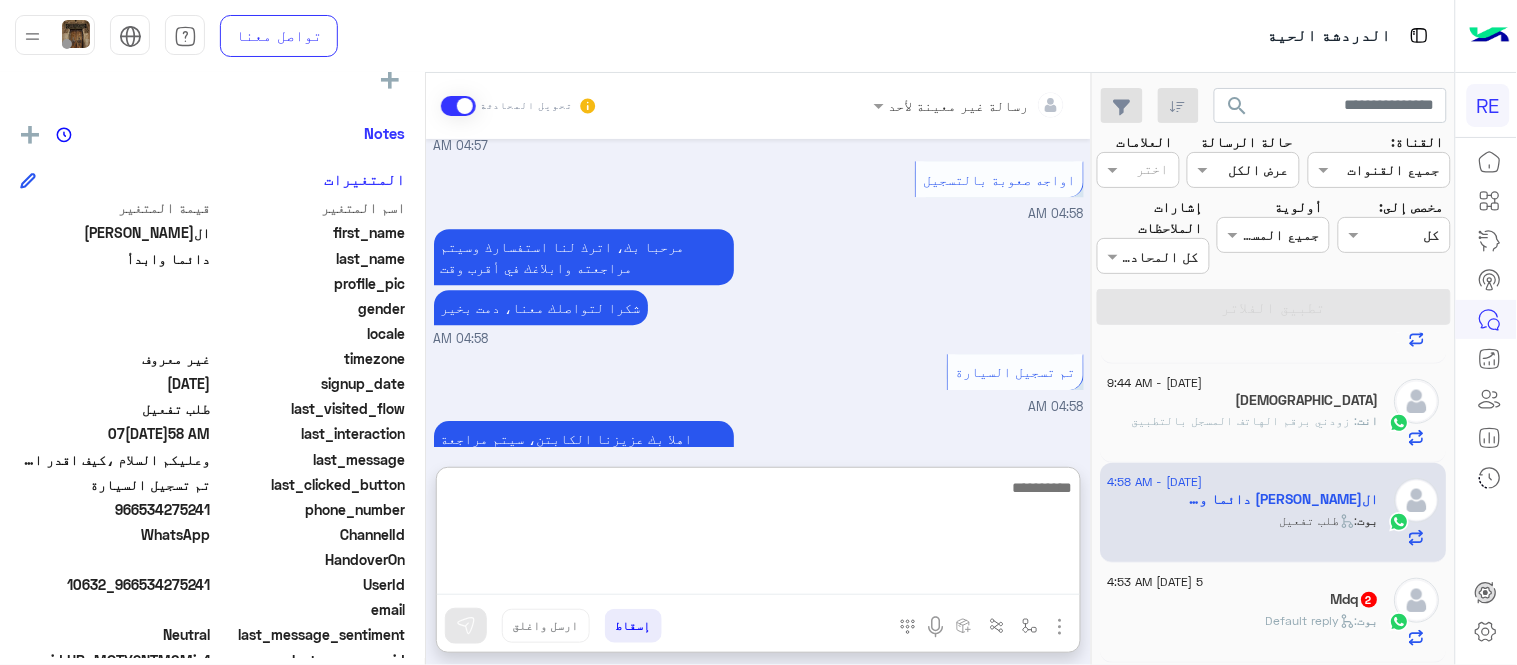click at bounding box center (758, 535) 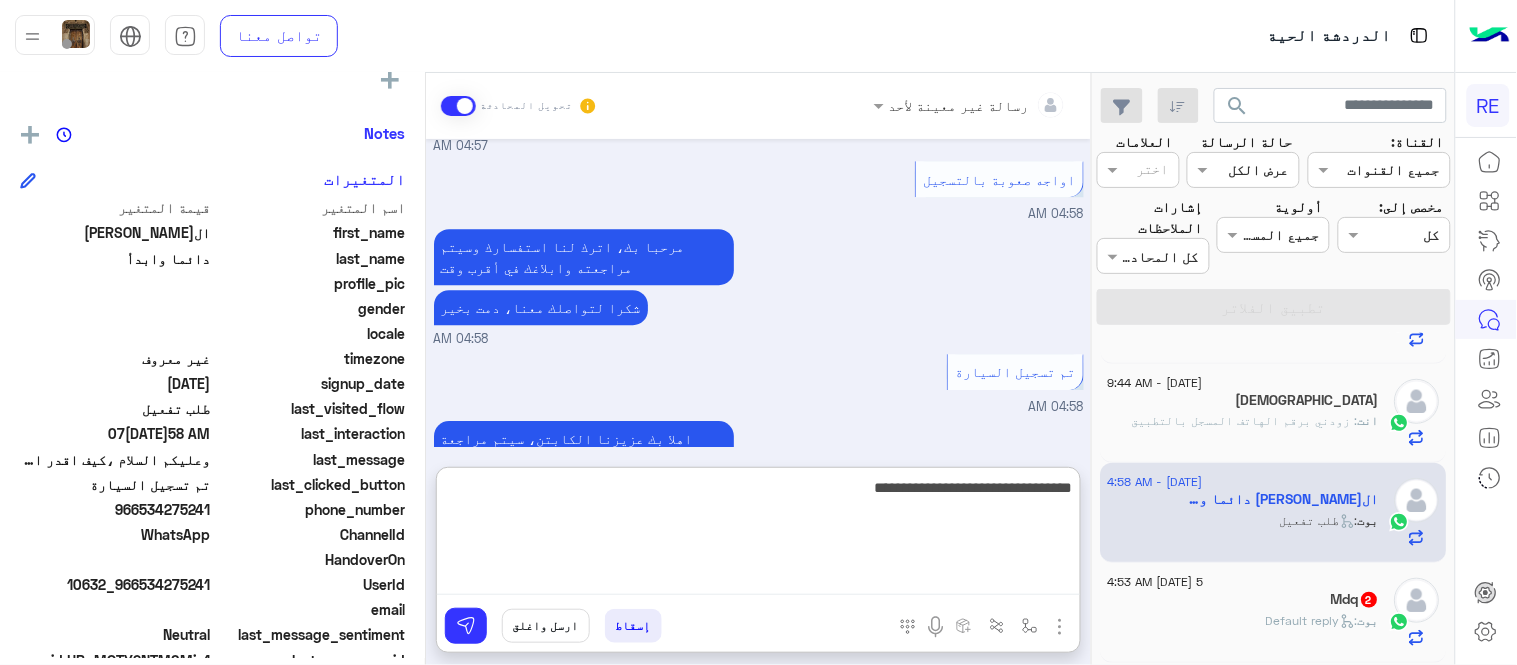 type on "**********" 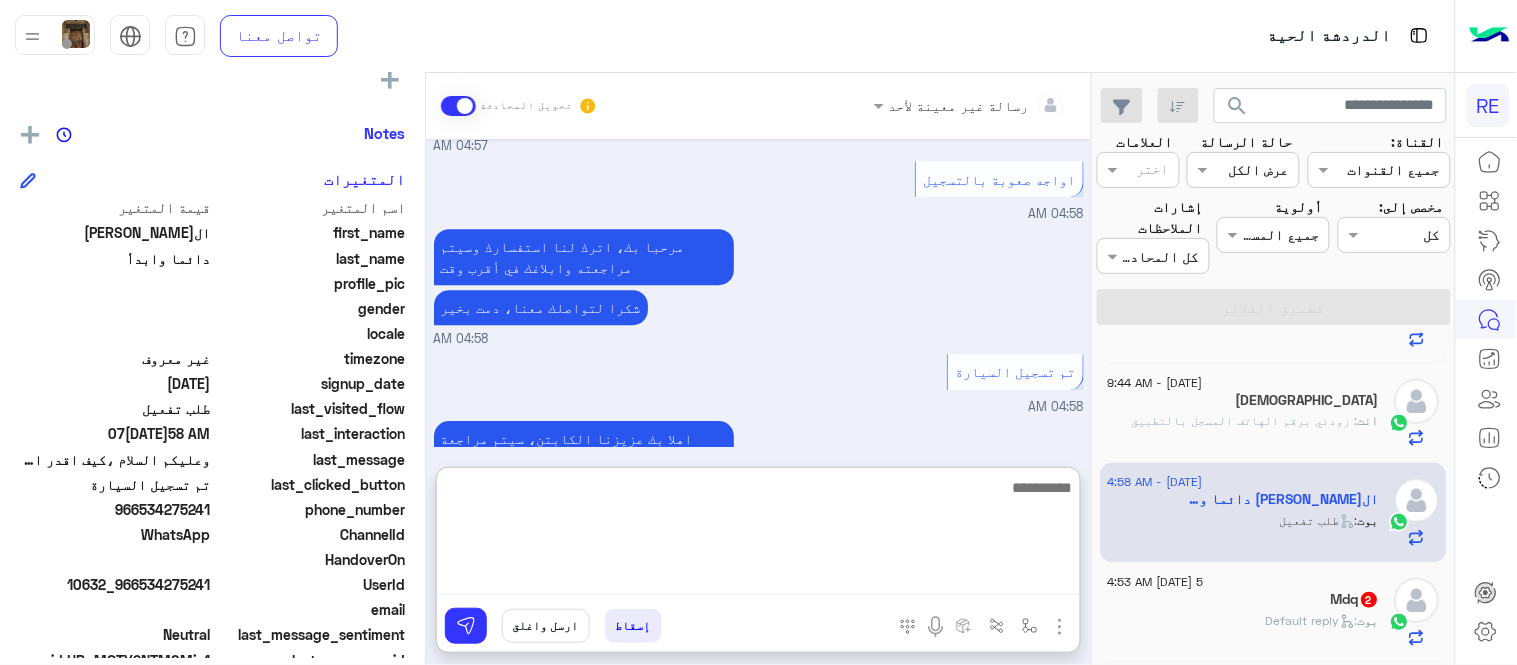 scroll, scrollTop: 1644, scrollLeft: 0, axis: vertical 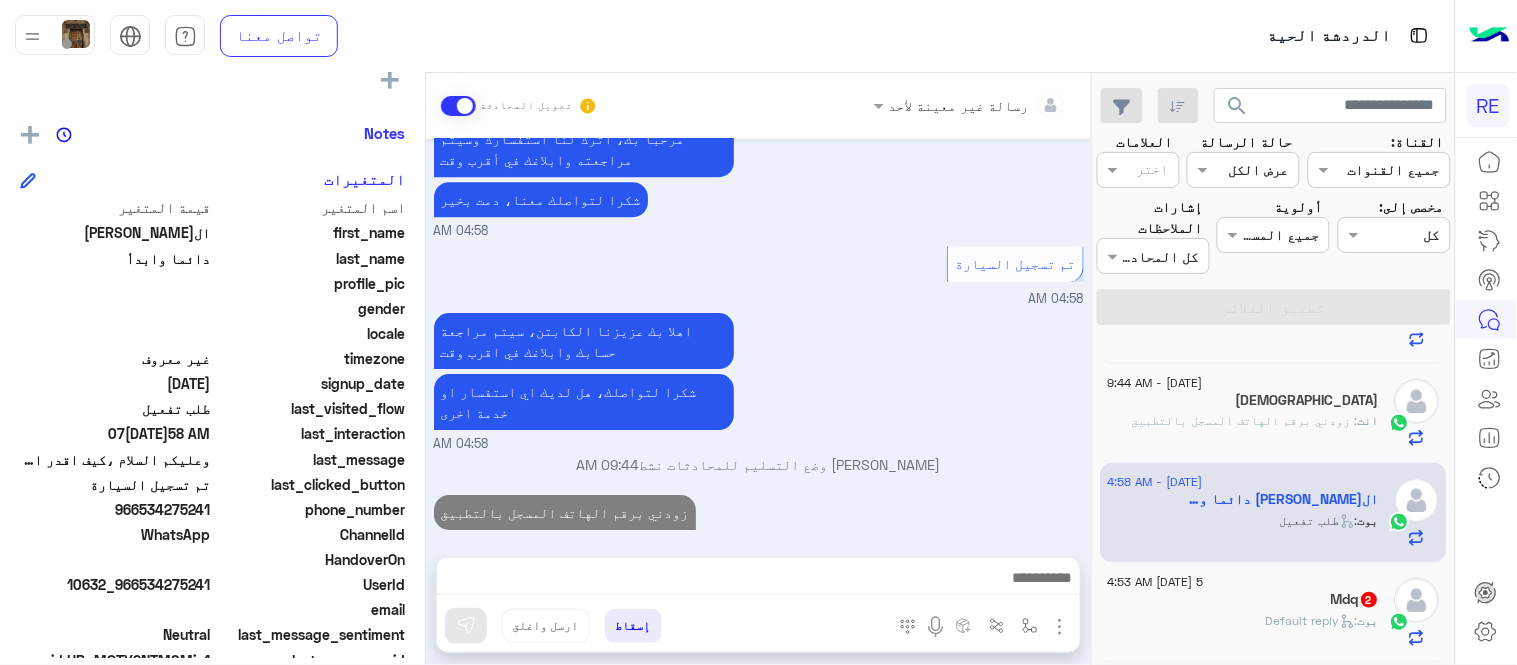 click on "[DATE][DATE]   عربي    04:57 AM  هل أنت ؟   كابتن 👨🏻‍✈️   عميل 🧳   رحال (مرشد مرخص) 🏖️     04:57 AM   كابتن �    04:57 AM  اختر ا[DATE]�خدمات التالية:    04:57 AM   تفعيل حساب    04:57 AM  يمكنك الاطلاع على شروط الانضمام لرحلة ك (كابتن ) الموجودة بالصورة أعلاه،
لتحميل التطبيق عبر الرابط التالي : 📲
[URL][DOMAIN_NAME]    يسعدنا انضمامك لتطبيق رحلة يمكنك اتباع الخطوات الموضحة لتسجيل بيانات سيارتك بالفيديو التالي  : عزيزي الكابتن، فضلًا ، للرغبة بتفعيل الحساب قم برفع البيانات عبر التطبيق والتواصل معنا  تم تسجيل السيارة   اواجه صعوبة بالتسجيل  اي خدمة اخرى ؟  الرجوع للقائمة الرئ   لا     04:57 AM    04:58 AM     04:58 AM" at bounding box center [758, 338] 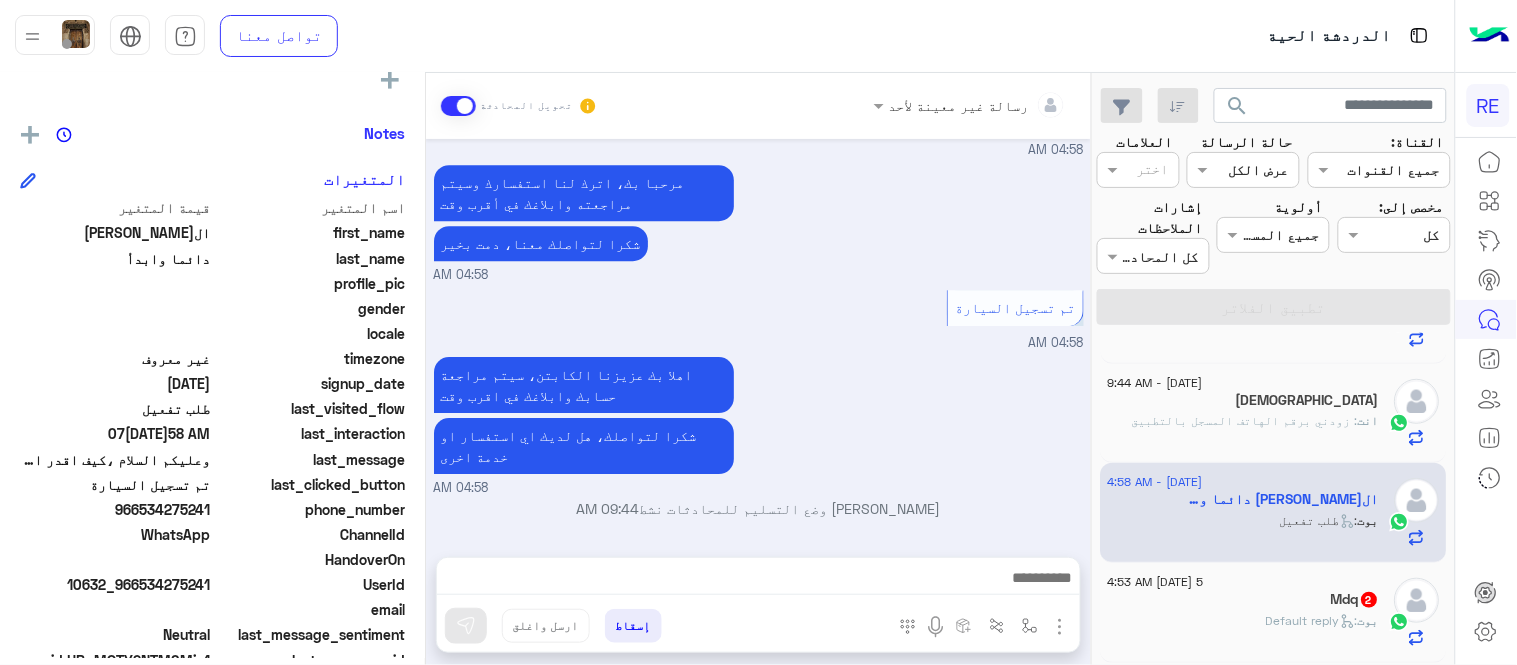 scroll, scrollTop: 1590, scrollLeft: 0, axis: vertical 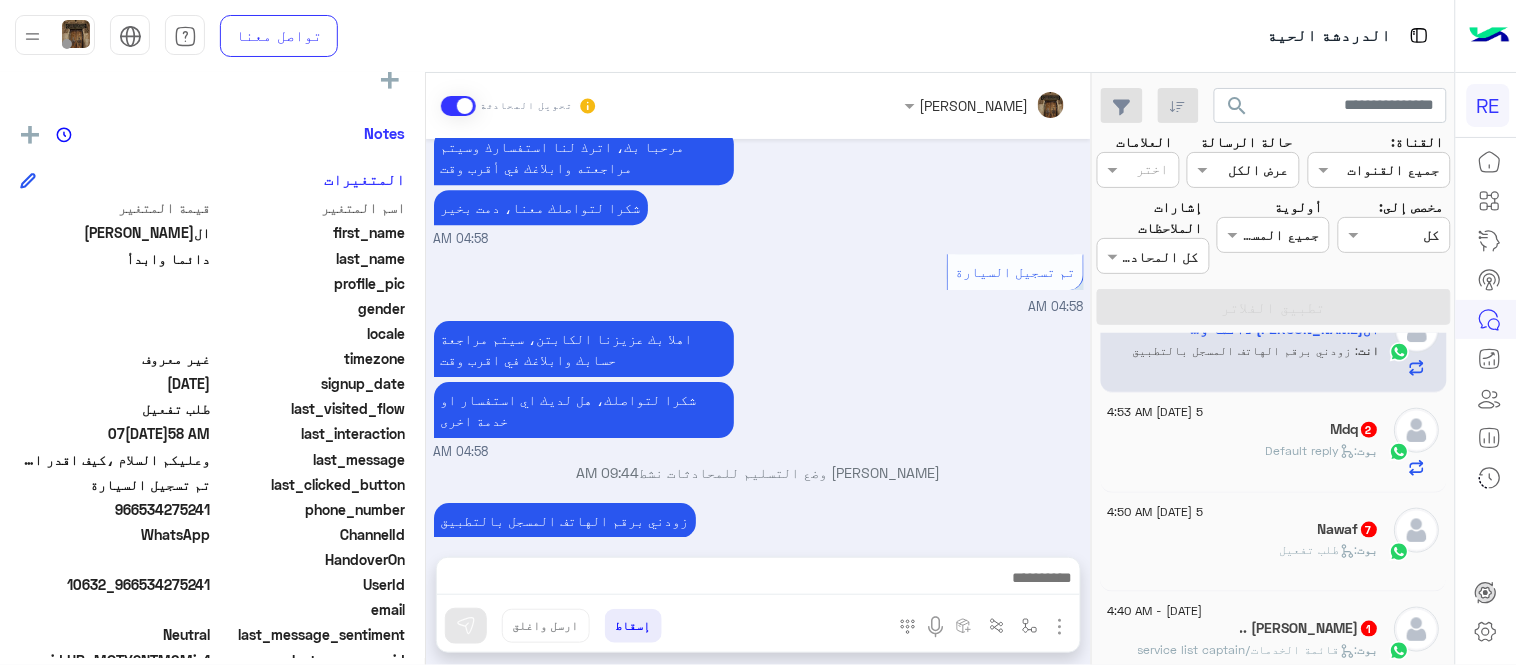 click on "[PERSON_NAME] :   Default reply" 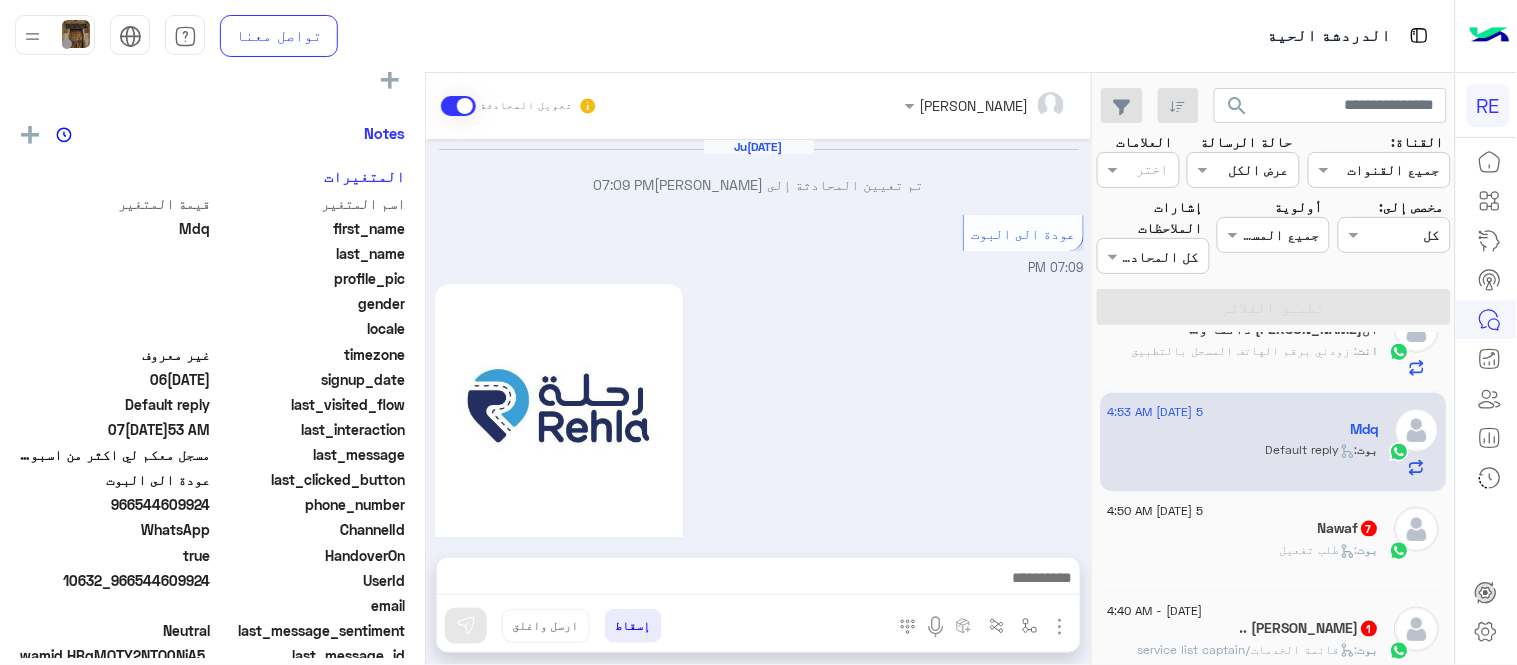 scroll, scrollTop: 715, scrollLeft: 0, axis: vertical 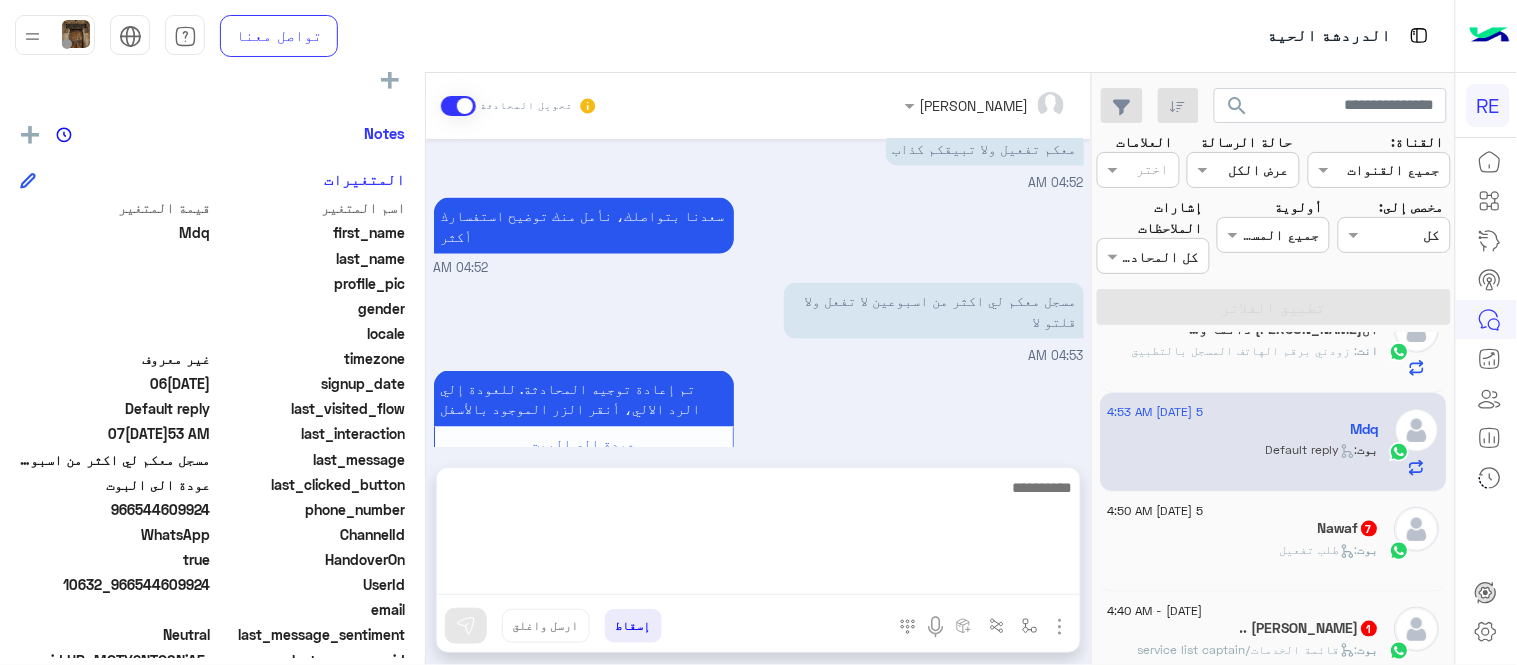 click at bounding box center (758, 535) 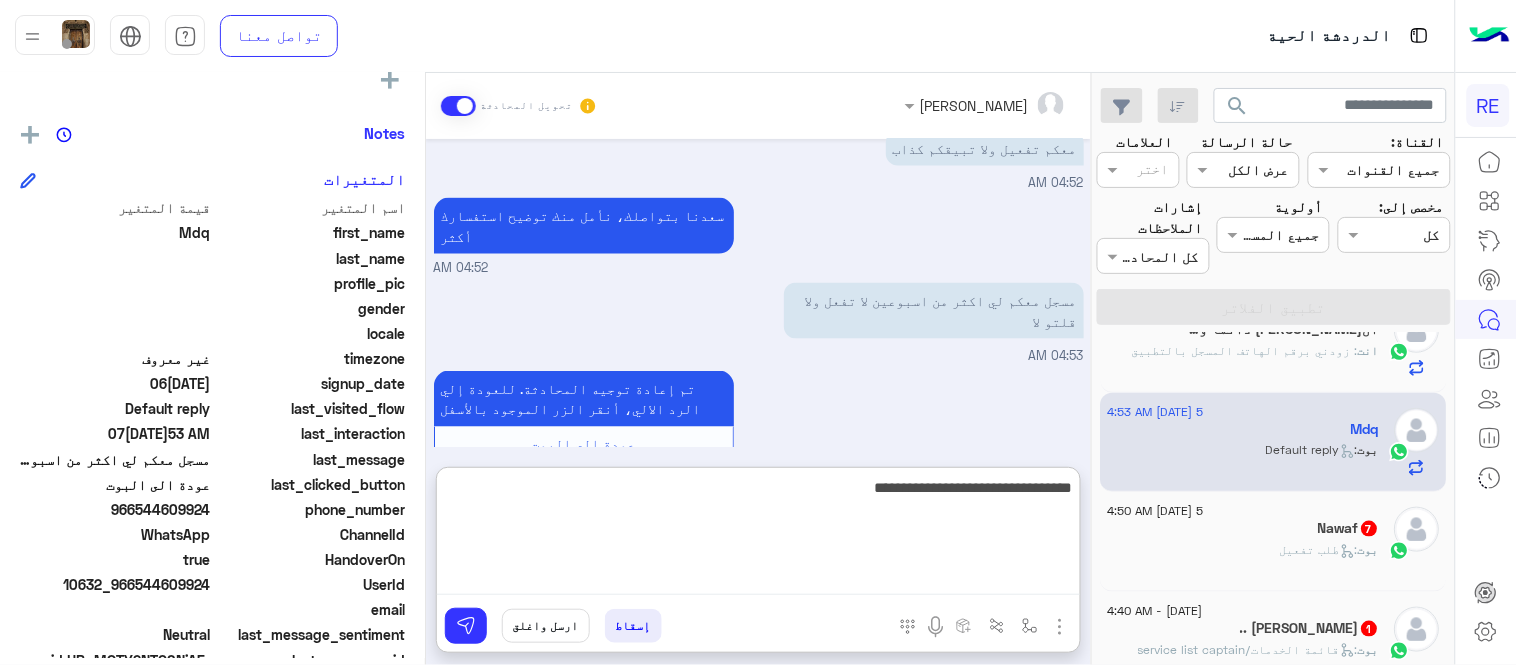 type on "**********" 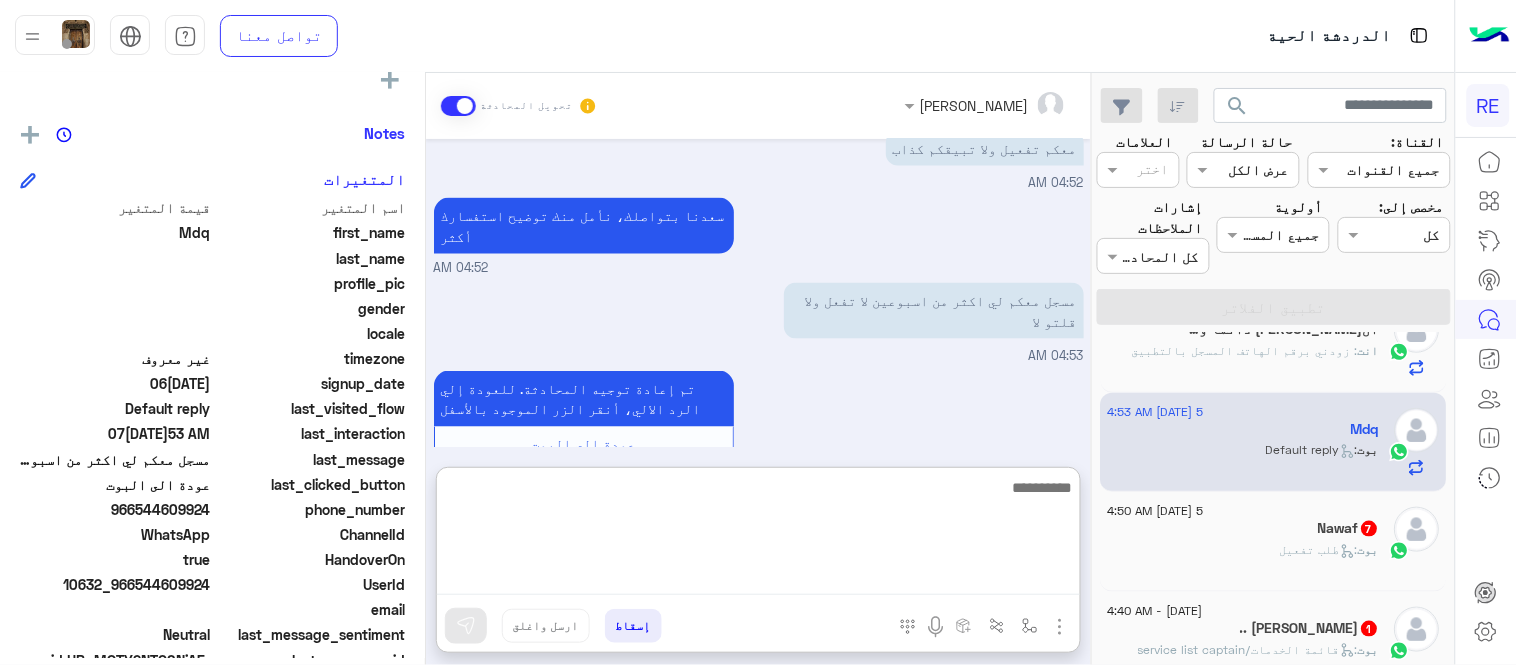 scroll, scrollTop: 870, scrollLeft: 0, axis: vertical 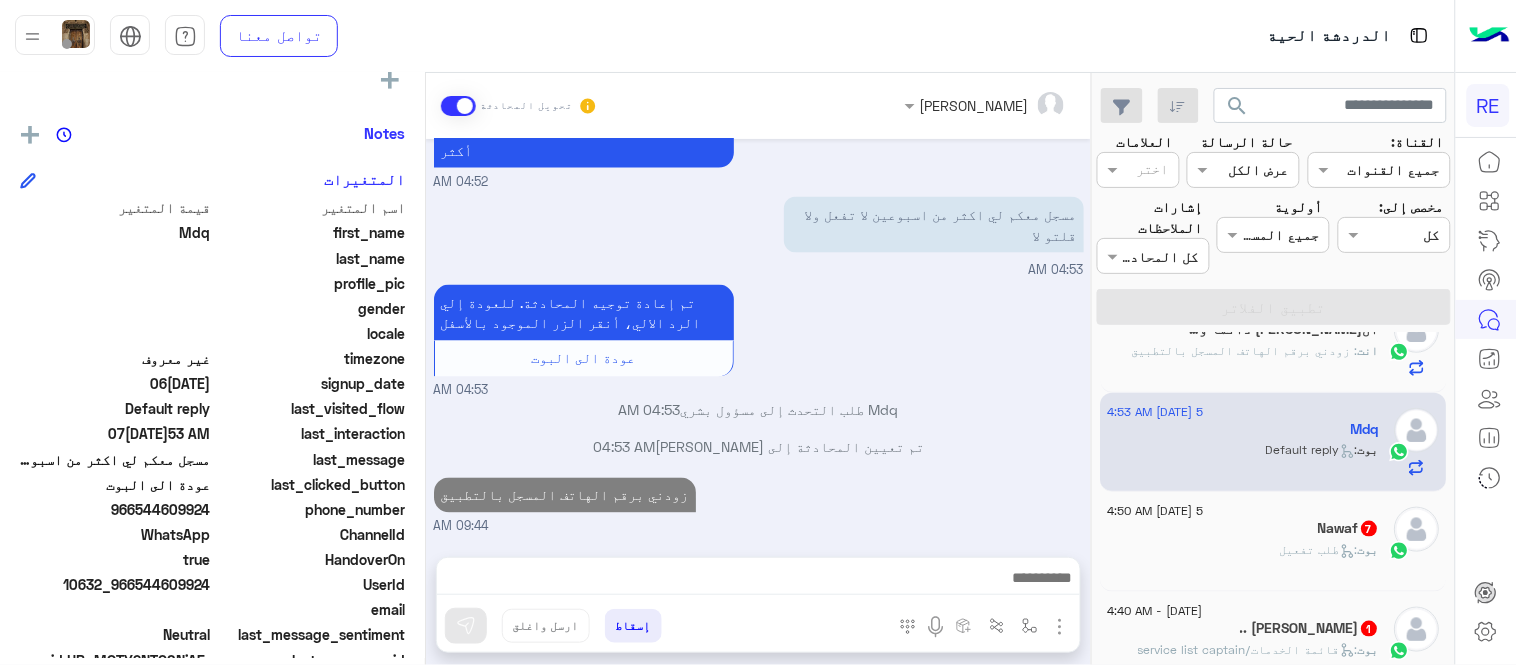 click on "[PERSON_NAME] تحويل المحادثة     Ju[DATE]   تم تعيين المحادثة إلى [PERSON_NAME]   07:09 PM       عودة الى البوت    07:09 PM
اهلًا بك في تطبيق رحلة 👋
Welcome to [GEOGRAPHIC_DATA]  👋
من فضلك أختر لغة التواصل
Please choose your preferred Language
English   عربي     07:09 PM   Mdq  غادر المحادثة   07:09 PM       [DATE]  معكم تفعيل ولا تبيقكم كذاب   04:52 AM  سعدنا بتواصلك، نأمل منك توضيح استفسارك أكثر    04:52 AM  مسجل معكم لي اكثر من اسبوعين لا تفعل ولا قلتو لا   04:53 AM  تم إعادة توجيه المحادثة. للعودة إلي الرد الالي، أنقر الزر الموجود بالأسفل  عودة الى البوت     04:53 AM   Mdq  طلب التحدث إلى مسؤول بشري   04:53 AM       تم تعيين المحادثة إلى [PERSON_NAME]   04:53 AM        09:44 AM   إسقاط" at bounding box center [758, 373] 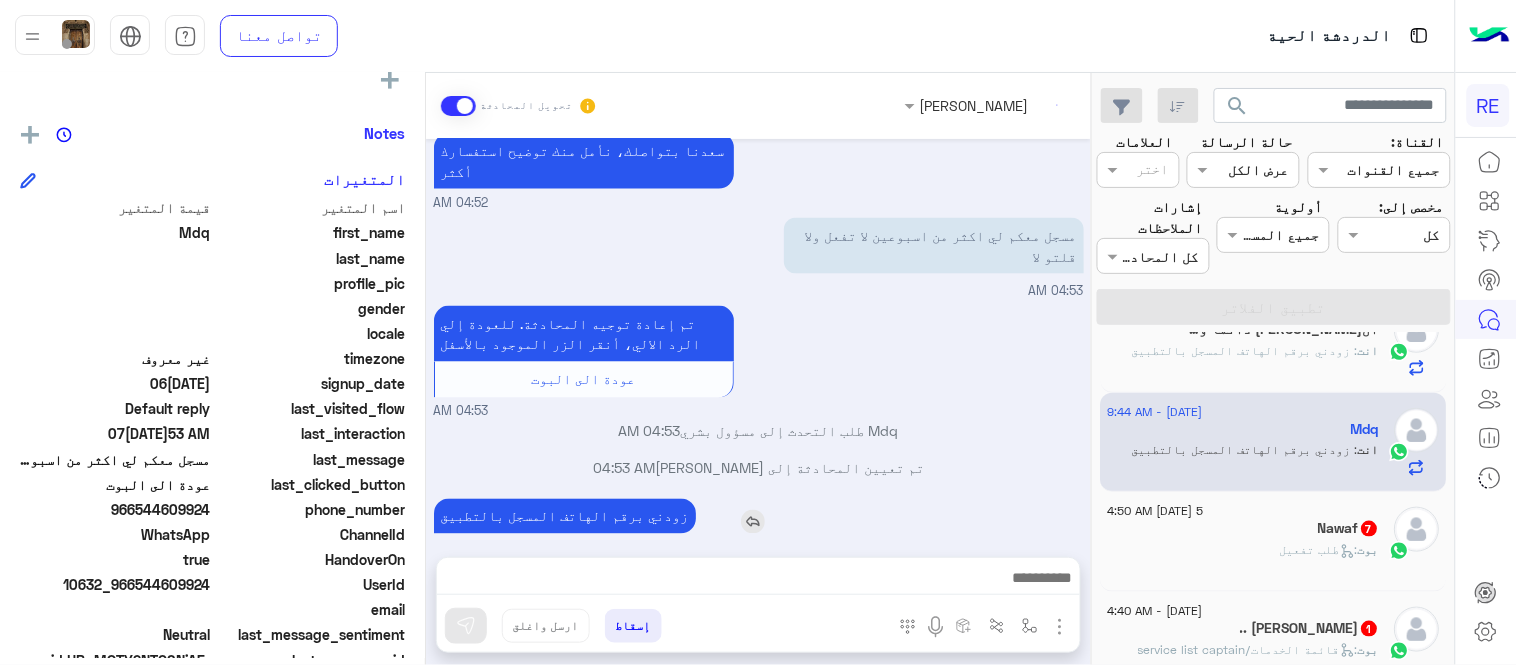 scroll, scrollTop: 815, scrollLeft: 0, axis: vertical 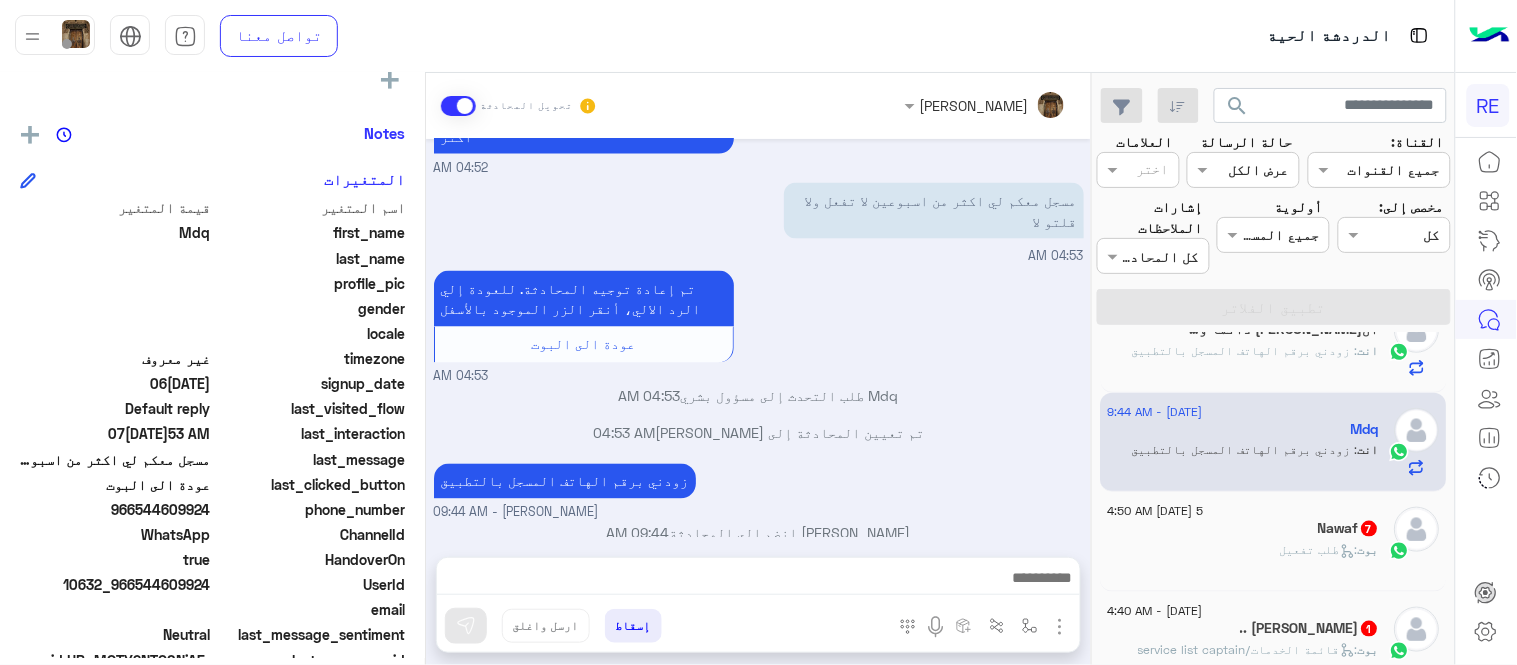 click on ":   طلب تفعيل" 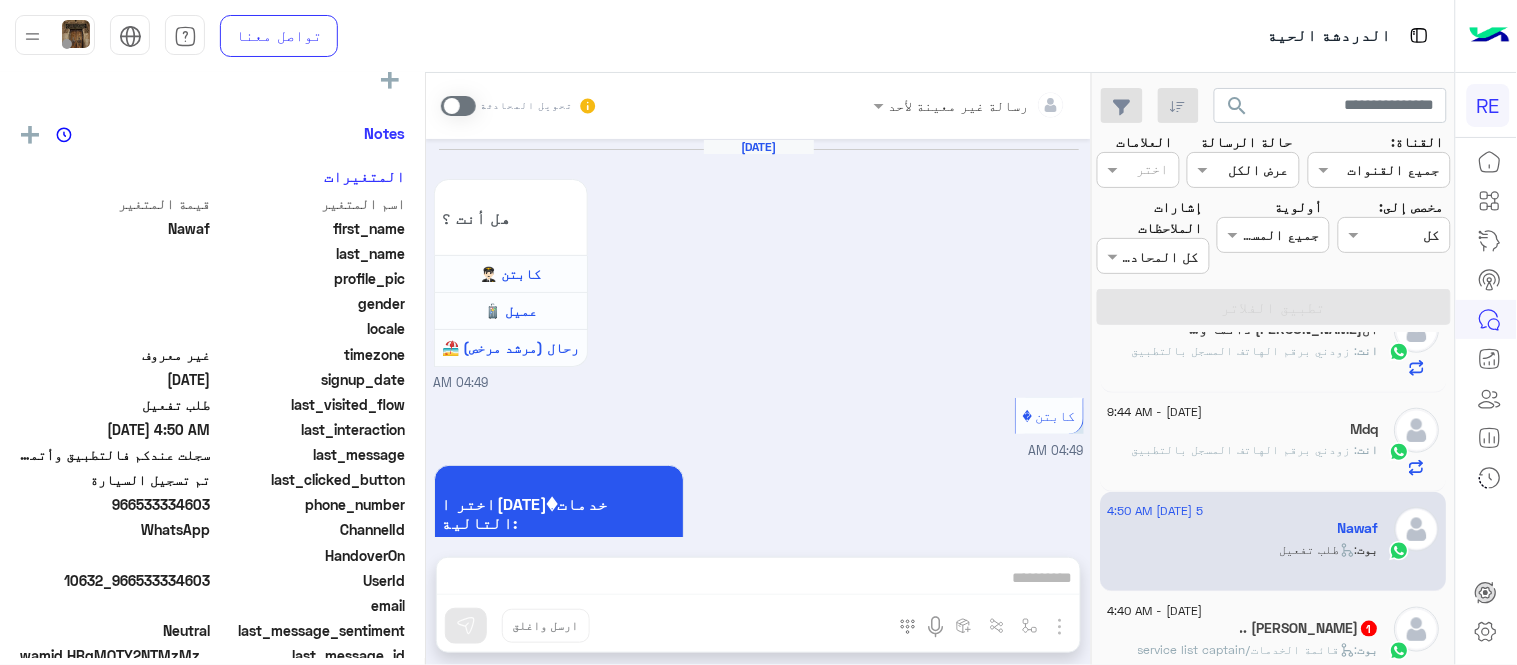 scroll, scrollTop: 1591, scrollLeft: 0, axis: vertical 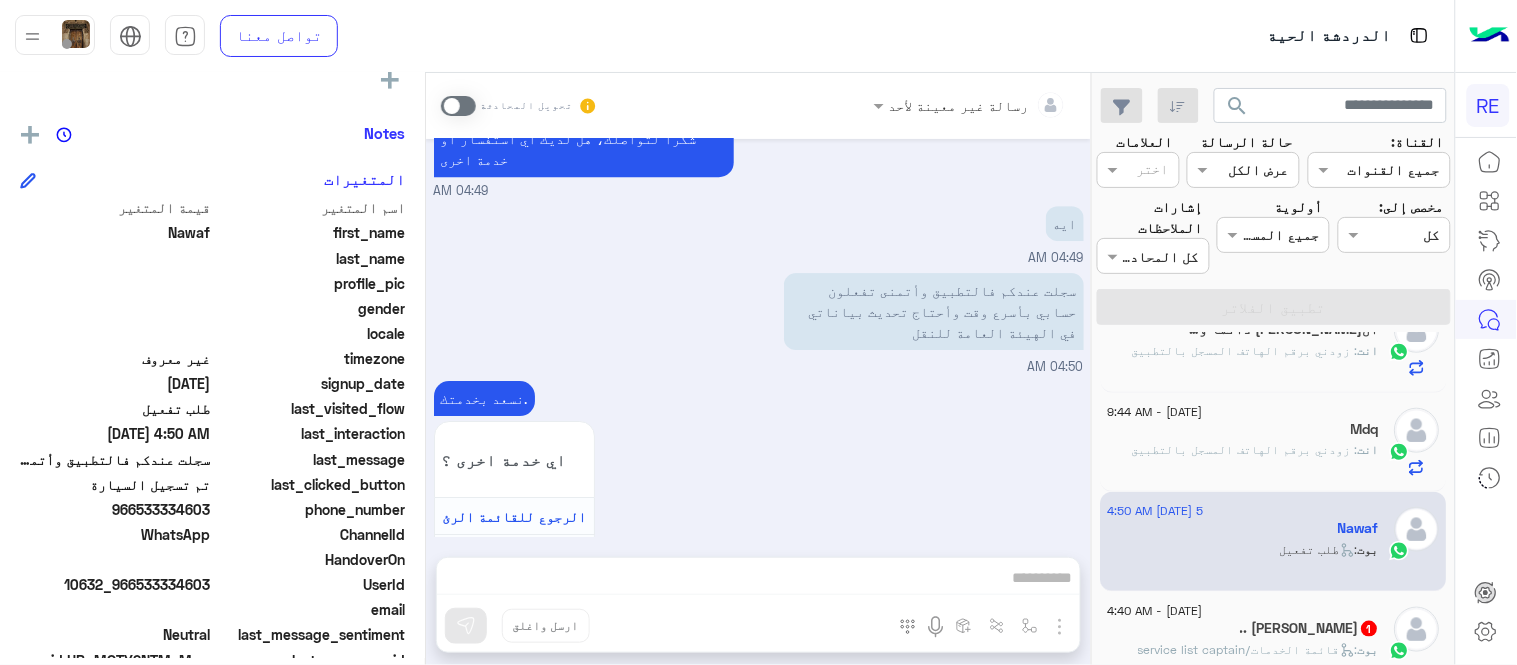 click at bounding box center (458, 106) 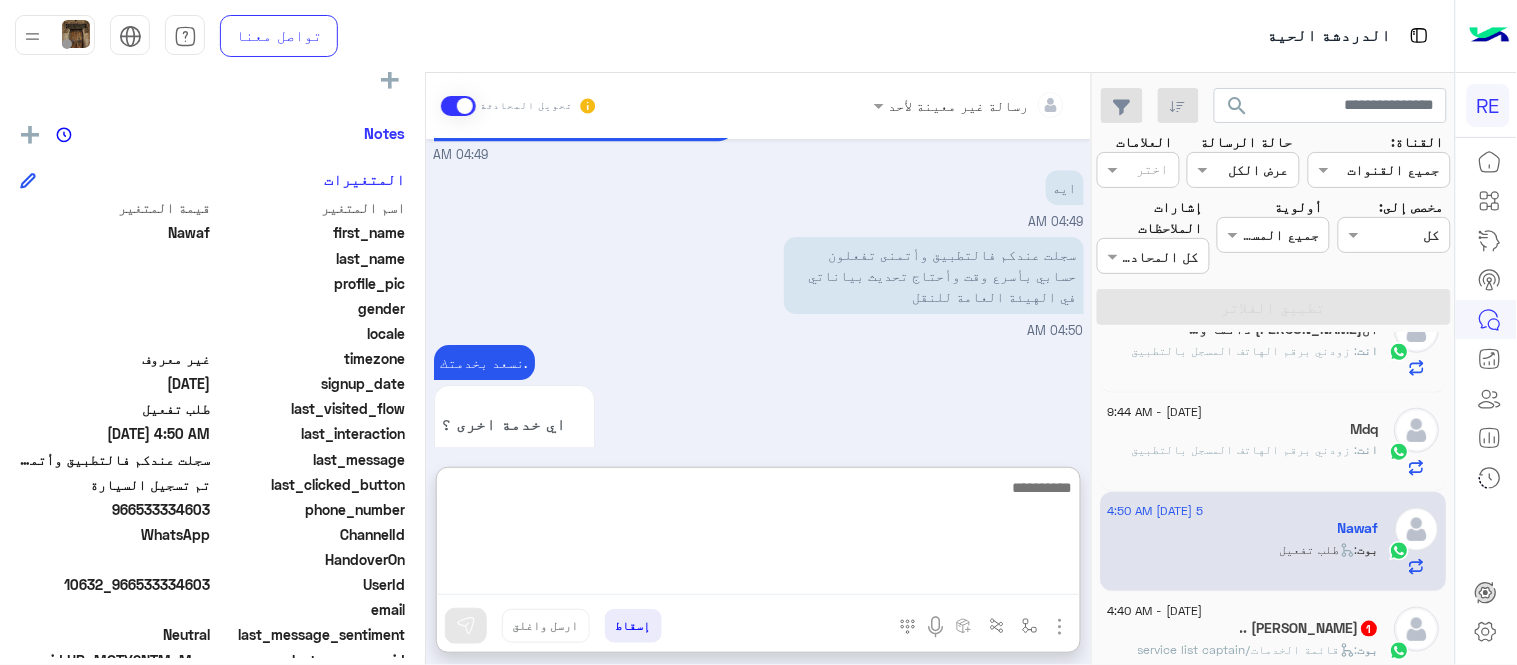 click at bounding box center [758, 535] 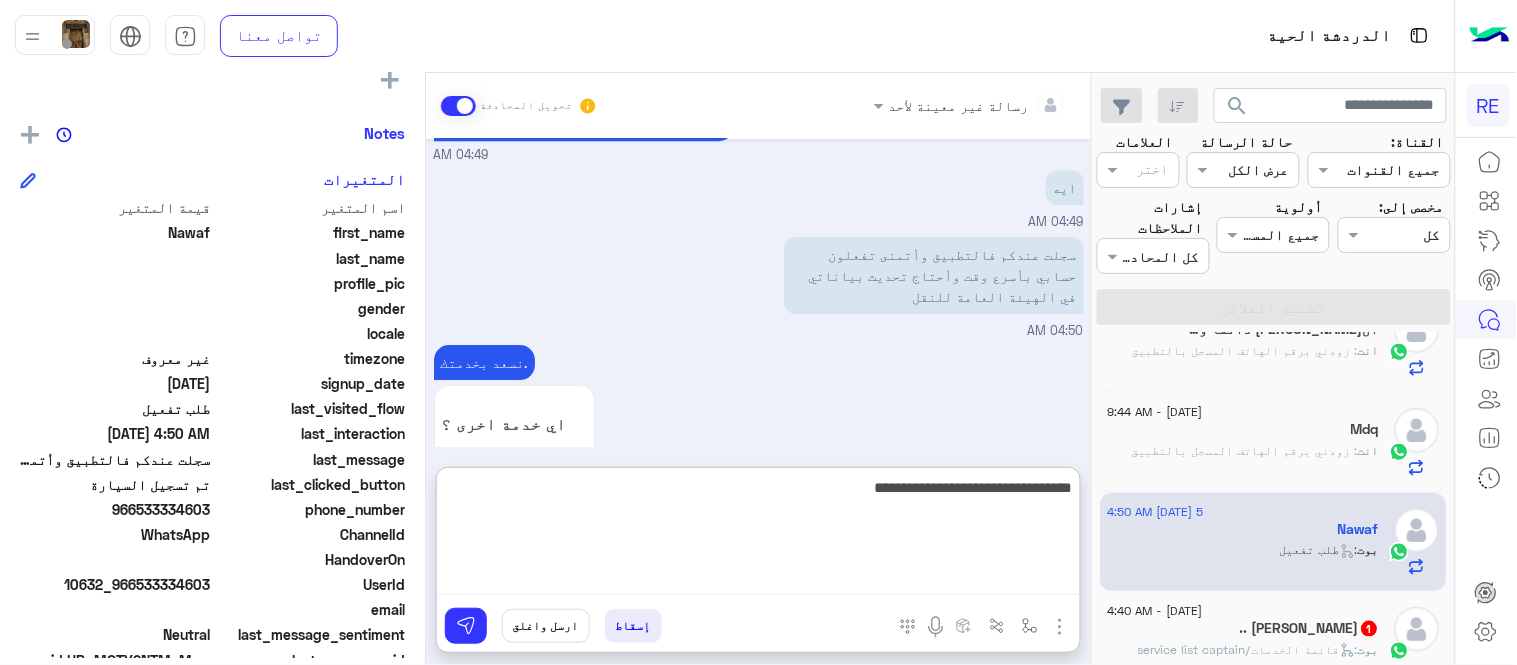 type on "**********" 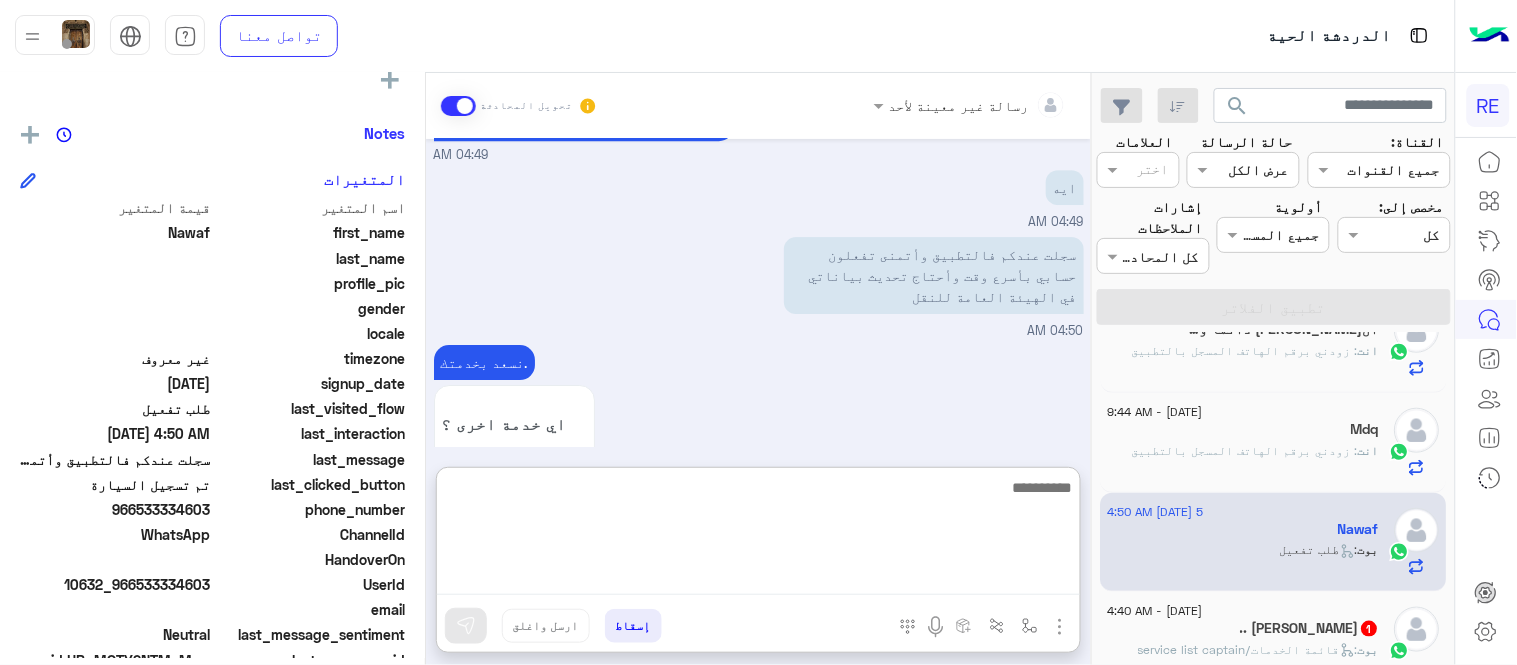 scroll, scrollTop: 1781, scrollLeft: 0, axis: vertical 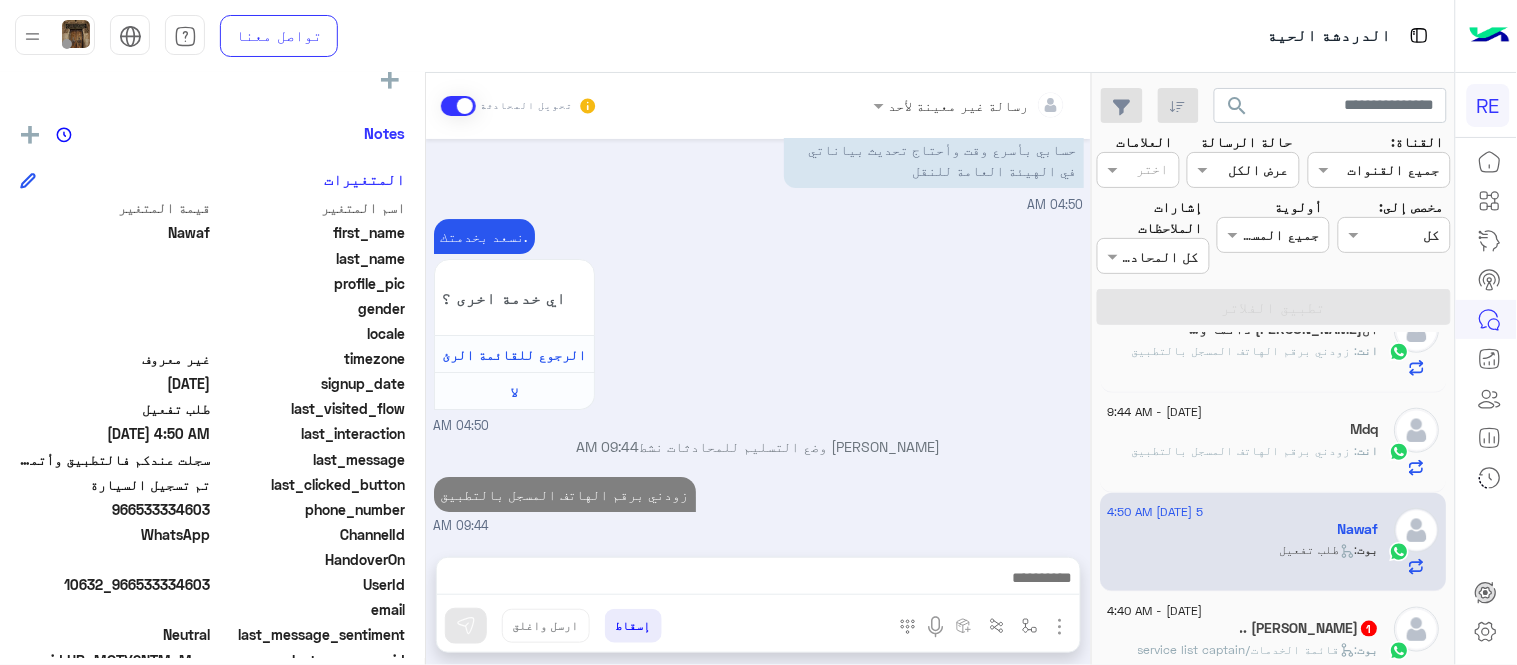 click on "[DATE][DATE]  هل أنت ؟   كابتن 👨🏻‍✈️   عميل 🧳   رحال (مرشد مرخص) 🏖️     04:49 AM   كابتن �    04:49 AM  اختر ا[DATE]�خدمات التالية:    04:49 AM   تسجيل حساب     04:49 AM  يمكنك الاطلاع على شروط الانضمام لرحلة ك (كابتن ) الموجودة بالصورة أعلاه،
لتحميل التطبيق عبر الرابط التالي : 📲
[URL][DOMAIN_NAME]    يسعدنا انضمامك لتطبيق رحلة يمكنك اتباع الخطوات الموضحة لتسجيل بيانات سيارتك بالفيديو التالي  : عزيزي الكابتن، فضلًا ، للرغبة بتفعيل الحساب قم برفع البيانات عبر التطبيق والتواصل معنا  تم تسجيل السيارة   اواجه صعوبة بالتسجيل  اي خدمة اخرى ؟  الرجوع للقائمة الرئ   لا     04:49 AM   تم تسجيل السيارة    04:49 AM  ايه" at bounding box center [758, 338] 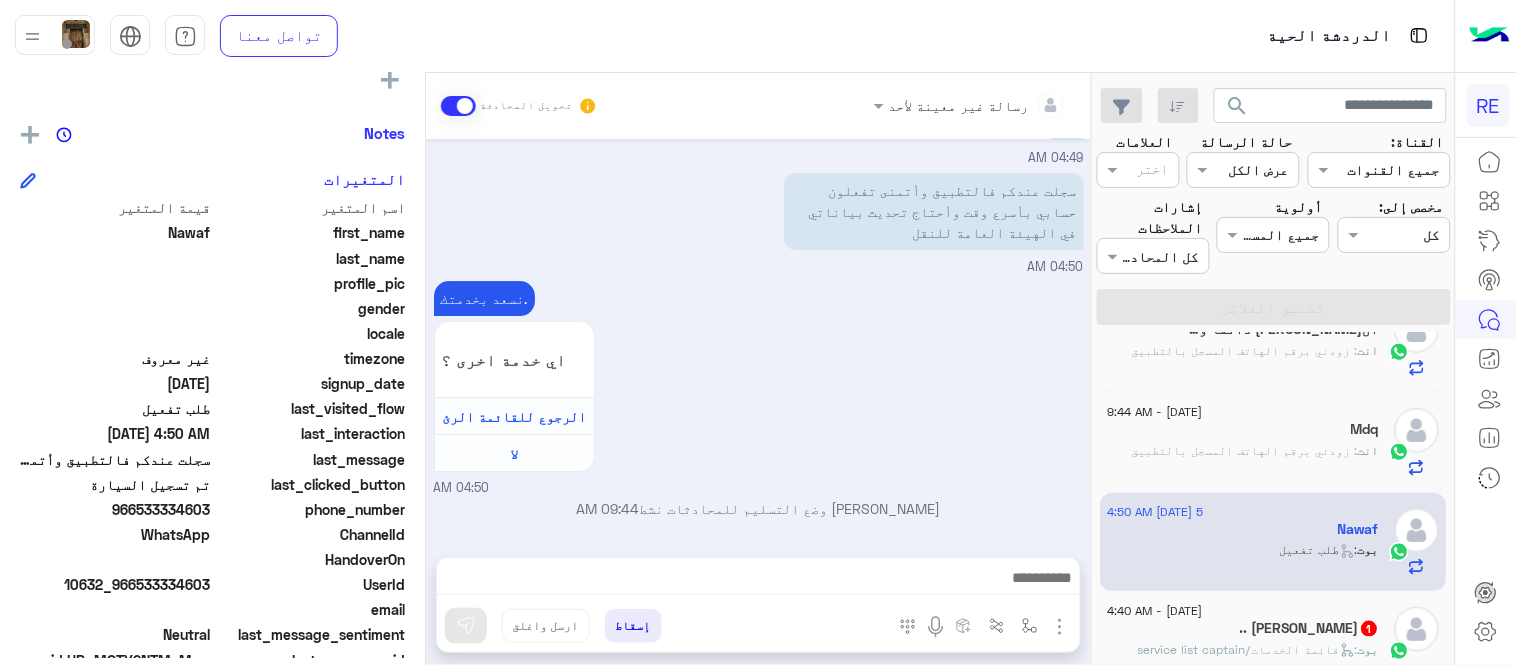 scroll, scrollTop: 1727, scrollLeft: 0, axis: vertical 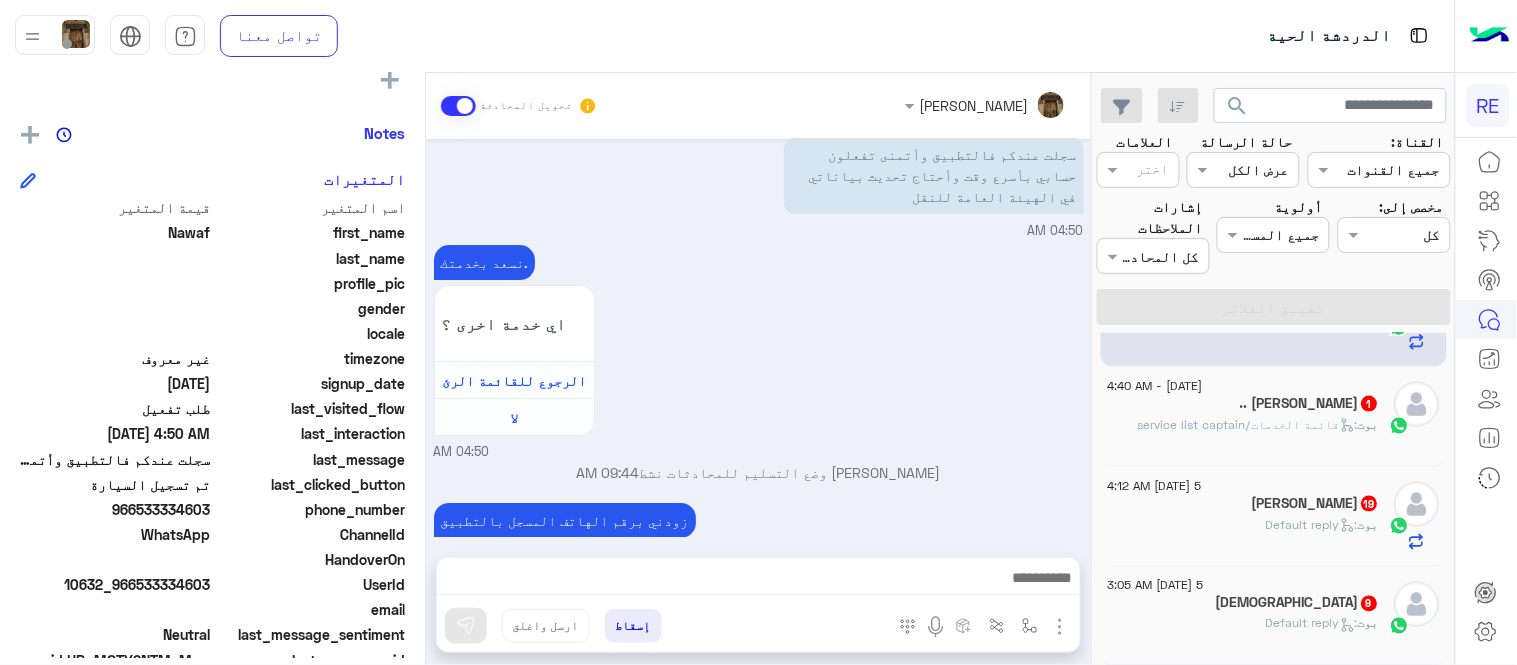 click on ".. [PERSON_NAME]   1" 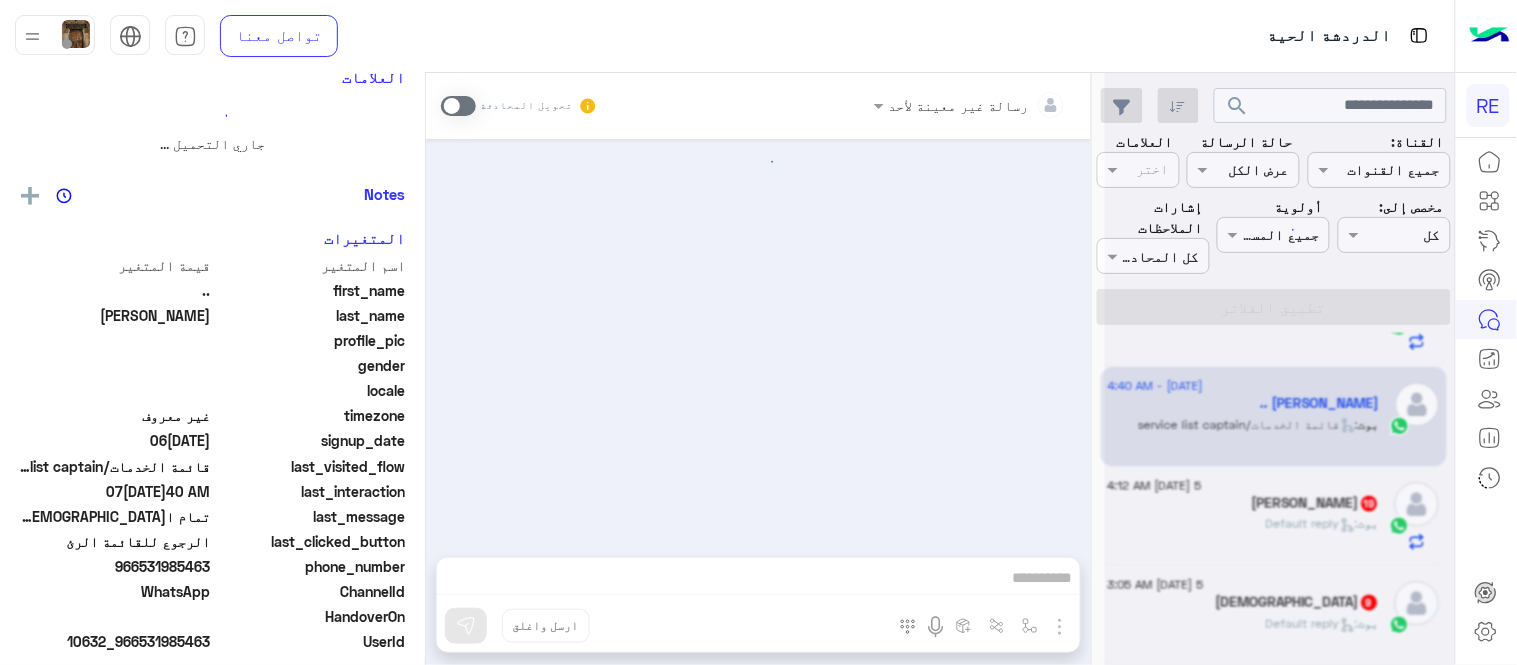 scroll, scrollTop: 0, scrollLeft: 0, axis: both 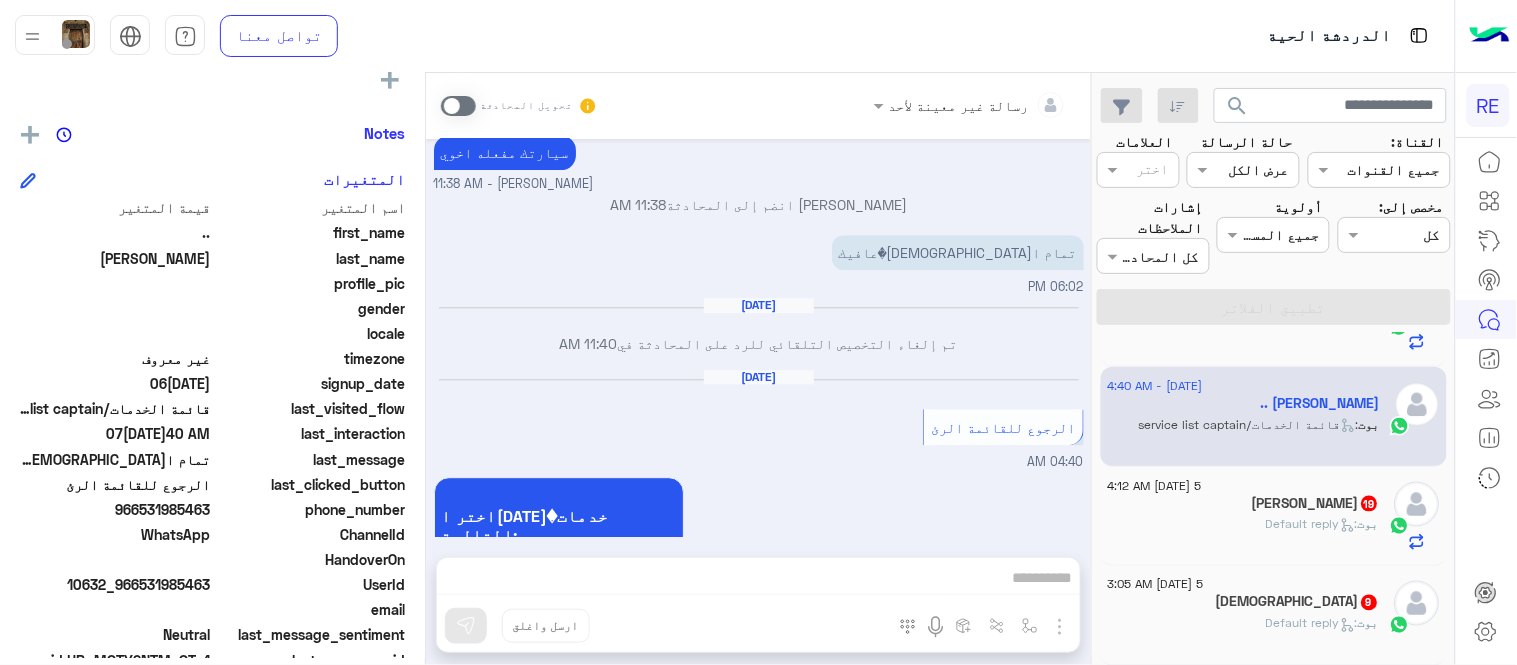 click at bounding box center [458, 106] 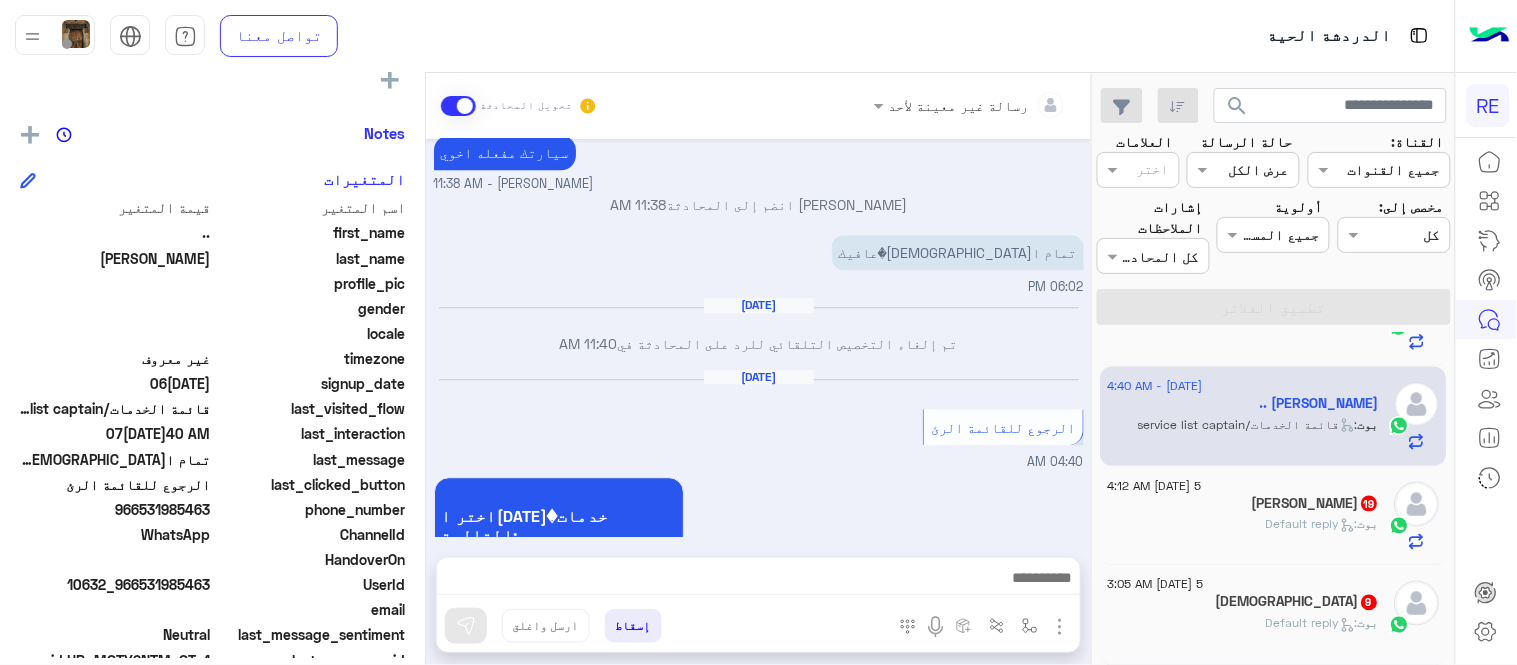 scroll, scrollTop: 1254, scrollLeft: 0, axis: vertical 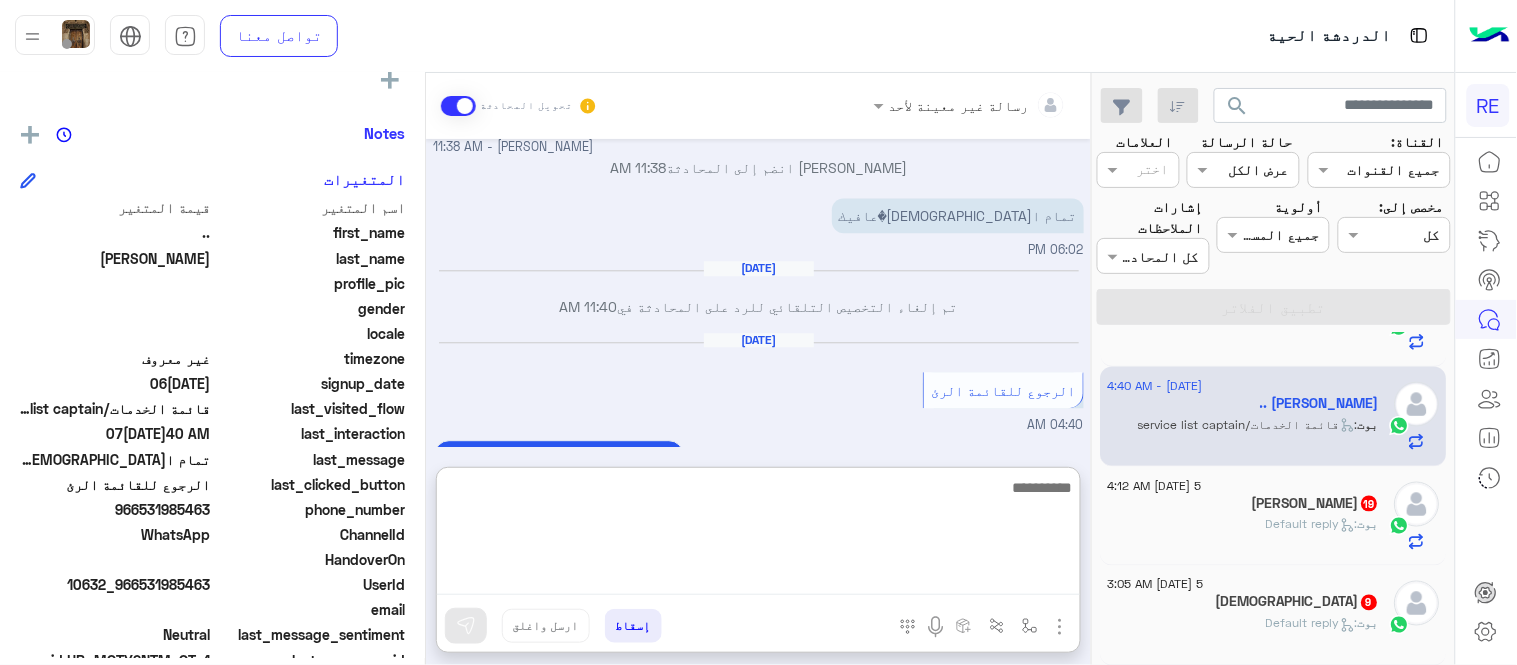 click at bounding box center (758, 535) 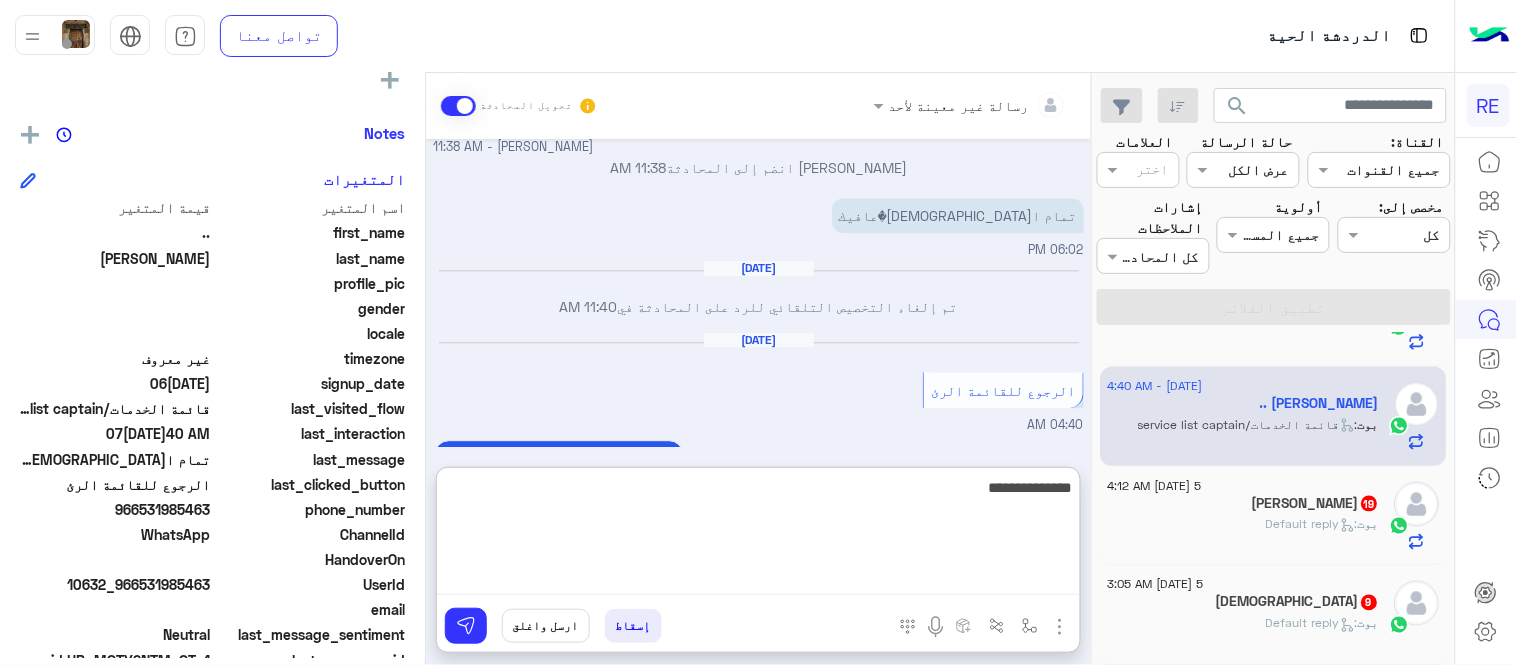 type on "**********" 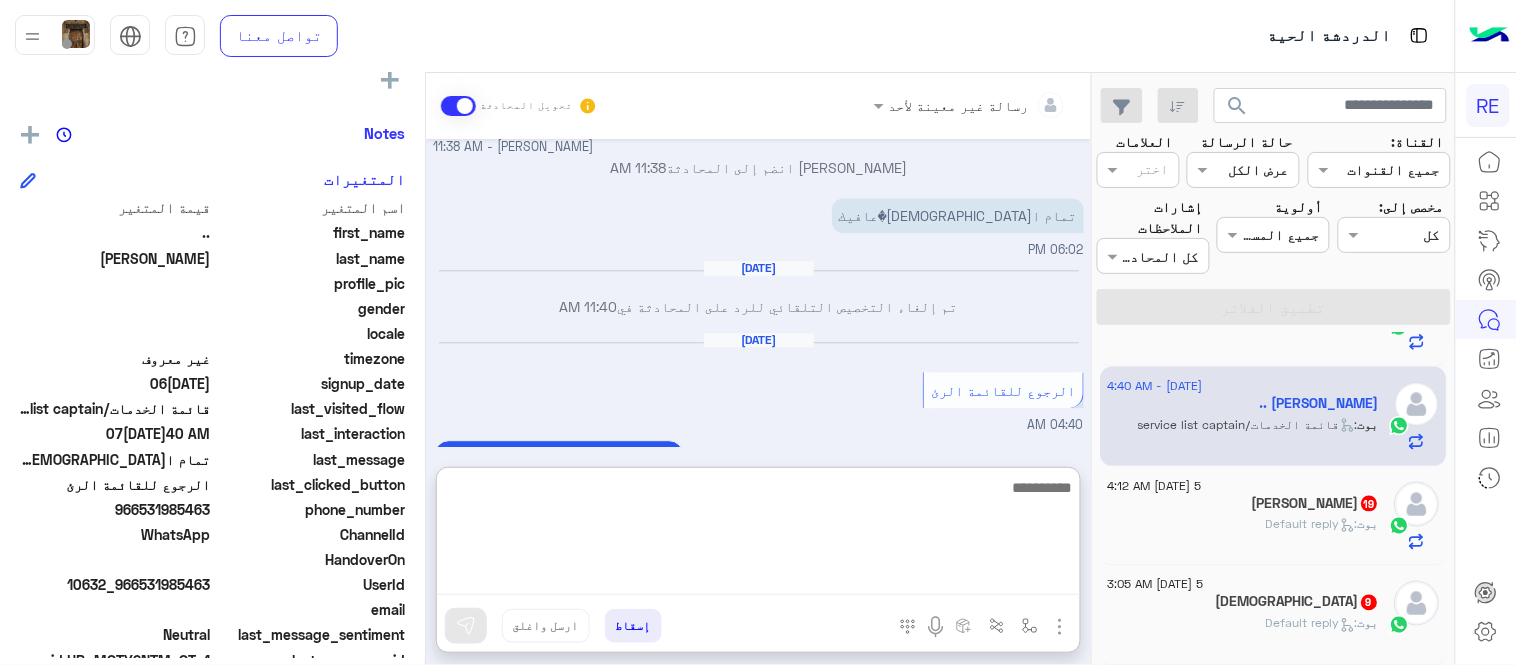 scroll, scrollTop: 1407, scrollLeft: 0, axis: vertical 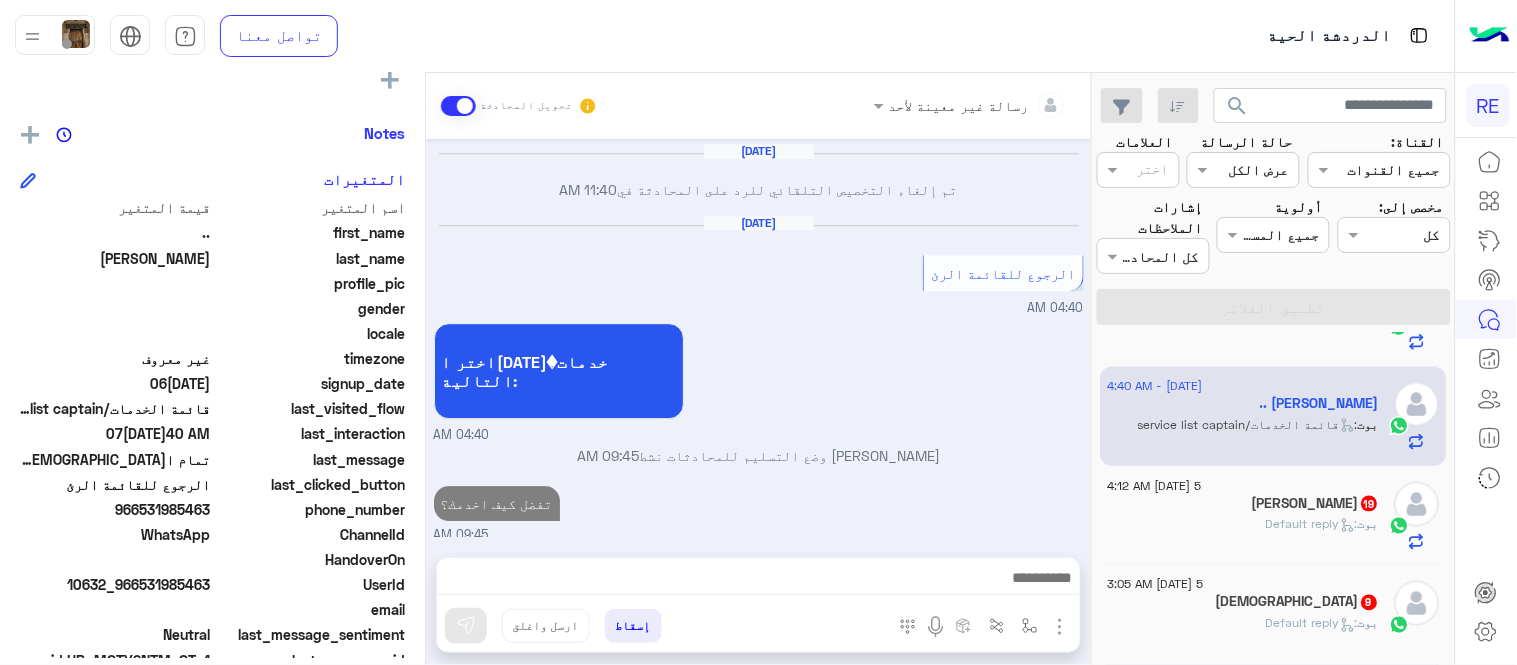 click on "[DATE]  يمكنك الاطلاع على شروط الانضمام لرحلة ك (كابتن ) الموجودة بالصورة أعلاه،
لتحميل التطبيق عبر الرابط التالي : 📲
[URL][DOMAIN_NAME]    يسعدنا انضمامك لتطبيق رحلة يمكنك اتباع الخطوات الموضحة لتسجيل بيانات سيارتك بالفيديو التالي  : عزيزي الكابتن، فضلًا ، للرغبة بتفعيل الحساب قم برفع البيانات عبر التطبيق والتواصل معنا  تم تسجيل السيارة   اواجه صعوبة بالتسجيل  اي خدمة اخرى ؟  الرجوع للقائمة الرئ   لا     07:23 AM   تم تسجيل السيارة    07:23 AM  اهلا بك عزيزنا الكابتن، سيتم مراجعة حسابك وابلاغك في اقرب وقت شكرا لتواصلك، هل لديك اي استفسار او خدمة اخرى    07:23 AM   11:38 AM       11:38 AM" at bounding box center (758, 338) 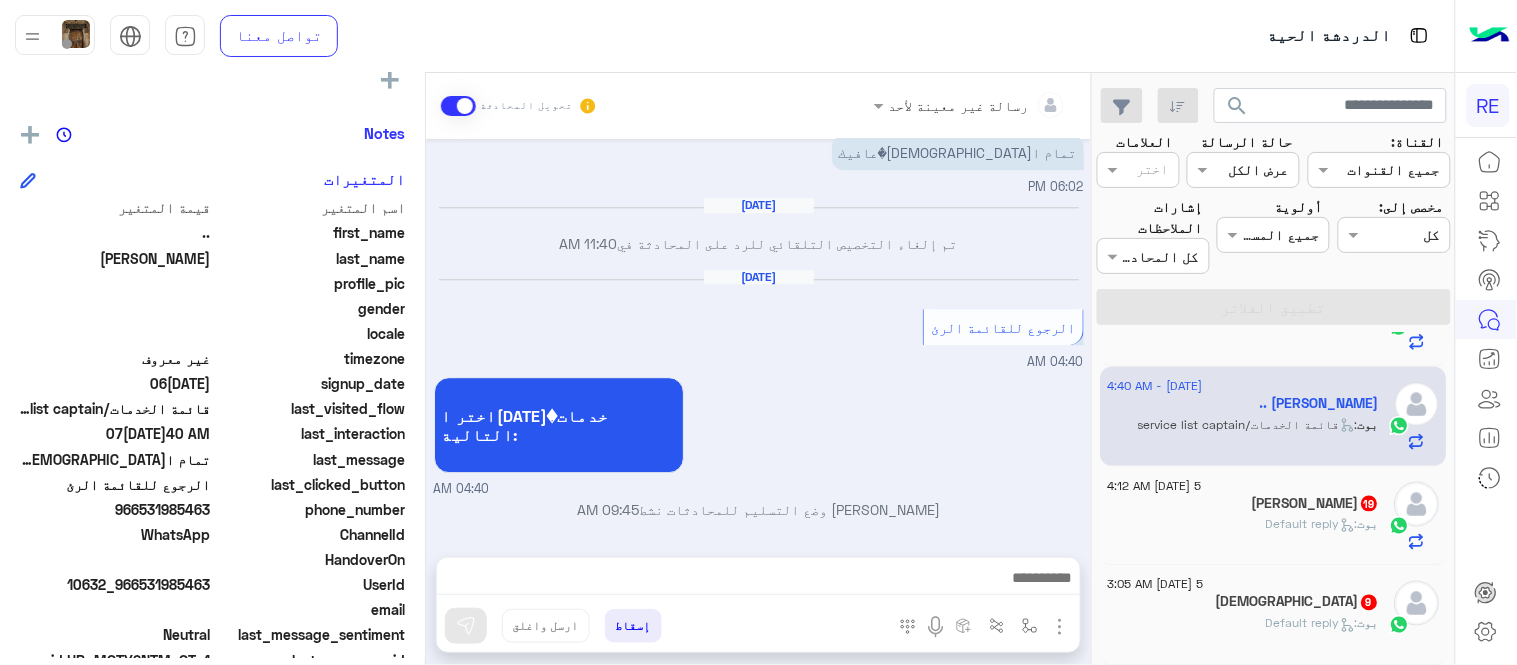 scroll, scrollTop: 1354, scrollLeft: 0, axis: vertical 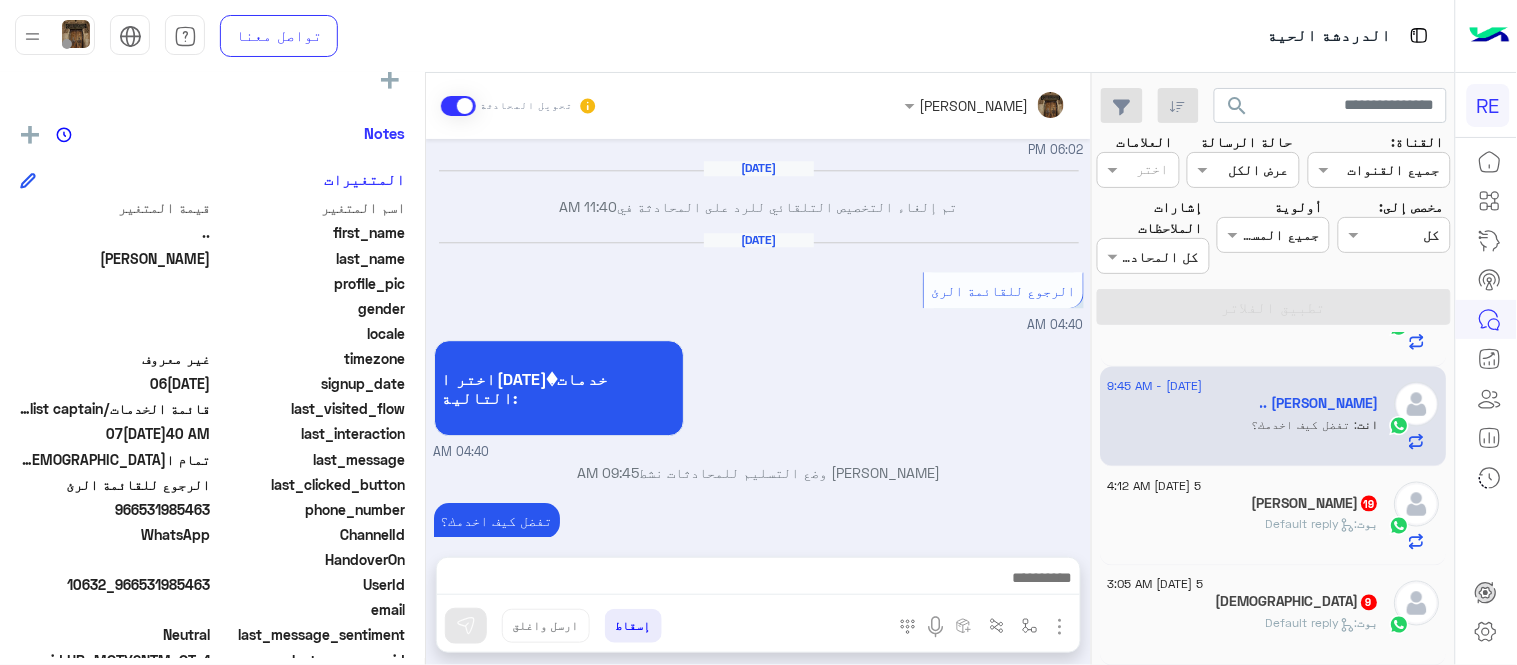 click on "[PERSON_NAME] :   Default reply" 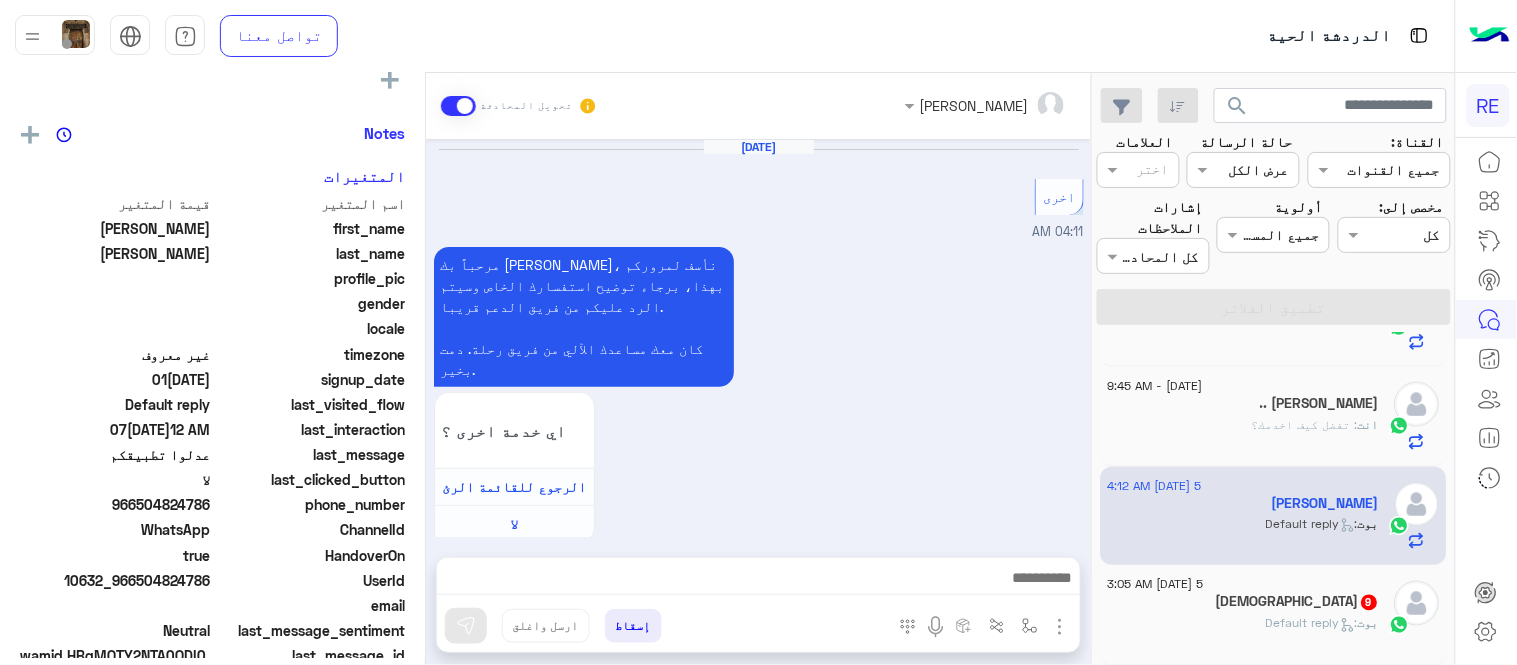 scroll, scrollTop: 631, scrollLeft: 0, axis: vertical 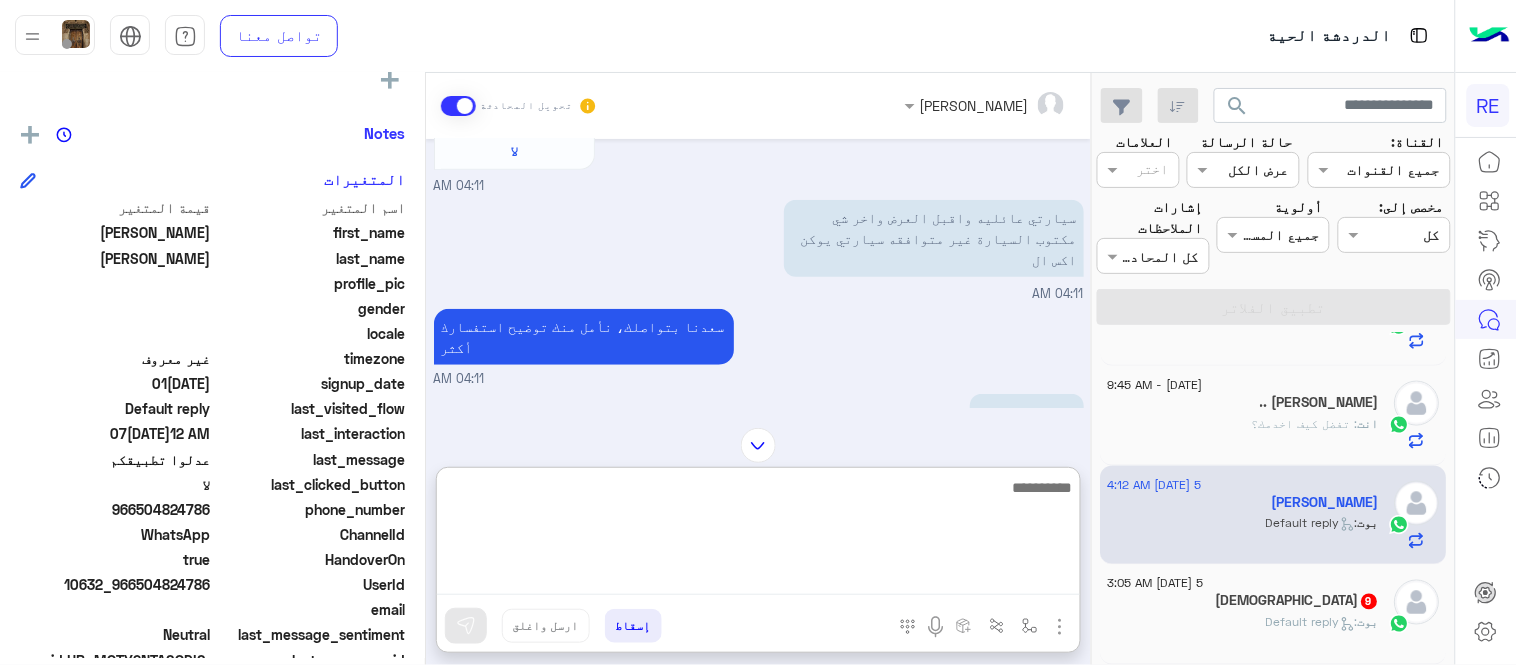 click at bounding box center [758, 535] 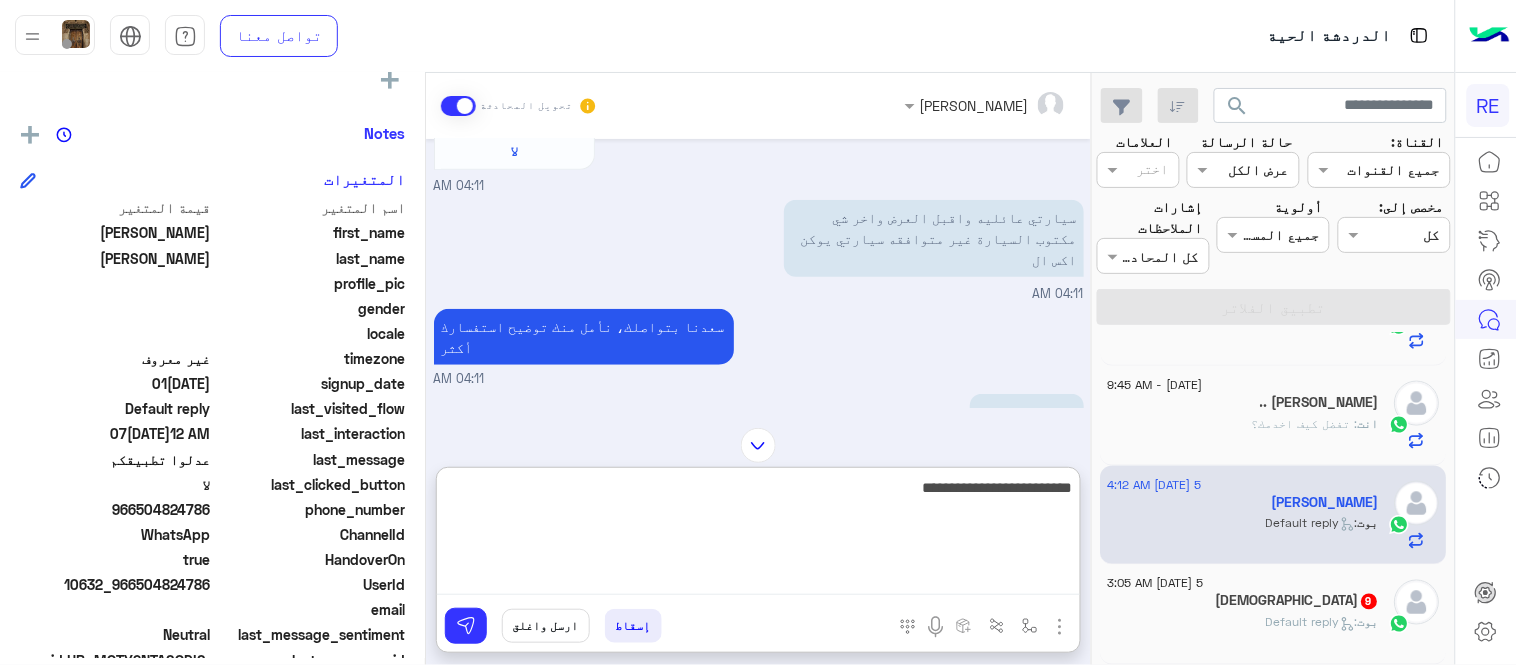 type on "**********" 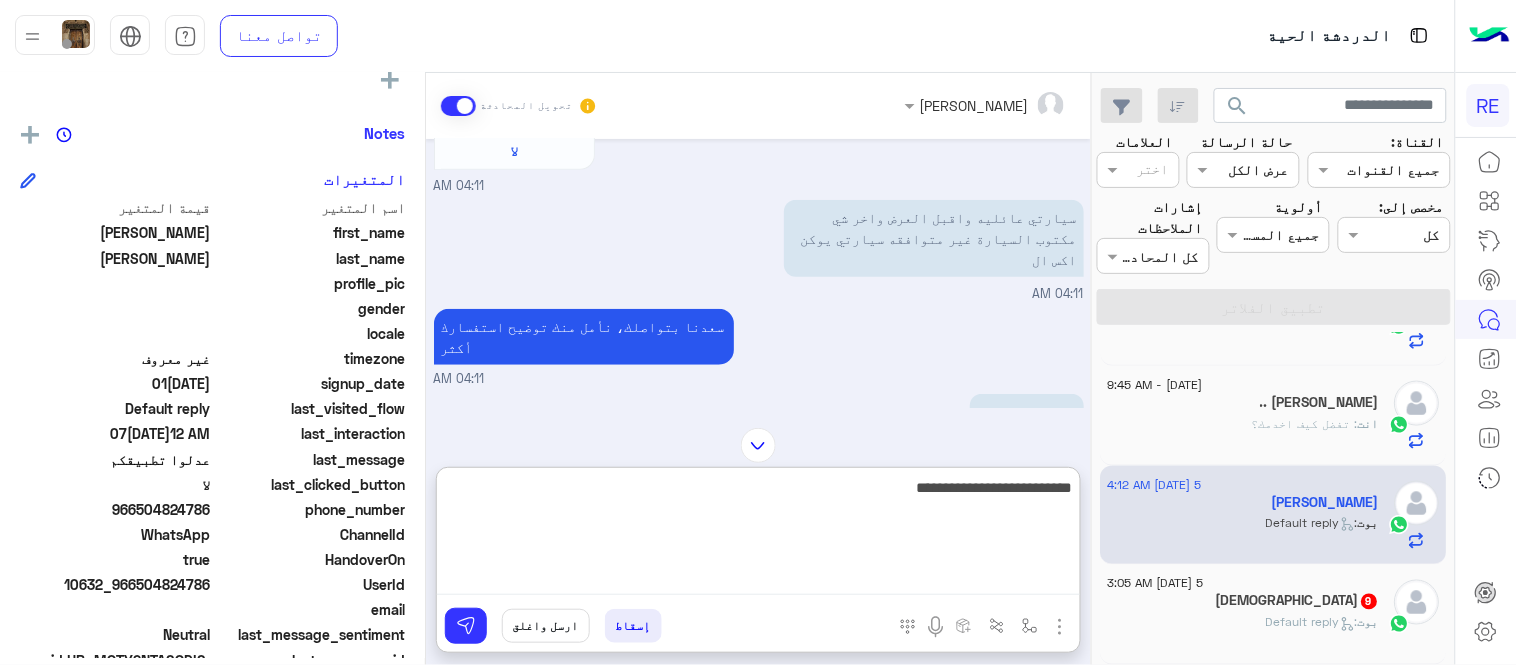 type 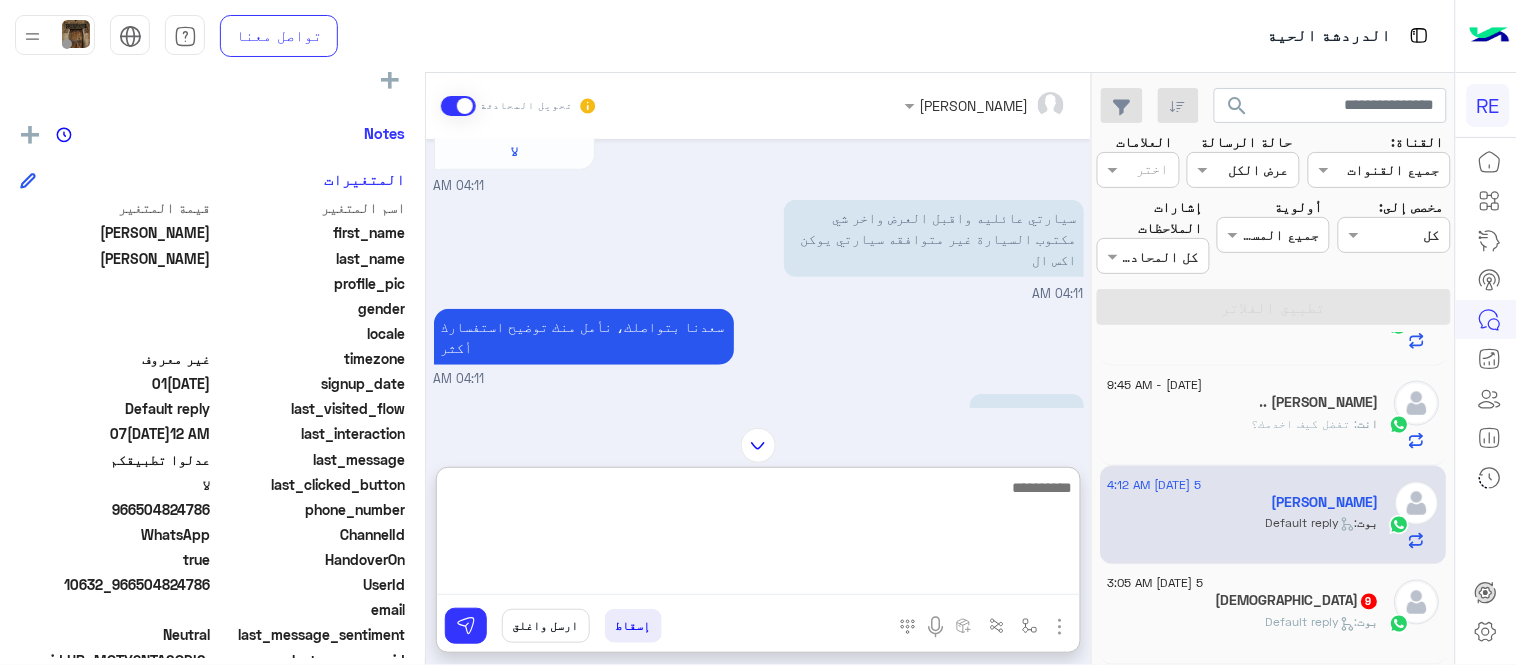 scroll, scrollTop: 784, scrollLeft: 0, axis: vertical 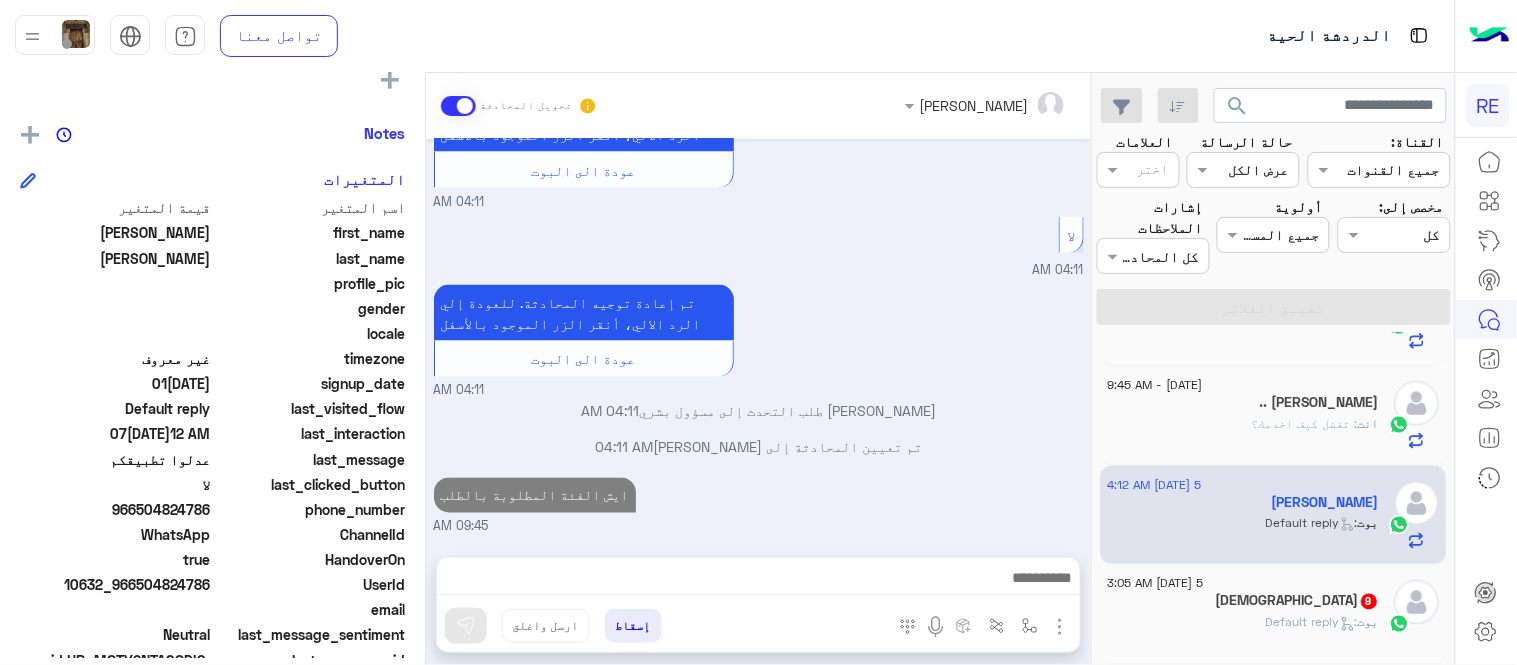 click on "[PERSON_NAME] تحويل المحادثة     [DATE][DATE]   اخرى    04:11 AM  مرحباً بك [PERSON_NAME]، نأسف لمروركم بهذا، برجاء توضيح استفسارك الخاص وسيتم الرد عليكم من فريق الدعم قريبا. كان معك مساعدك الآلي من فريق رحلة. دمت بخير. اي خدمة اخرى ؟  الرجوع للقائمة الرئ   لا     04:11 AM  سيارتي عائليه واقبل العرض واخر شي مكتوب السيارة غير متوافقه سيارتي يوكن اكس ال   04:11 AM  سعدنا بتواصلك، نأمل منك توضيح استفسارك أكثر    04:11 AM  عدلوا تطبيقكم   04:11 AM  تم إعادة توجيه المحادثة. للعودة إلي الرد الالي، أنقر الزر الموجود بالأسفل  عودة الى البوت     04:11 AM   لا    04:11 AM   عودة الى البوت     04:11 AM   04:11 AM       04:11 AM        09:45 AM   إسقاط" at bounding box center [758, 373] 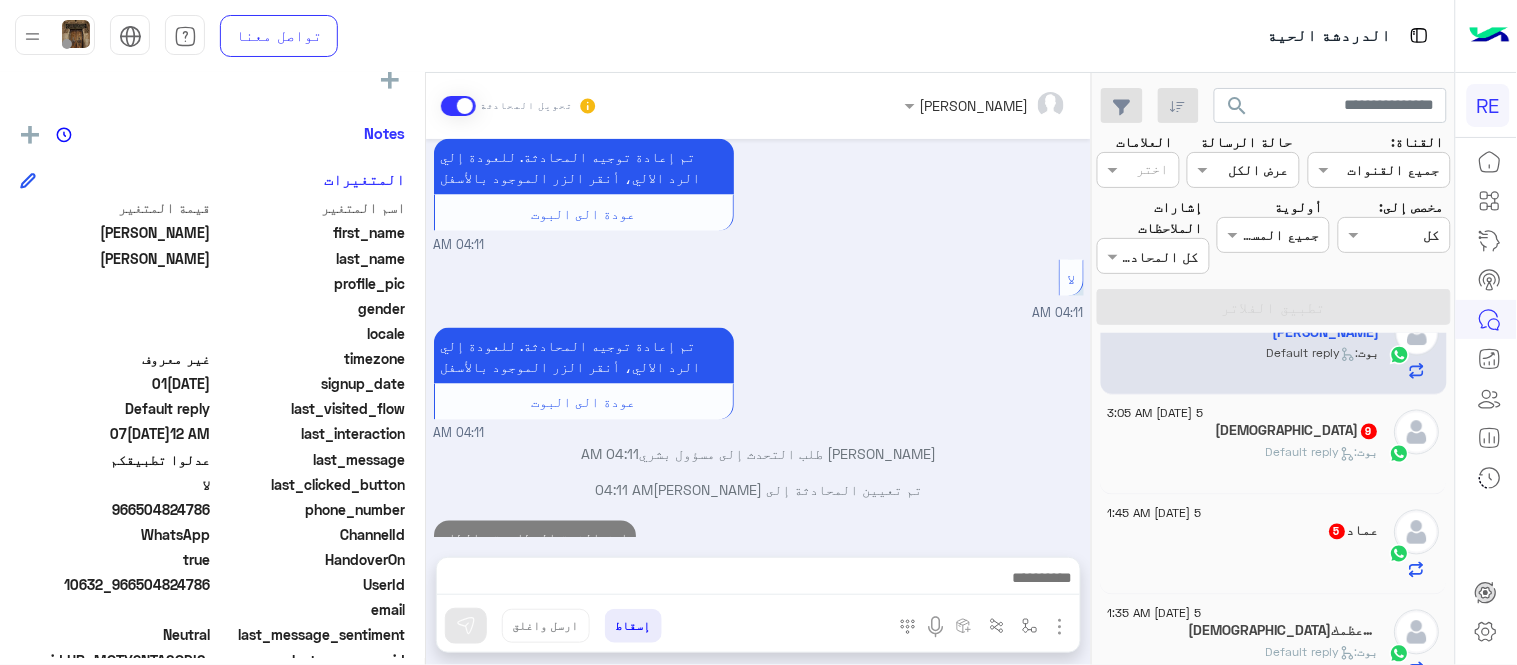 scroll, scrollTop: 946, scrollLeft: 0, axis: vertical 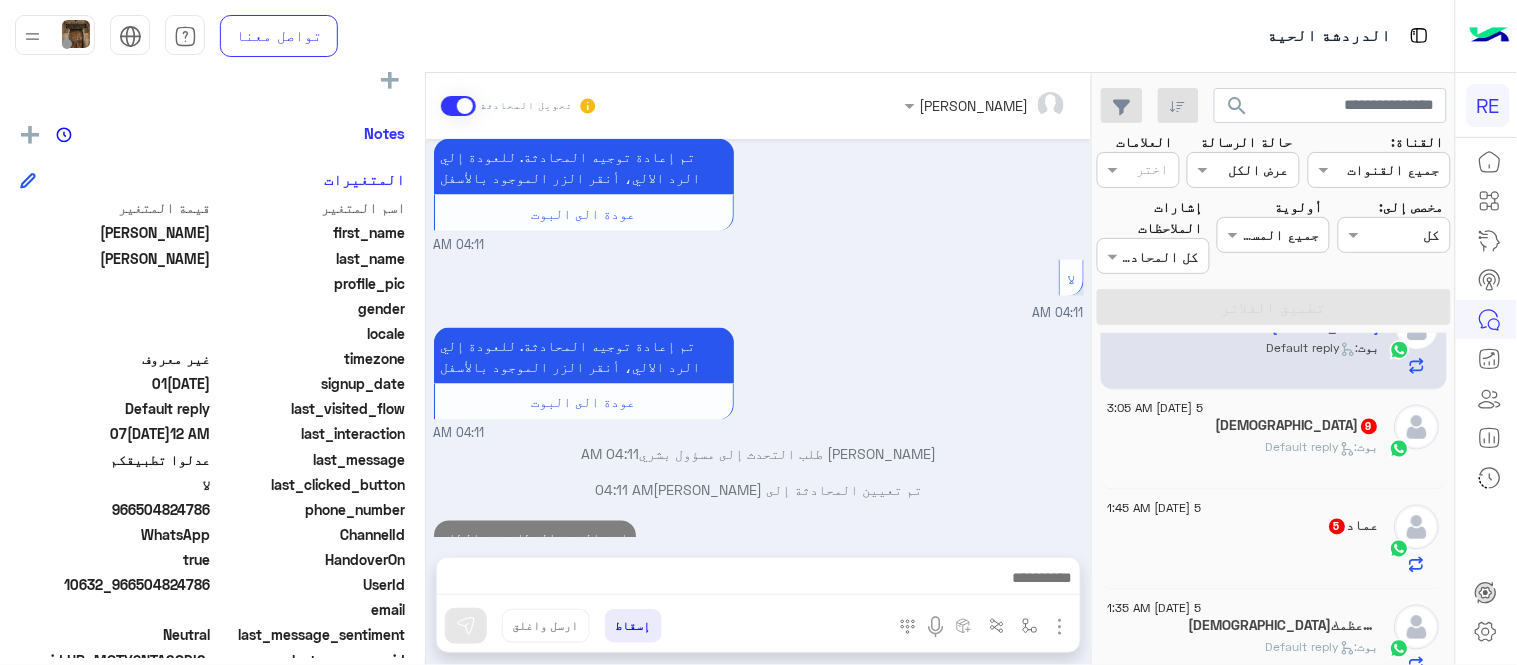 click on "[PERSON_NAME] :   Default reply" 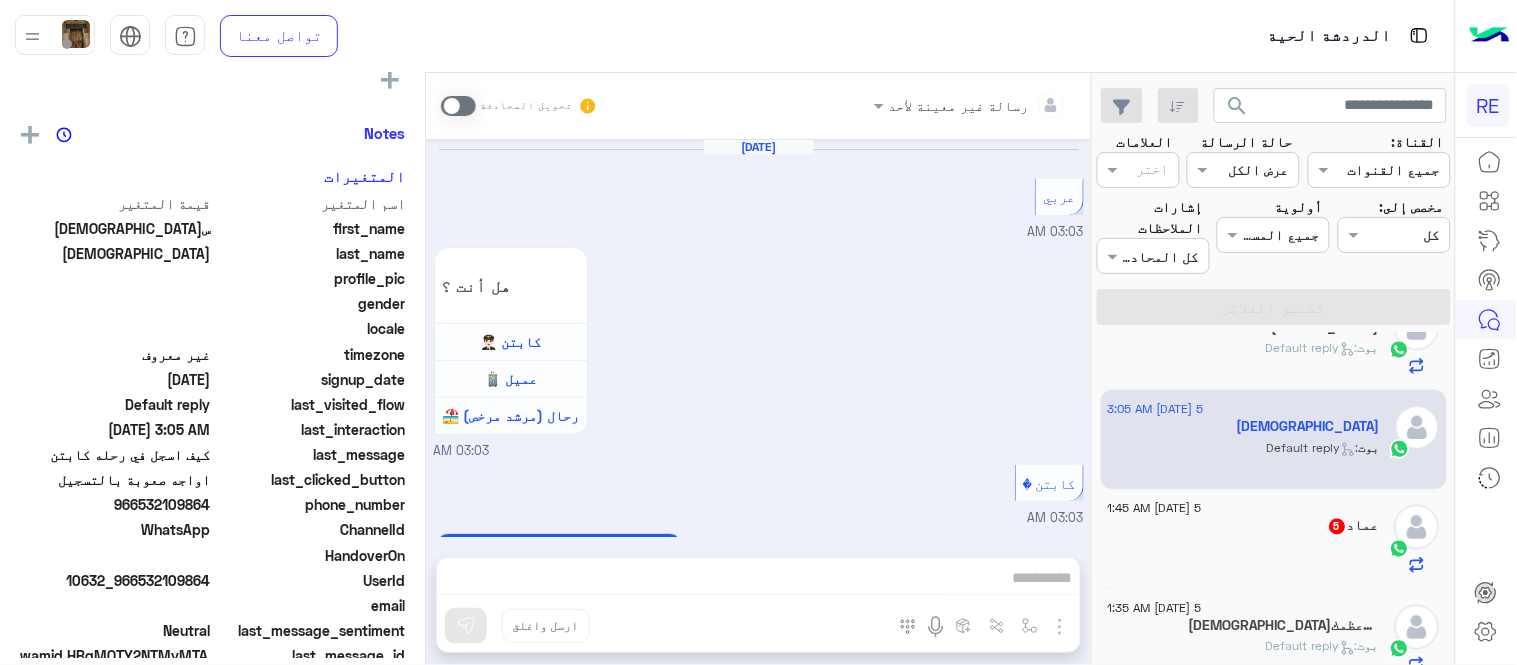 scroll, scrollTop: 1371, scrollLeft: 0, axis: vertical 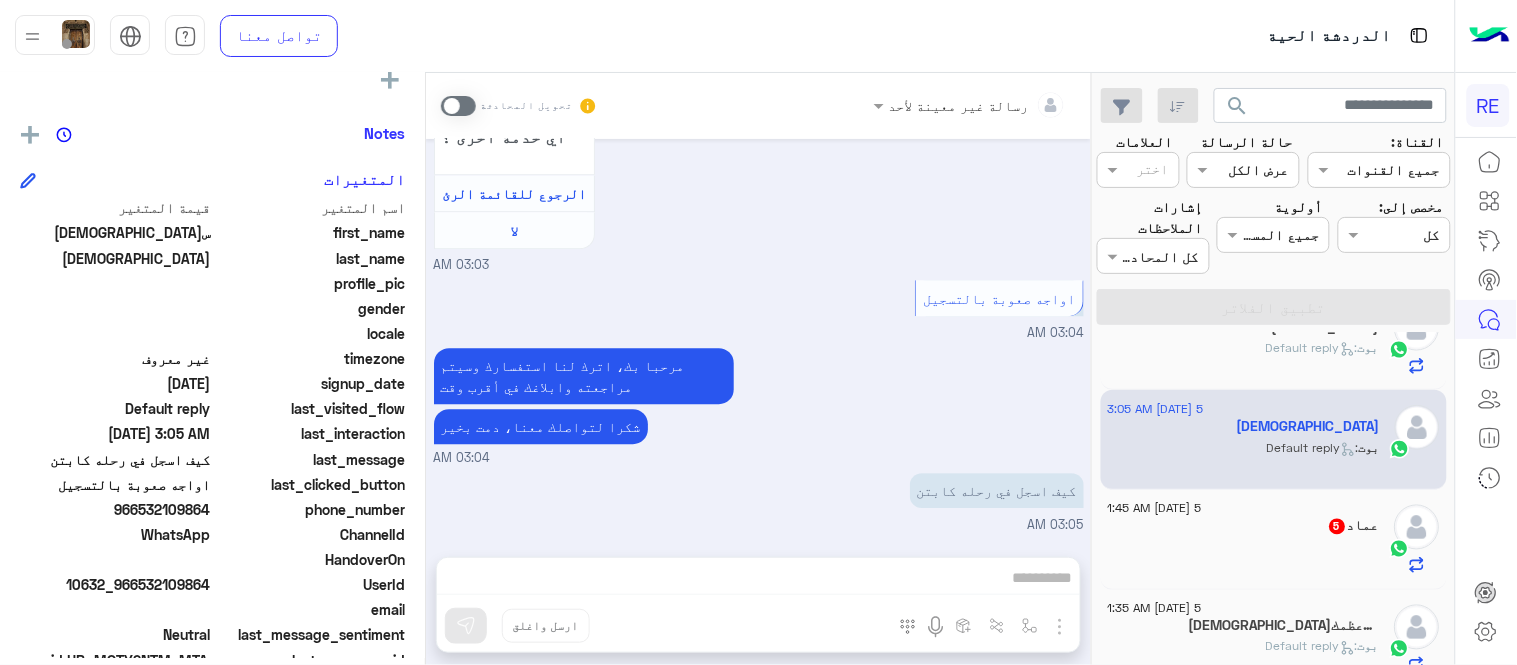 click at bounding box center [458, 106] 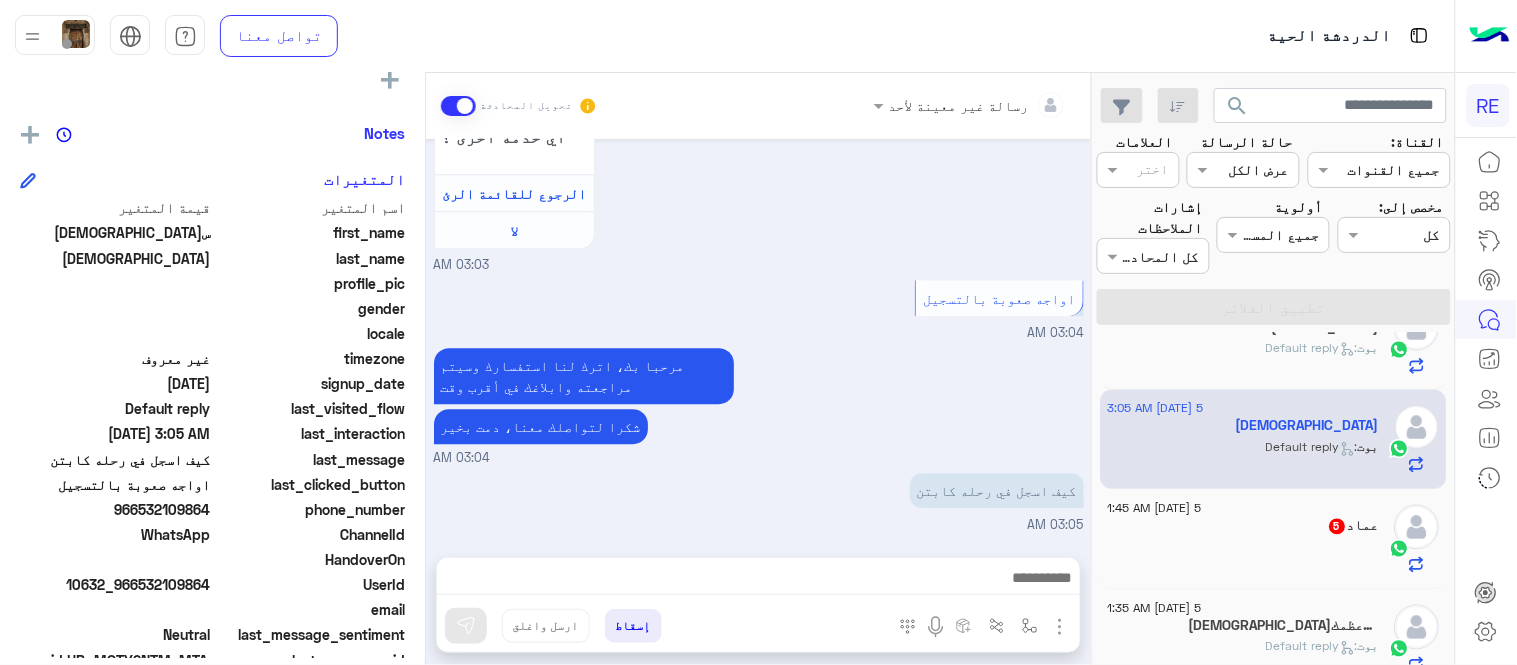 scroll, scrollTop: 1407, scrollLeft: 0, axis: vertical 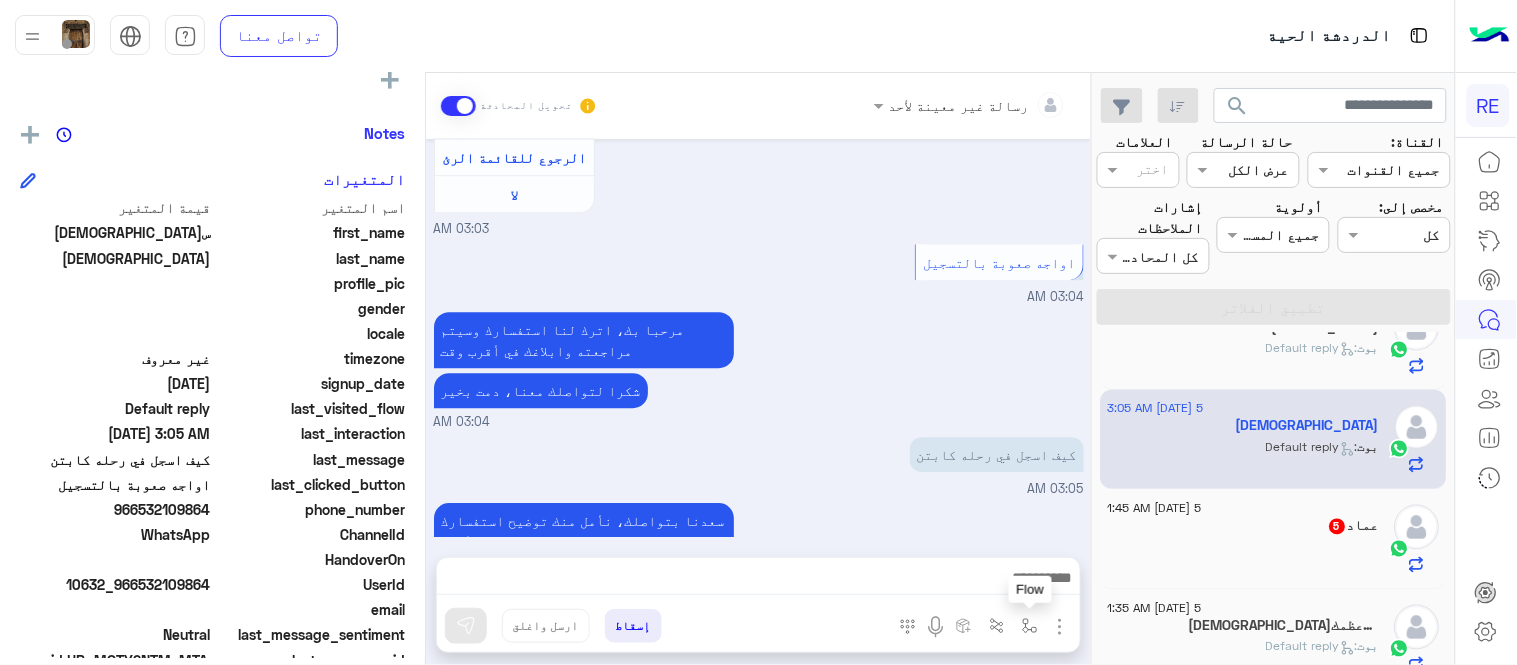 click at bounding box center [1030, 626] 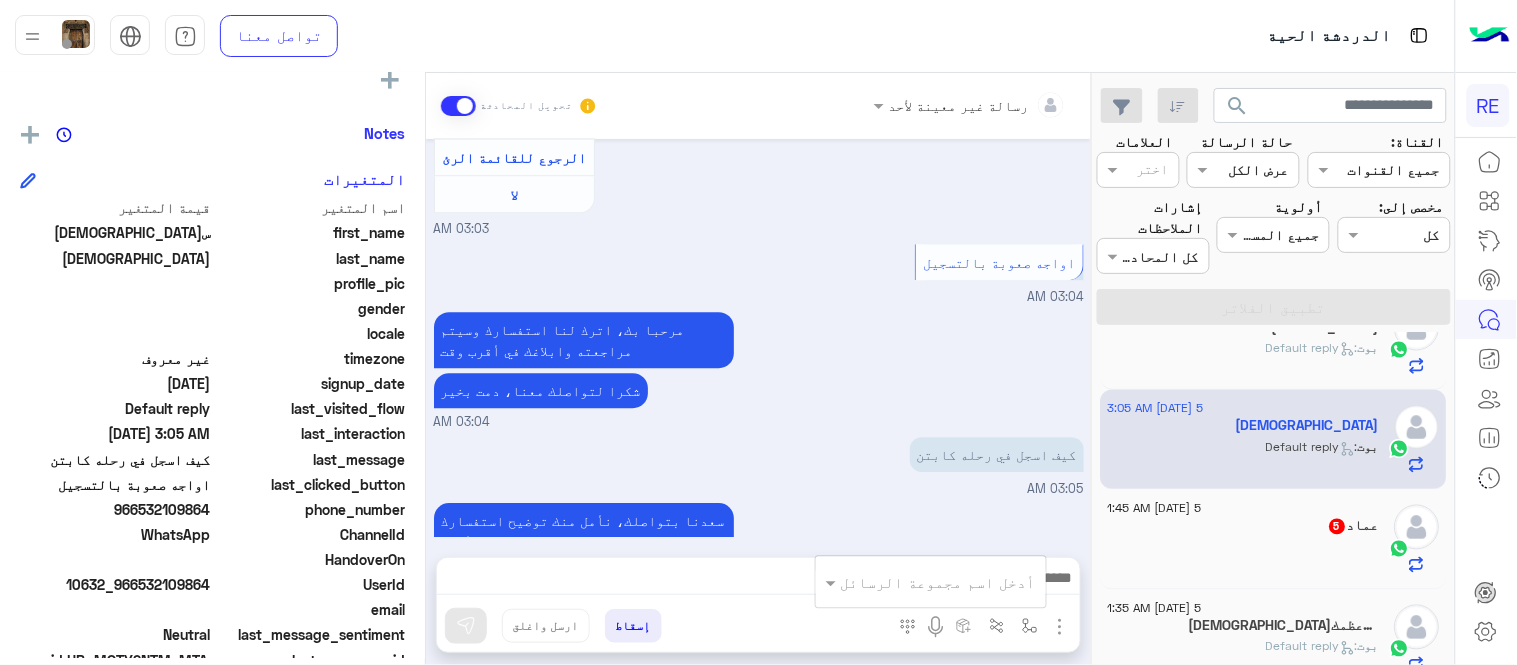 click at bounding box center (959, 582) 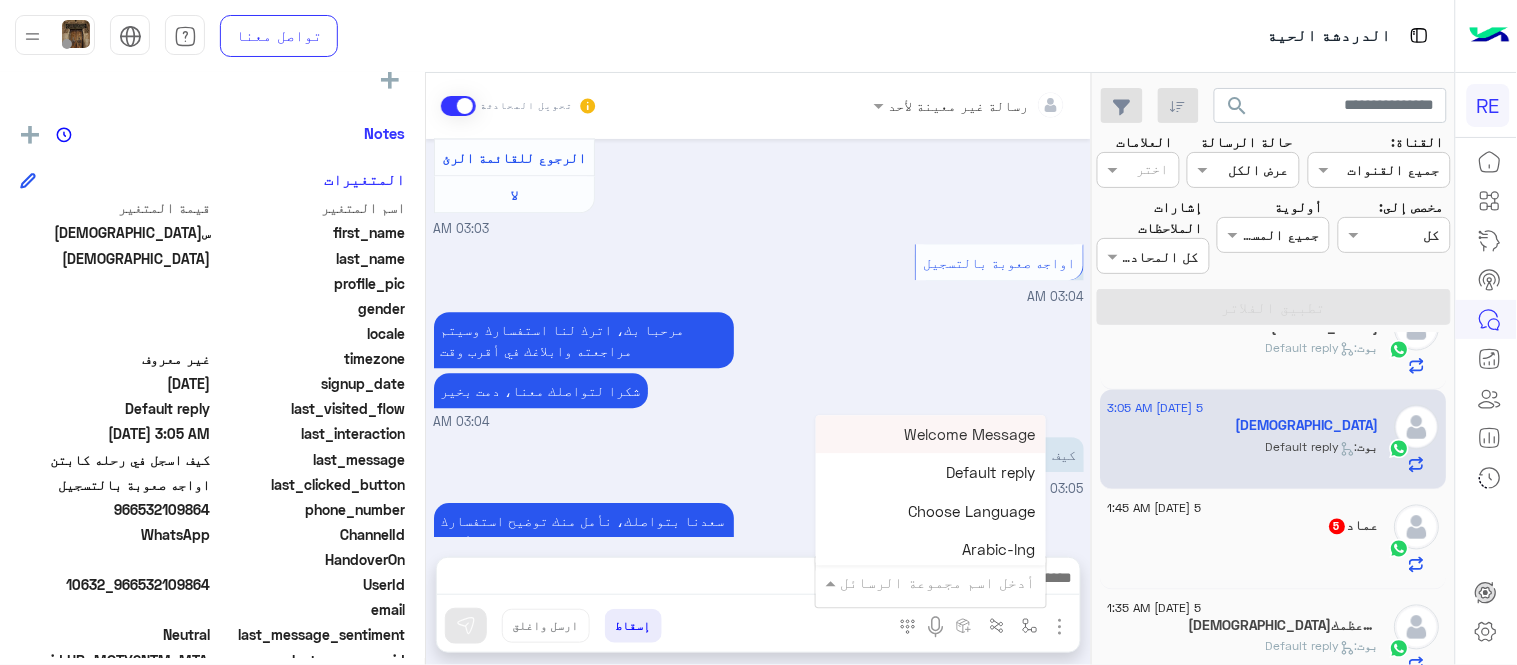 scroll, scrollTop: 947, scrollLeft: 0, axis: vertical 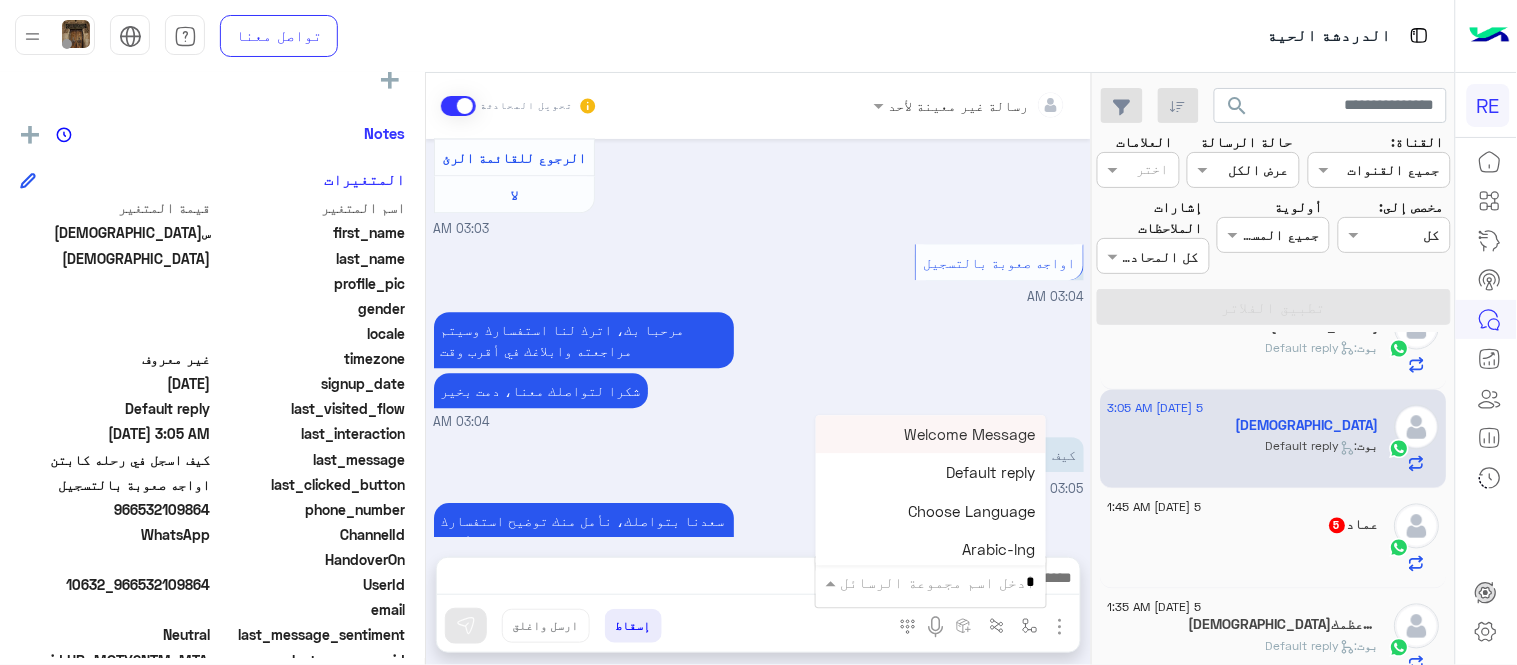 type on "**" 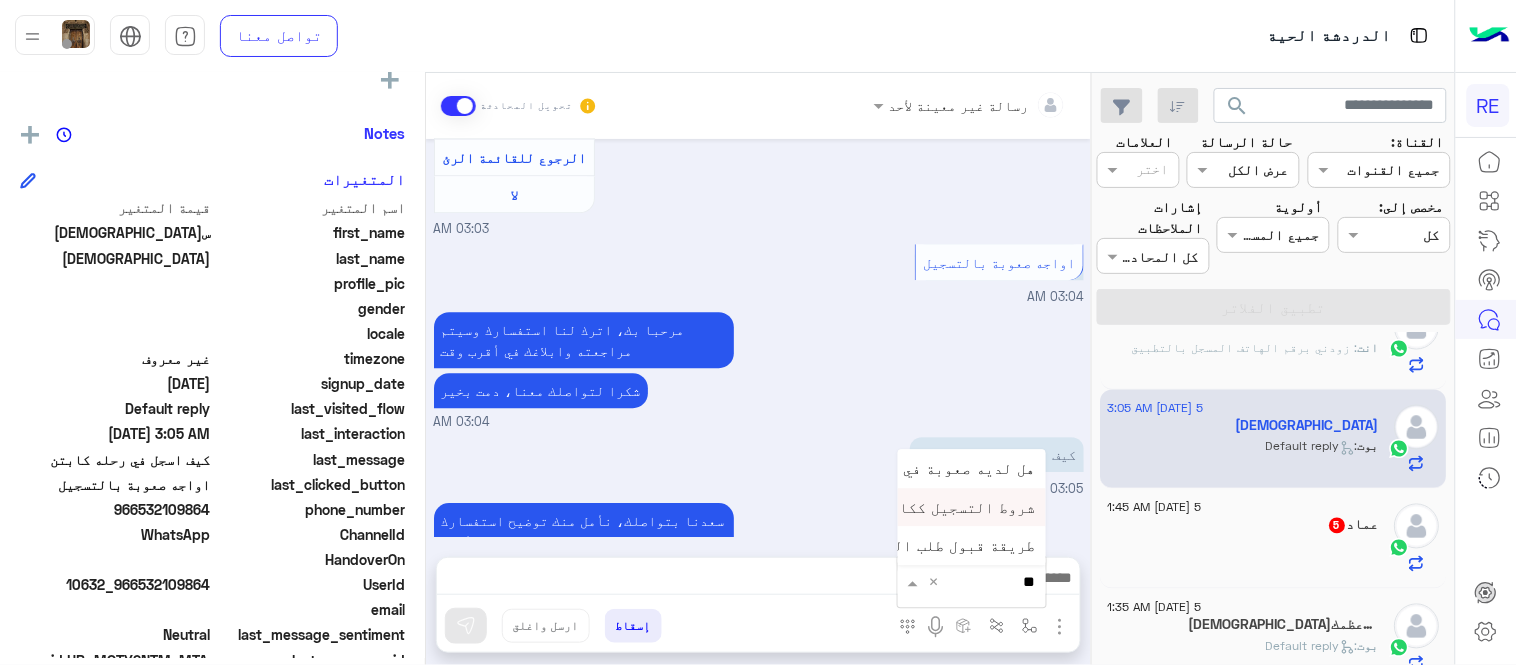 click on "شروط التسجيل ككابتن" at bounding box center (954, 507) 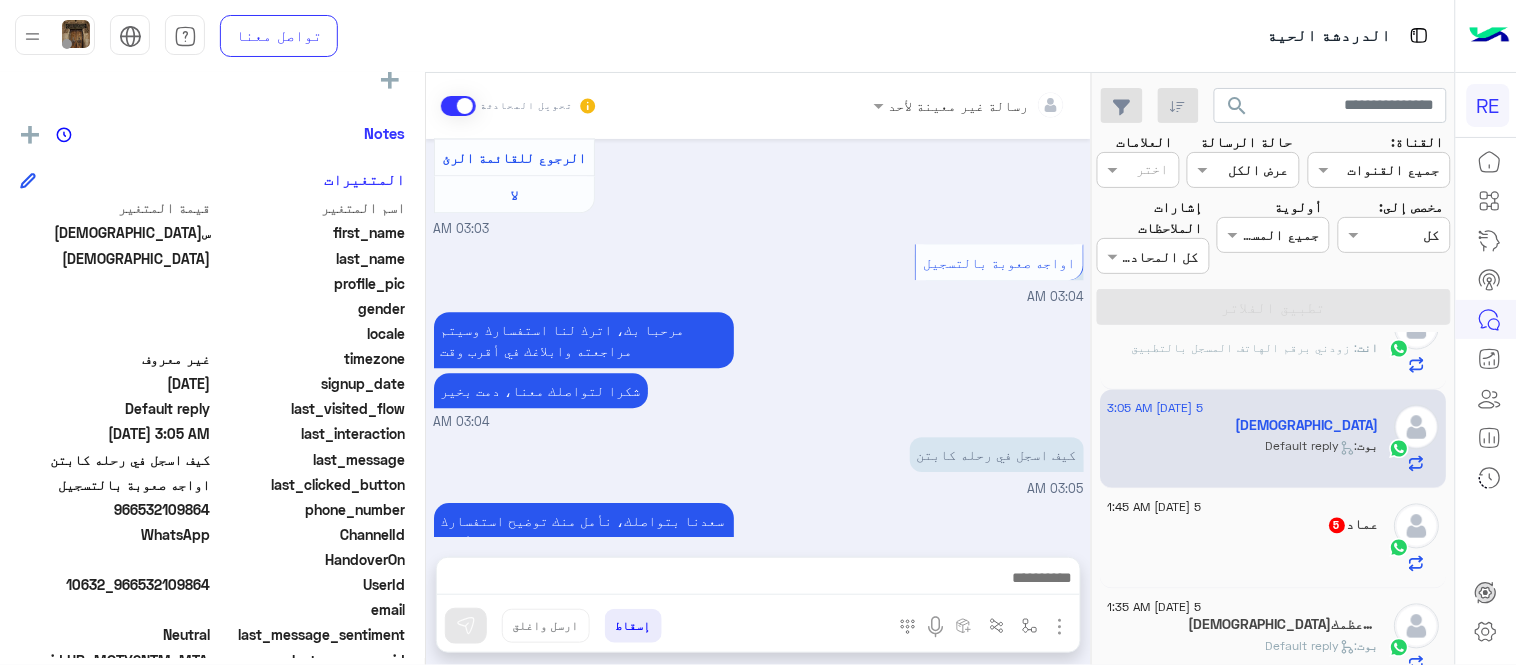 type on "**********" 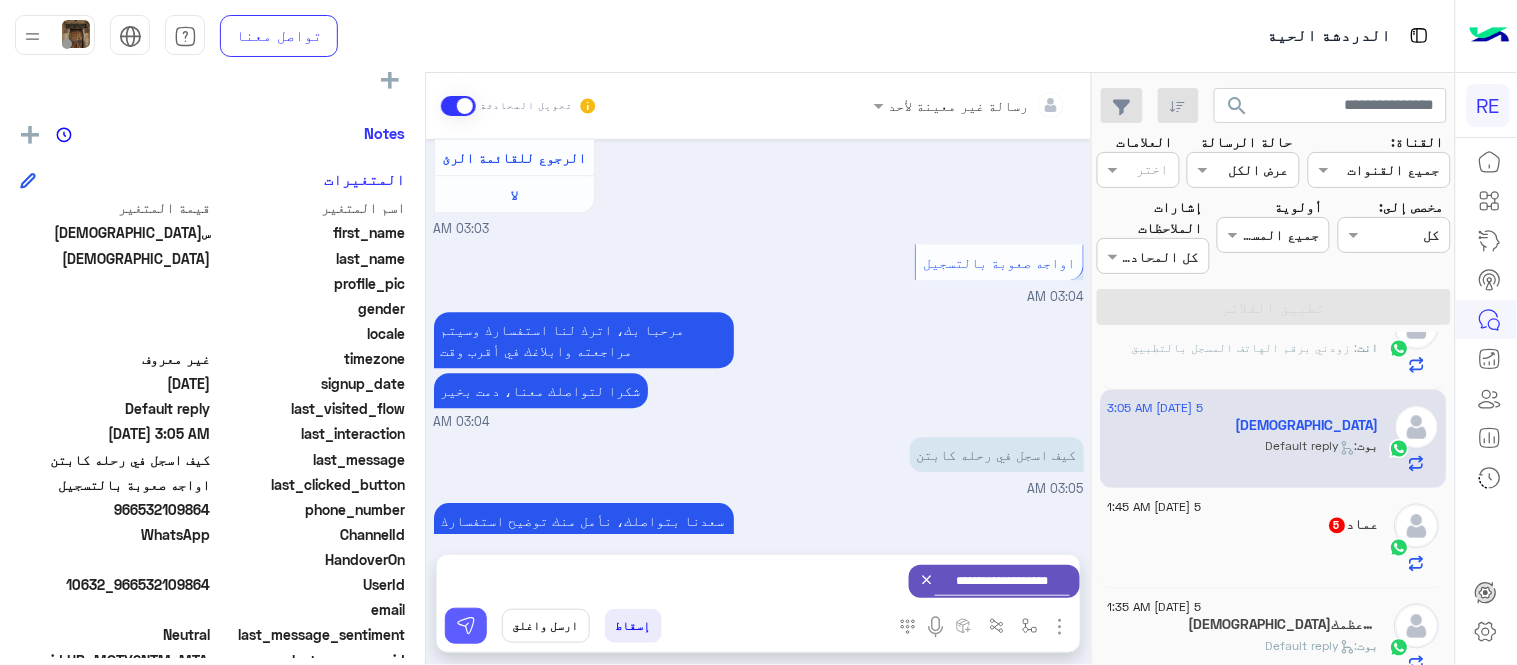 click at bounding box center (466, 626) 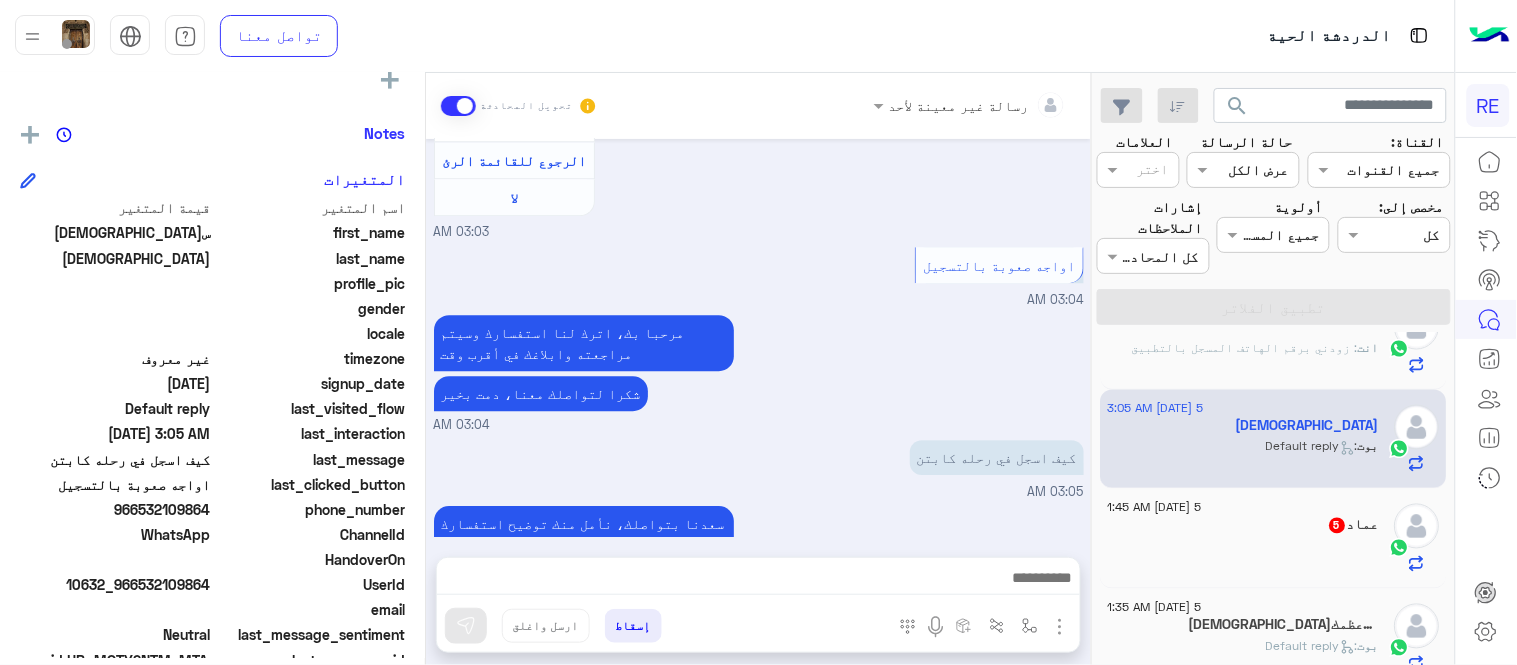 scroll, scrollTop: 1407, scrollLeft: 0, axis: vertical 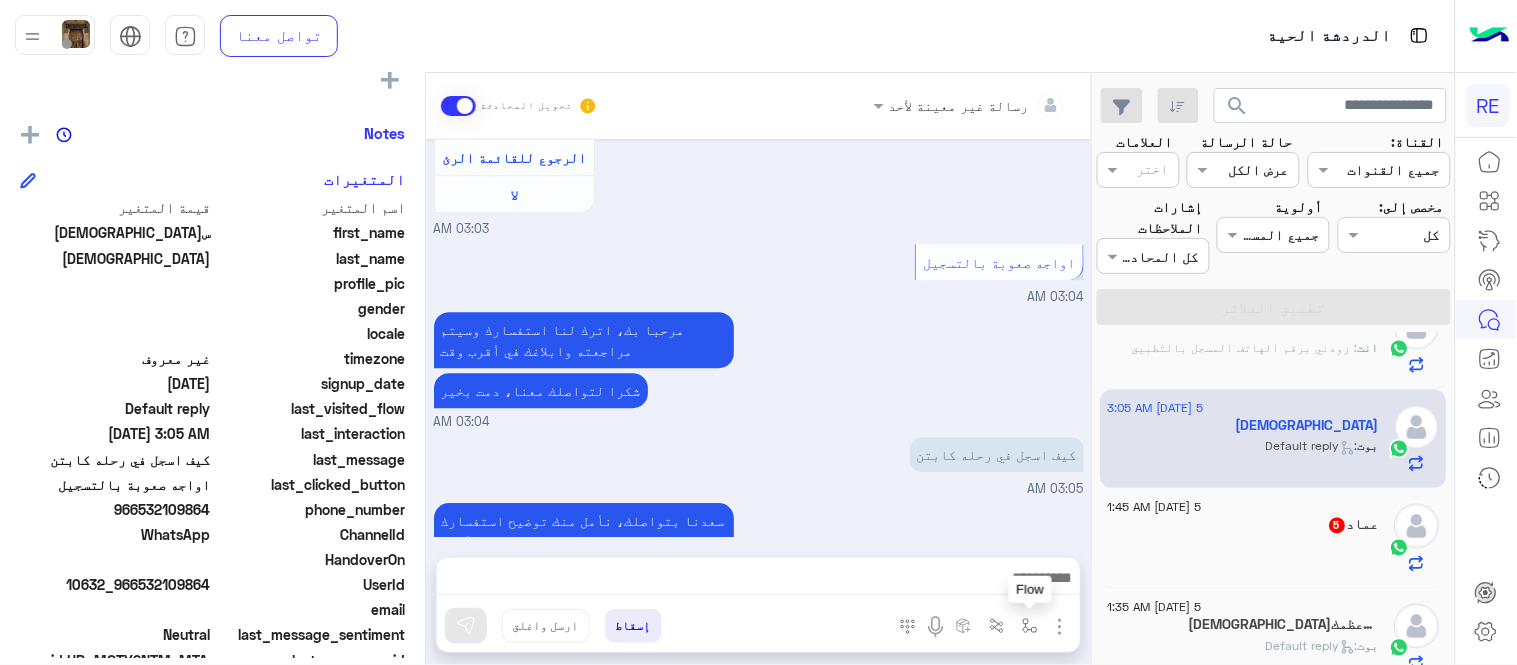 click at bounding box center (1030, 625) 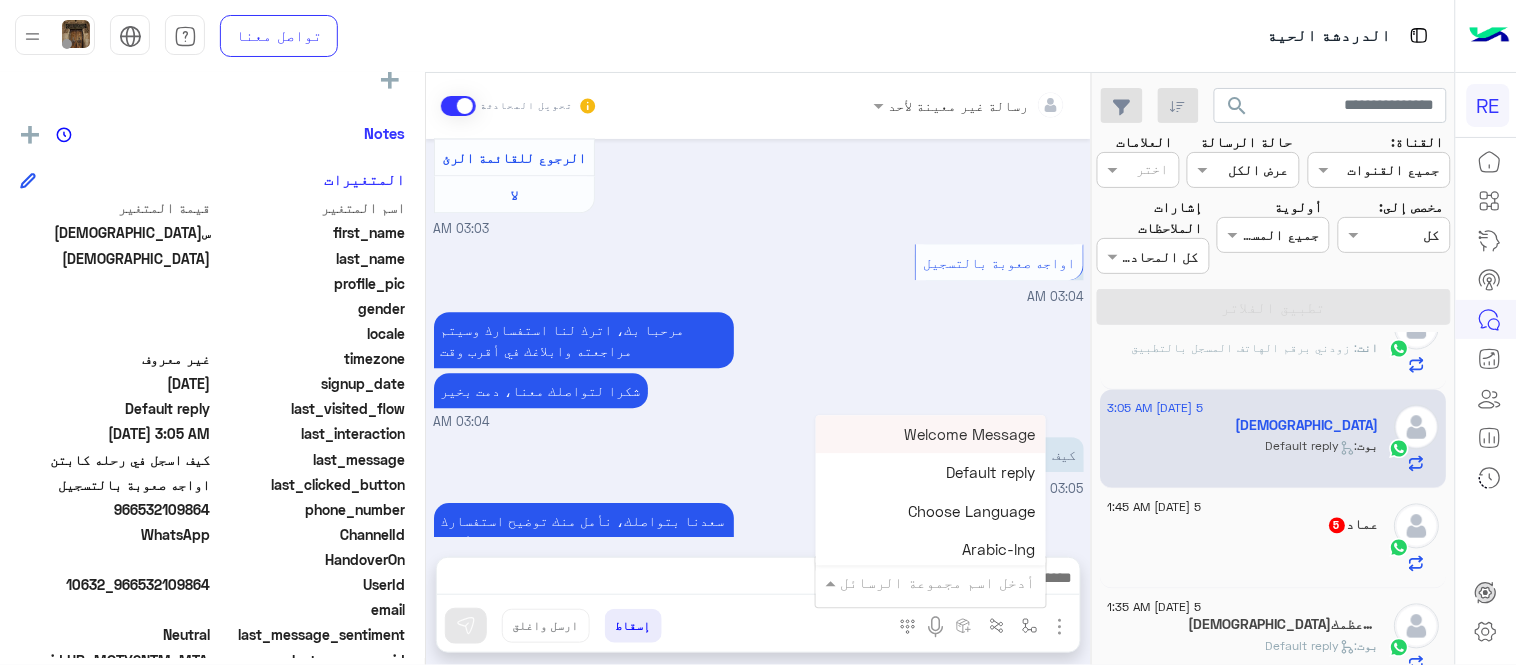 click at bounding box center (959, 582) 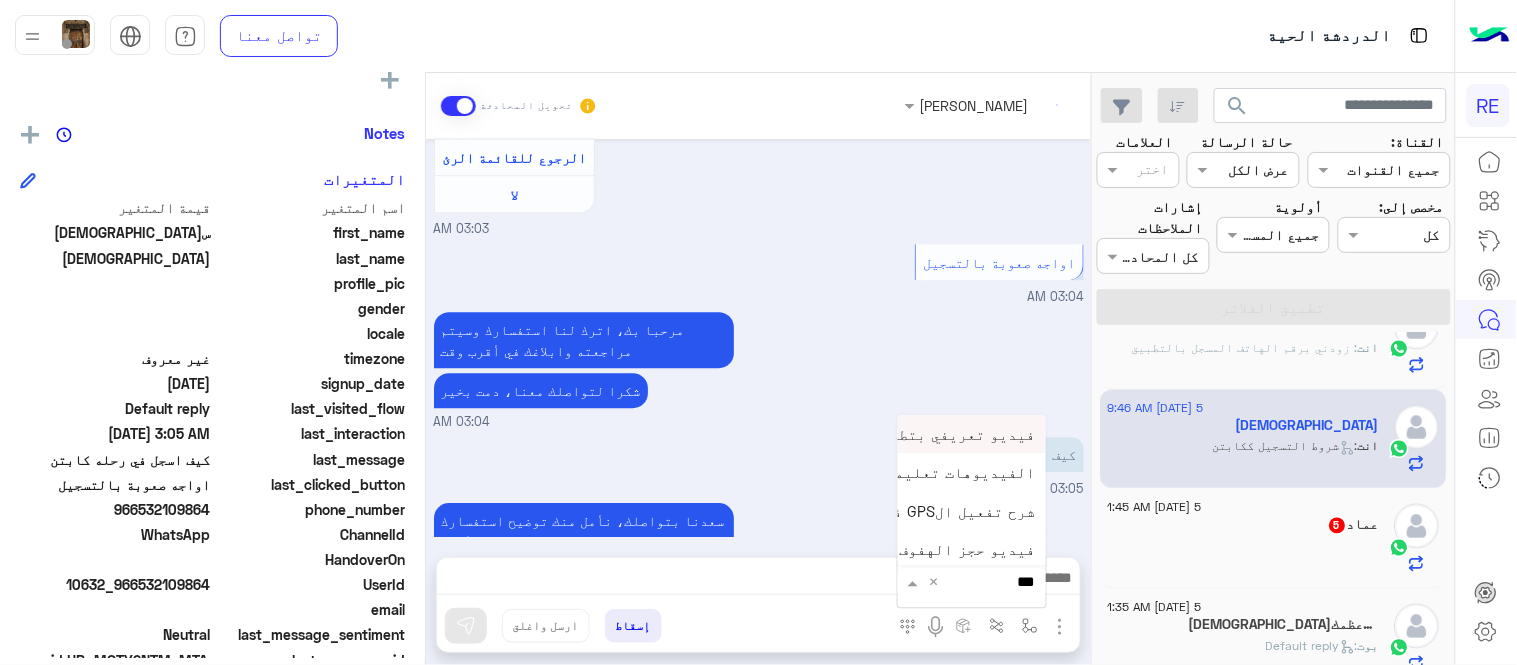 scroll, scrollTop: 1715, scrollLeft: 0, axis: vertical 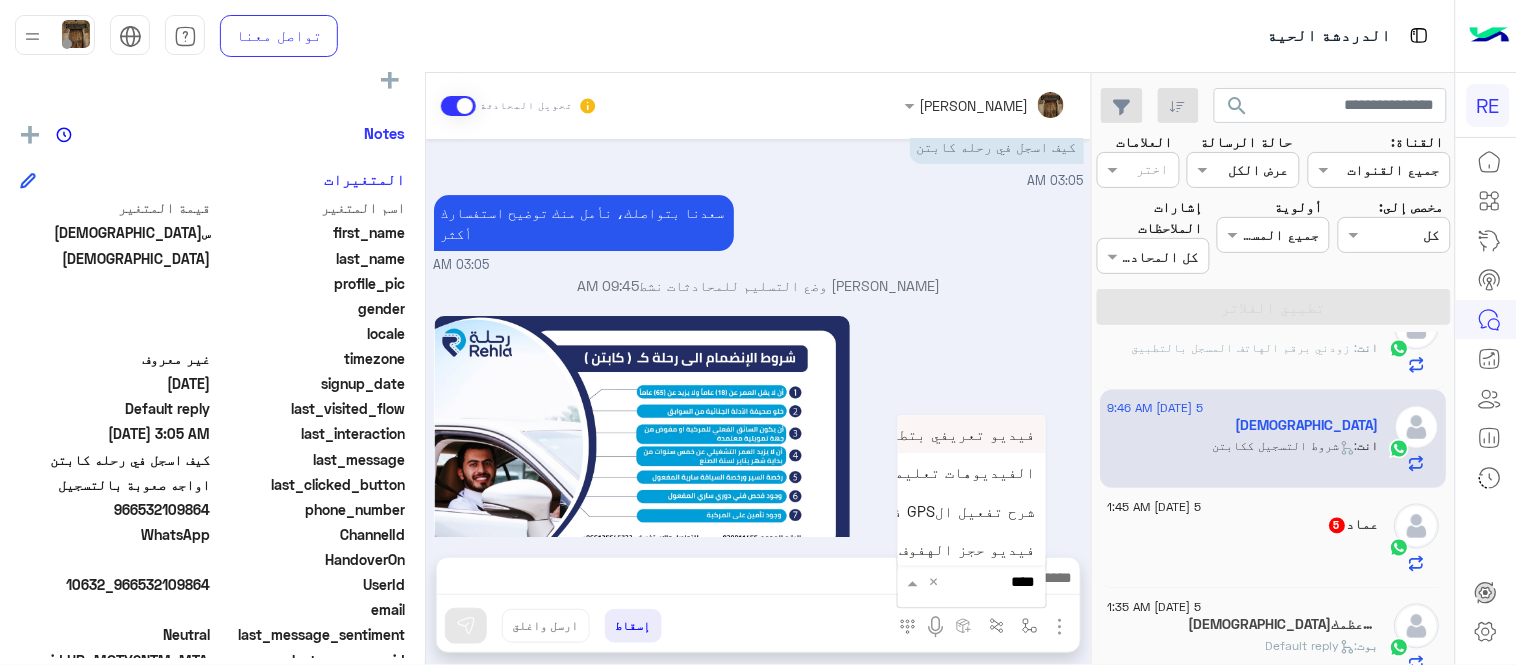 type on "*****" 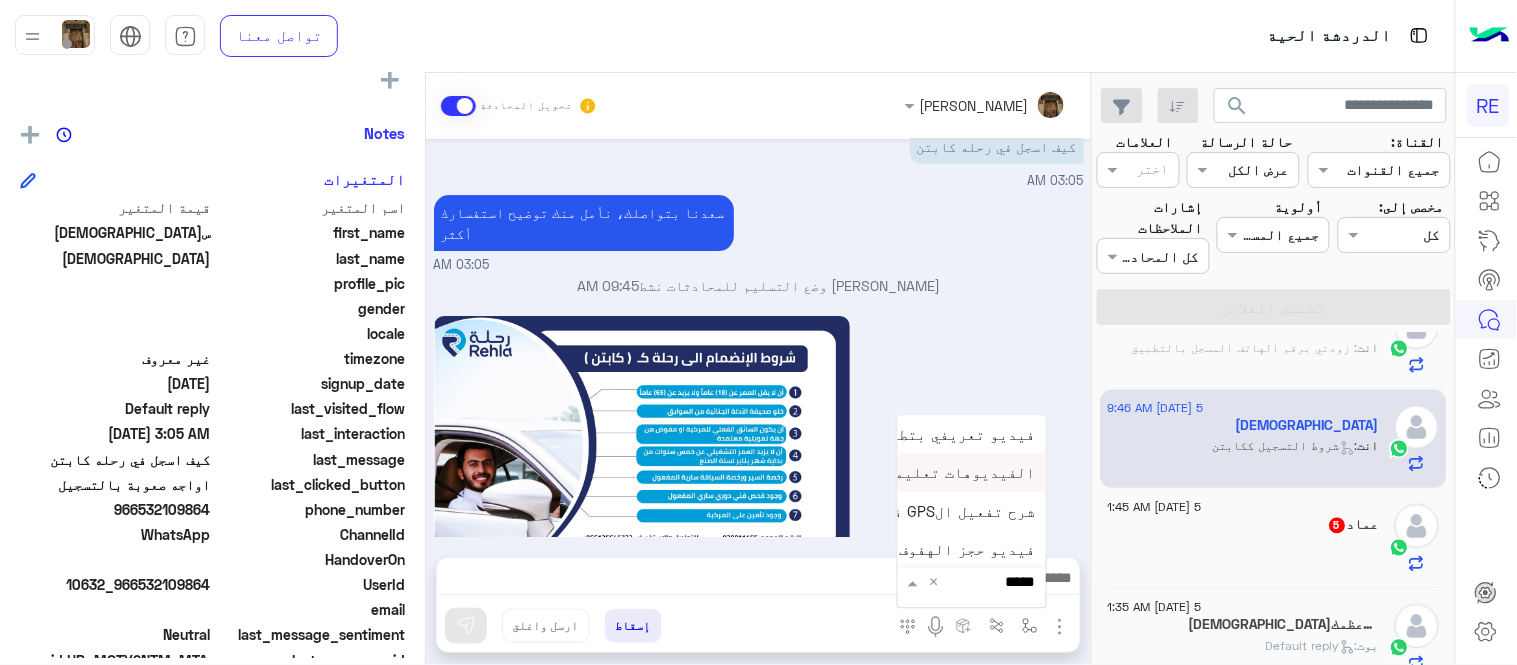 scroll, scrollTop: 81, scrollLeft: 0, axis: vertical 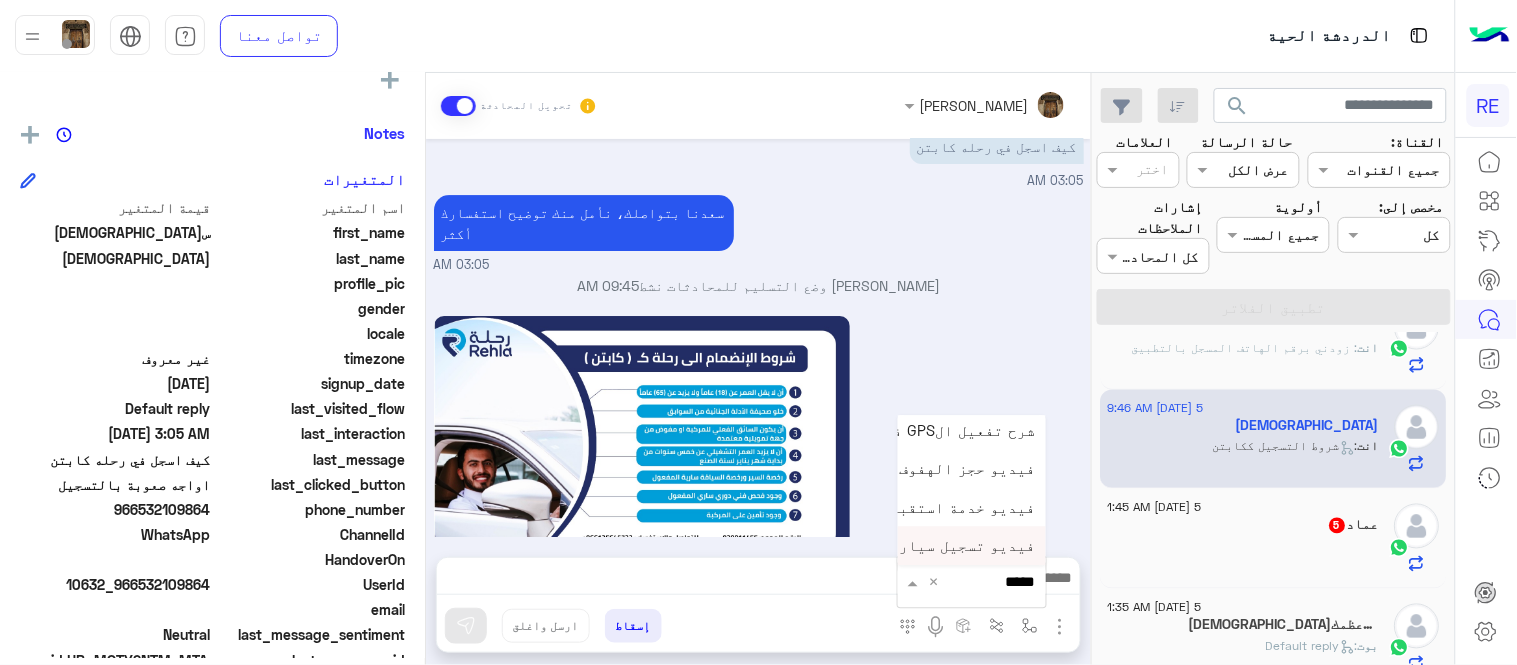 click on "فيديو تسجيل سيارة" at bounding box center (963, 546) 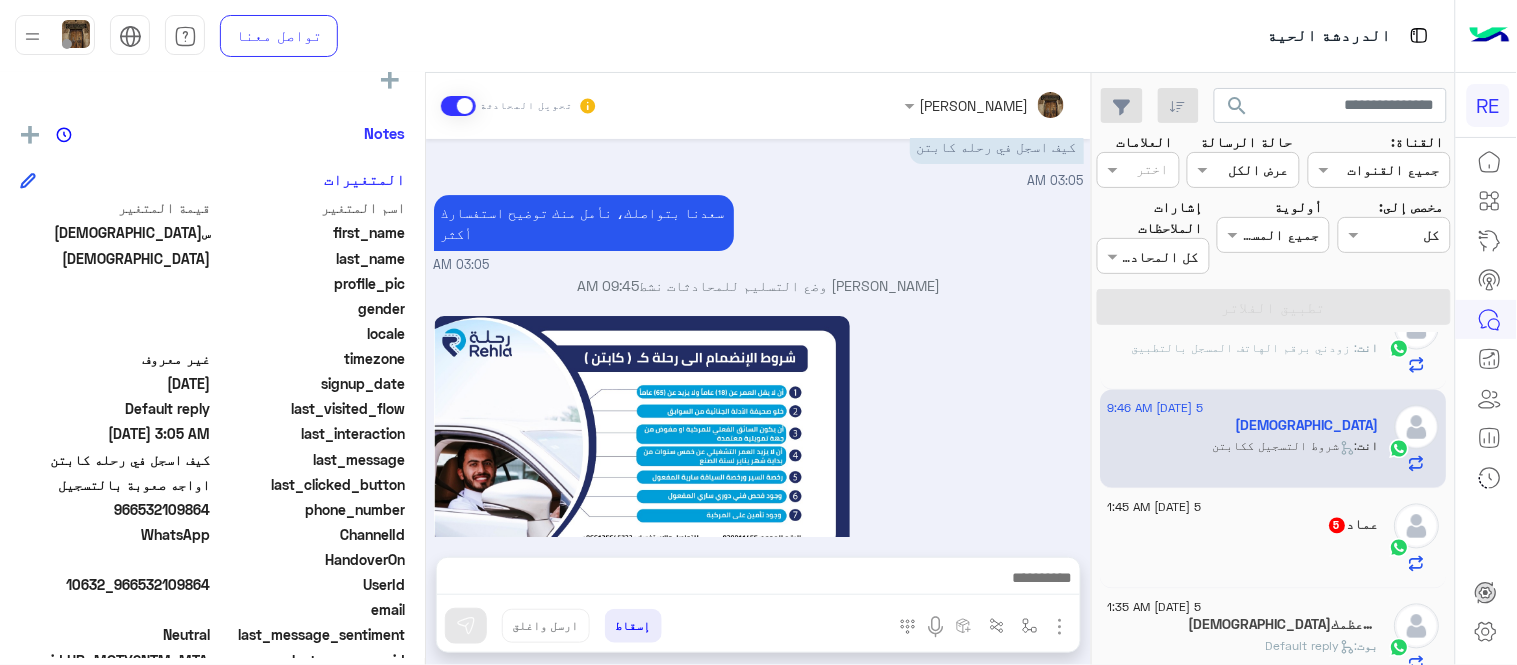 type on "**********" 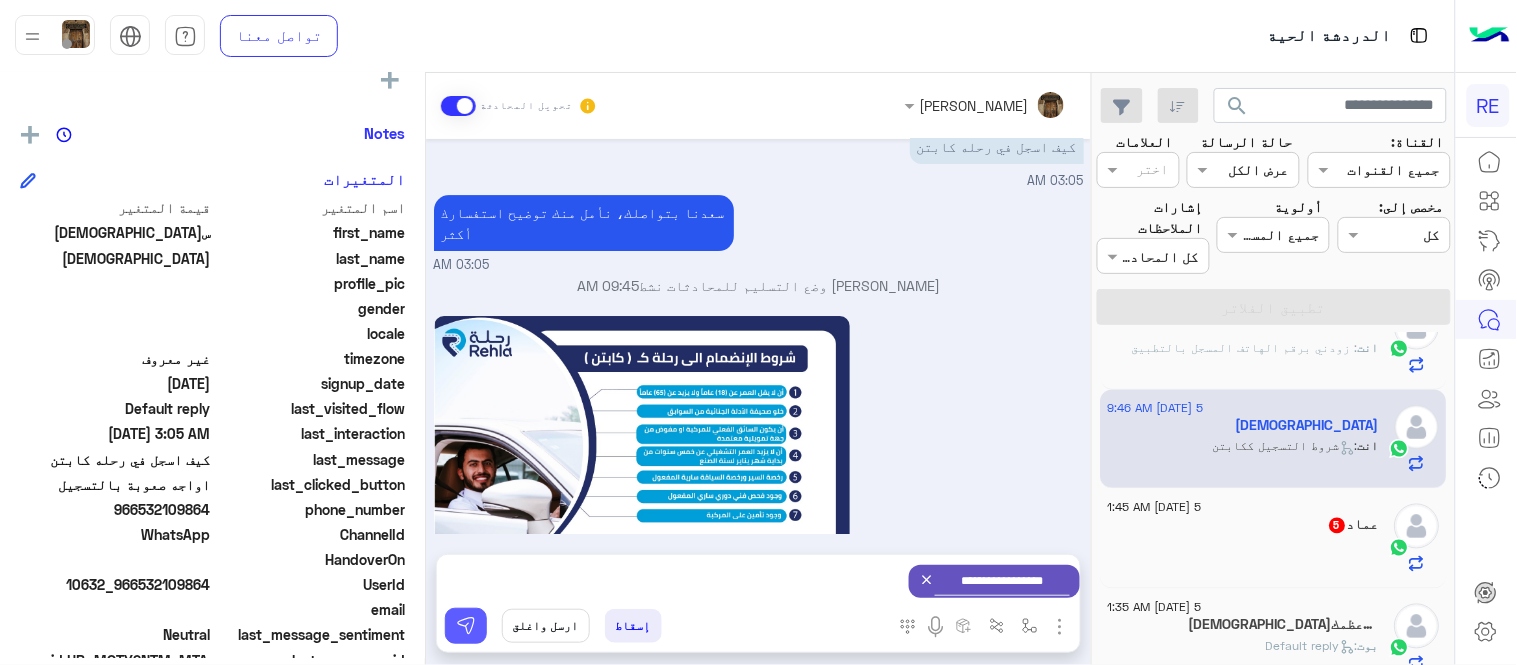 click at bounding box center [466, 626] 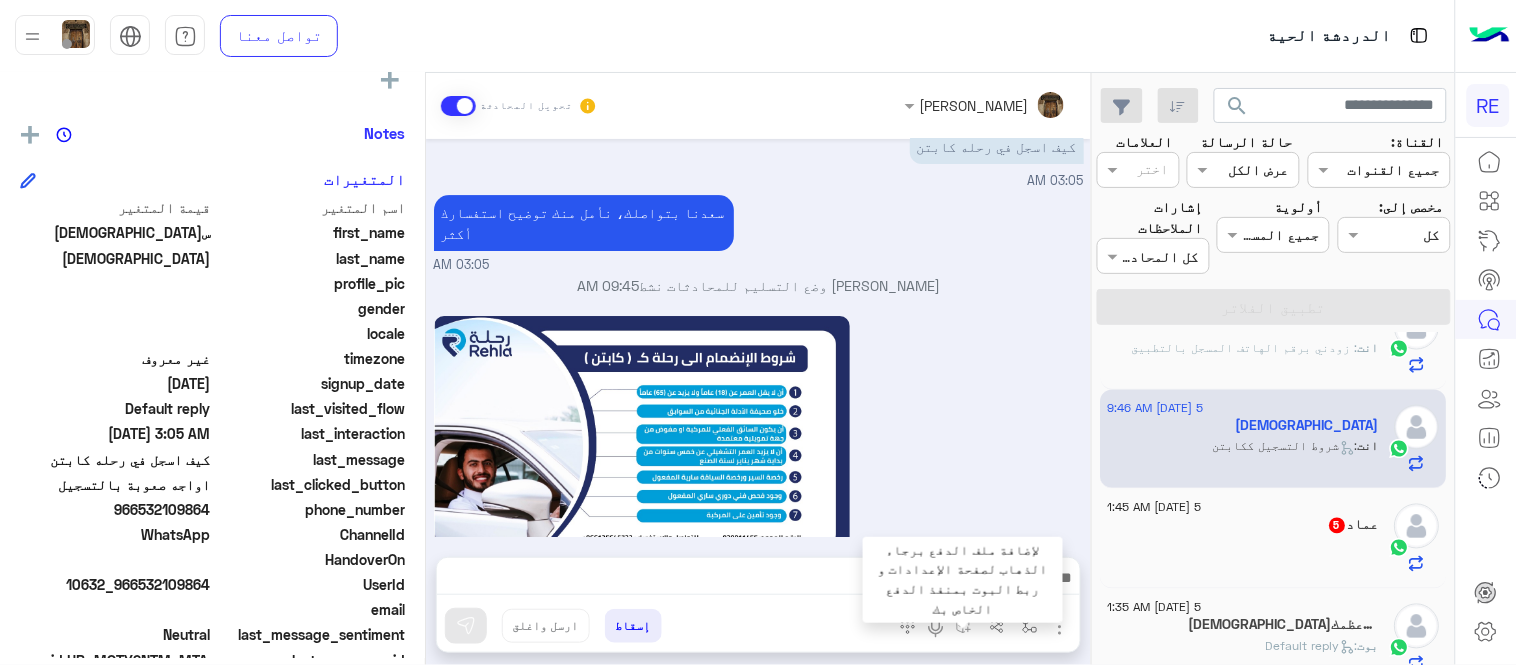 scroll, scrollTop: 1894, scrollLeft: 0, axis: vertical 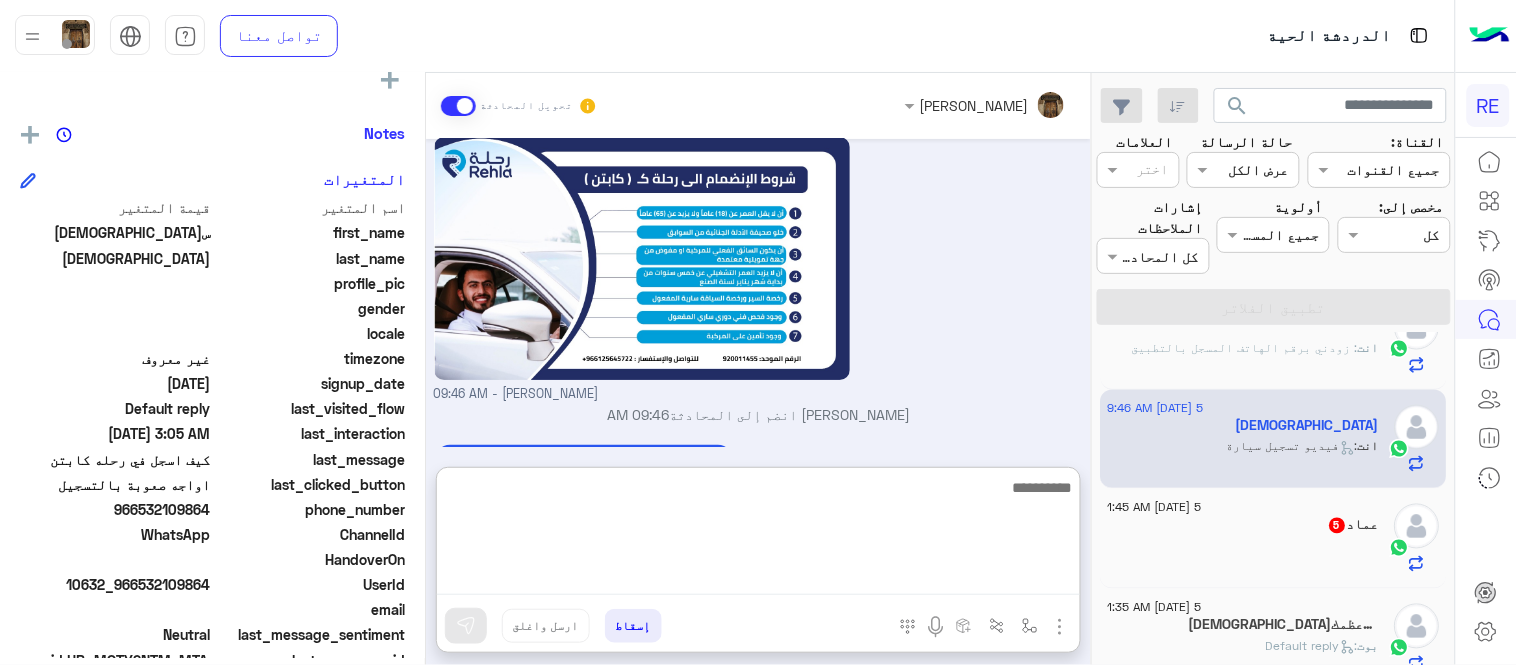 click at bounding box center [758, 535] 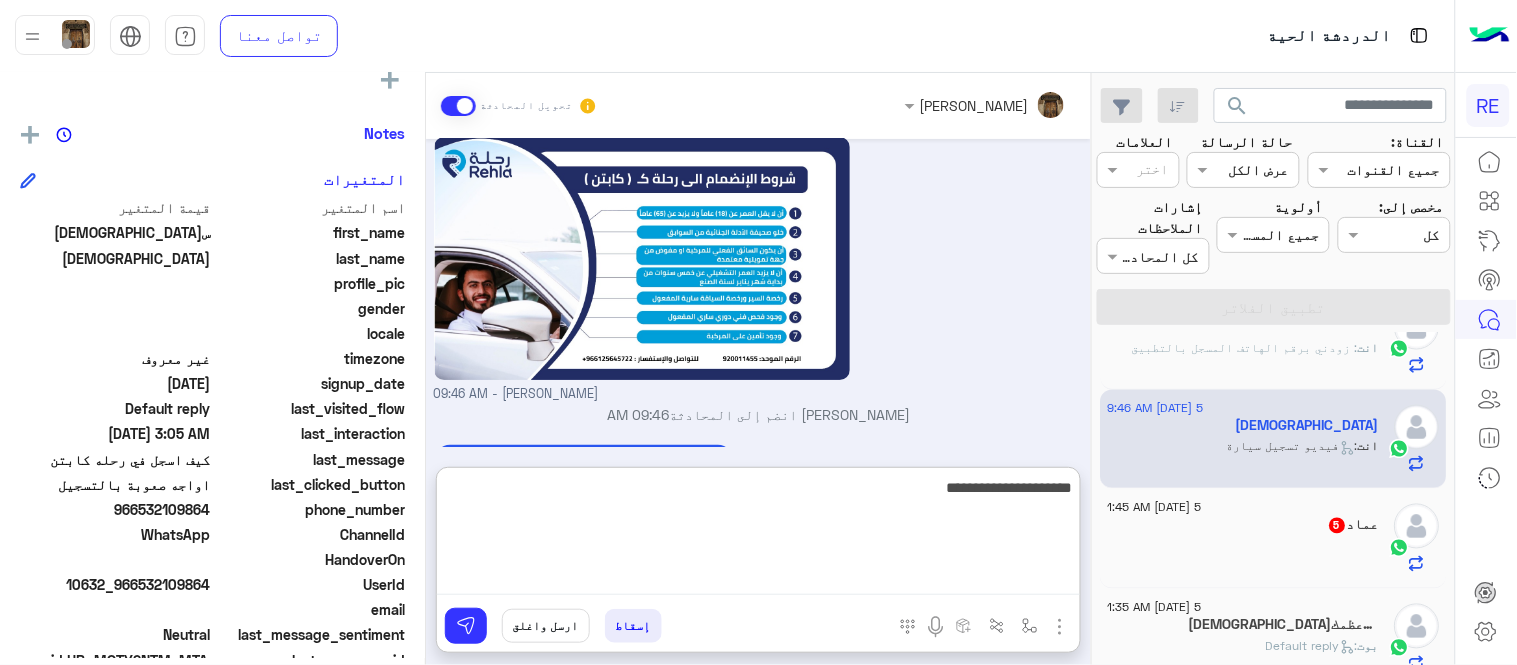 type on "**********" 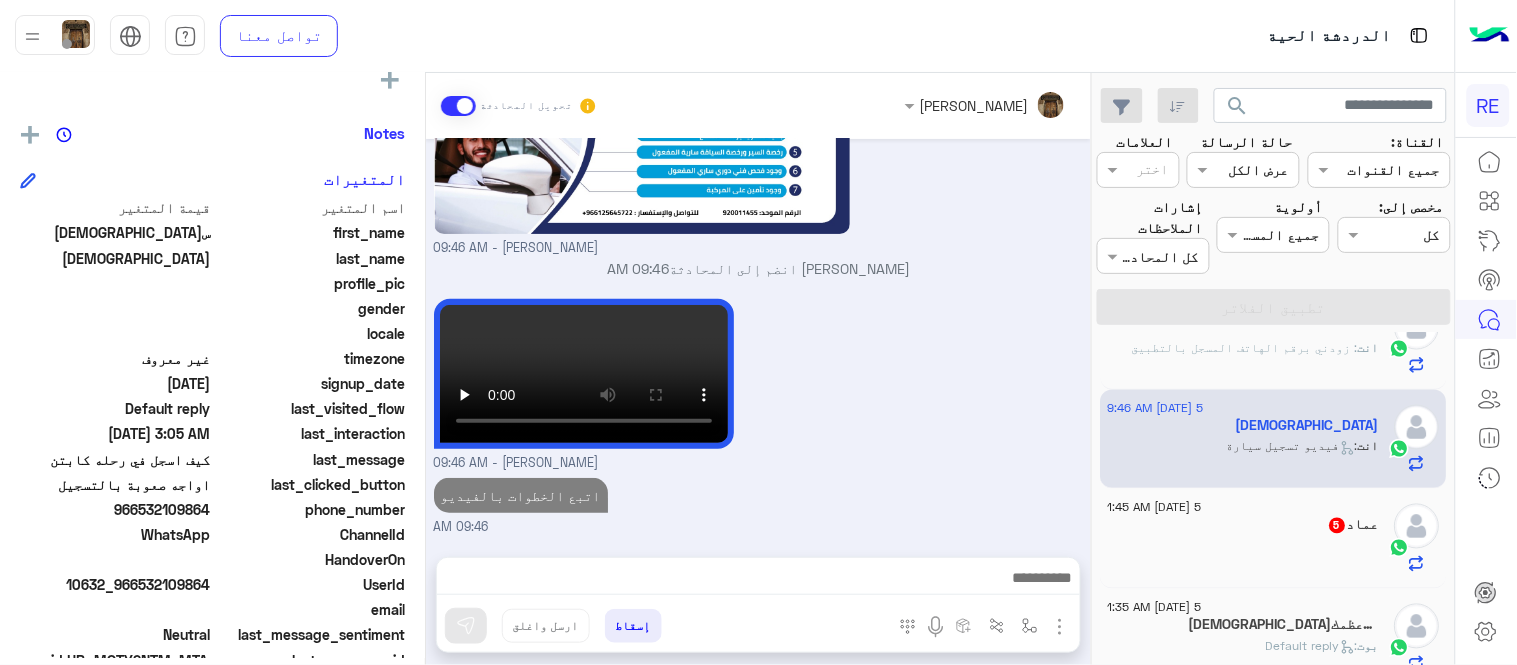 scroll, scrollTop: 1958, scrollLeft: 0, axis: vertical 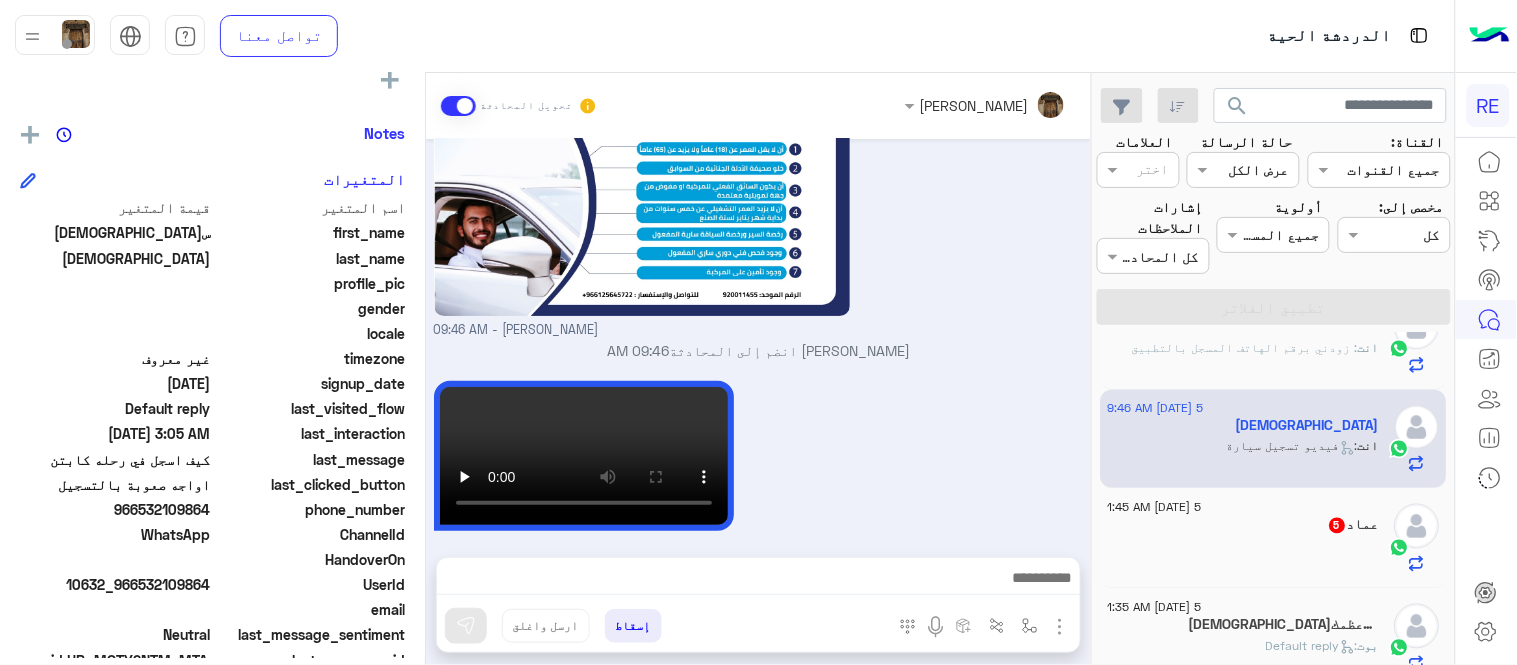 click 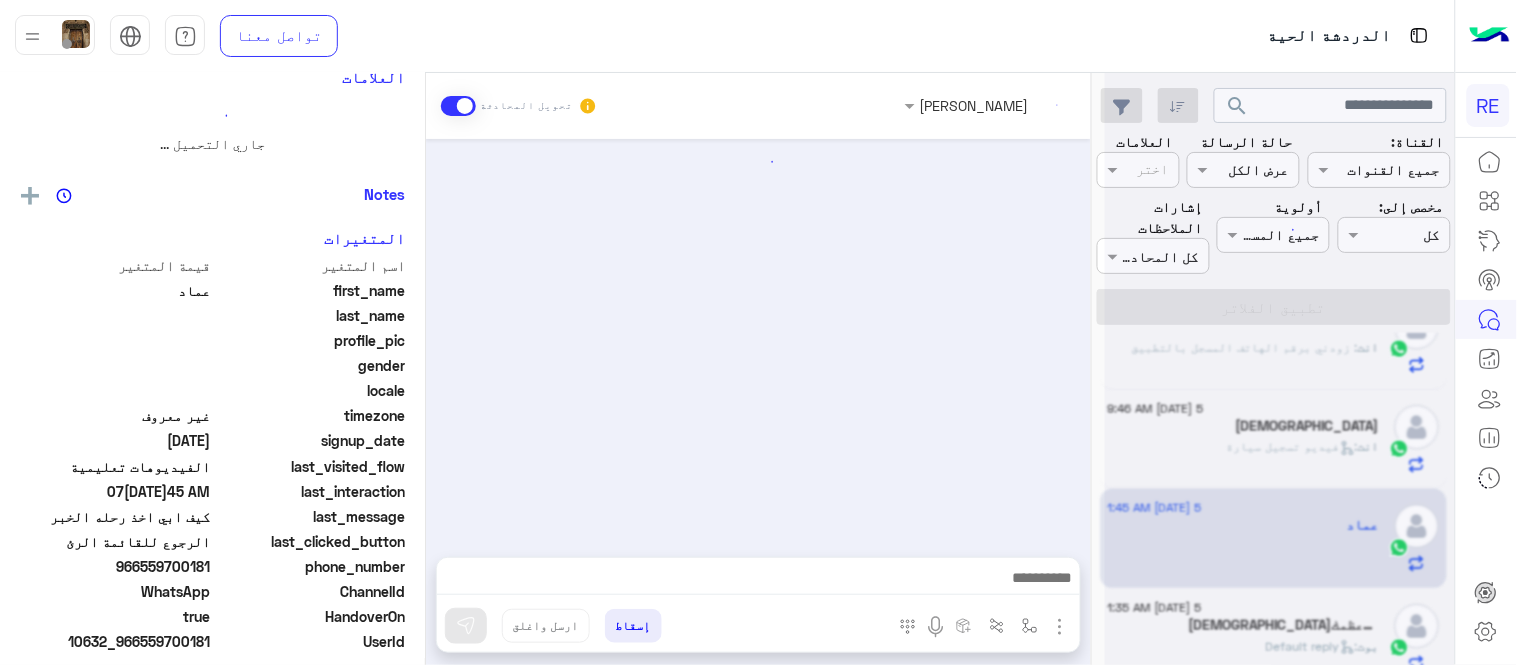 scroll, scrollTop: 737, scrollLeft: 0, axis: vertical 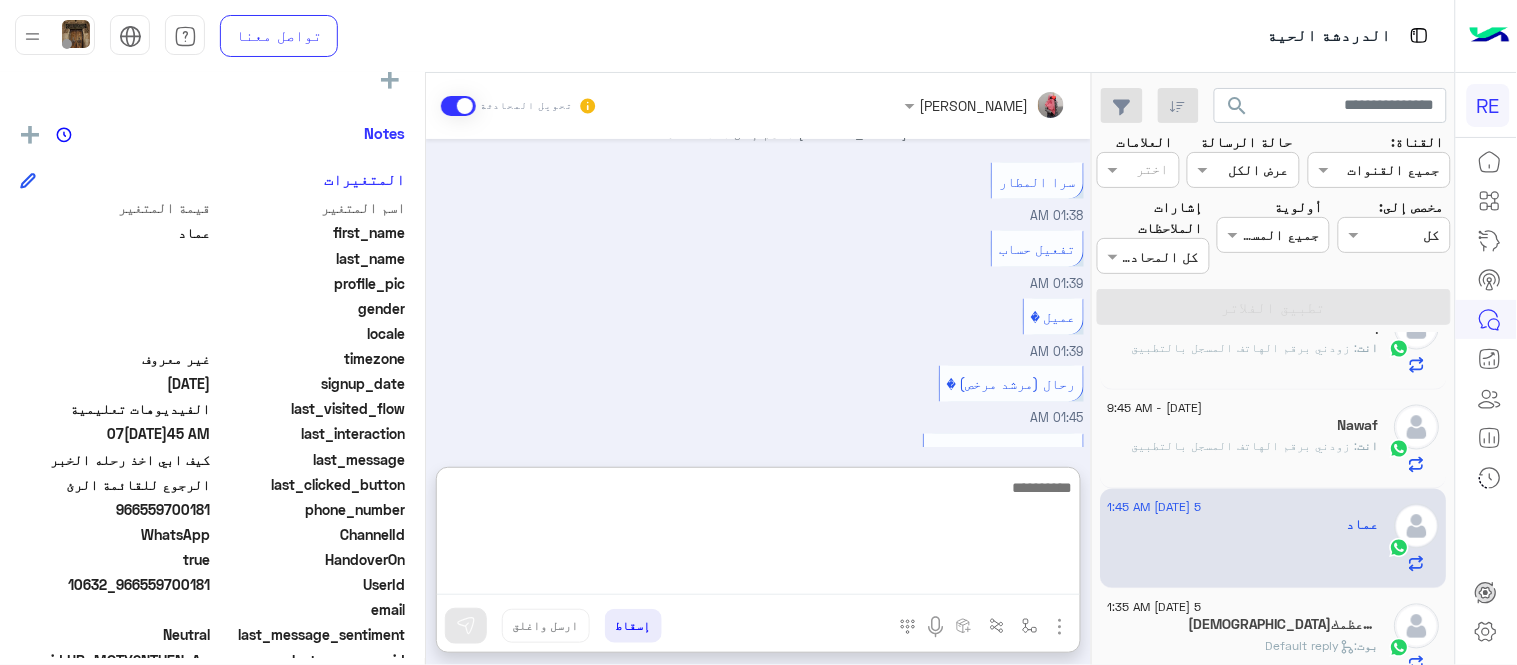 click at bounding box center (758, 535) 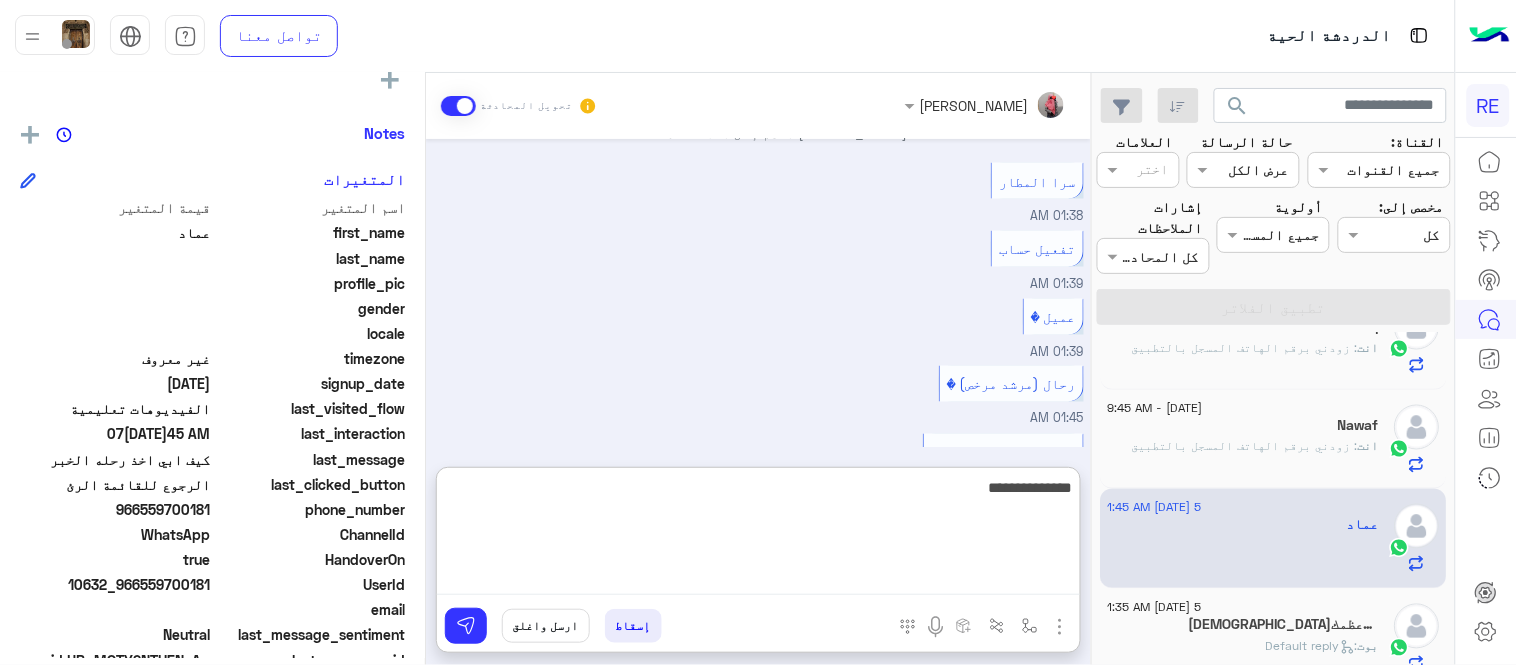 type on "**********" 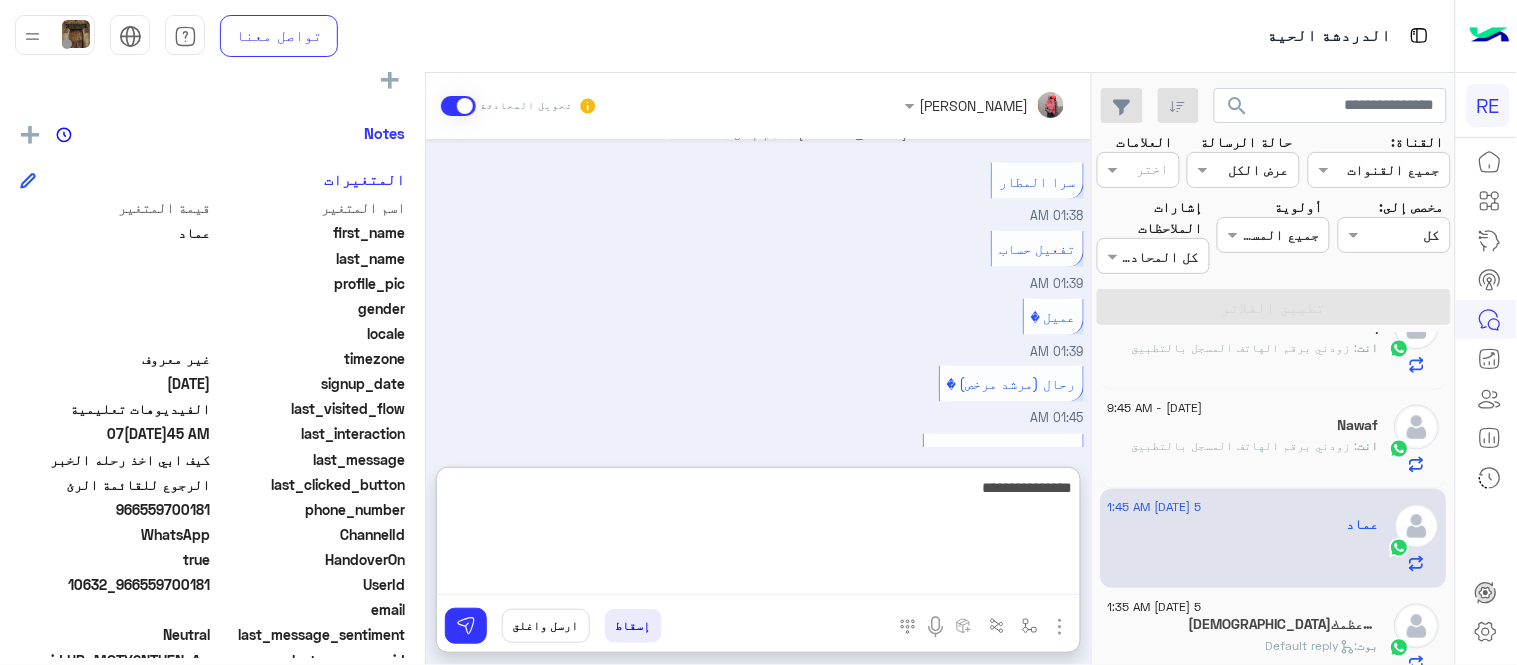 type 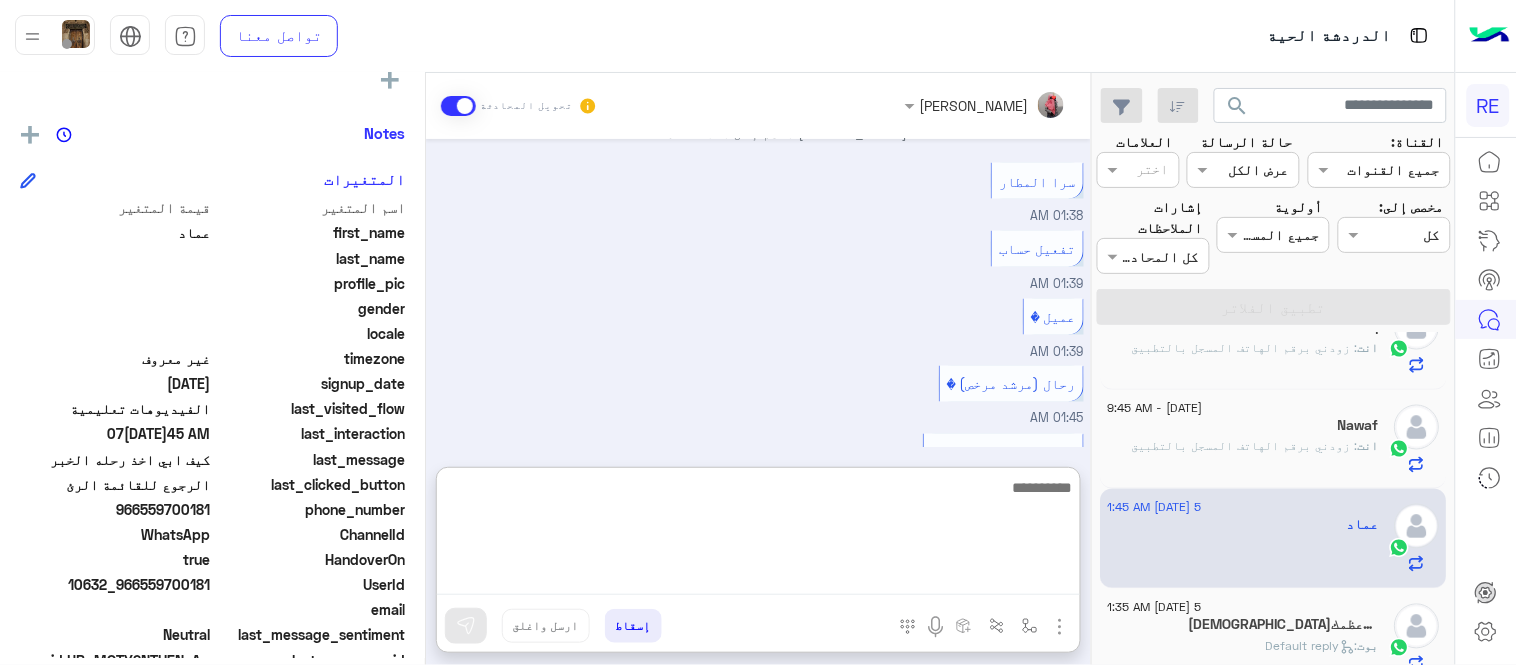 scroll, scrollTop: 891, scrollLeft: 0, axis: vertical 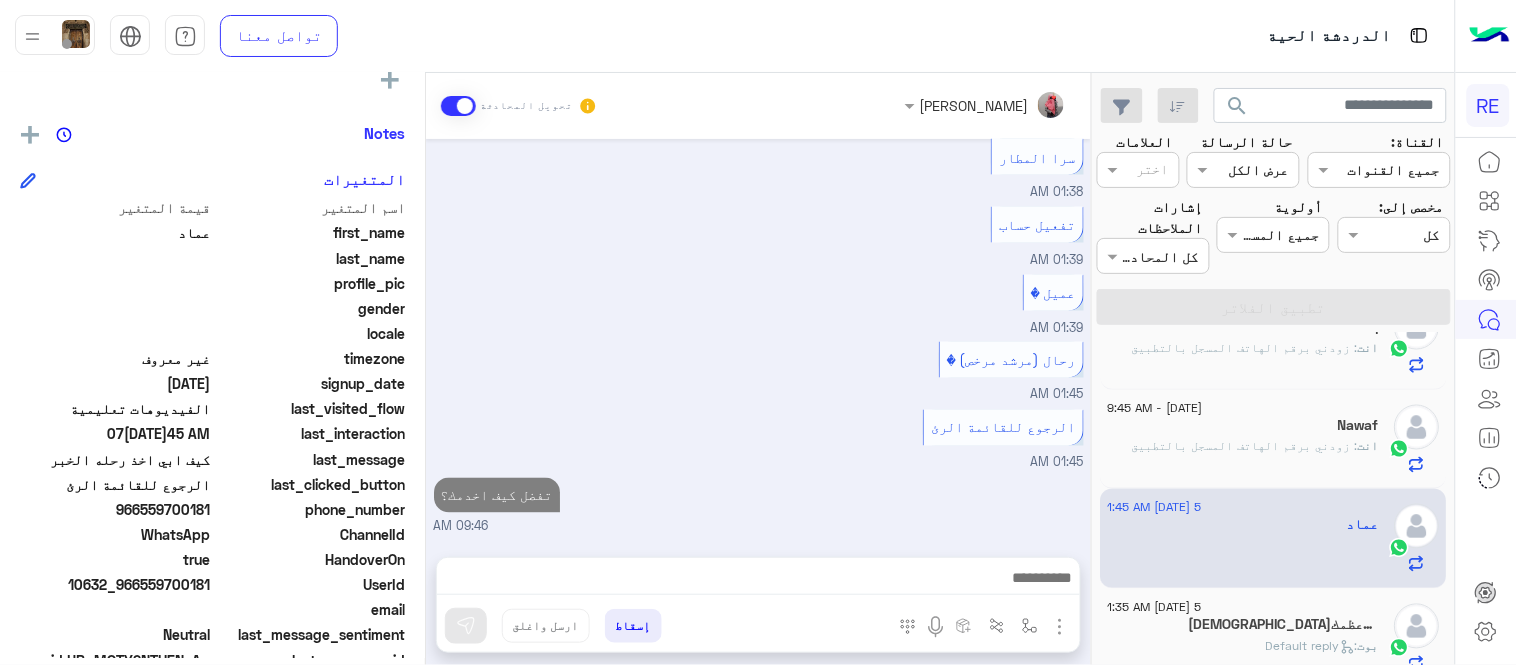 click on "[DATE][DATE]   فيديوهات تعليمية    09:43 PM  🎦الفيديوهات التعليمية
فيديو تمهيدي :
[URL][DOMAIN_NAME]
خدمة استقبال الحجوزات المسبقة للكباتن باتباع الخطوات المذكورة بالفيديو التالي :
[URL][DOMAIN_NAME]
خطوات تسجيل سيارة على التطبيق    اي خدمة اخرى ؟  الرجوع للقائمة الرئ   لا     09:43 PM   [PERSON_NAME] وضع التسليم للمحادثات نشط   10:41 PM       [DATE]  📌 رابط تعريفي:
[URL][DOMAIN_NAME]     [PERSON_NAME] -  01:21 AM   [PERSON_NAME] انضم إلى المحادثة   01:21 AM       سرا المطار    01:38 AM   تفعيل حساب    01:39 AM   عميل �    01:39 AM   رحال (مرشد مرخص) �    01:45 AM   الرجوع للقائمة الرئ    01:45 AM  تفضل كيف اخدمك؟   09:46 AM" at bounding box center [758, 338] 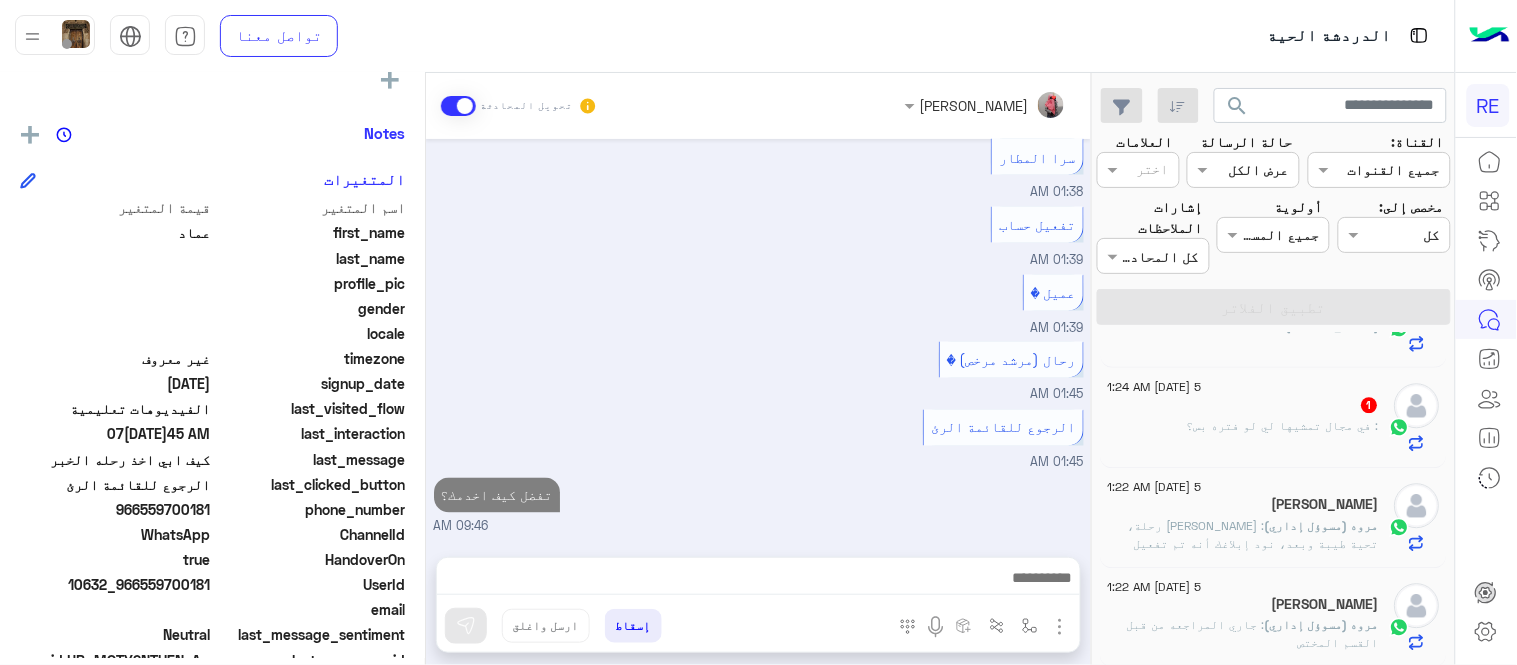 scroll, scrollTop: 1334, scrollLeft: 0, axis: vertical 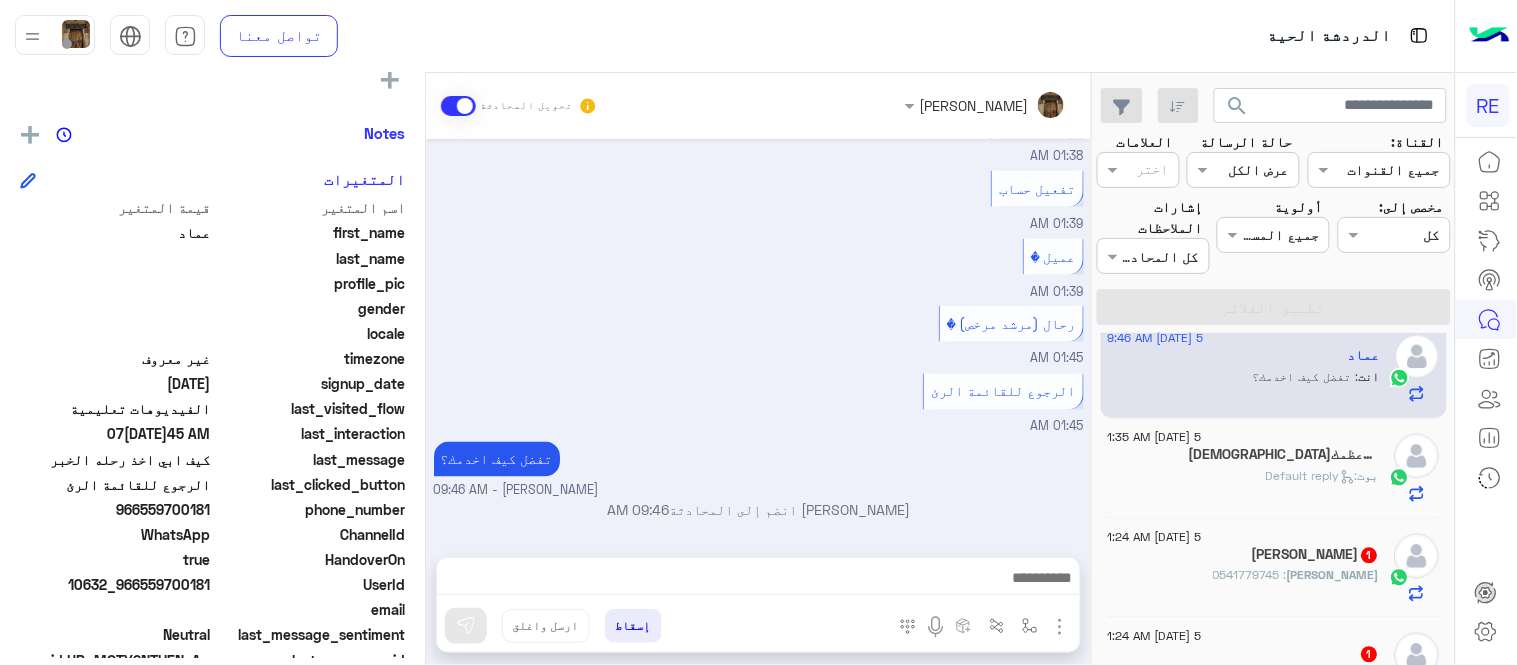 click on "س[DEMOGRAPHIC_DATA]  ربي ماعظمك  2" 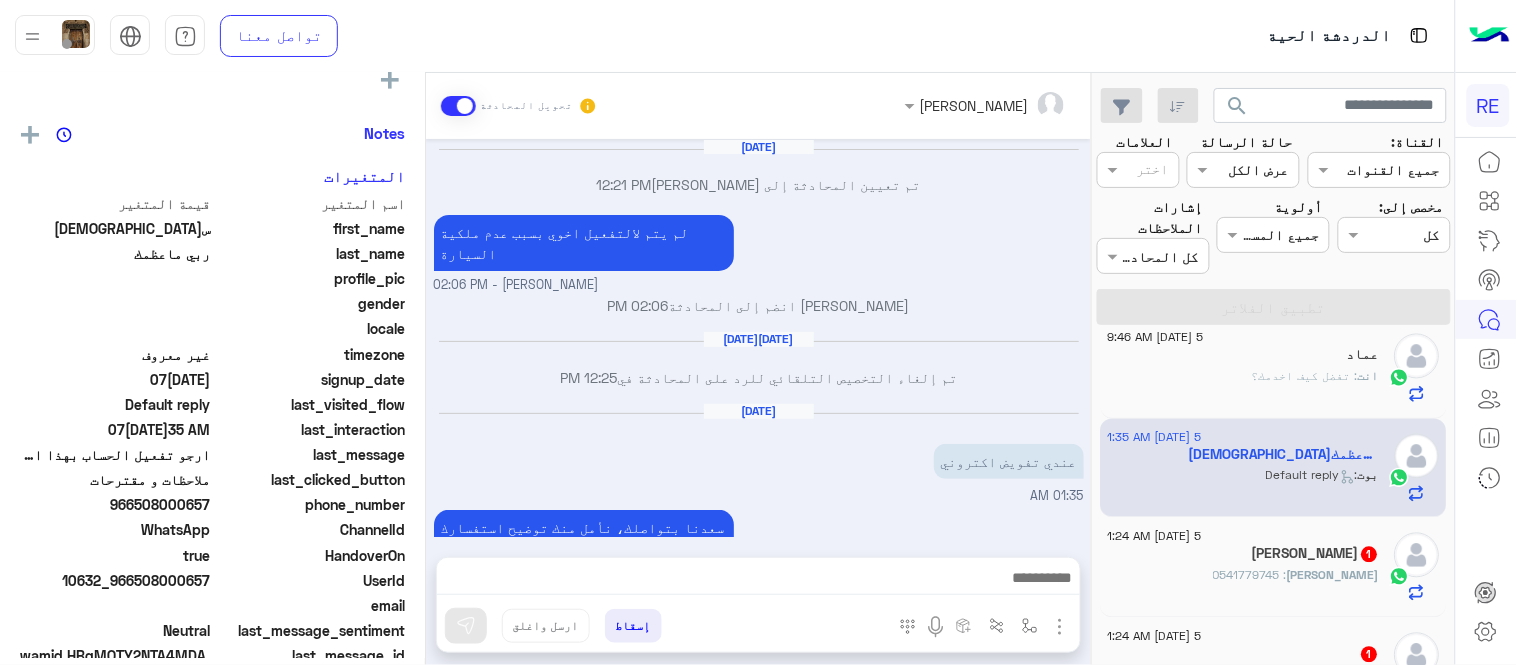 scroll, scrollTop: 271, scrollLeft: 0, axis: vertical 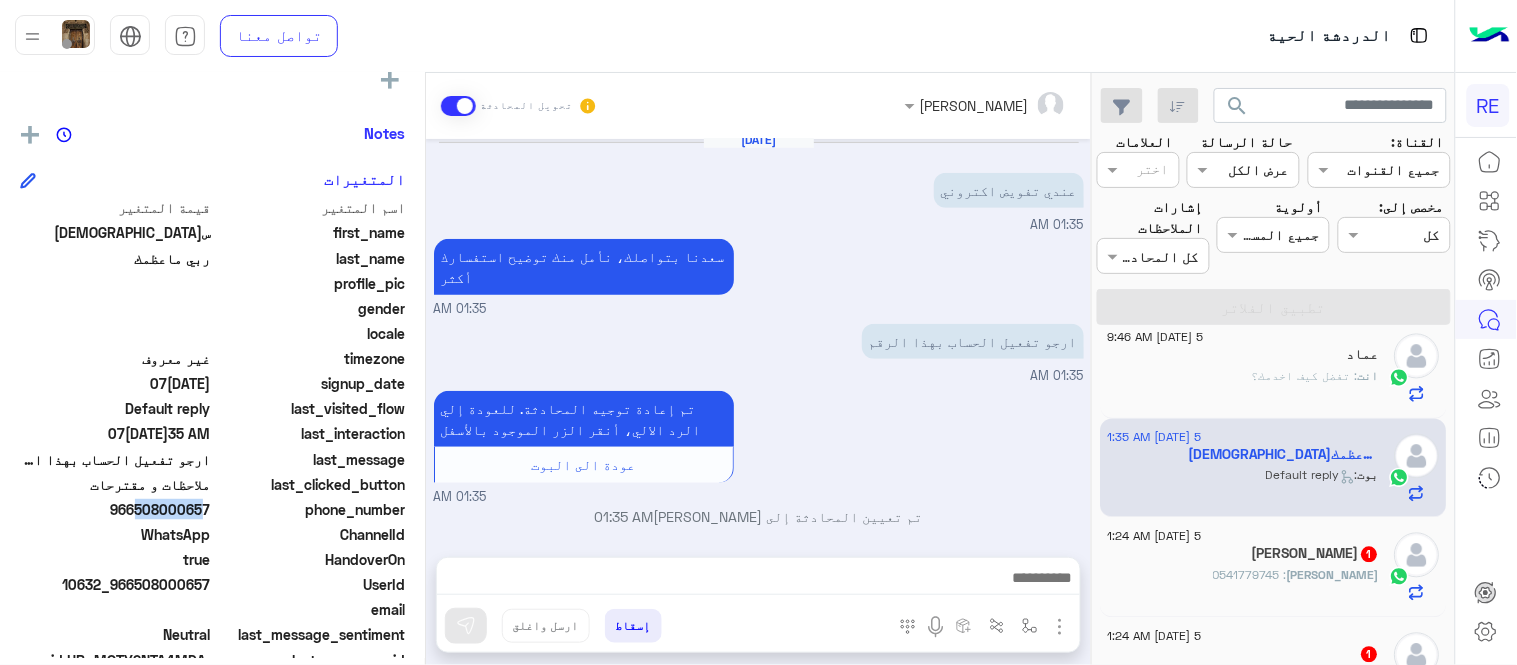 drag, startPoint x: 135, startPoint y: 513, endPoint x: 196, endPoint y: 518, distance: 61.204575 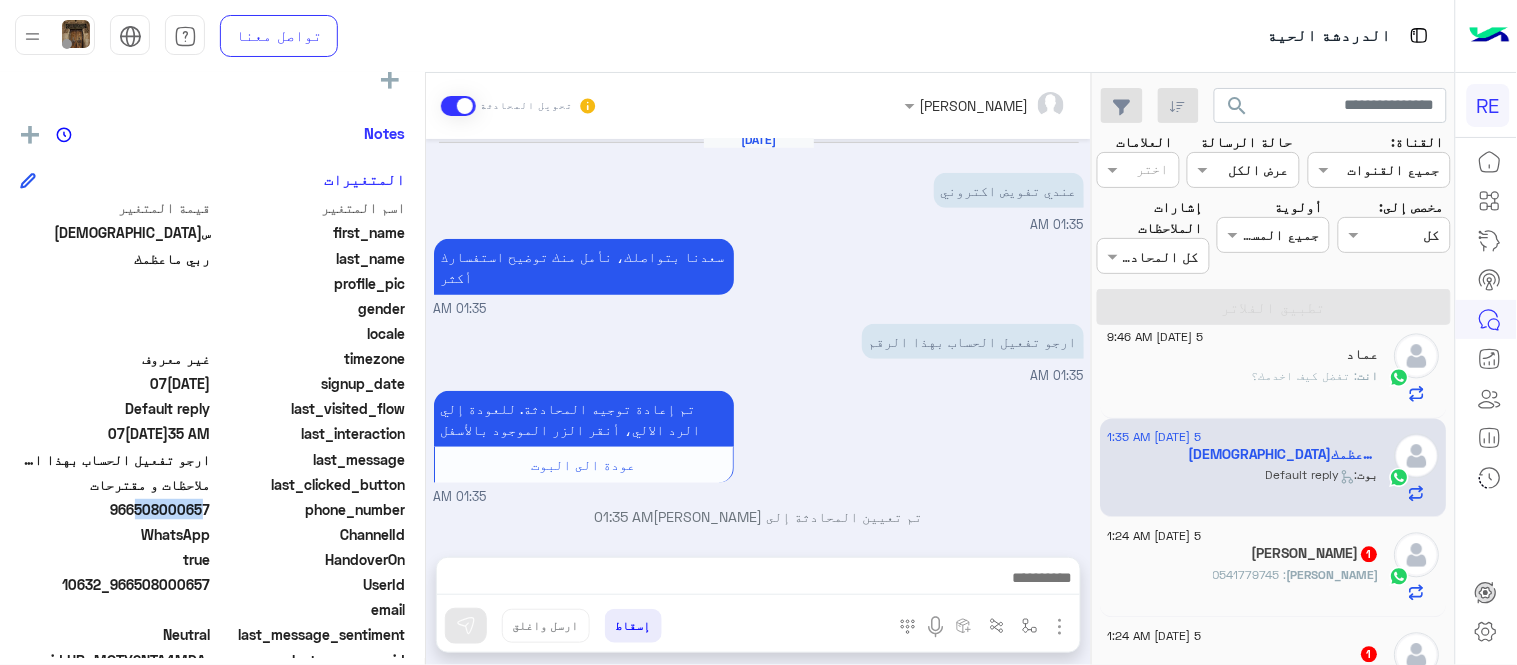 drag, startPoint x: 136, startPoint y: 497, endPoint x: 214, endPoint y: 506, distance: 78.51752 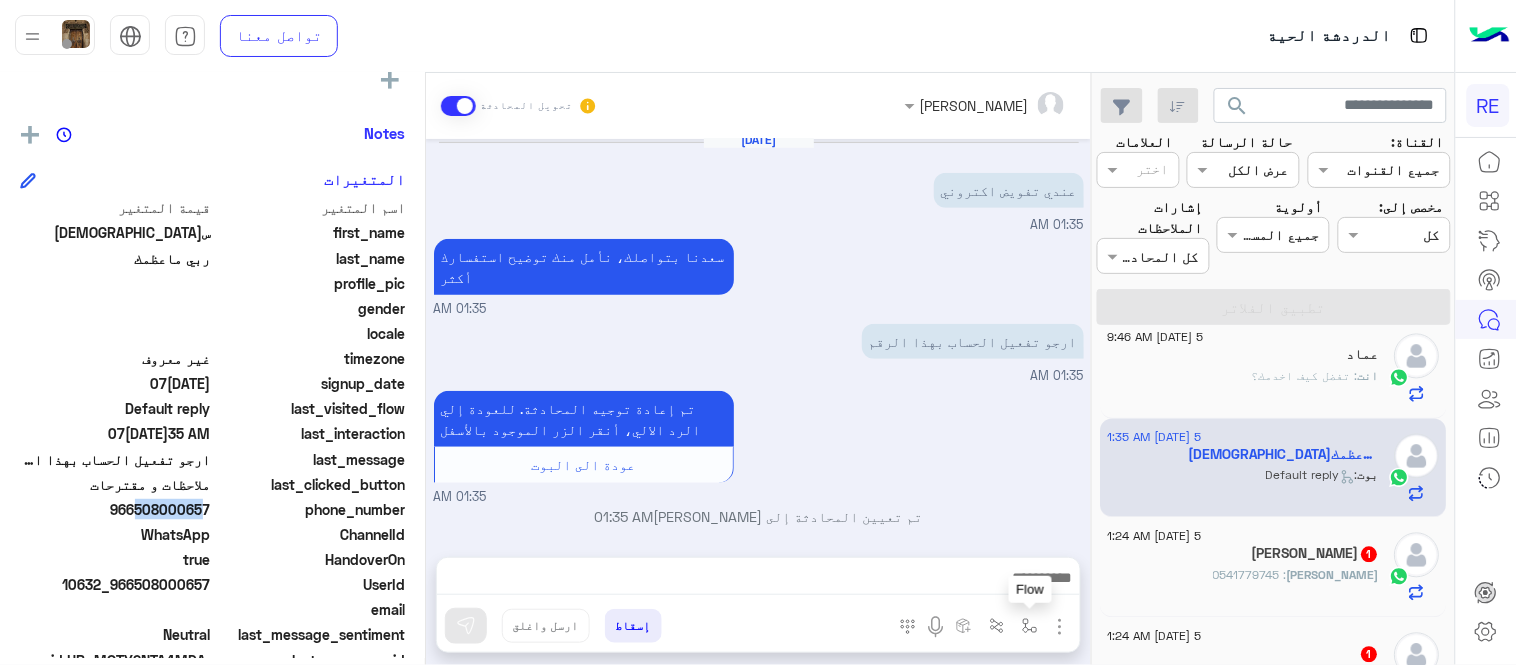 click at bounding box center [1030, 625] 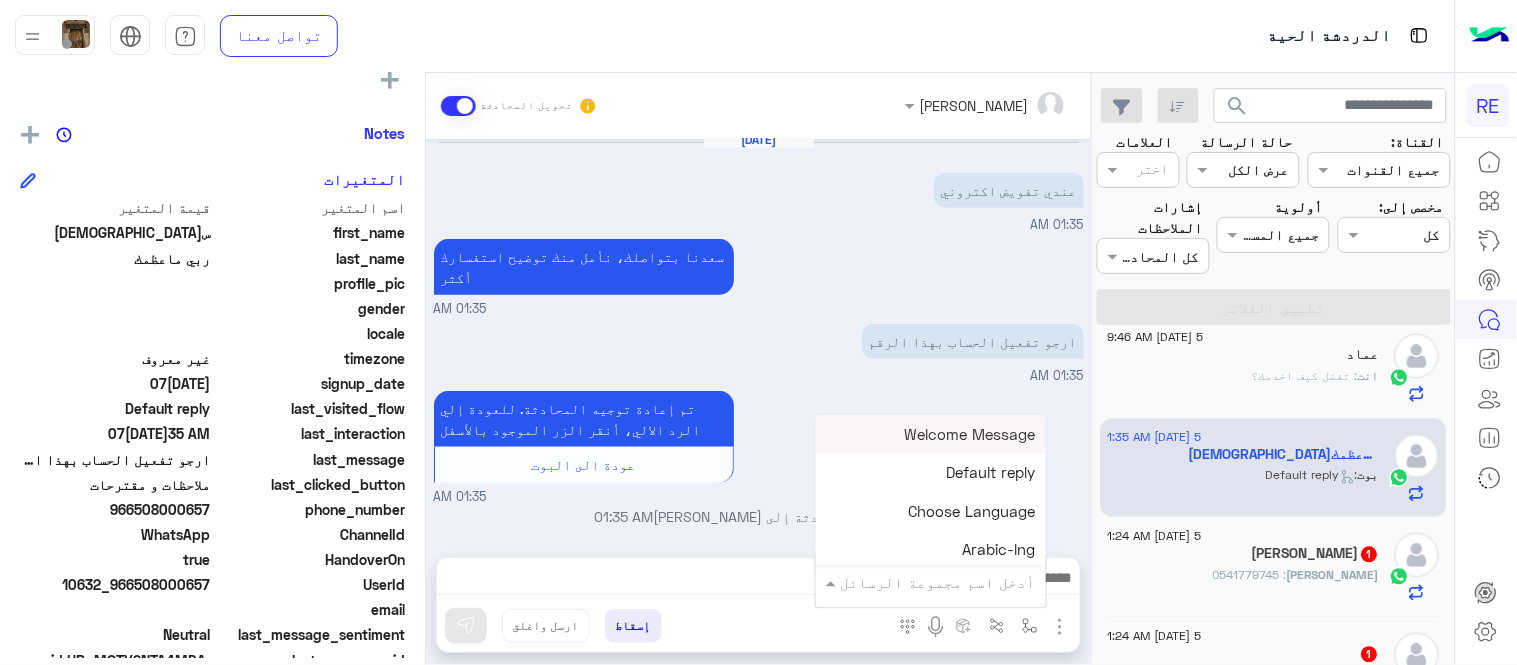 click at bounding box center (959, 582) 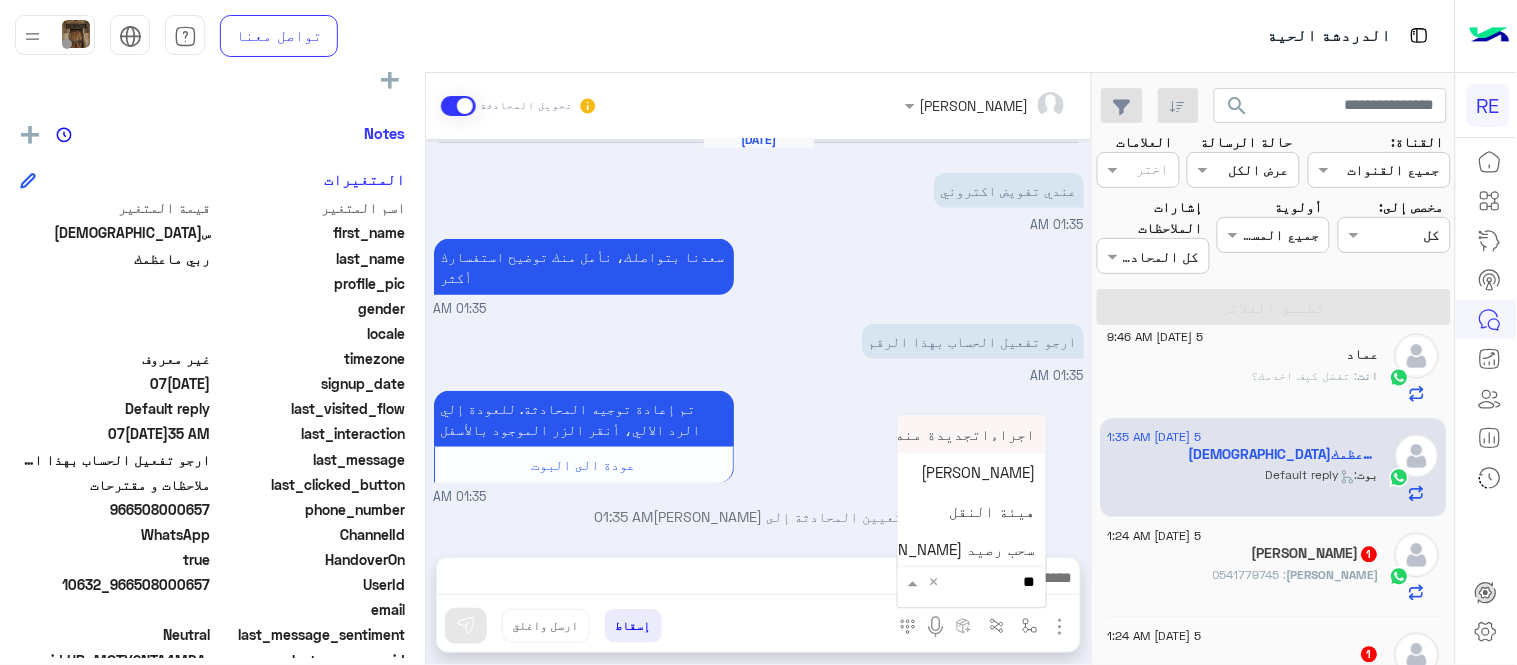 type on "***" 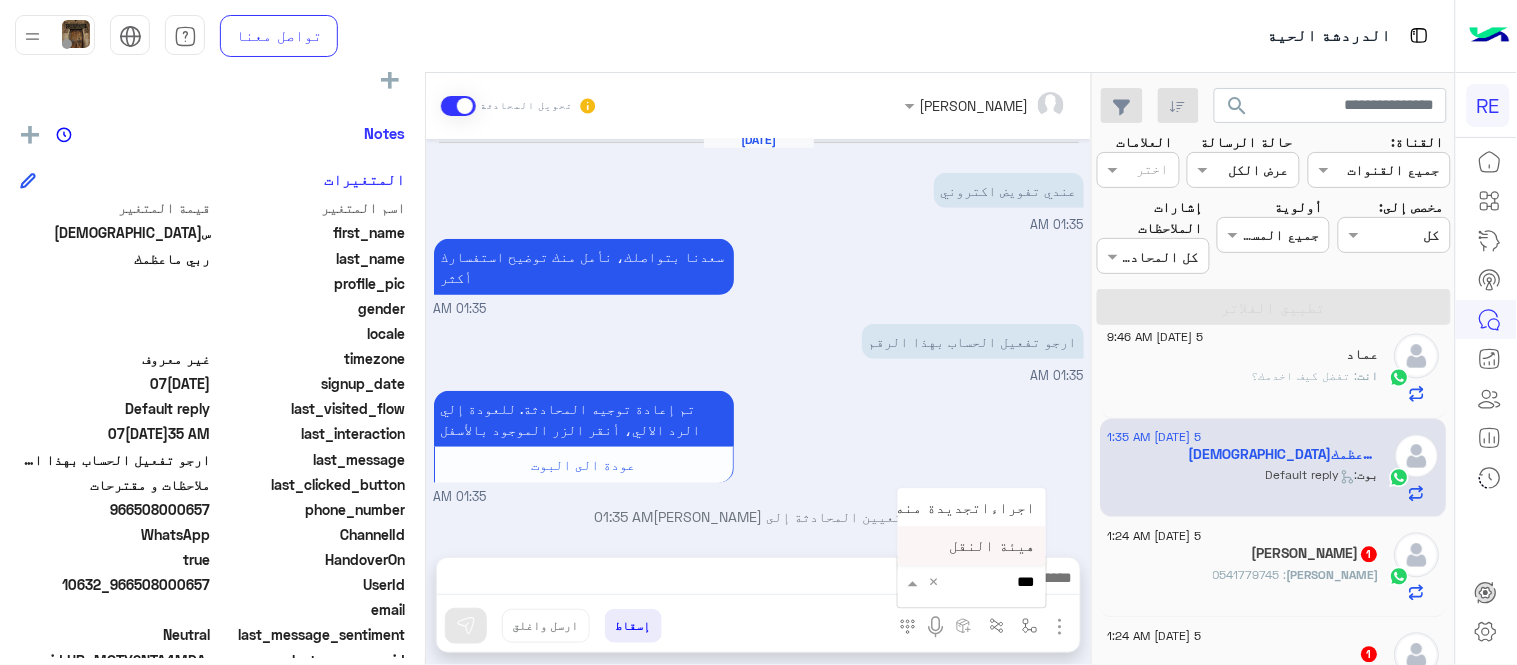 click on "هيئة النقل" at bounding box center [993, 546] 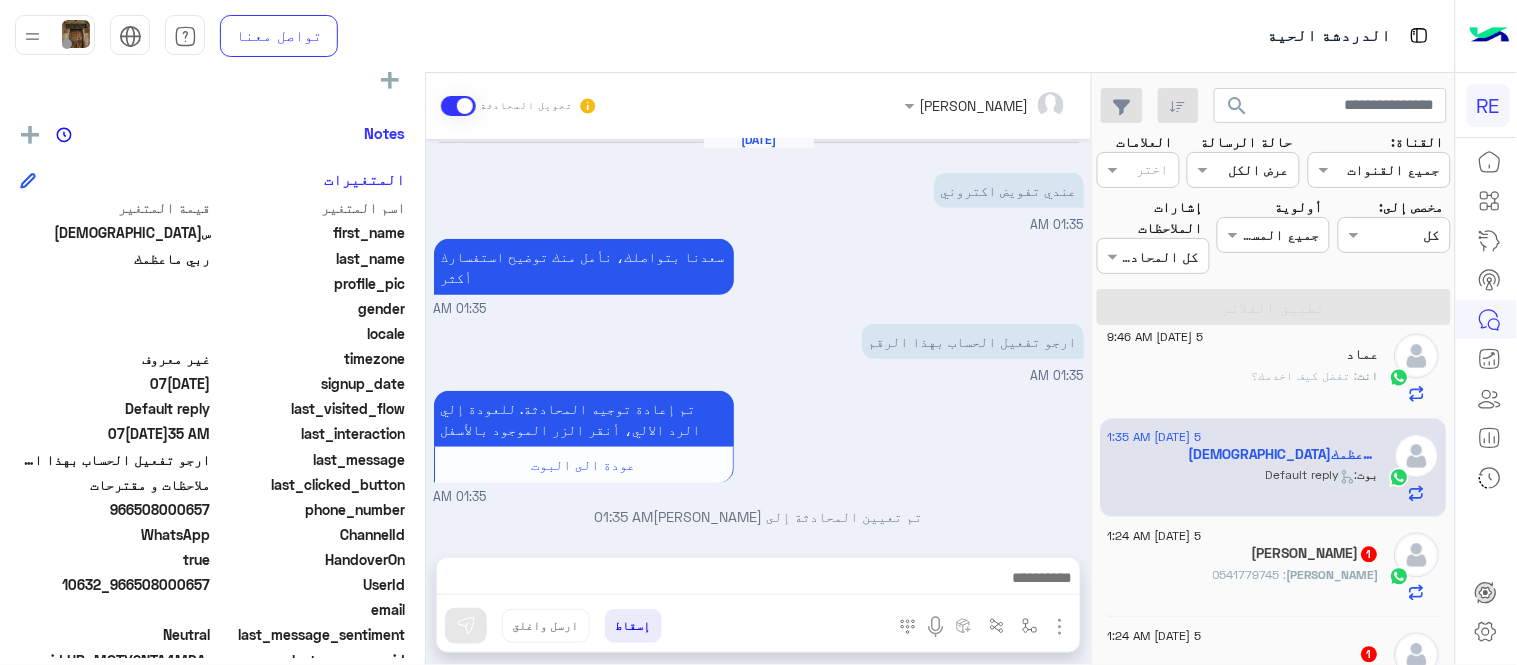 type on "**********" 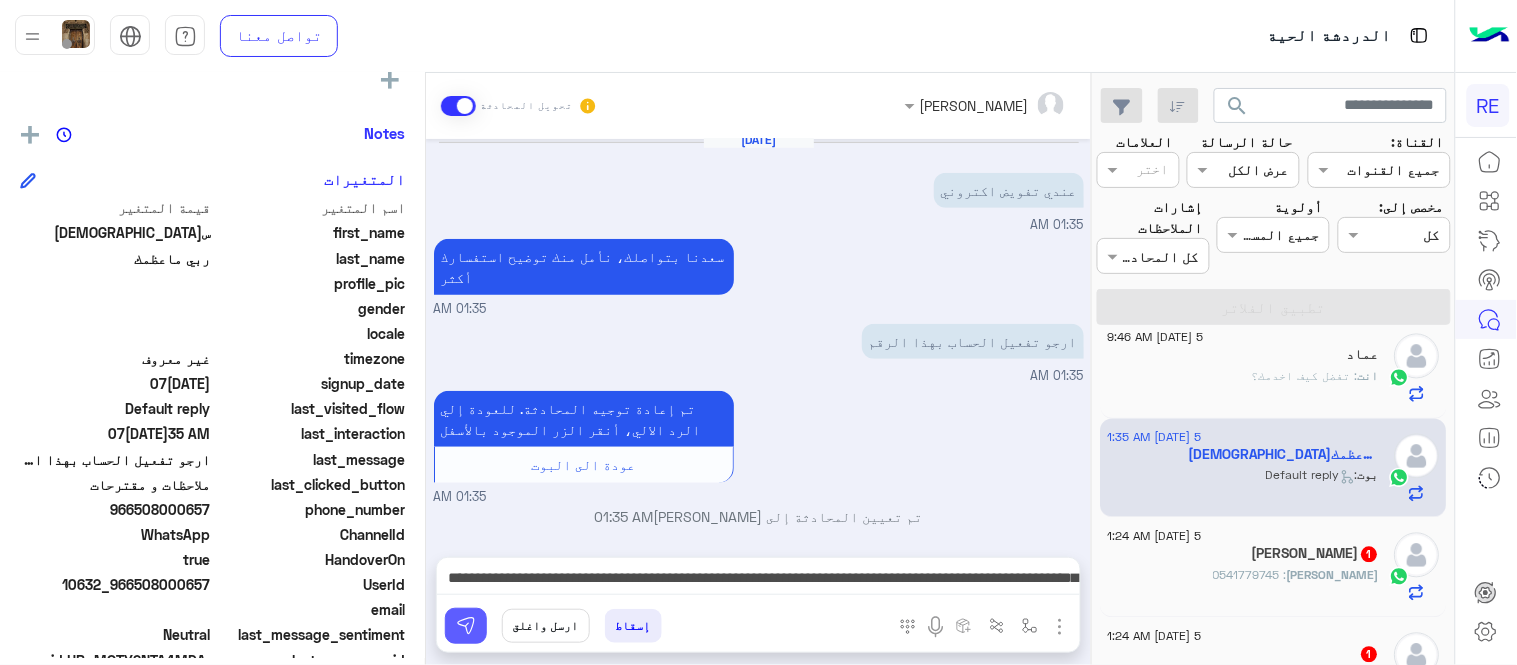 click at bounding box center [466, 626] 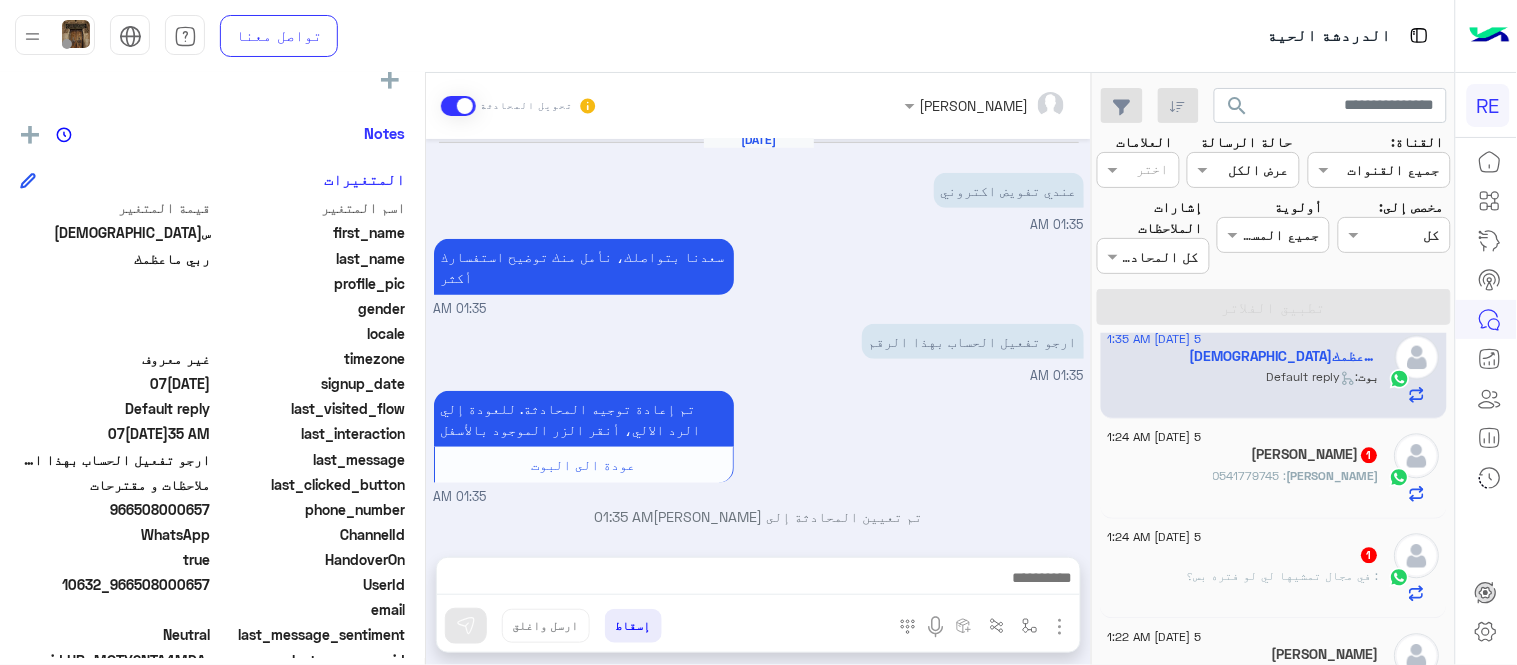 scroll, scrollTop: 1222, scrollLeft: 0, axis: vertical 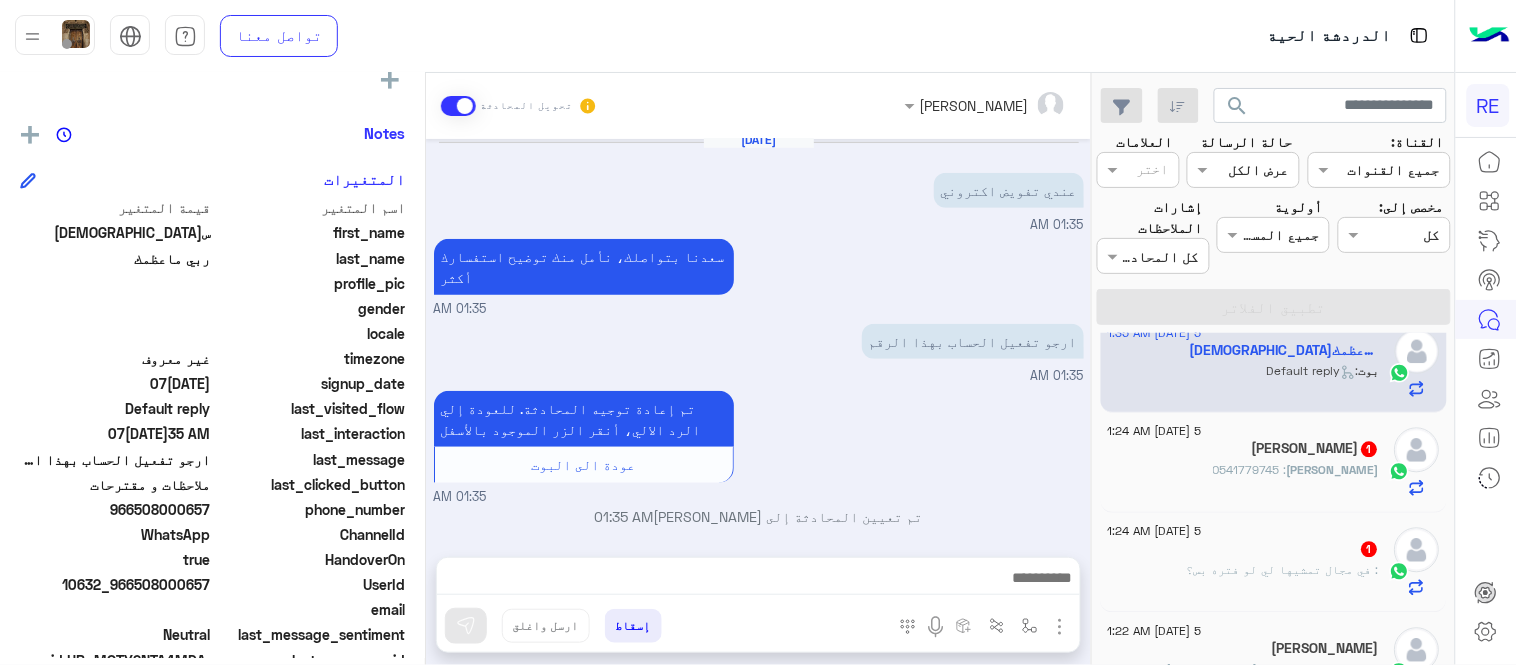 click on "[PERSON_NAME] : 0541779745" 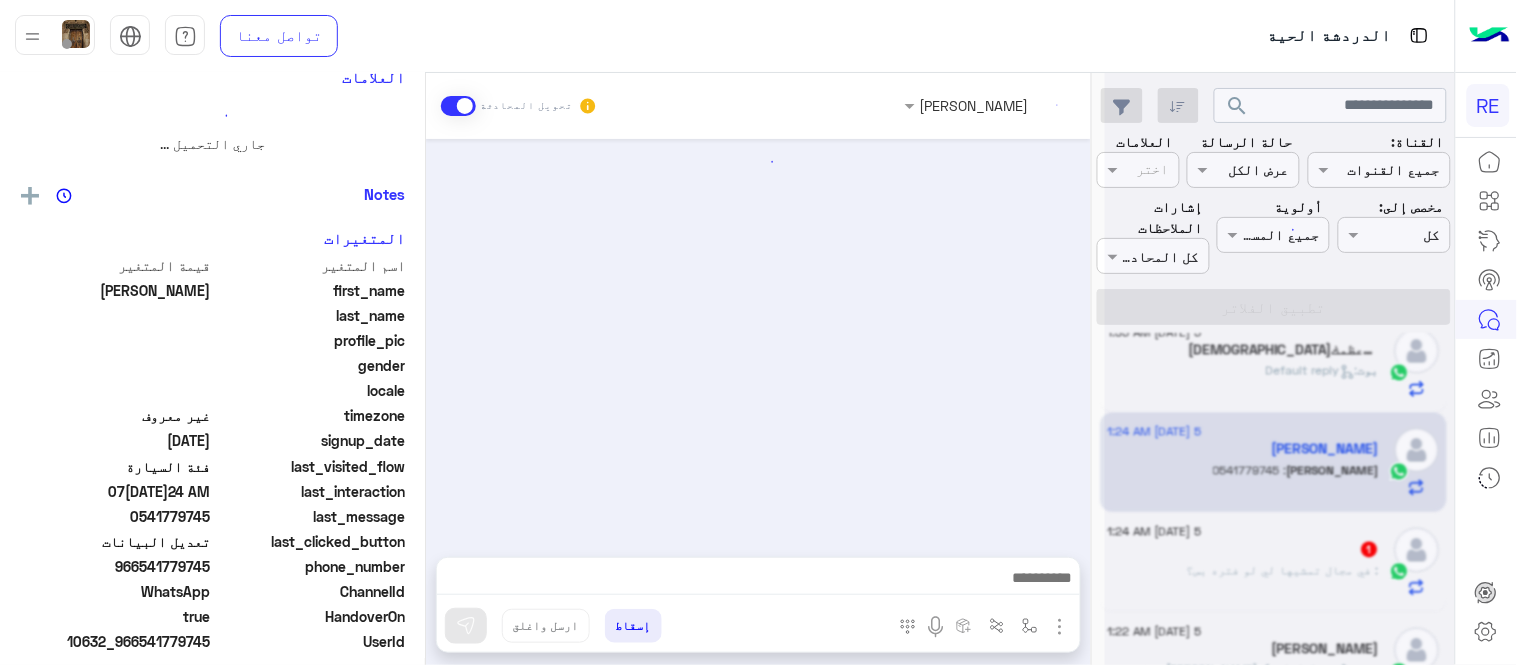 scroll, scrollTop: 0, scrollLeft: 0, axis: both 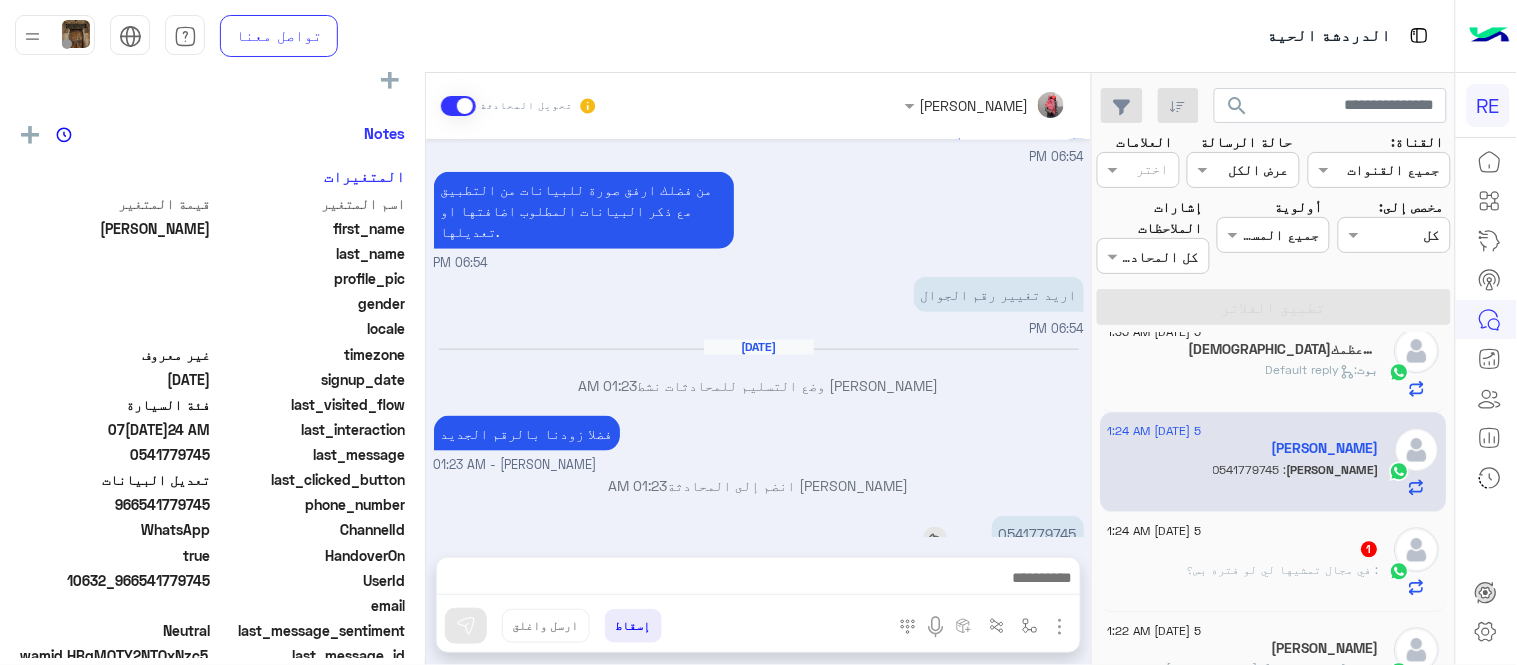 click on "0541779745" at bounding box center (1038, 533) 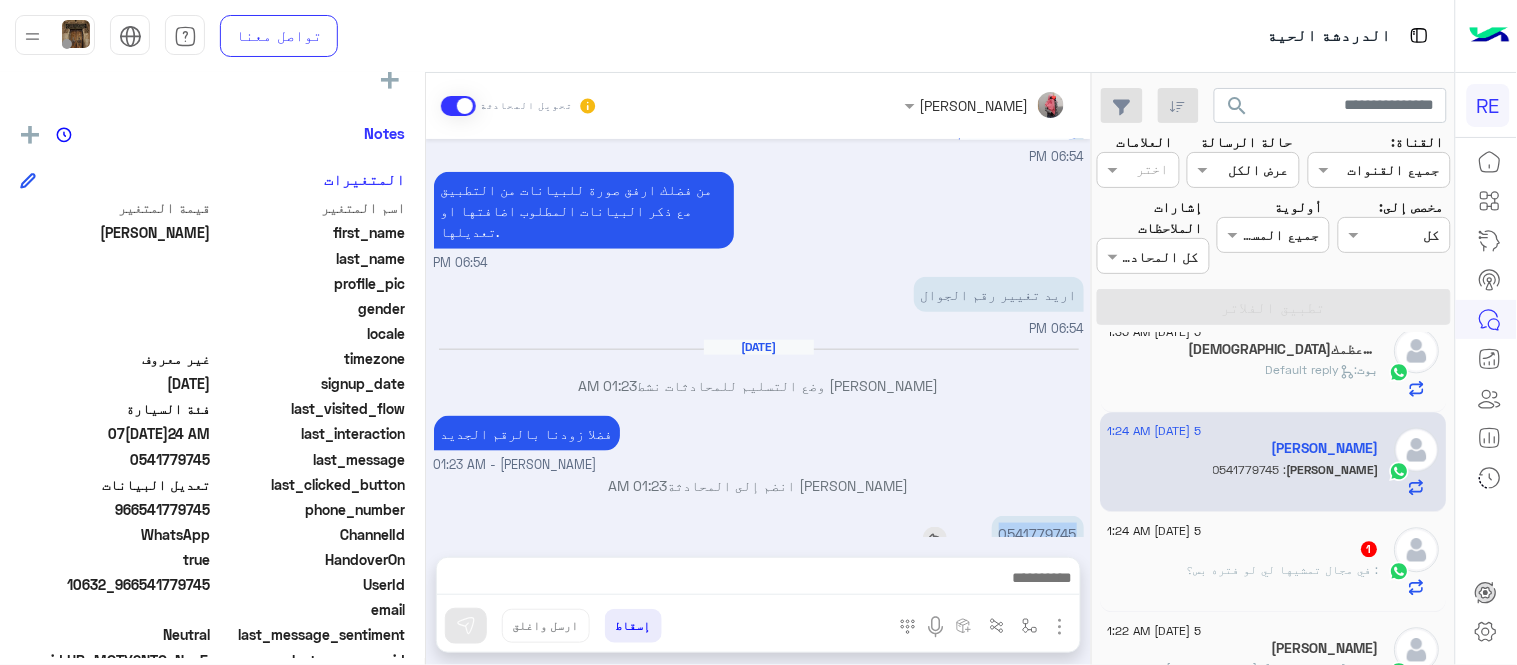 click on "0541779745" at bounding box center (1038, 533) 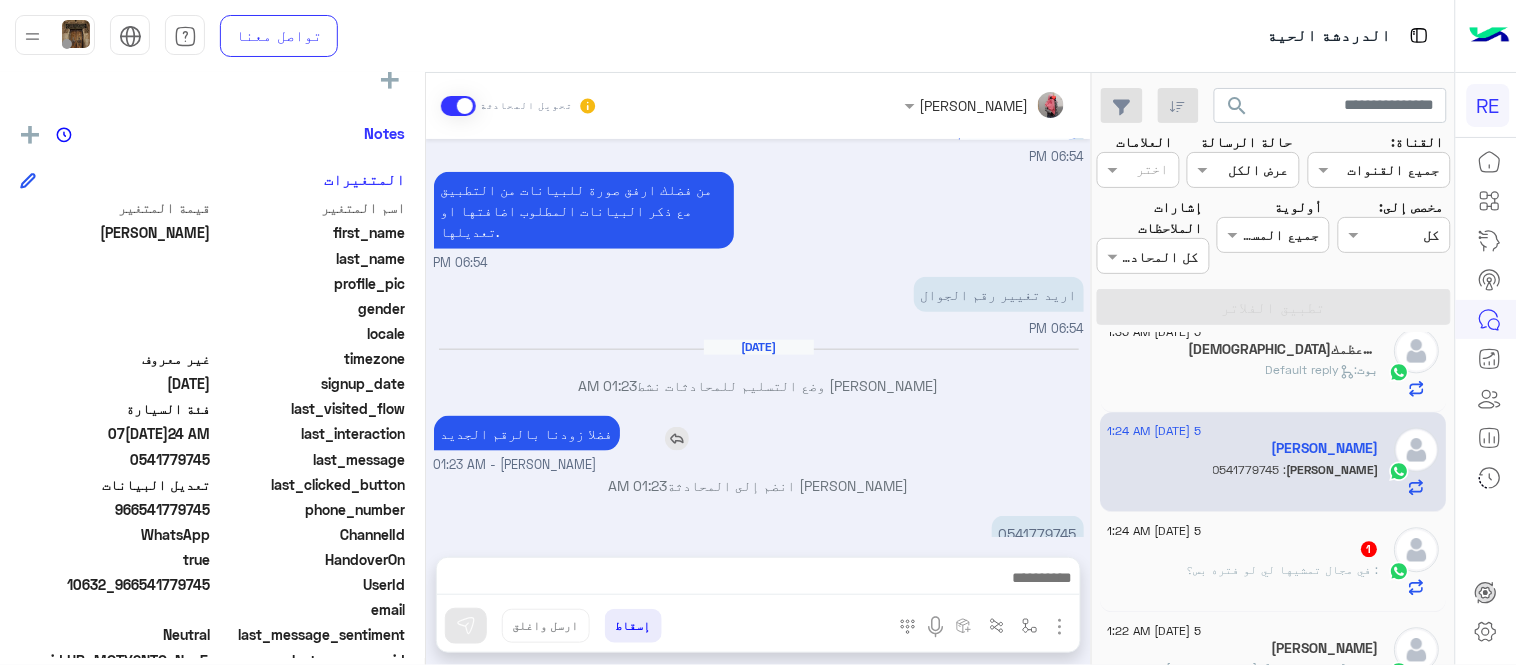 drag, startPoint x: 1067, startPoint y: 490, endPoint x: 688, endPoint y: 391, distance: 391.71674 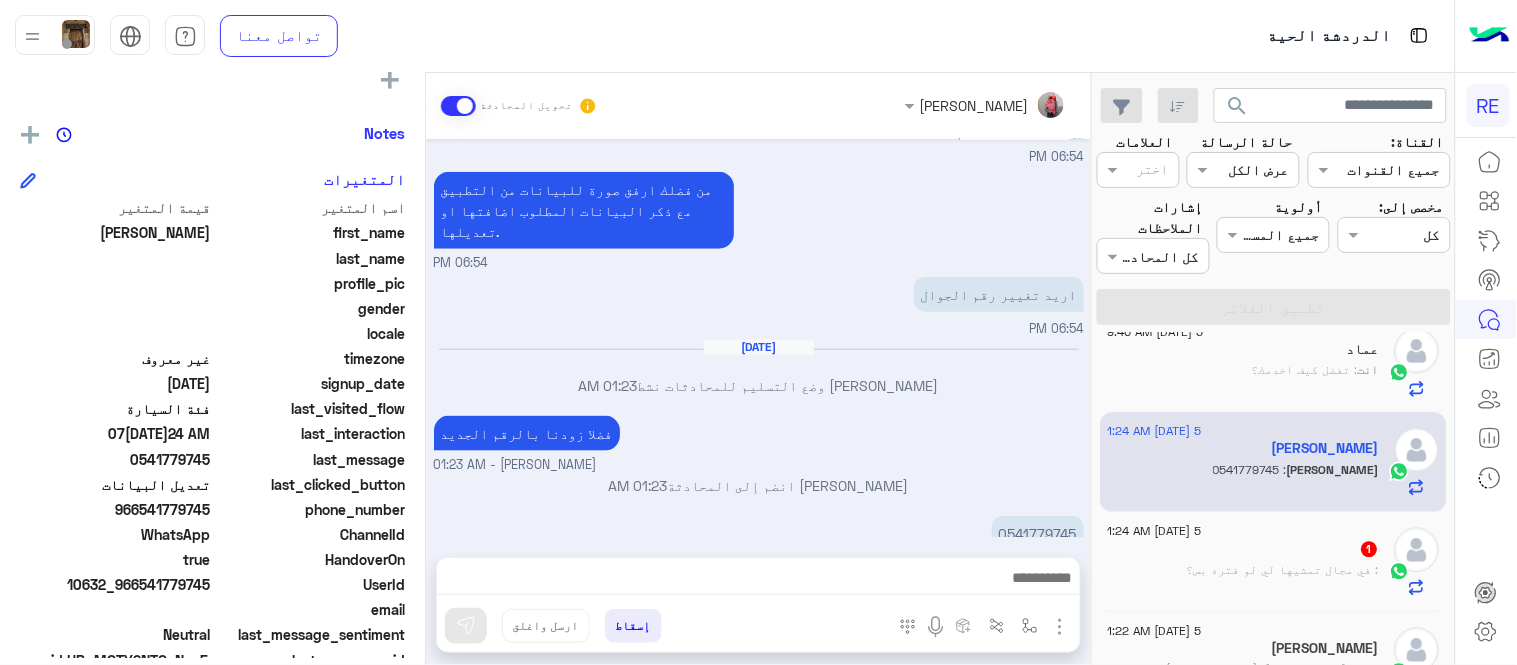 drag, startPoint x: 144, startPoint y: 506, endPoint x: 212, endPoint y: 520, distance: 69.426216 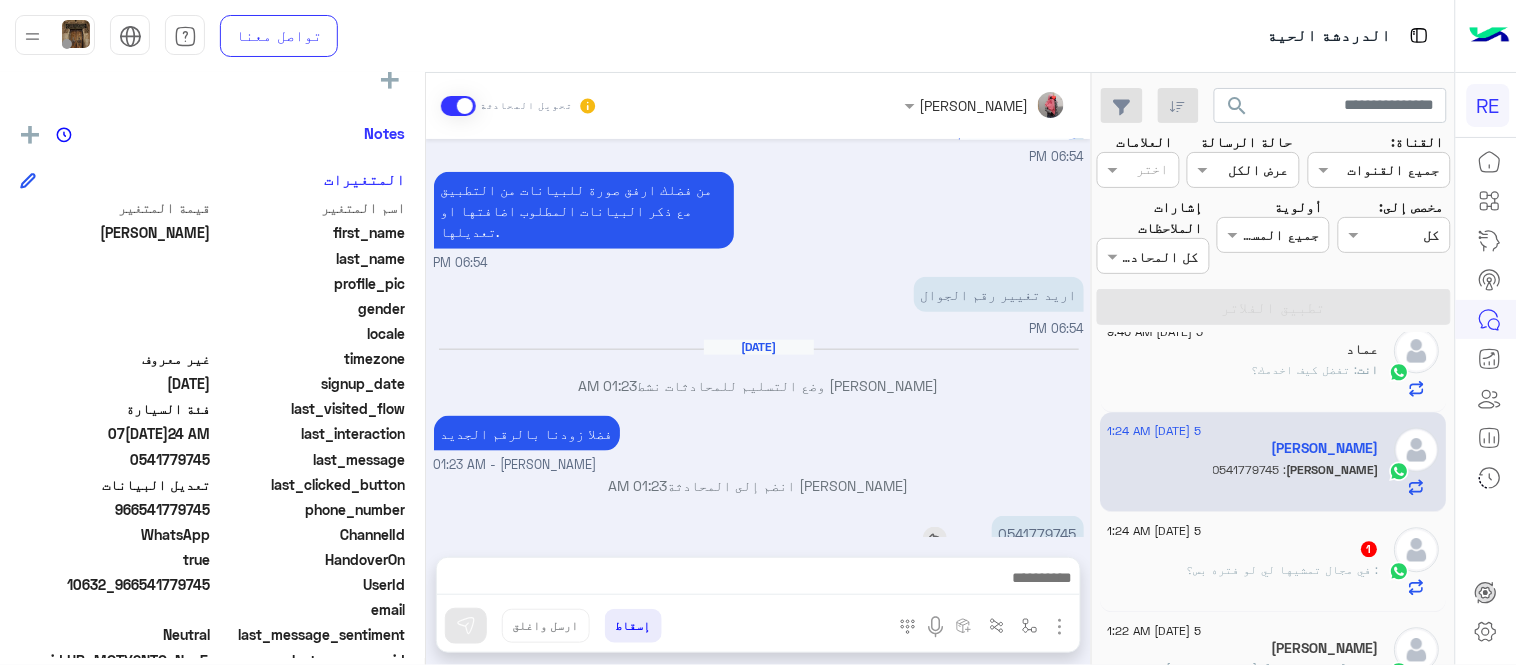click on "0541779745" at bounding box center (1038, 533) 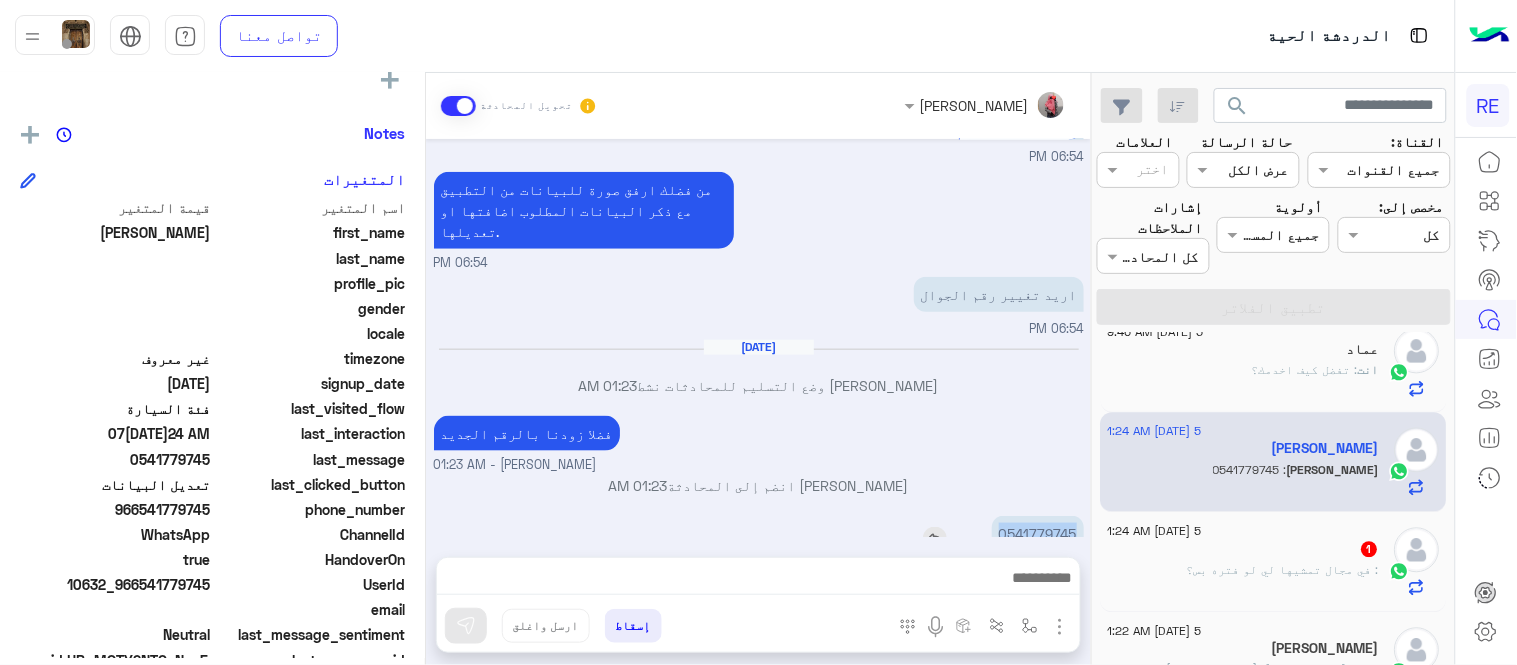 click on "0541779745" at bounding box center (1038, 533) 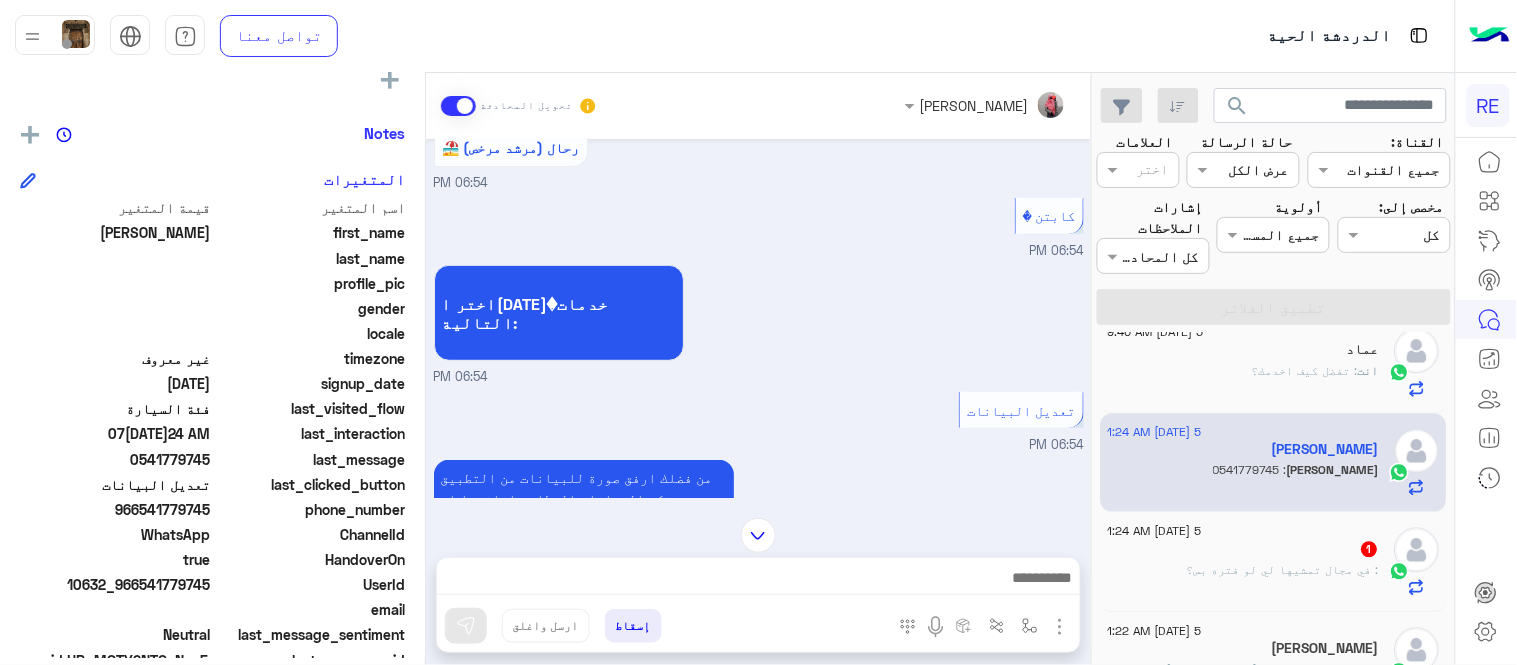 scroll, scrollTop: 488, scrollLeft: 0, axis: vertical 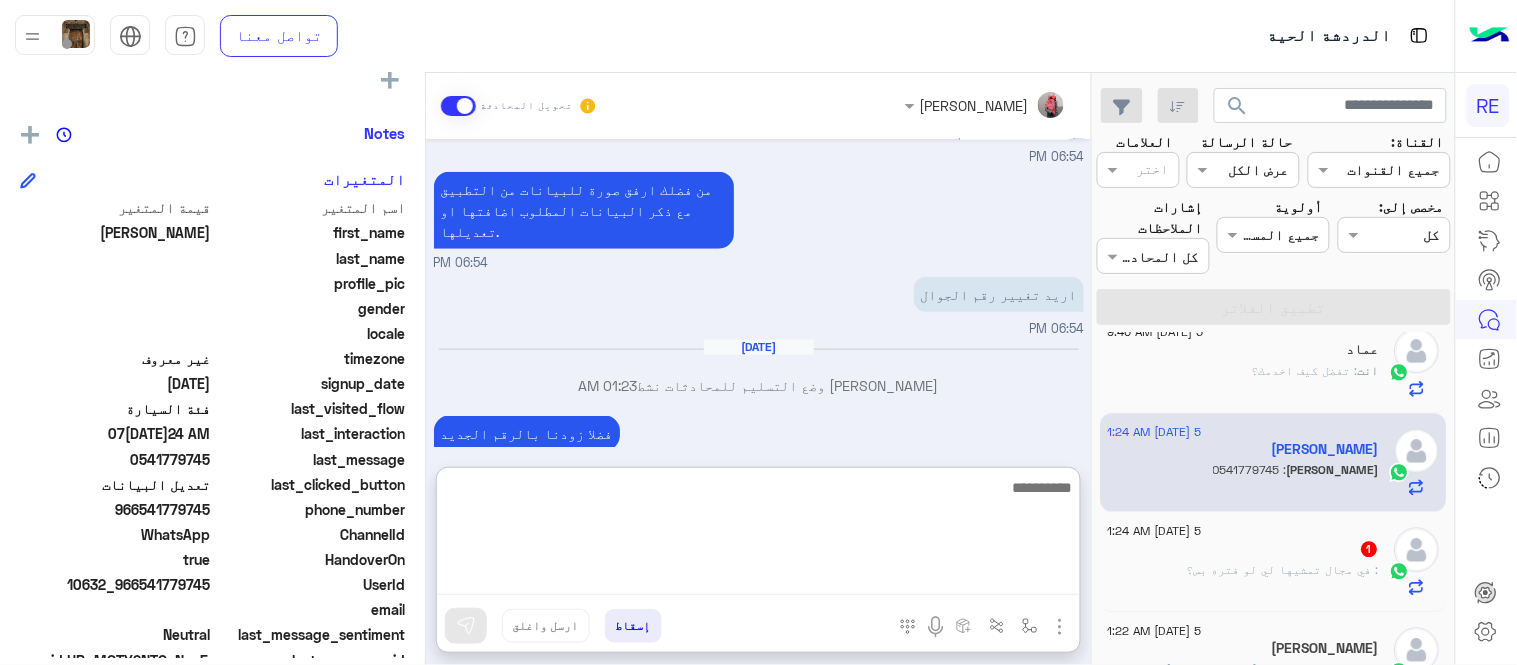 click at bounding box center [758, 535] 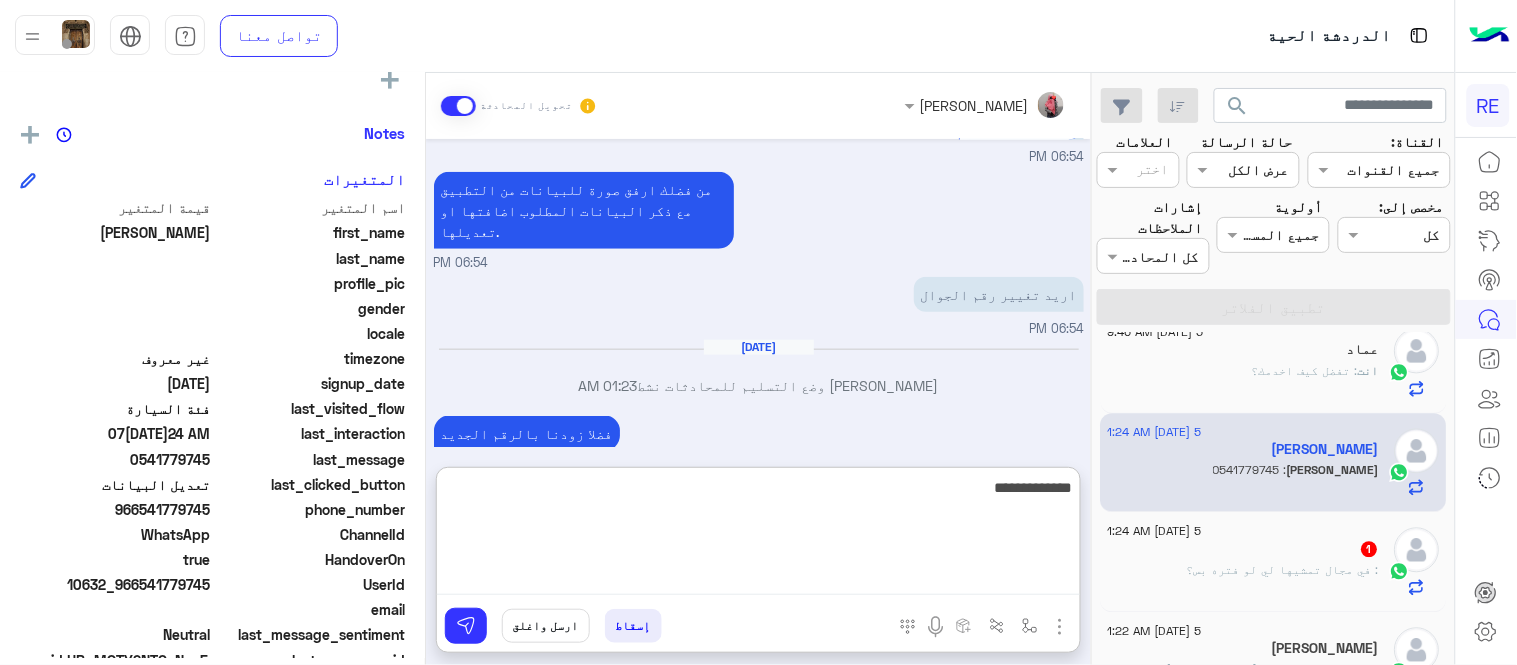 type on "**********" 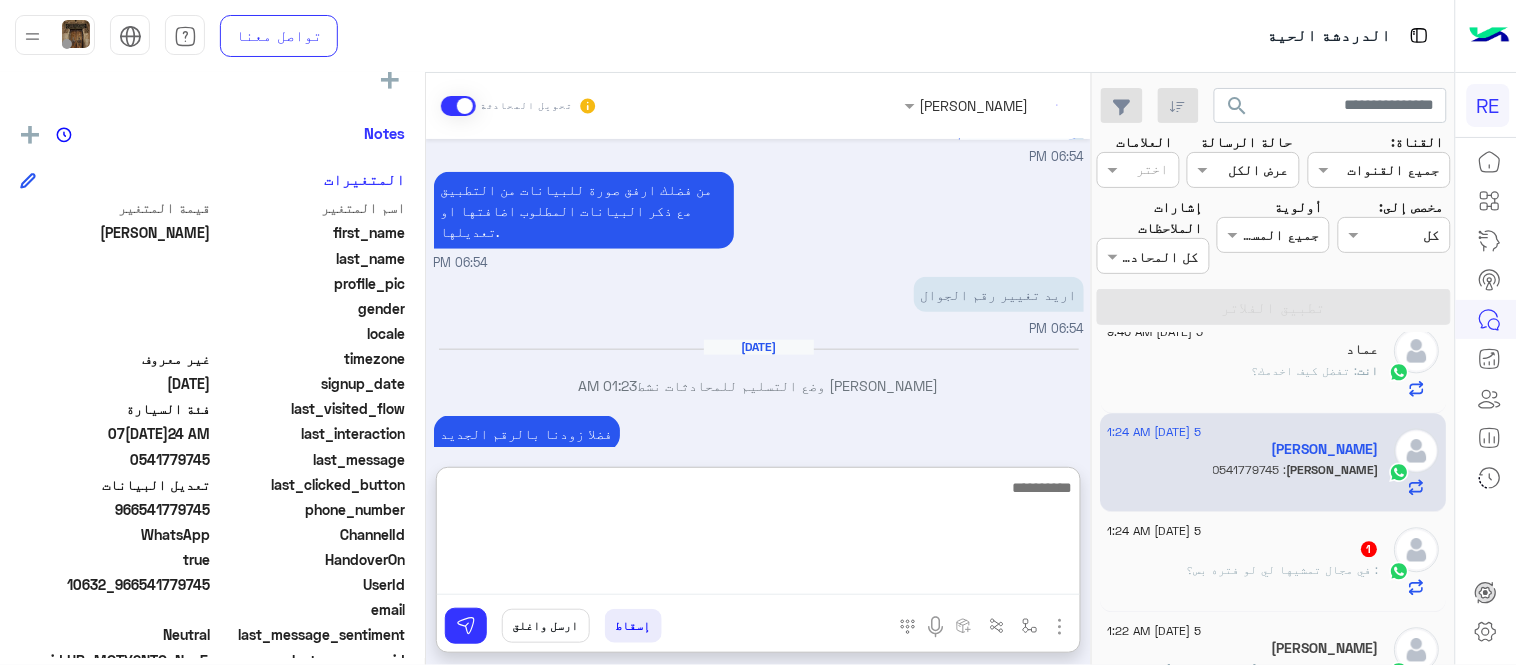 scroll, scrollTop: 642, scrollLeft: 0, axis: vertical 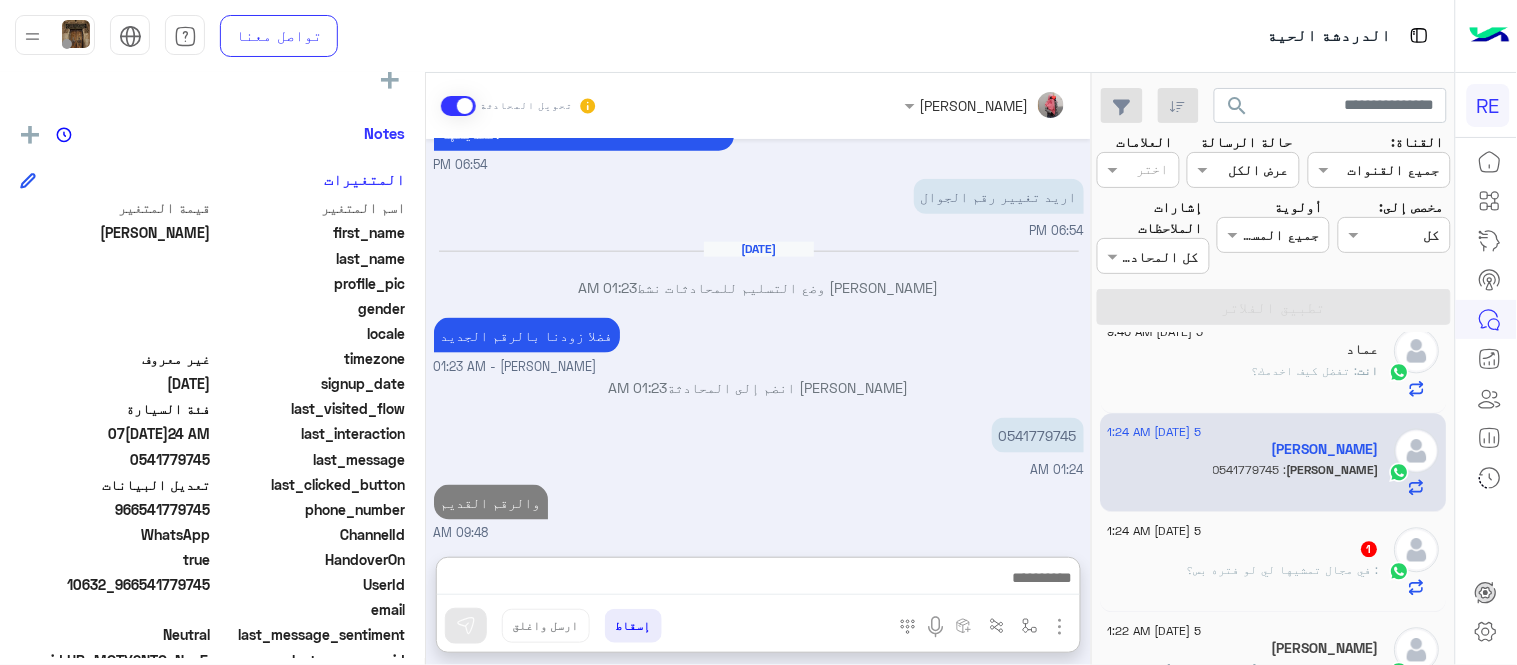 click on "ㅤ : في مجال تمشيها لي لو فتره بس؟" 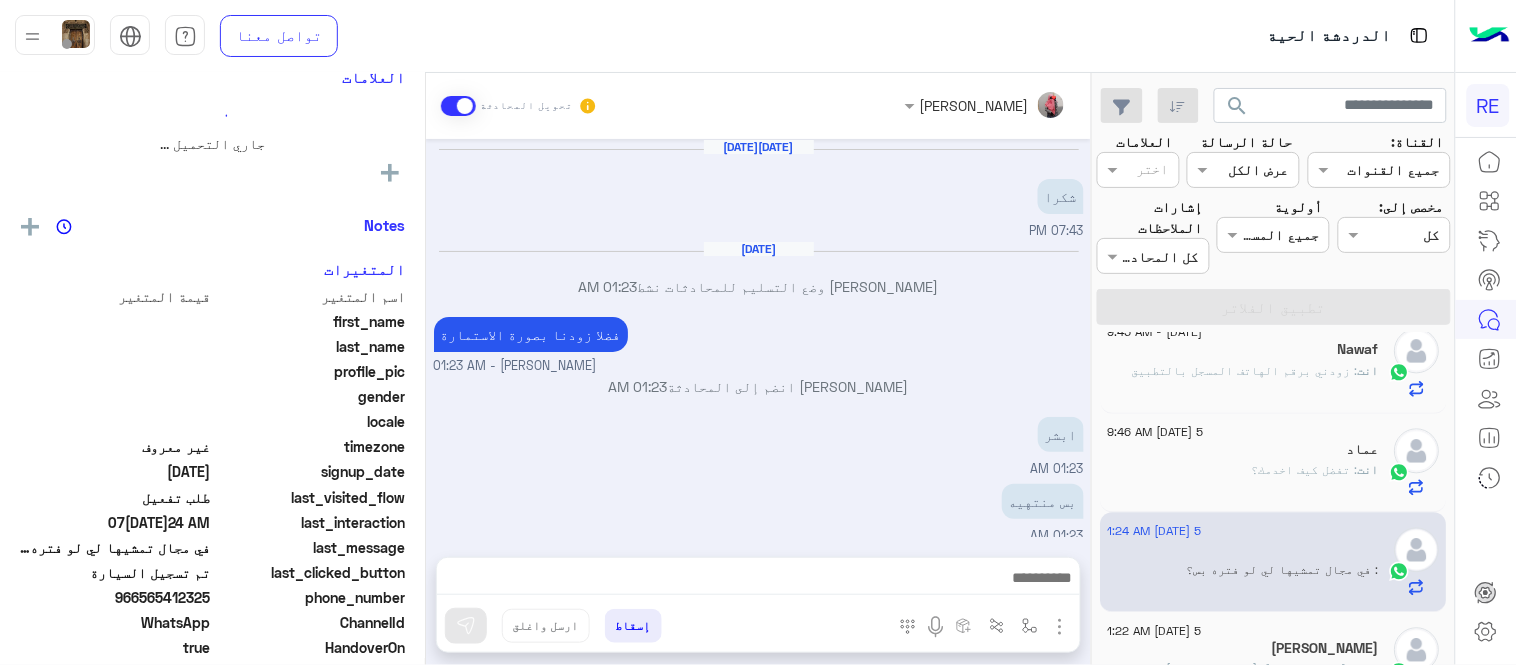 scroll, scrollTop: 490, scrollLeft: 0, axis: vertical 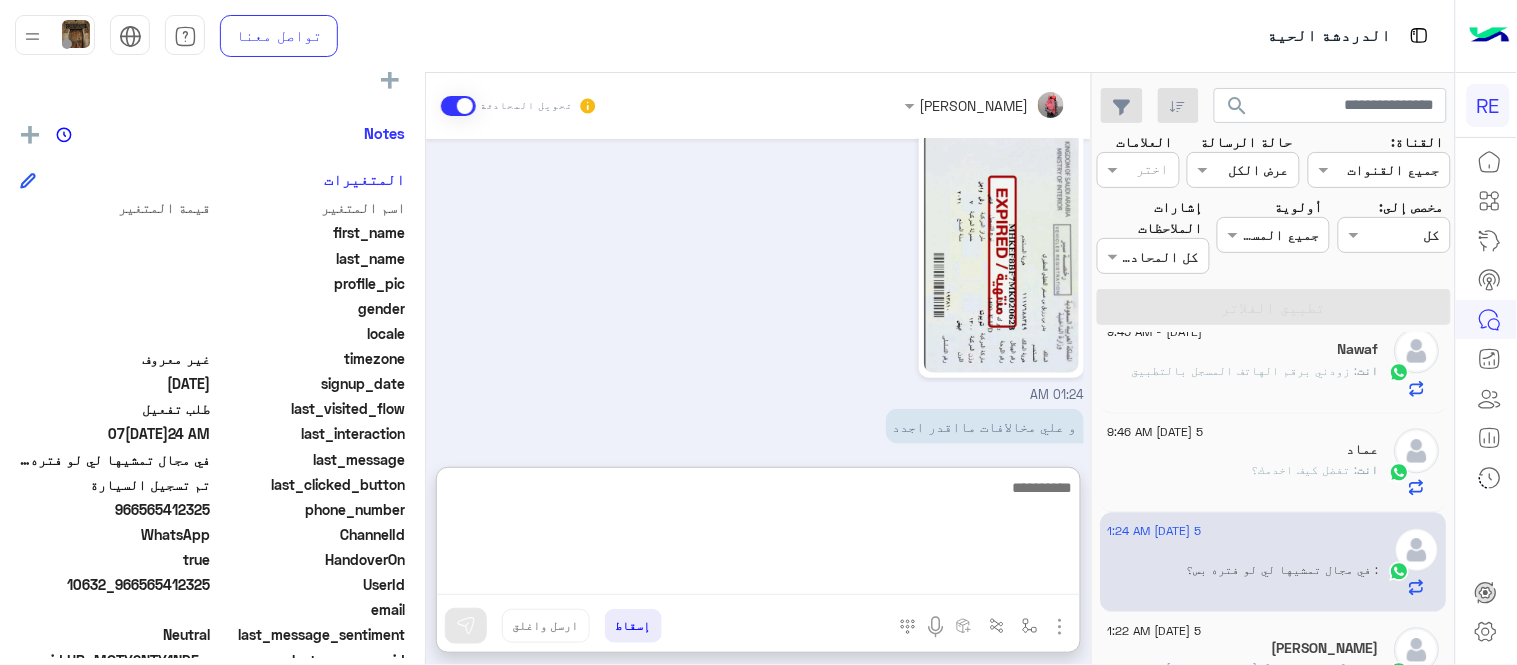 click at bounding box center [758, 535] 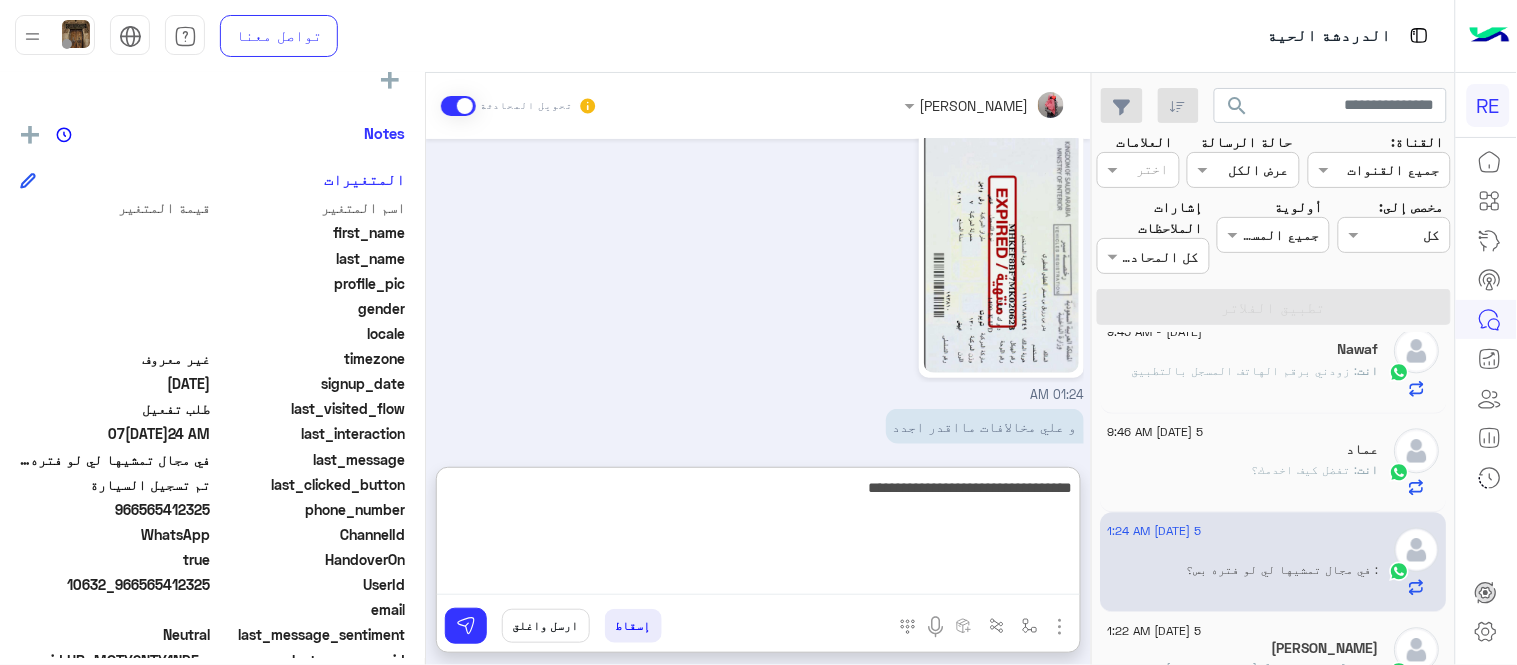 type on "**********" 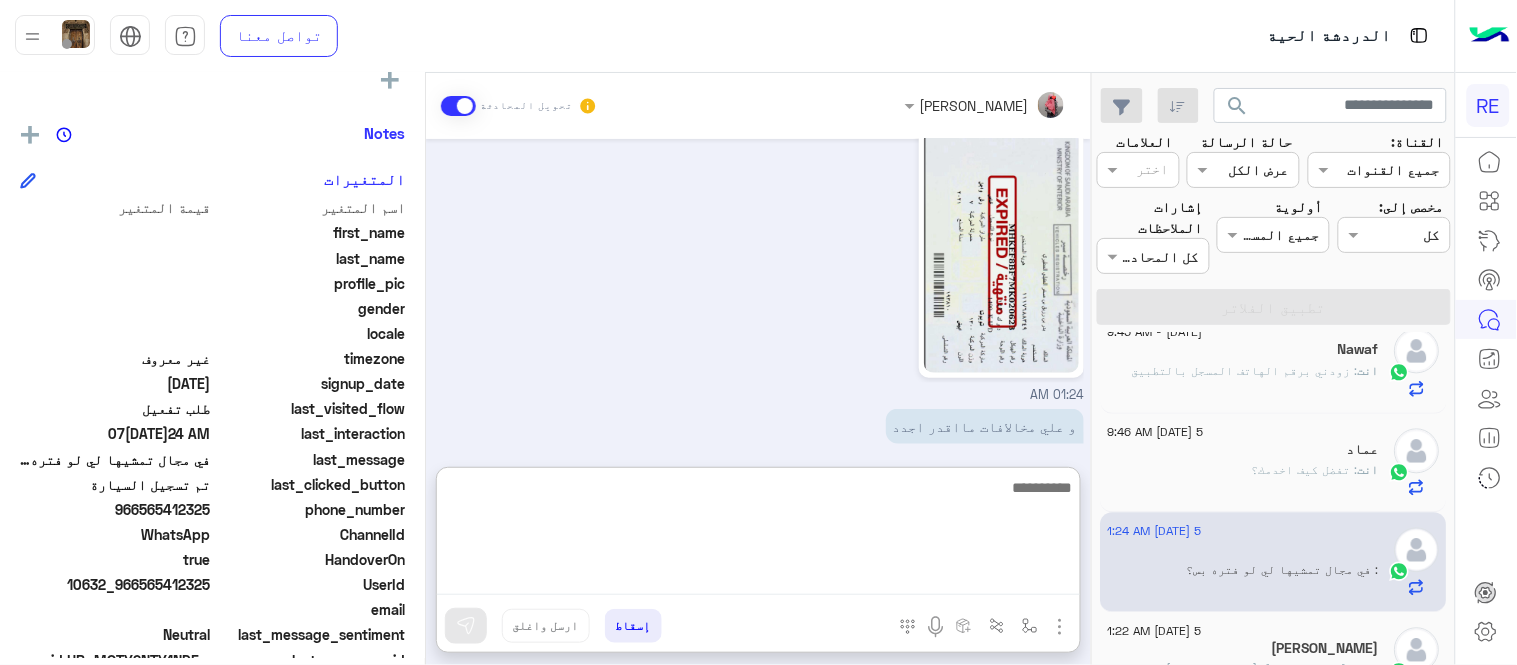 scroll, scrollTop: 643, scrollLeft: 0, axis: vertical 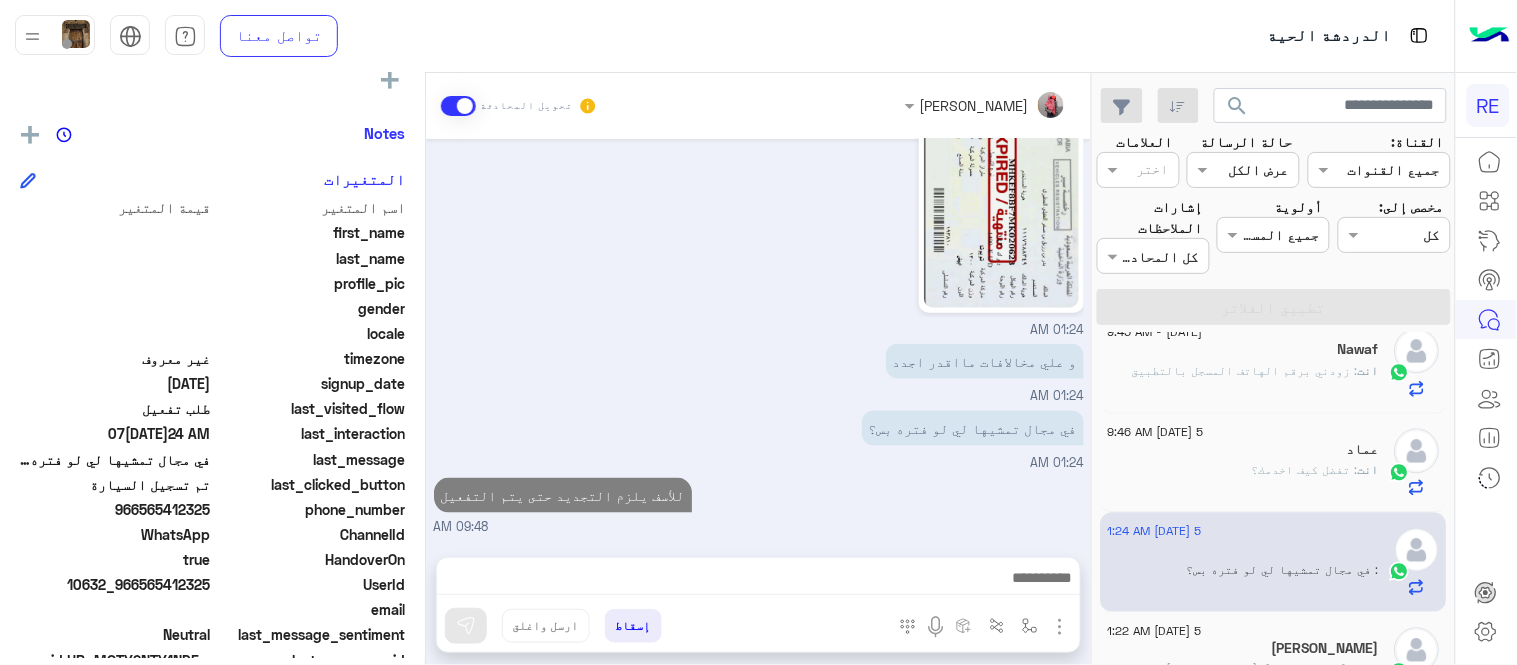 click on "[DATE][DATE]  شكرا   07:43 PM   [DATE]   [PERSON_NAME] وضع التسليم للمحادثات نشط   01:23 AM      فضلا زودنا بصورة الاستمارة  [PERSON_NAME] -  01:23 AM   [PERSON_NAME] انضم إلى المحادثة   01:23 AM      ابشر   01:23 AM  بس منتهيه   01:23 AM  لابد ان تكون سارية  [PERSON_NAME] -  01:24 AM    01:24 AM  و علي مخالافات مااقدر اجدد   01:24 AM  في مجال تمشيها لي لو فتره بس؟   01:24 AM  للأسف يلزم التجديد حتى يتم التفعيل   09:48 AM" at bounding box center [758, 338] 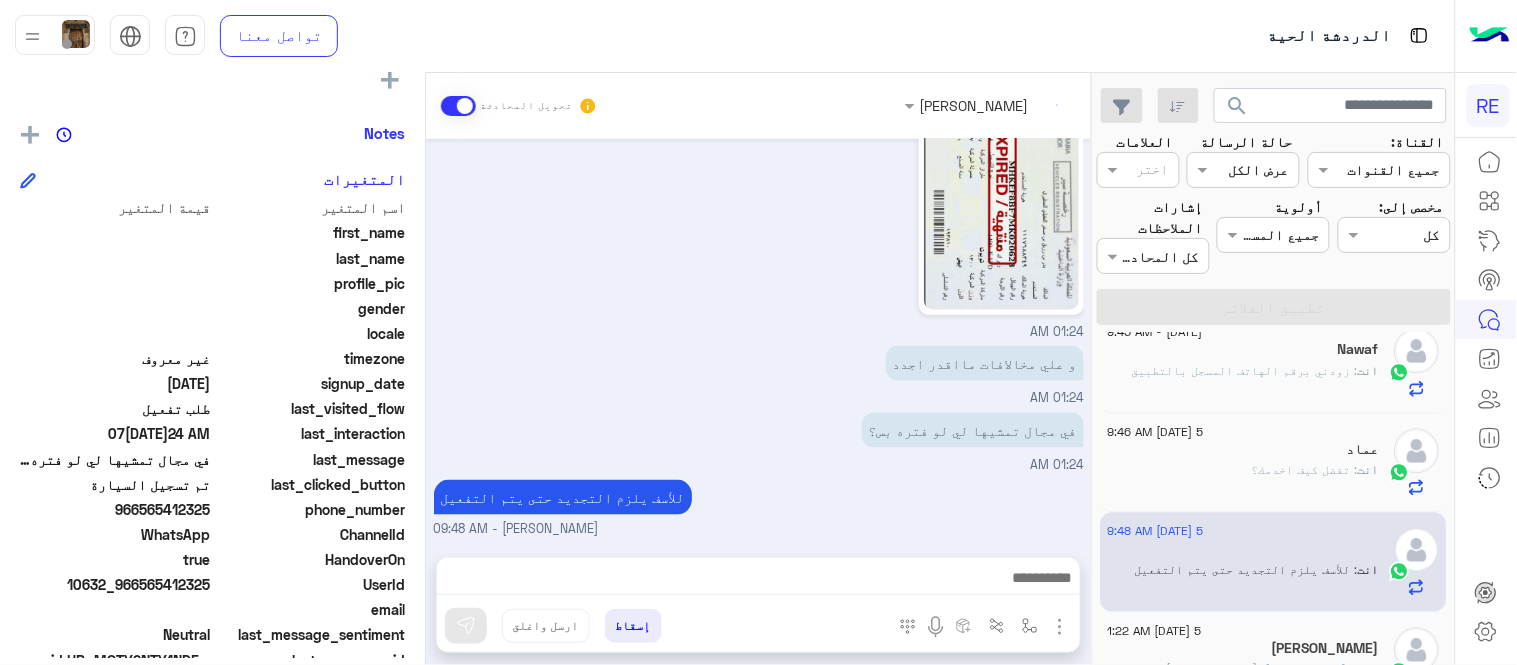 scroll, scrollTop: 590, scrollLeft: 0, axis: vertical 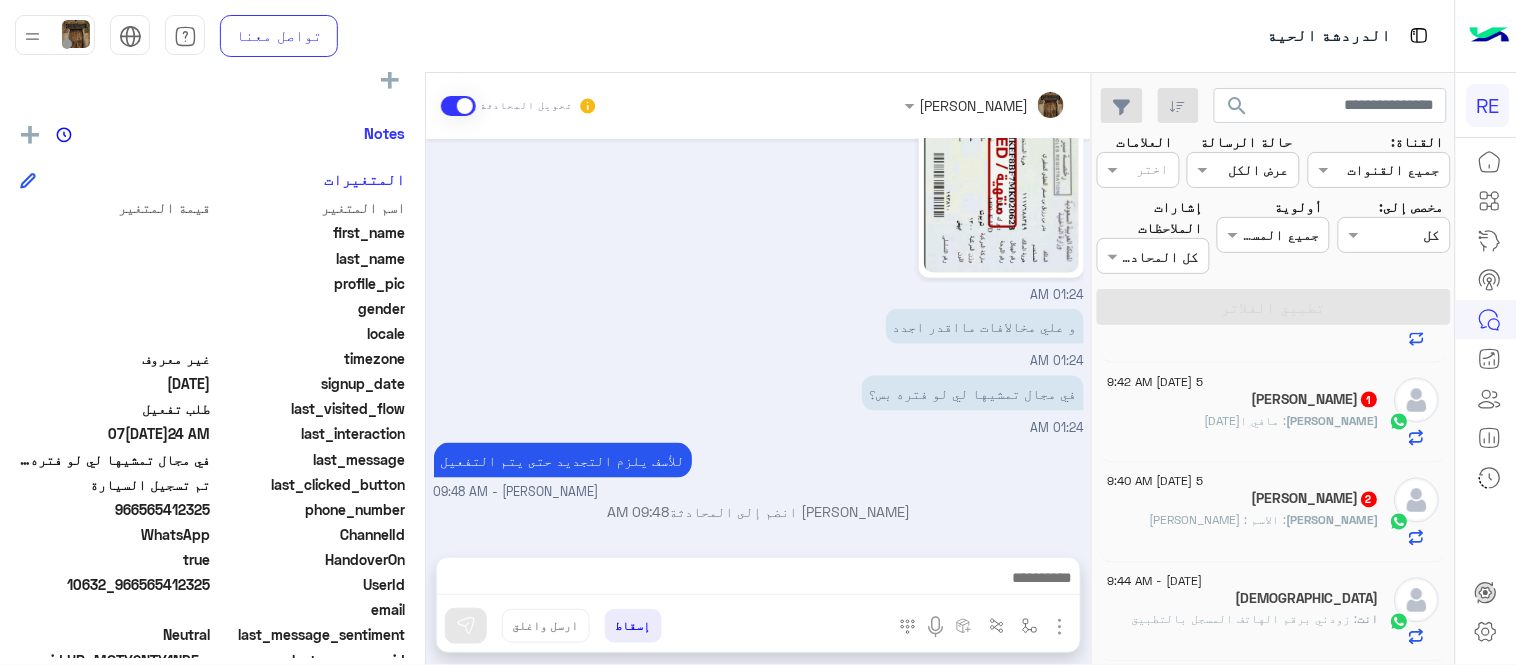 click on "[PERSON_NAME] : الاسم : [PERSON_NAME]" 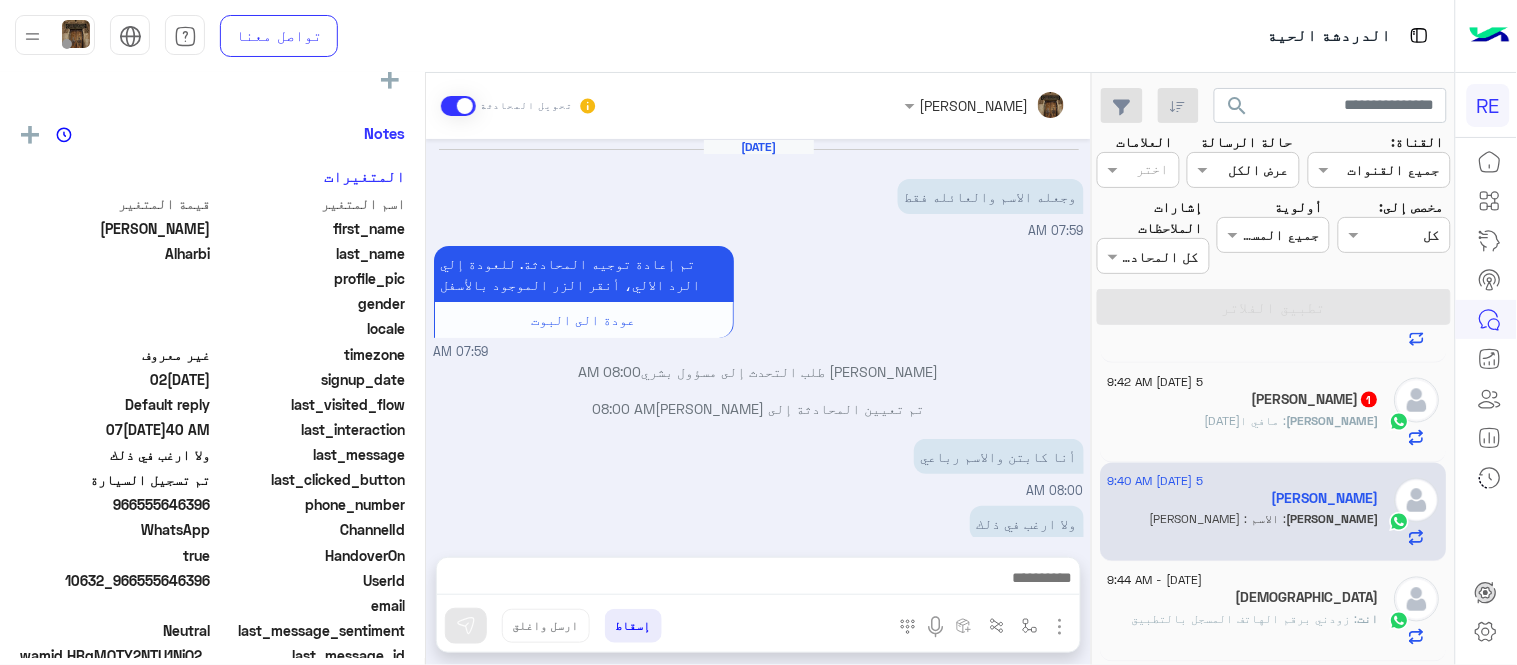 scroll, scrollTop: 263, scrollLeft: 0, axis: vertical 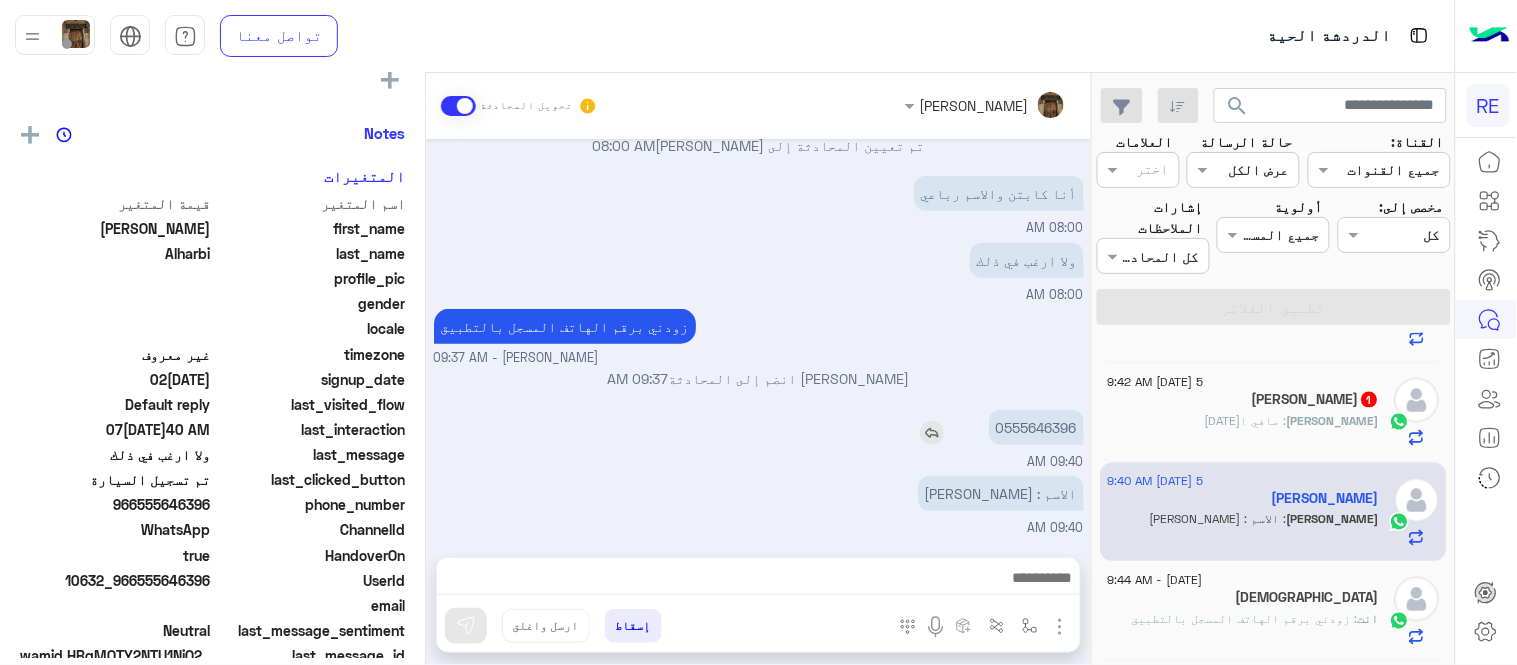 click on "0555646396" at bounding box center (1036, 427) 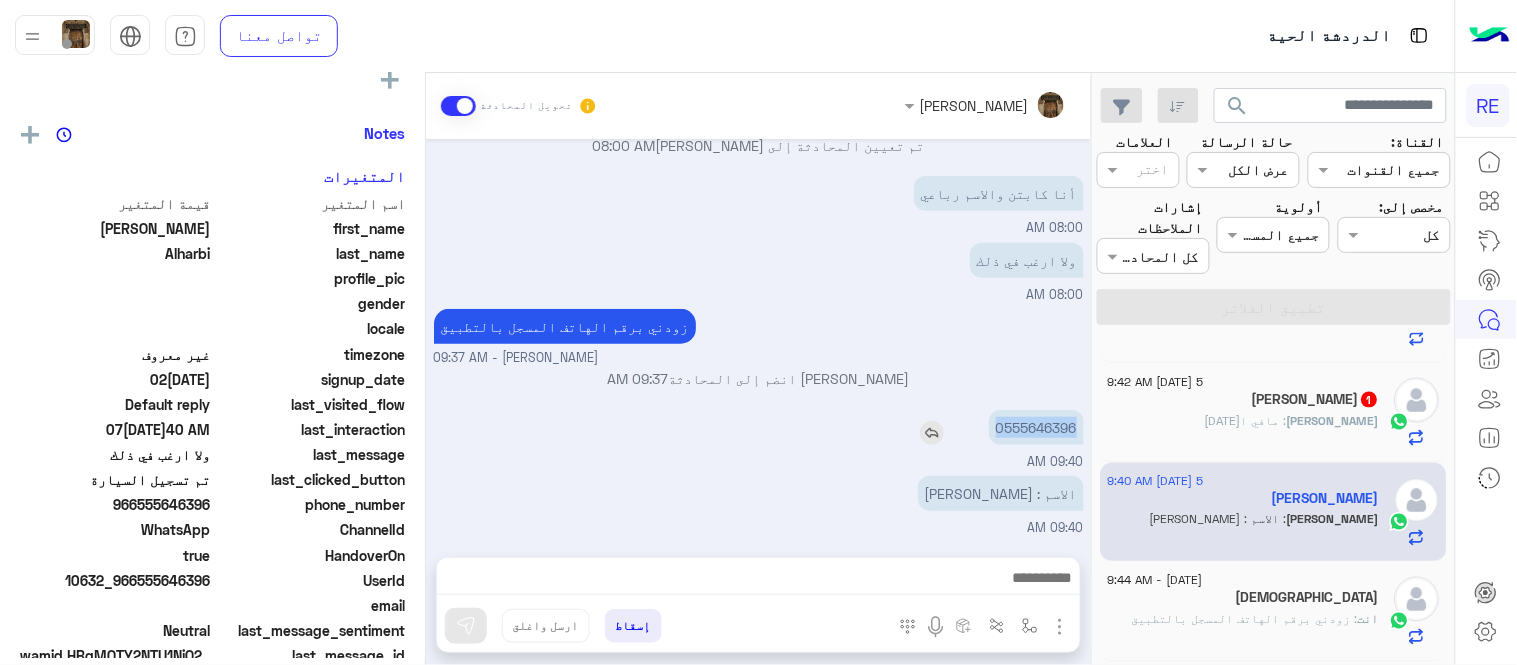 click on "0555646396" at bounding box center [1036, 427] 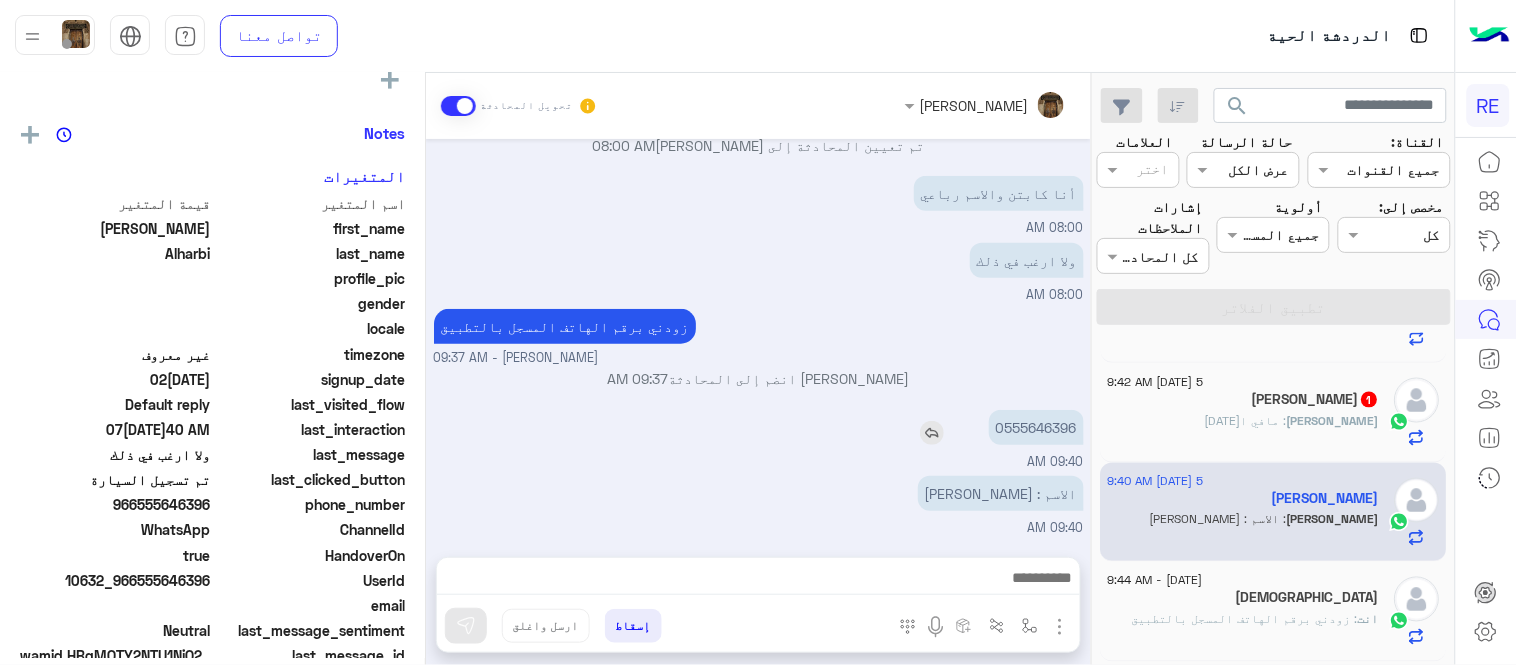 click on "0555646396" at bounding box center (1036, 427) 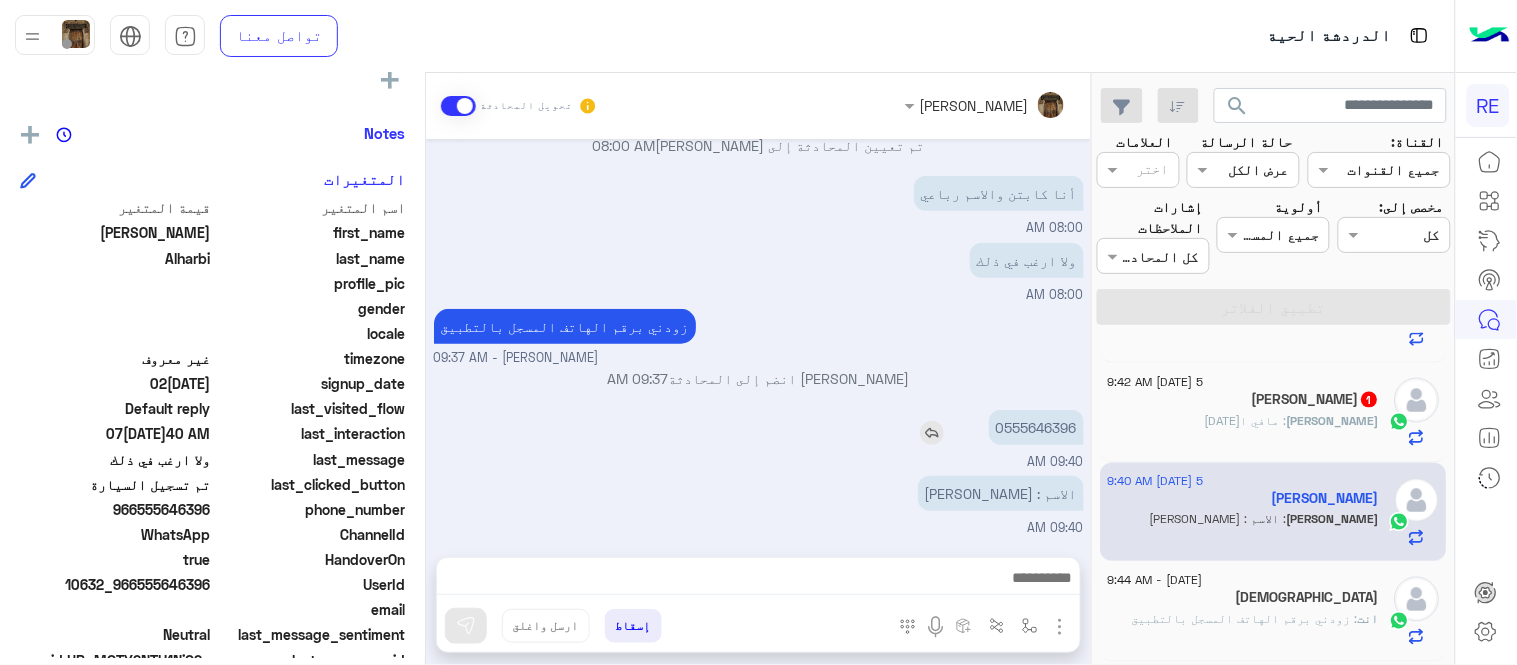 copy 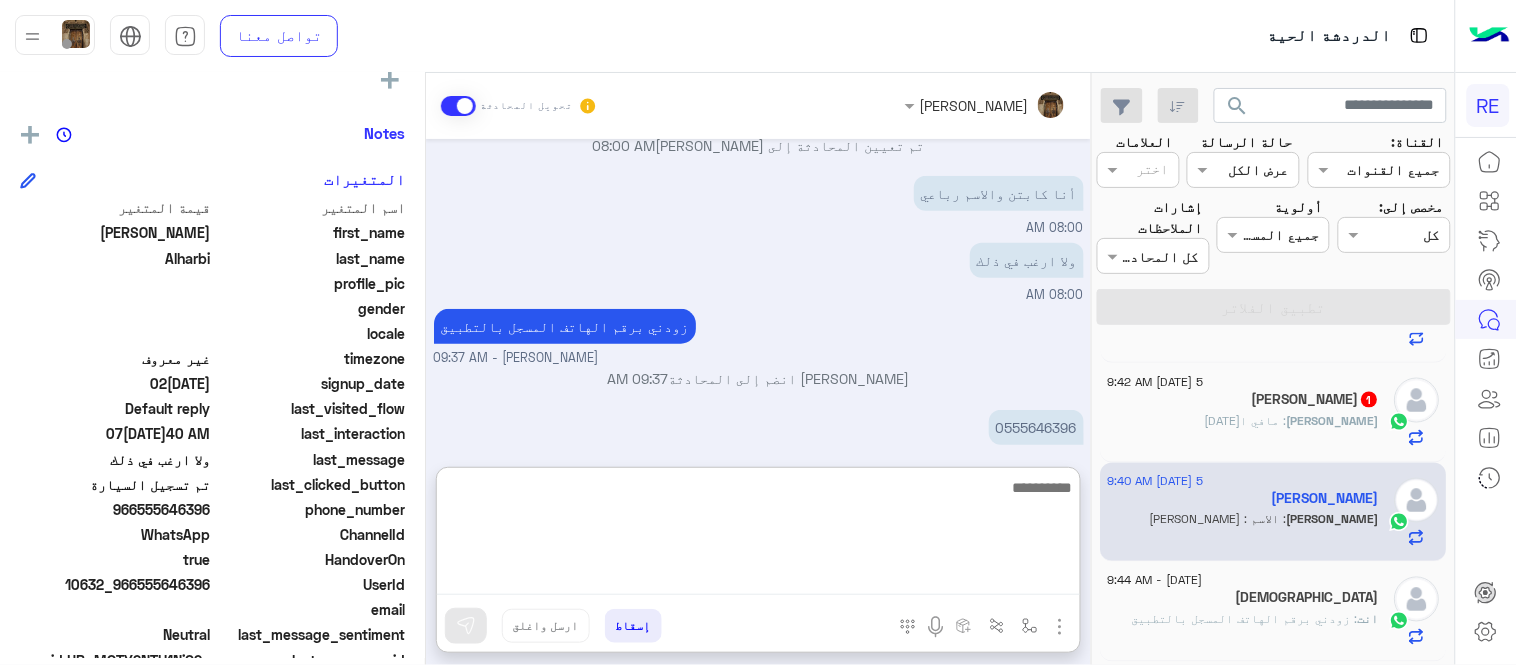 click at bounding box center (758, 535) 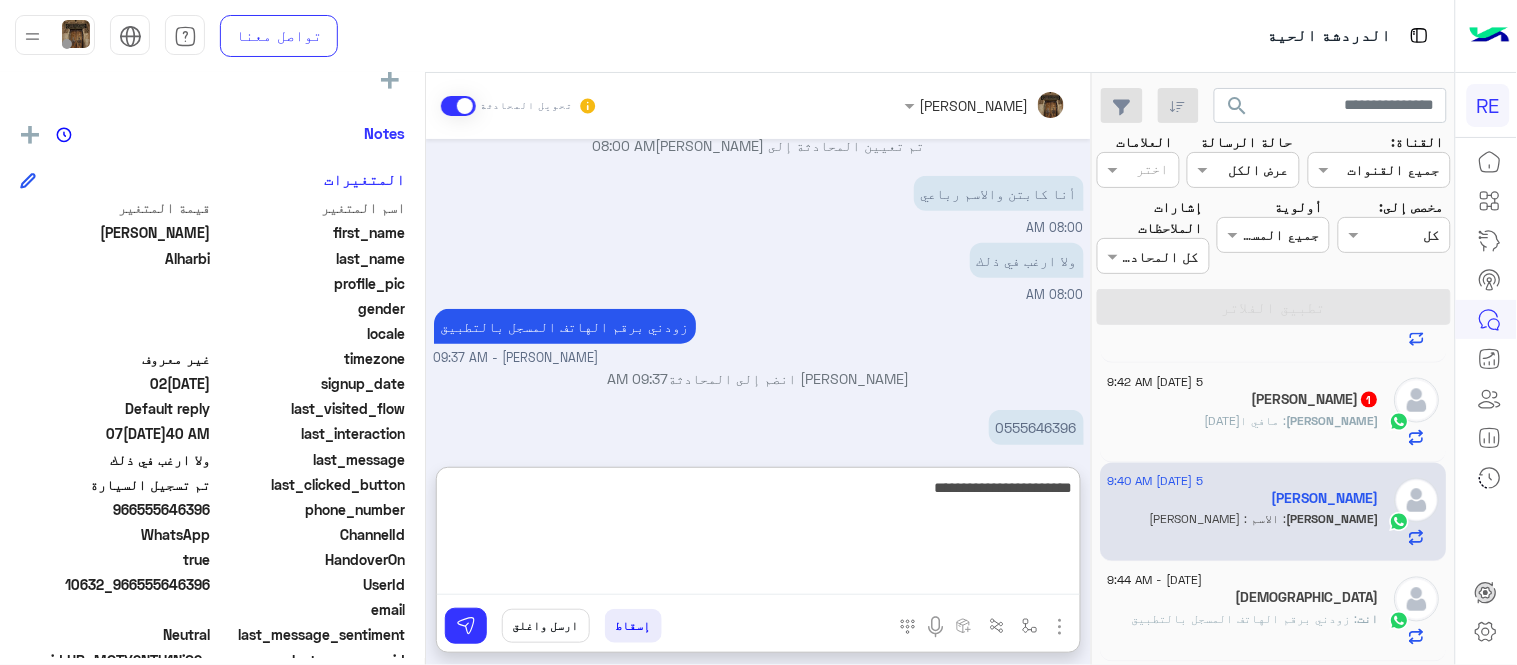 type on "**********" 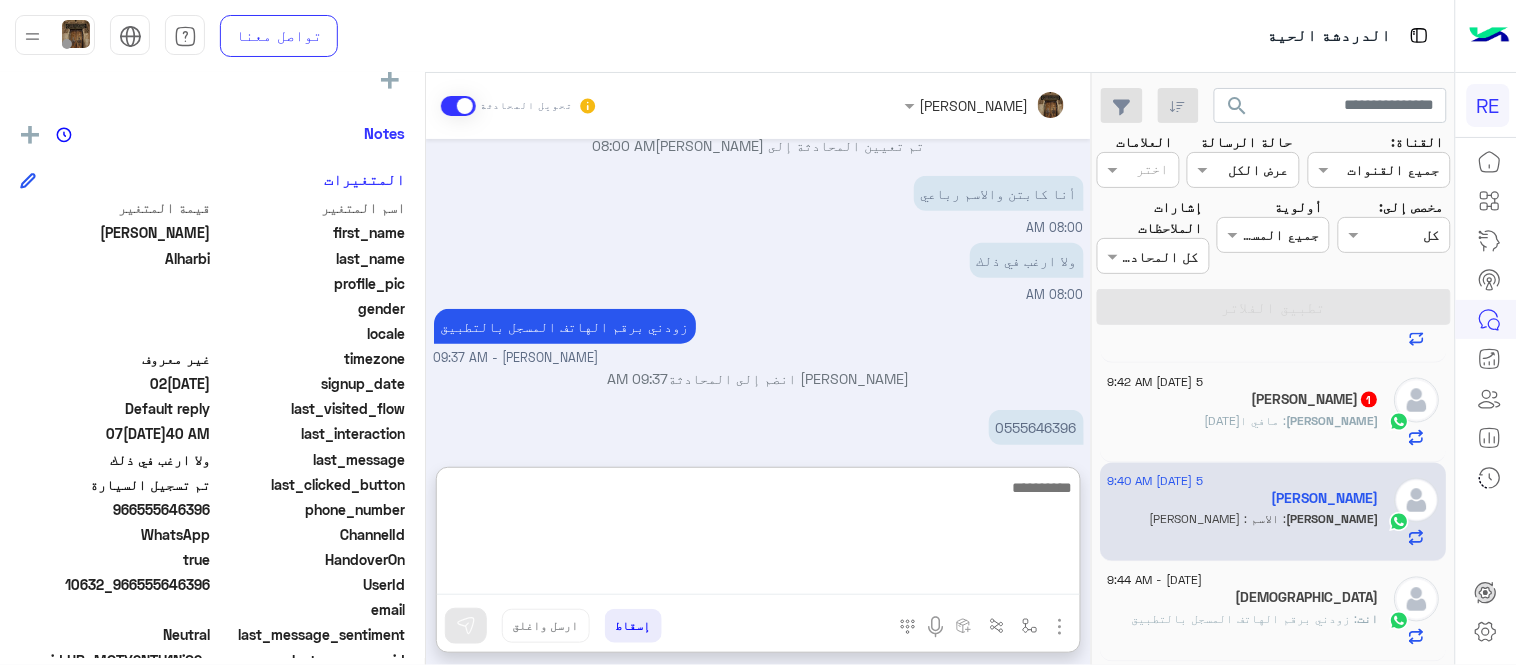 scroll, scrollTop: 416, scrollLeft: 0, axis: vertical 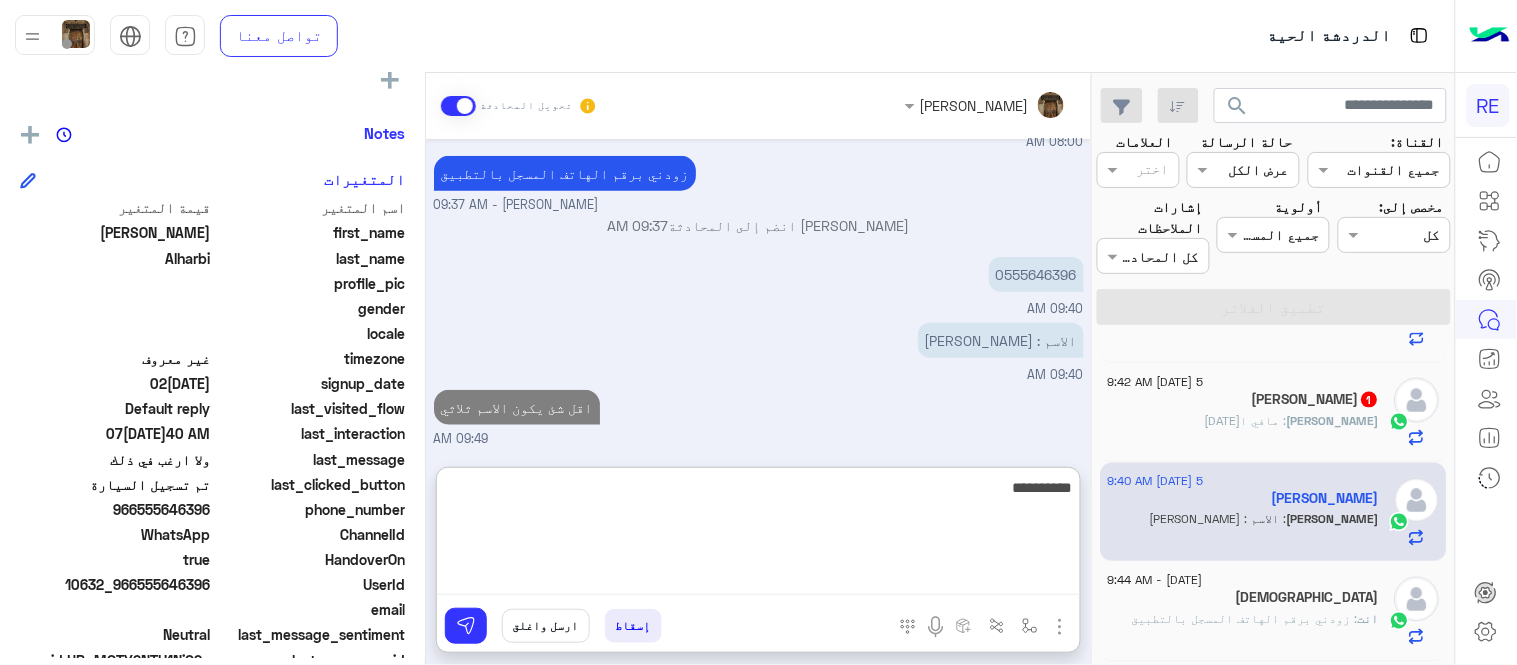 type on "**********" 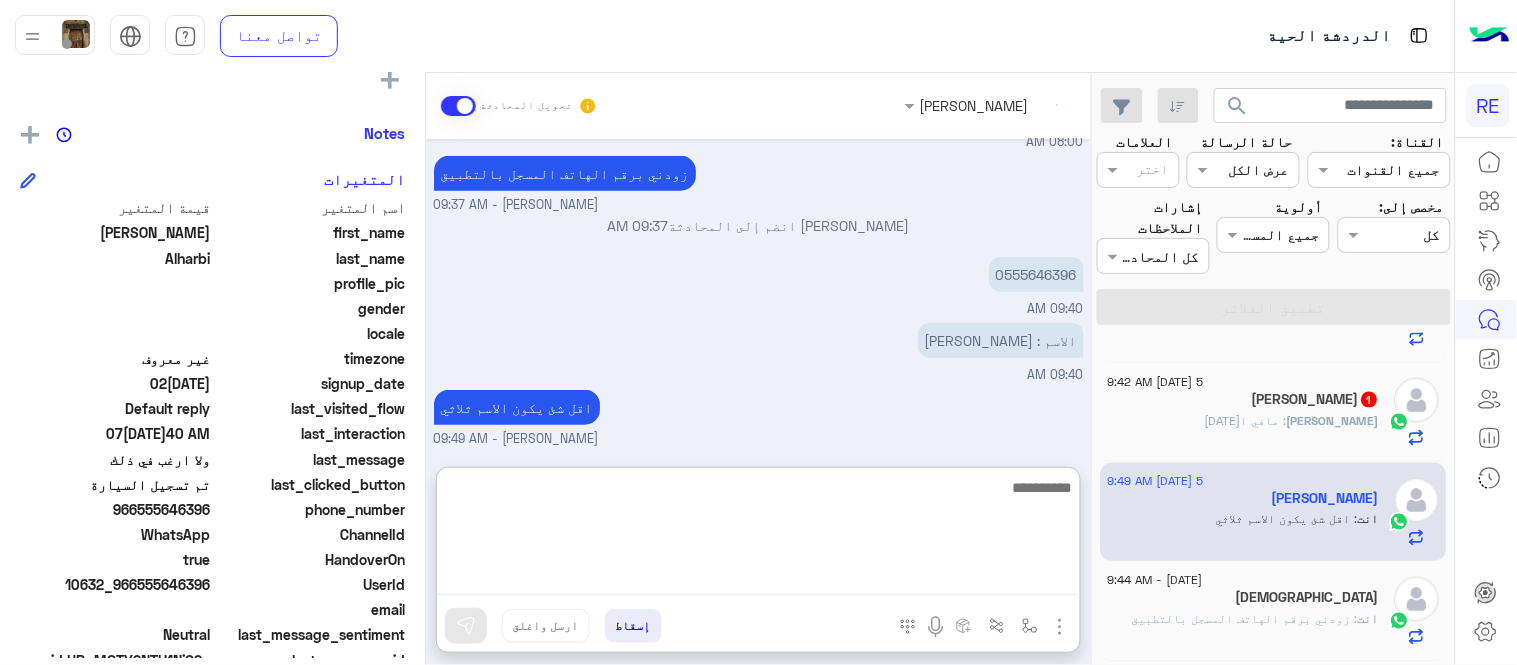 scroll, scrollTop: 480, scrollLeft: 0, axis: vertical 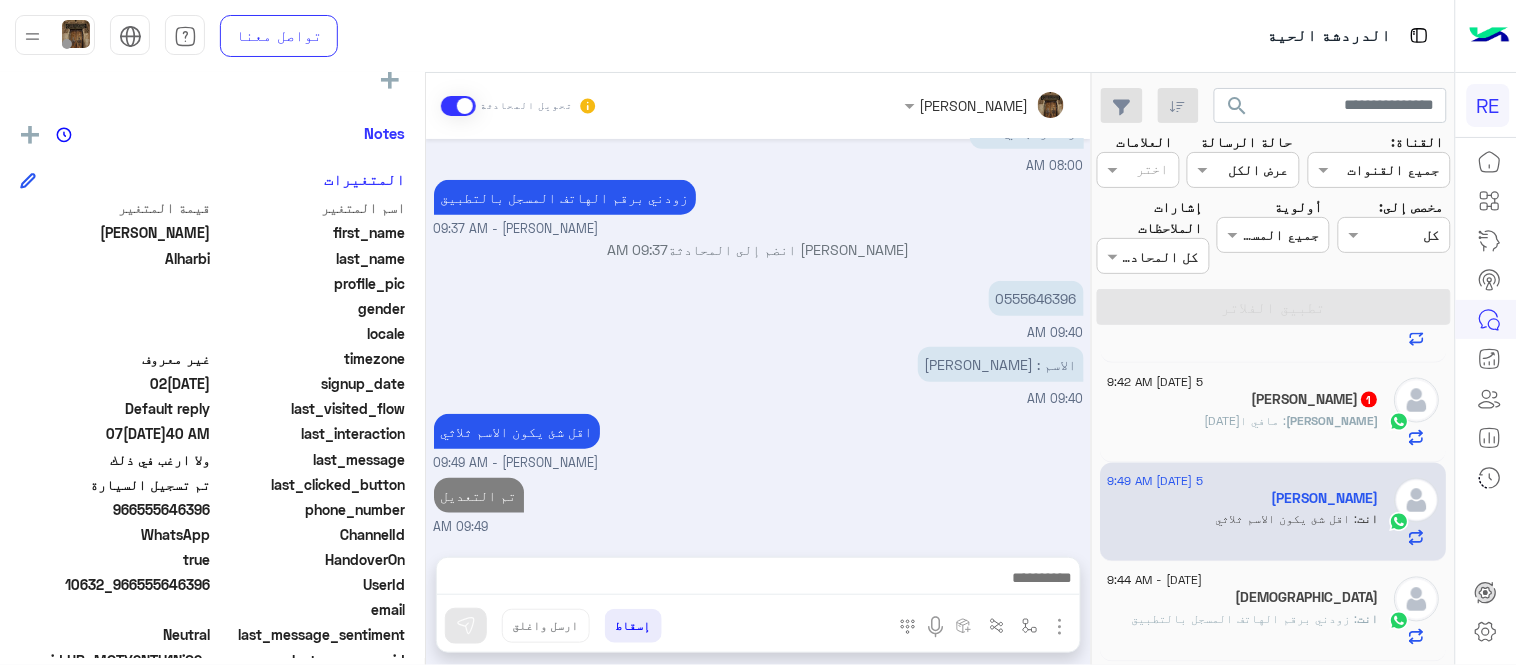 click on "[PERSON_NAME]  1" 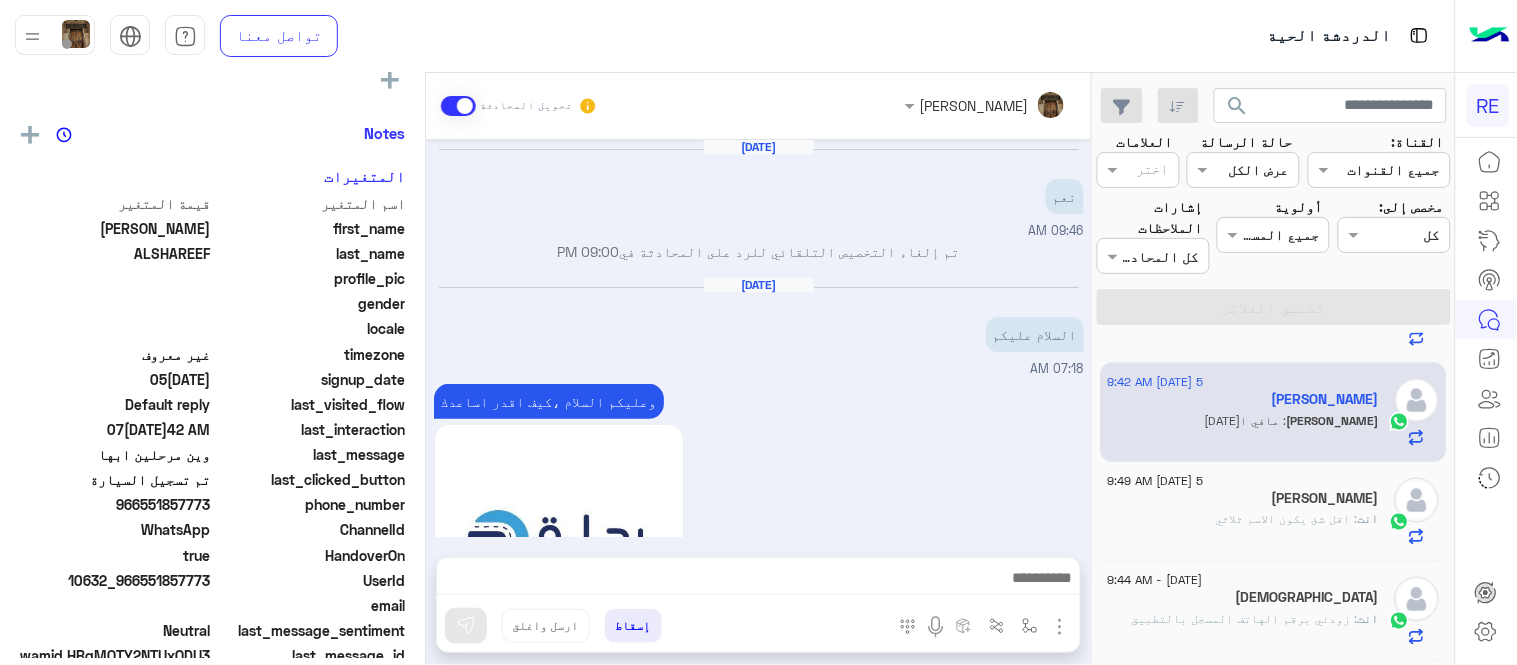 scroll, scrollTop: 706, scrollLeft: 0, axis: vertical 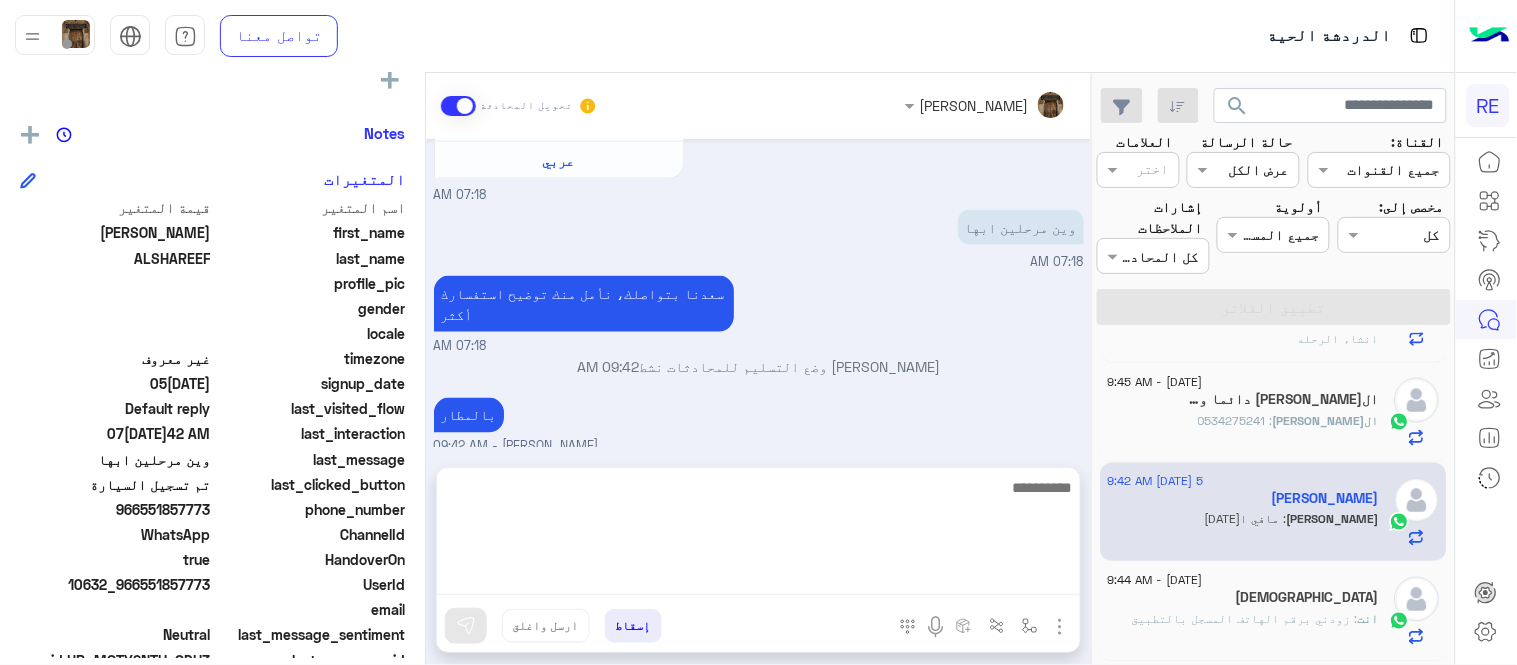 click at bounding box center (758, 535) 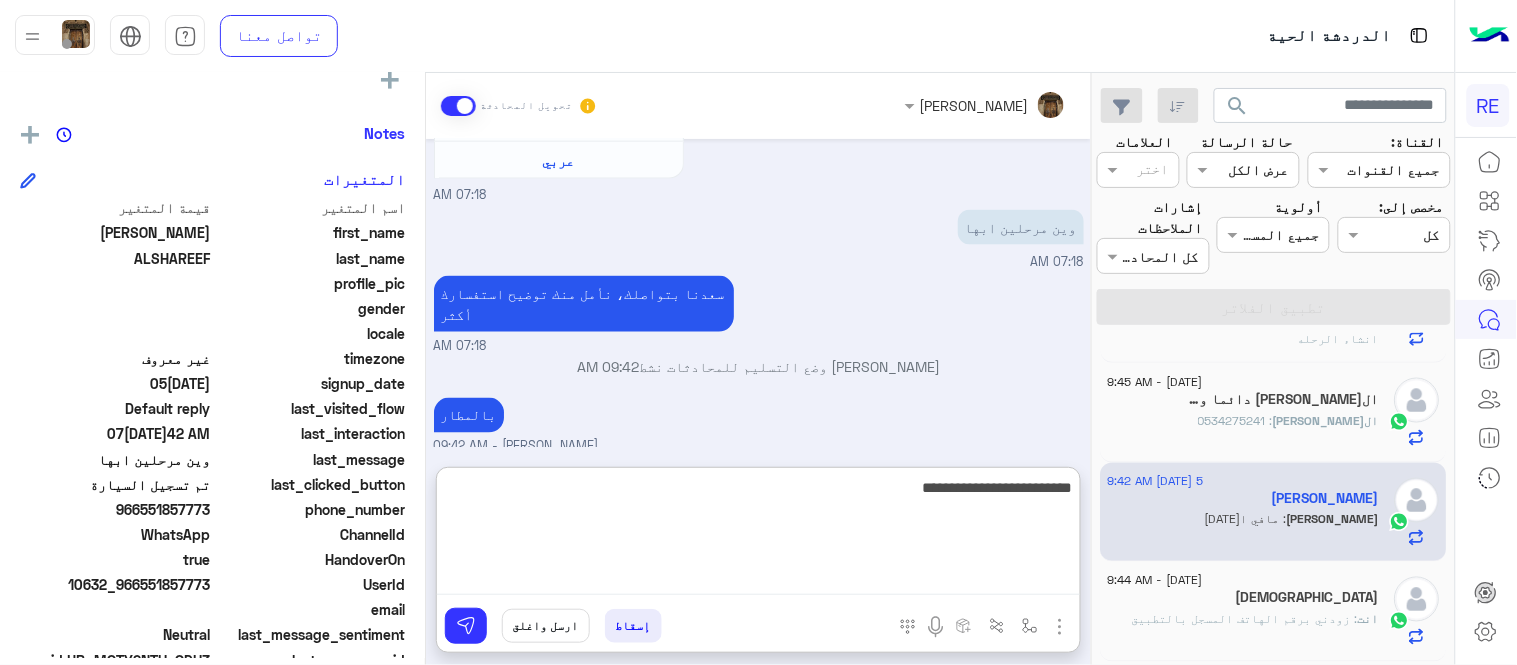 type on "**********" 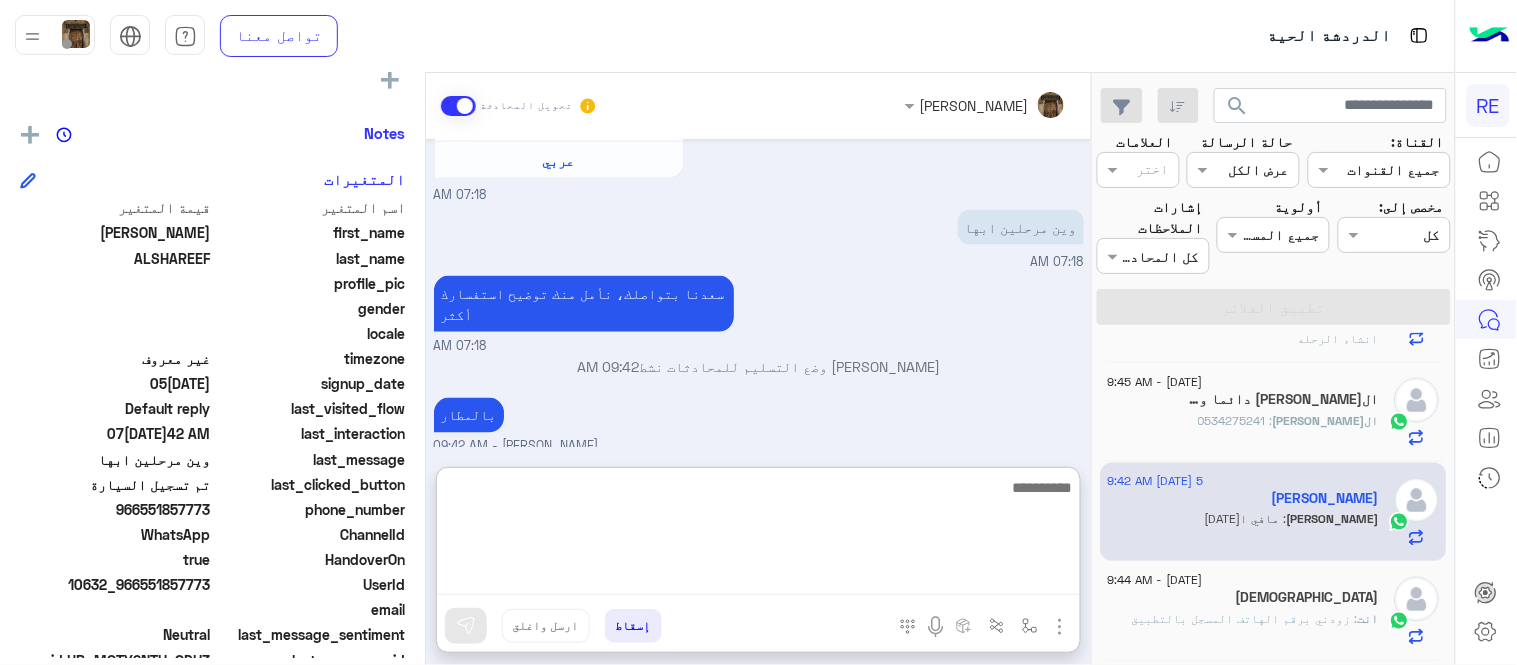 scroll, scrollTop: 861, scrollLeft: 0, axis: vertical 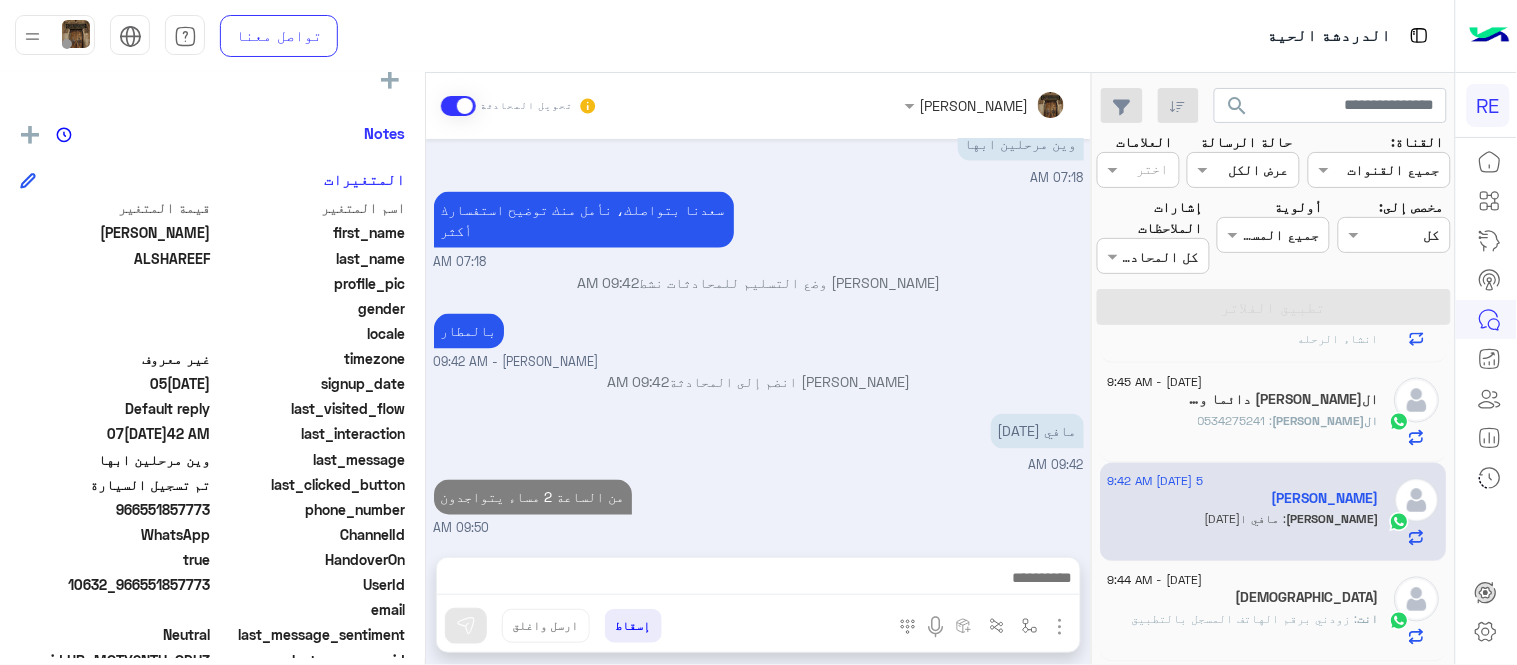 click on "Ju[DATE]  نعم   09:46 AM   تم إلغاء التخصيص التلقائي للرد على المحادثة في   09:00 PM       [DATE]  السلام عليكم   07:18 AM  وعليكم السلام ،كيف اقدر اساعدك
اهلًا بك في تطبيق رحلة 👋
Welcome to [GEOGRAPHIC_DATA]  👋
من فضلك أختر لغة التواصل
Please choose your preferred Language
English   عربي     07:18 AM  وين مرحلين ابها   07:18 AM  [PERSON_NAME] بتواصلك، نأمل منك توضيح استفسارك أكثر    07:18 AM   [PERSON_NAME] وضع التسليم للمحادثات نشط   09:42 AM      بالمطار  [PERSON_NAME] -  09:42 AM   [PERSON_NAME] انضم إلى المحادثة   09:42 AM      مافي ا[DATE] 09:42 AM  من الساعة 2 مساء يتواجدون   09:50 AM" at bounding box center (758, 338) 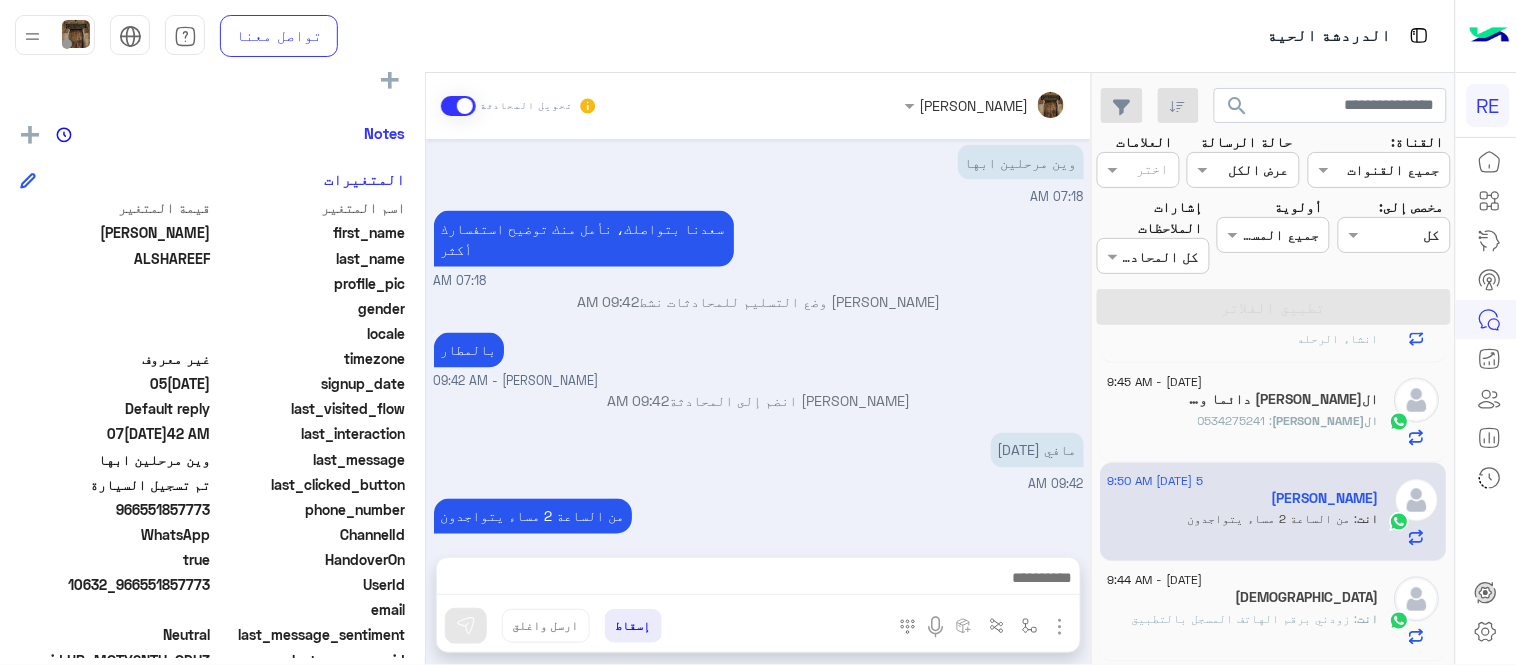 click on "ال[PERSON_NAME] دائما وابدأ  1" 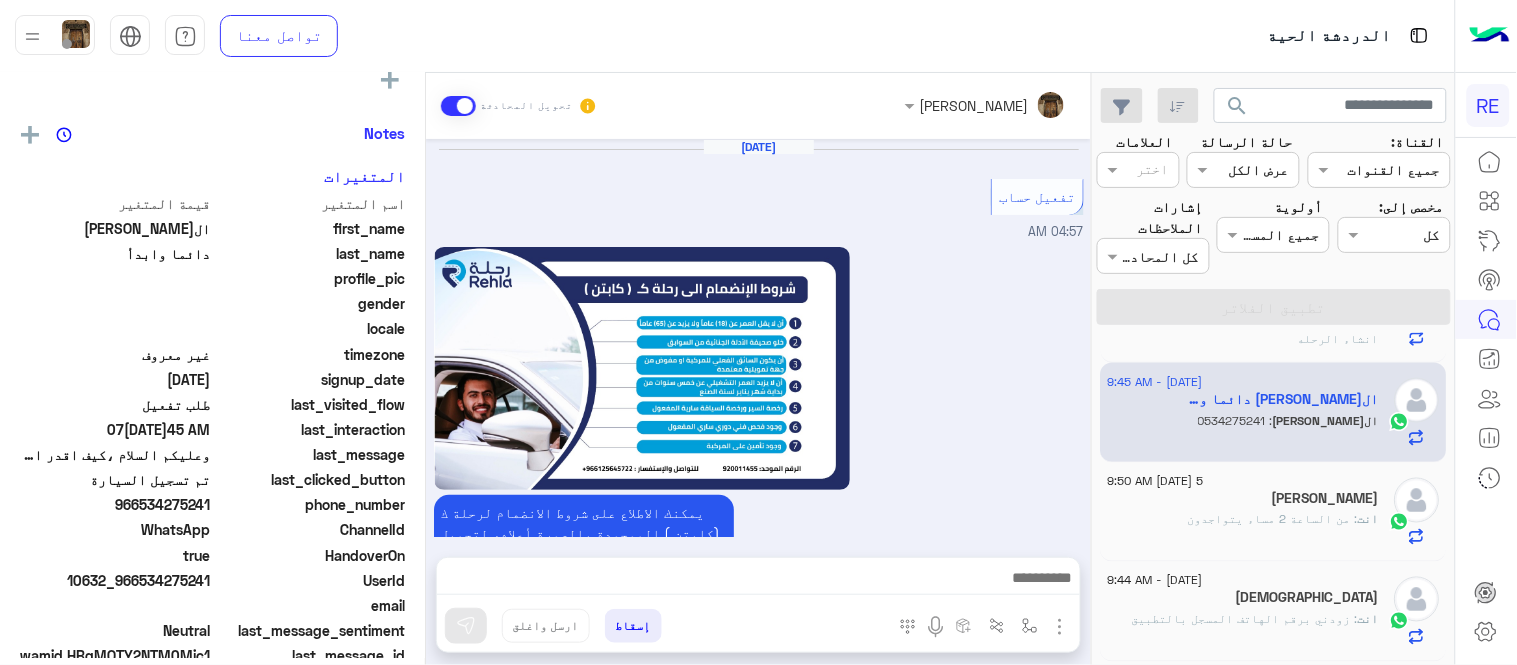 scroll, scrollTop: 1194, scrollLeft: 0, axis: vertical 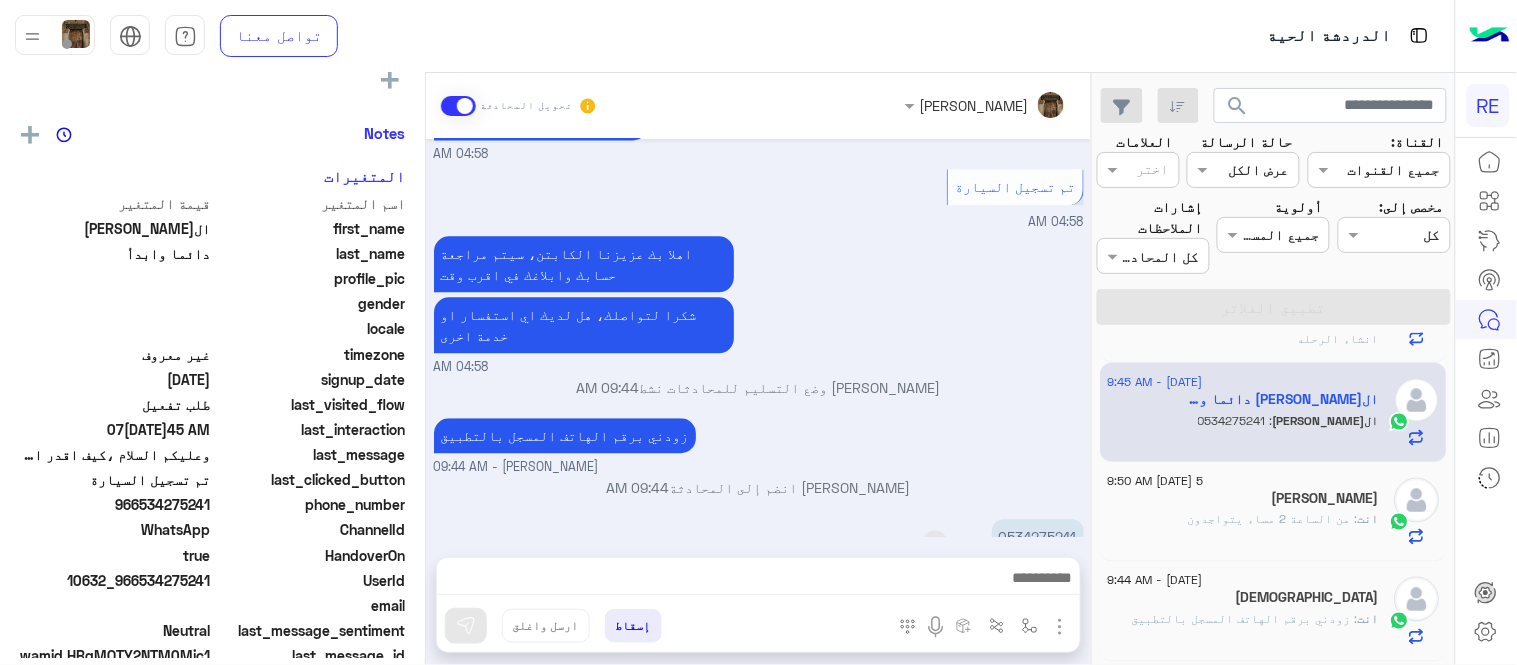 click on "0534275241" at bounding box center [1038, 536] 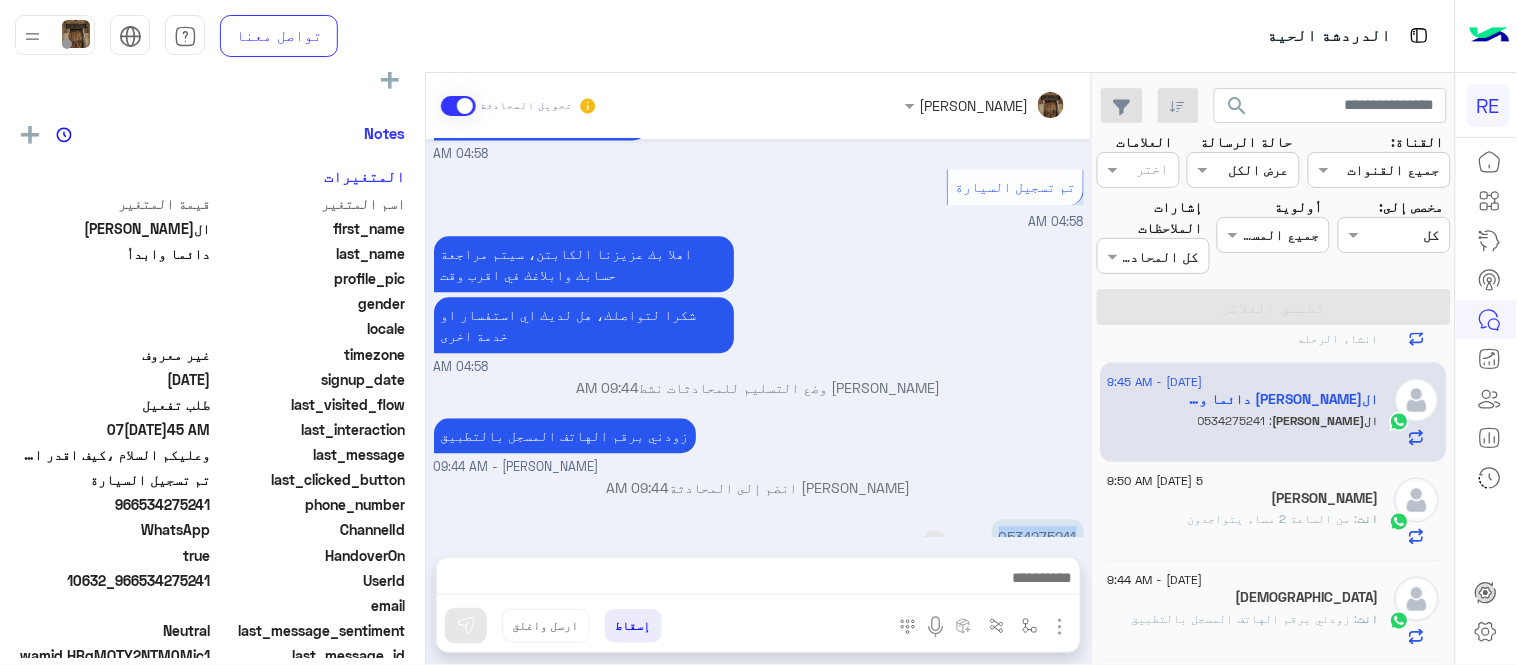 click on "0534275241" at bounding box center (1038, 536) 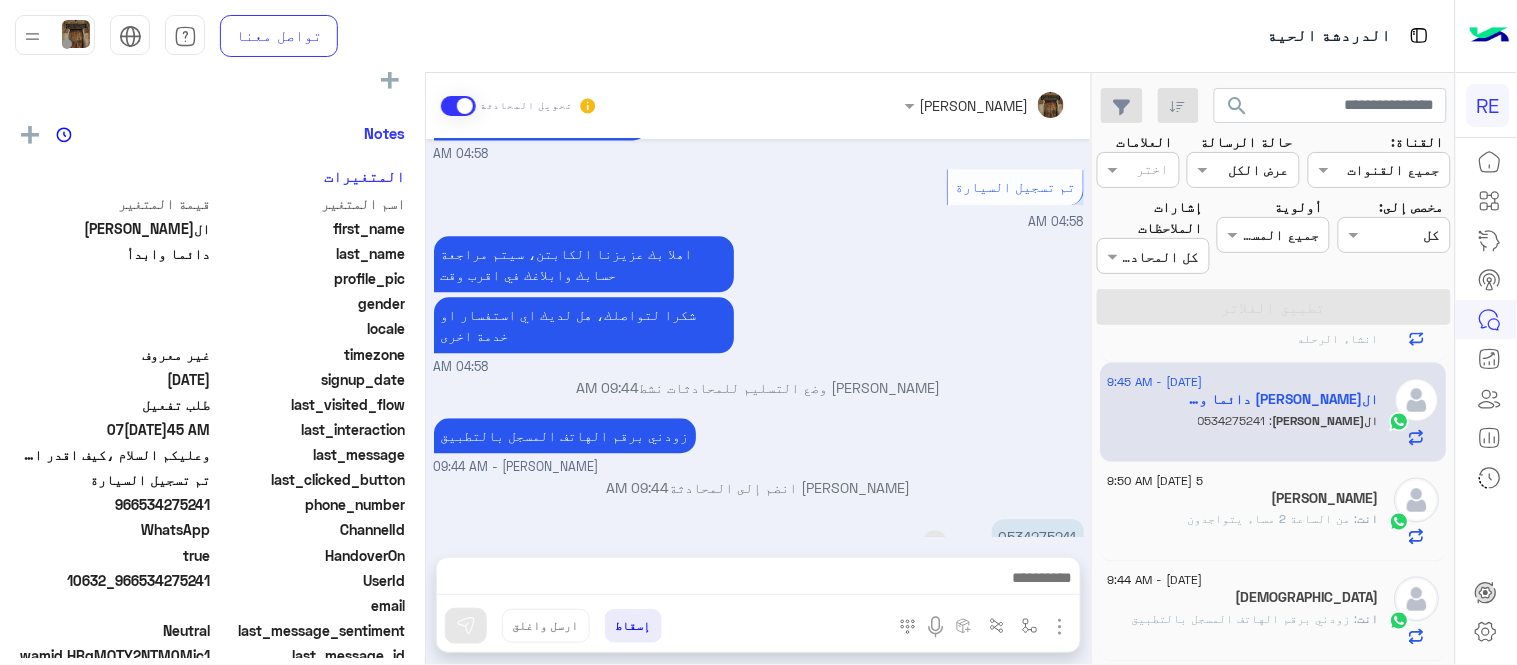 click on "0534275241" at bounding box center (1038, 536) 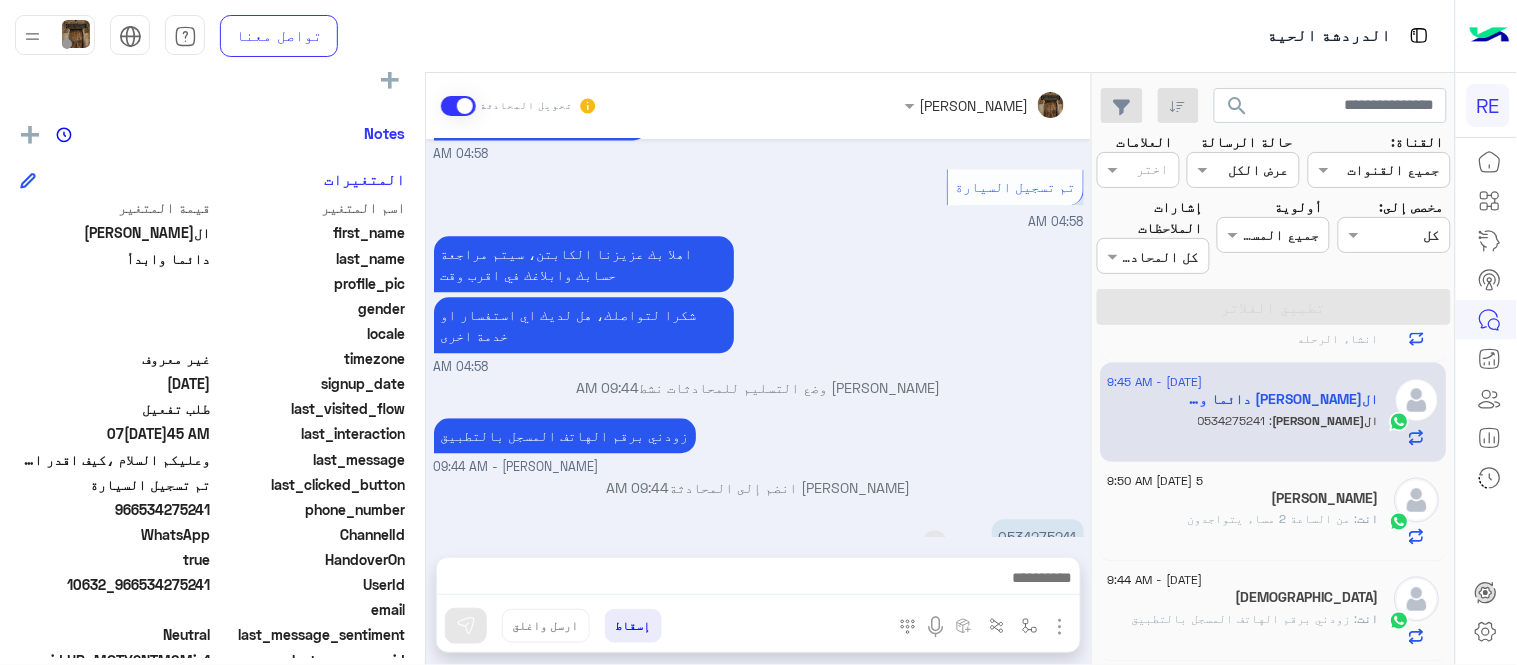 copy 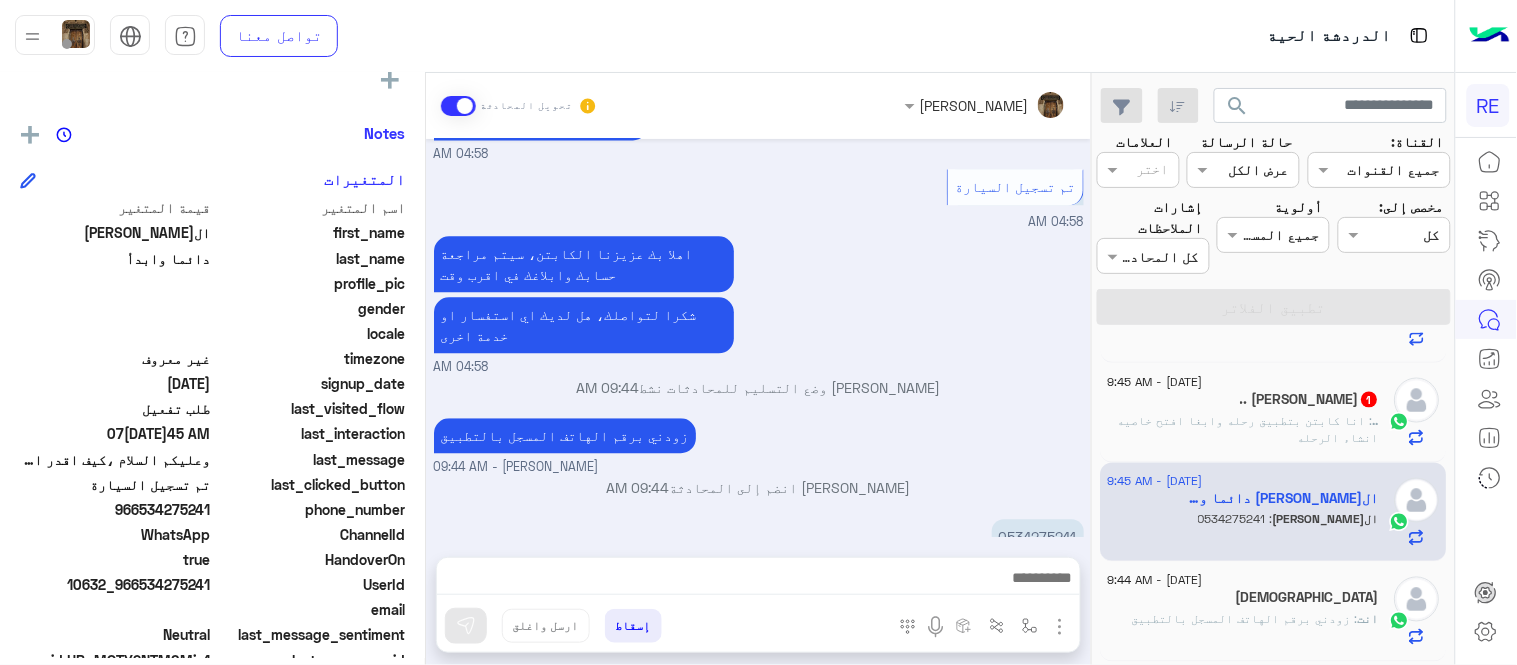 scroll, scrollTop: 875, scrollLeft: 0, axis: vertical 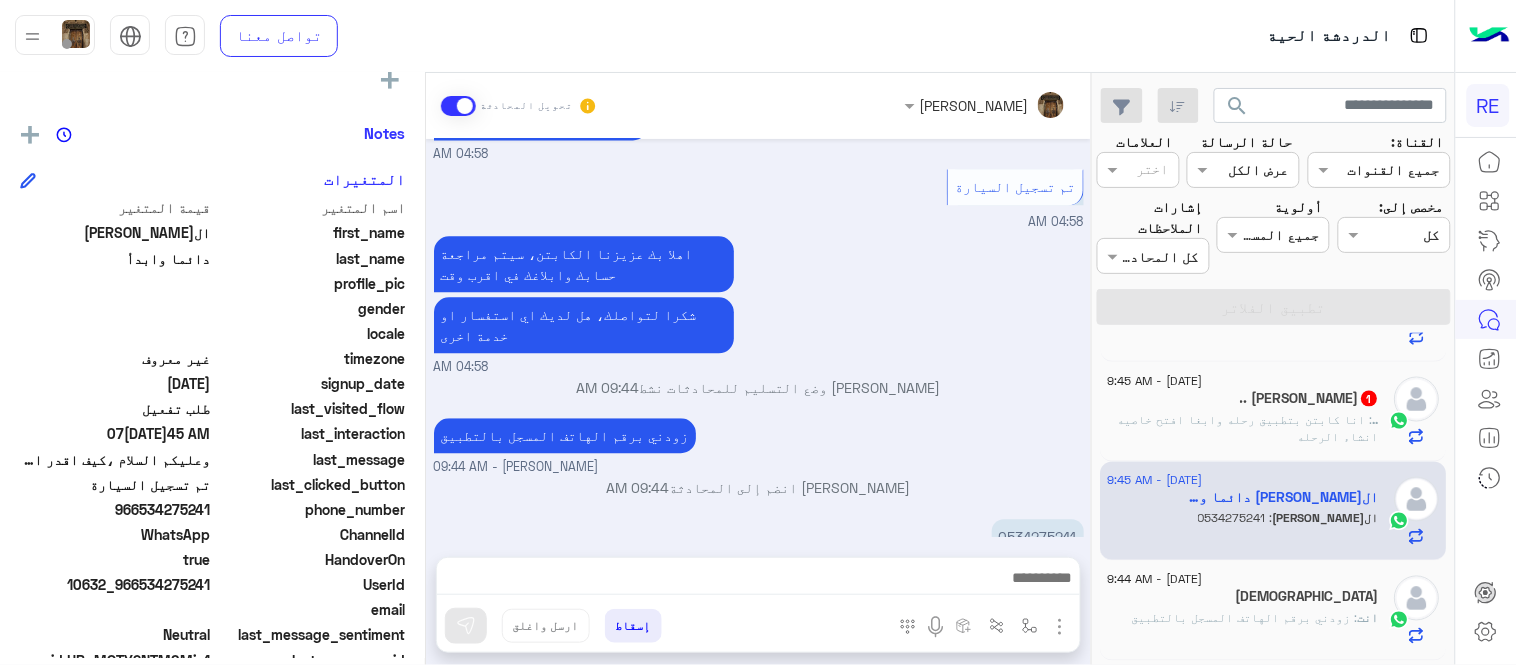 copy 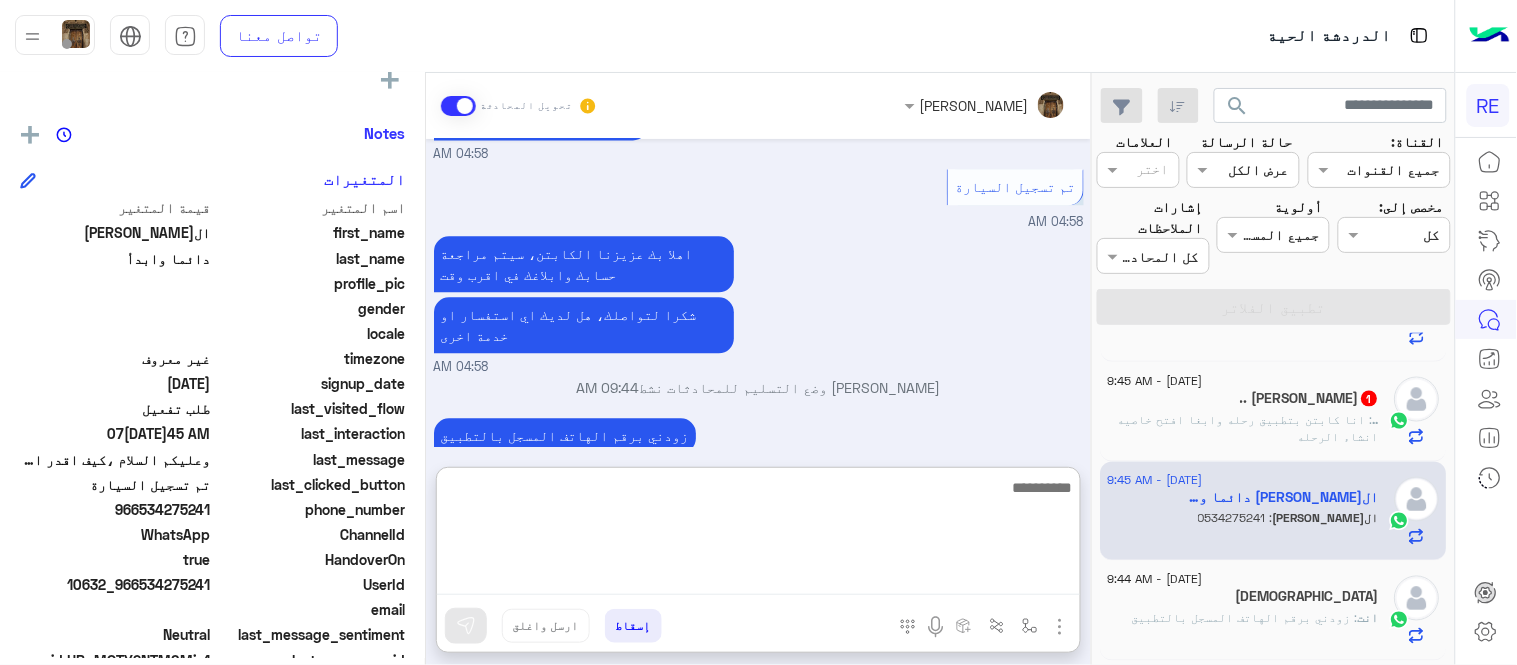 click at bounding box center [758, 535] 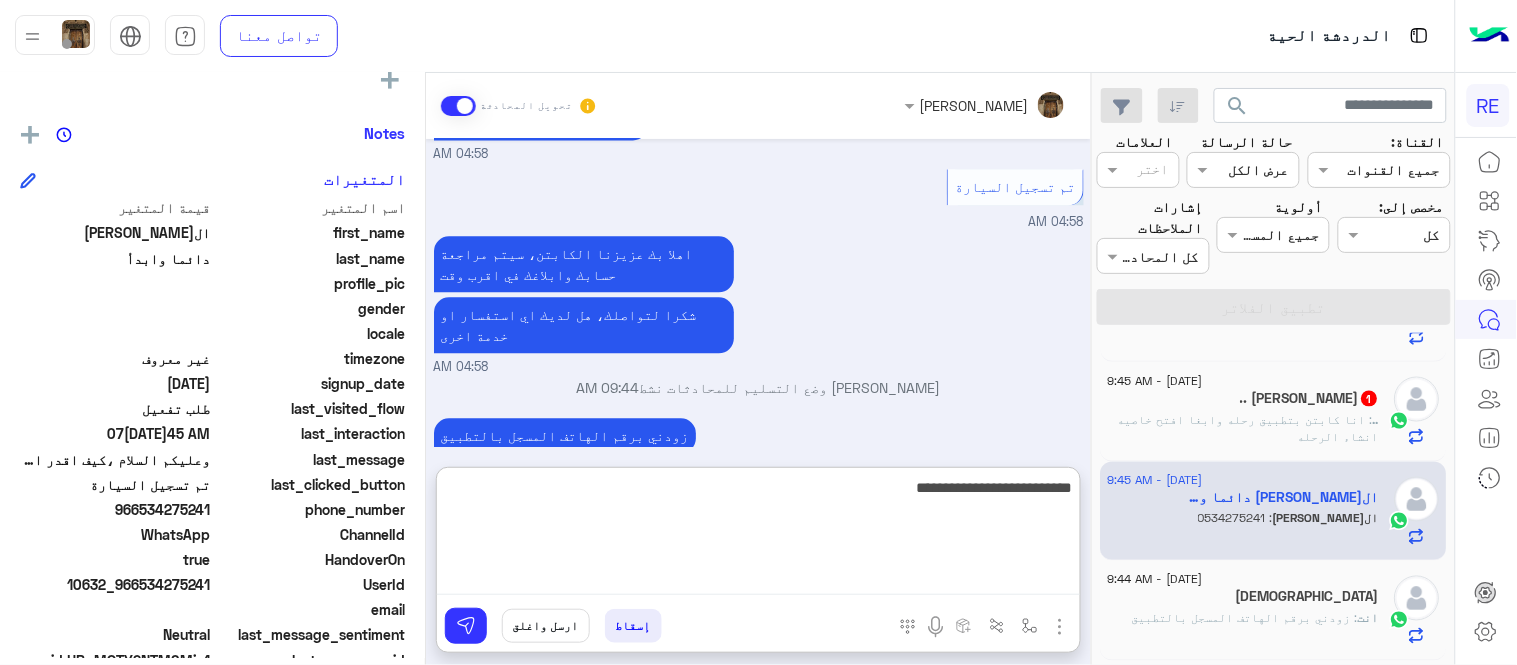 type on "**********" 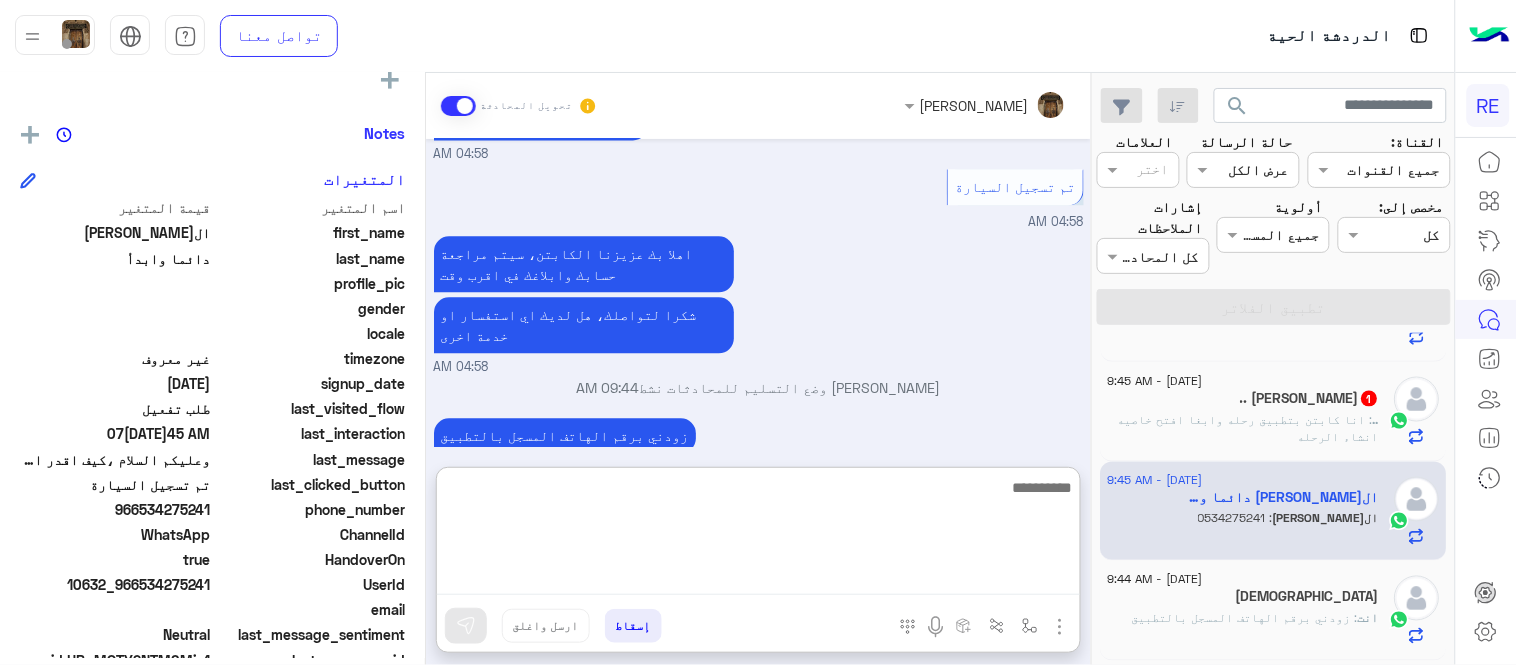 scroll, scrollTop: 1348, scrollLeft: 0, axis: vertical 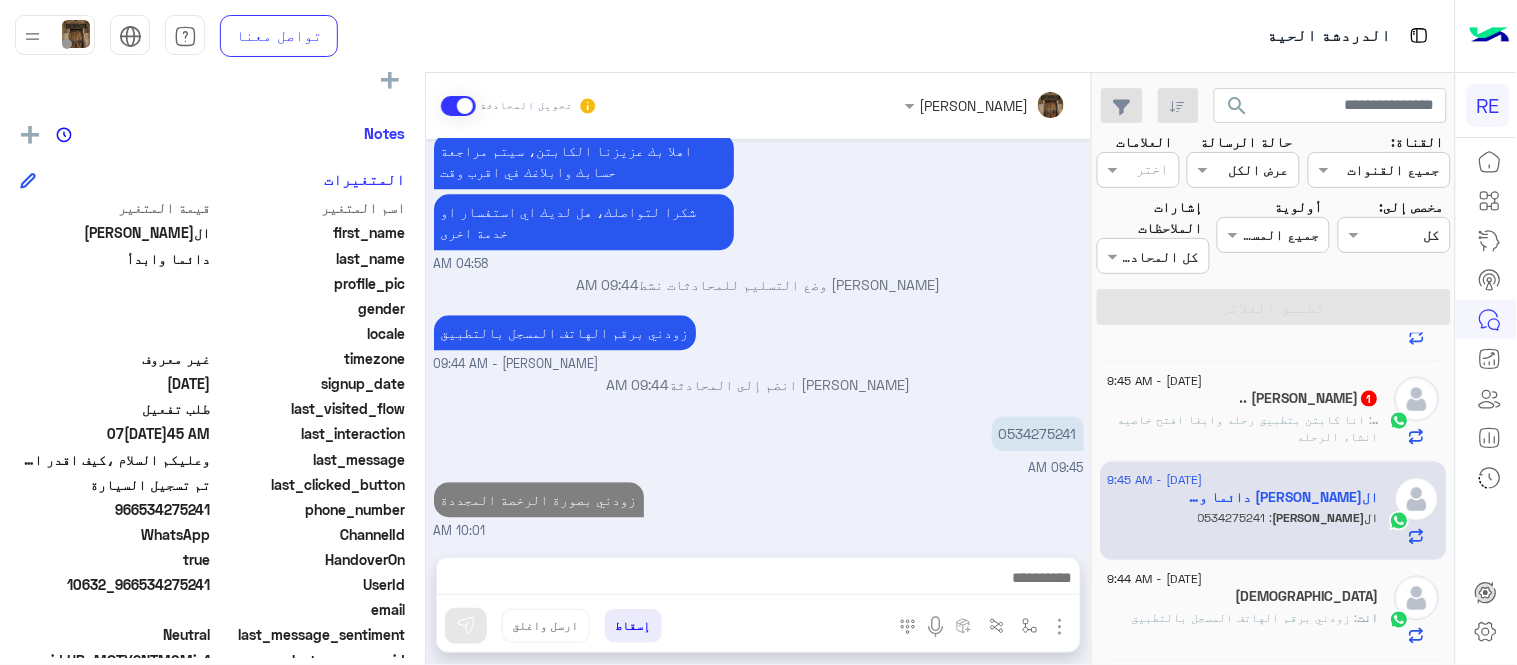 click on "[DATE]   تفعيل حساب    04:57 AM  يمكنك الاطلاع على شروط الانضمام لرحلة ك (كابتن ) الموجودة بالصورة أعلاه،
لتحميل التطبيق عبر الرابط التالي : 📲
[URL][DOMAIN_NAME]    يسعدنا انضمامك لتطبيق رحلة يمكنك اتباع الخطوات الموضحة لتسجيل بيانات سيارتك بالفيديو التالي  : عزيزي الكابتن، فضلًا ، للرغبة بتفعيل الحساب قم برفع البيانات عبر التطبيق والتواصل معنا  تم تسجيل السيارة   اواجه صعوبة بالتسجيل  اي خدمة اخرى ؟  الرجوع للقائمة الرئ   لا     04:57 AM   اواجه صعوبة بالتسجيل    04:58 AM  مرحبا بك، اترك لنا استفسارك وسيتم مراجعته وابلاغك في أقرب وقت شكرا لتواصلك معنا، دمت بخير    04:58 AM    04:58 AM     04:58 AM" at bounding box center (758, 338) 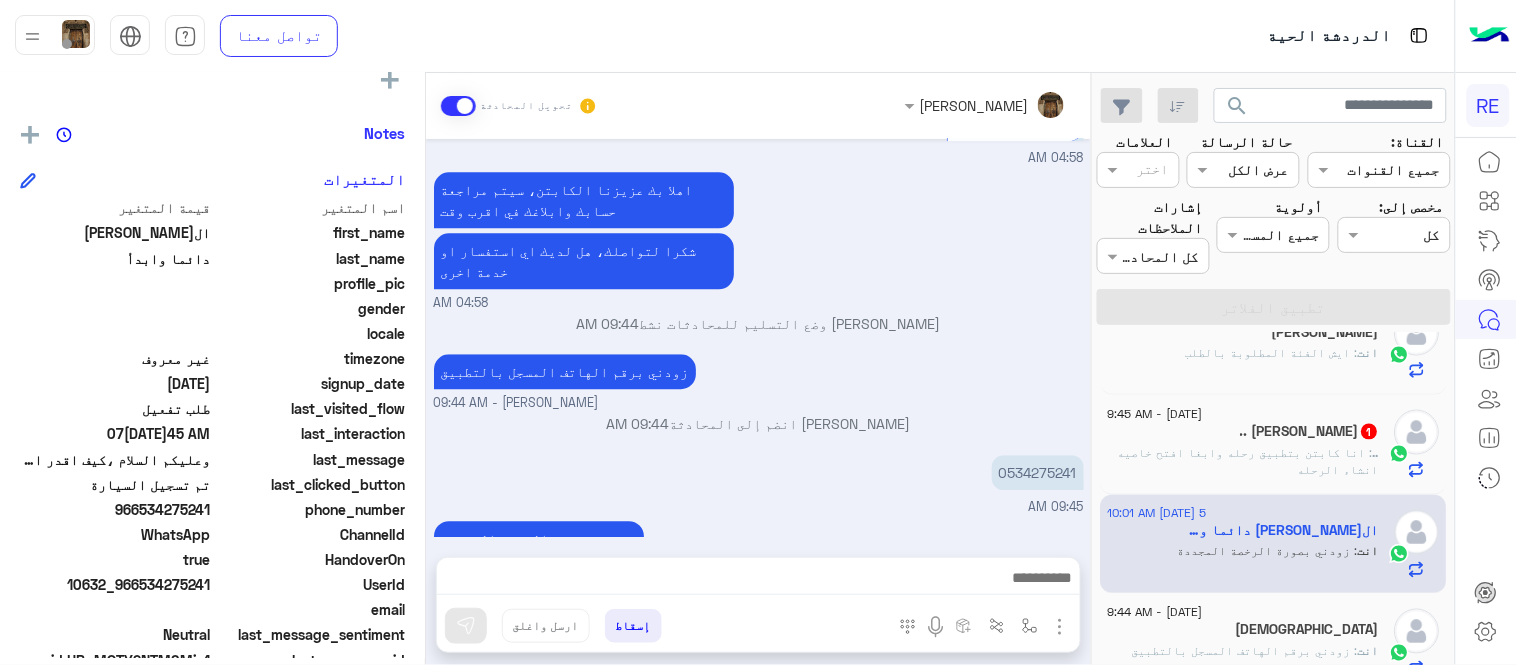 scroll, scrollTop: 788, scrollLeft: 0, axis: vertical 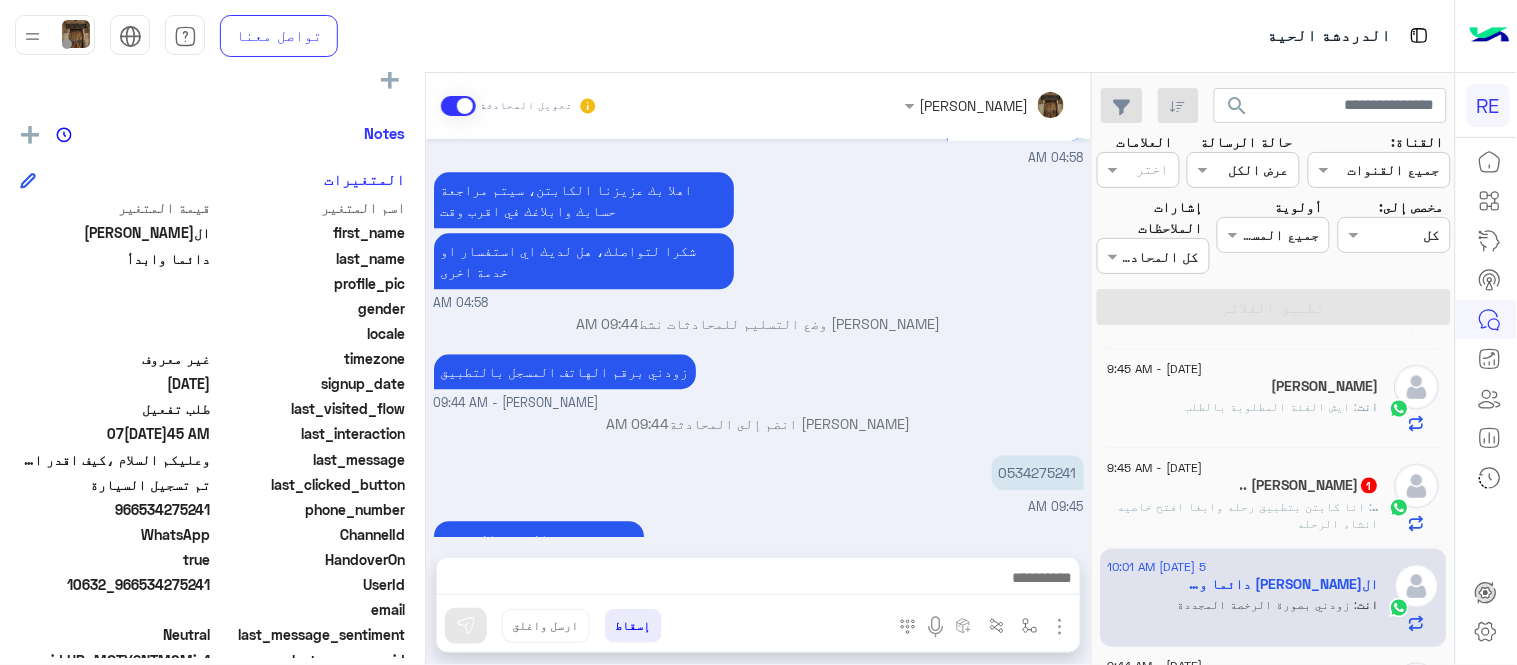 click on ": انا كابتن بتطبيق رحله وابغا افتح خاصيه انشاء الرحله" 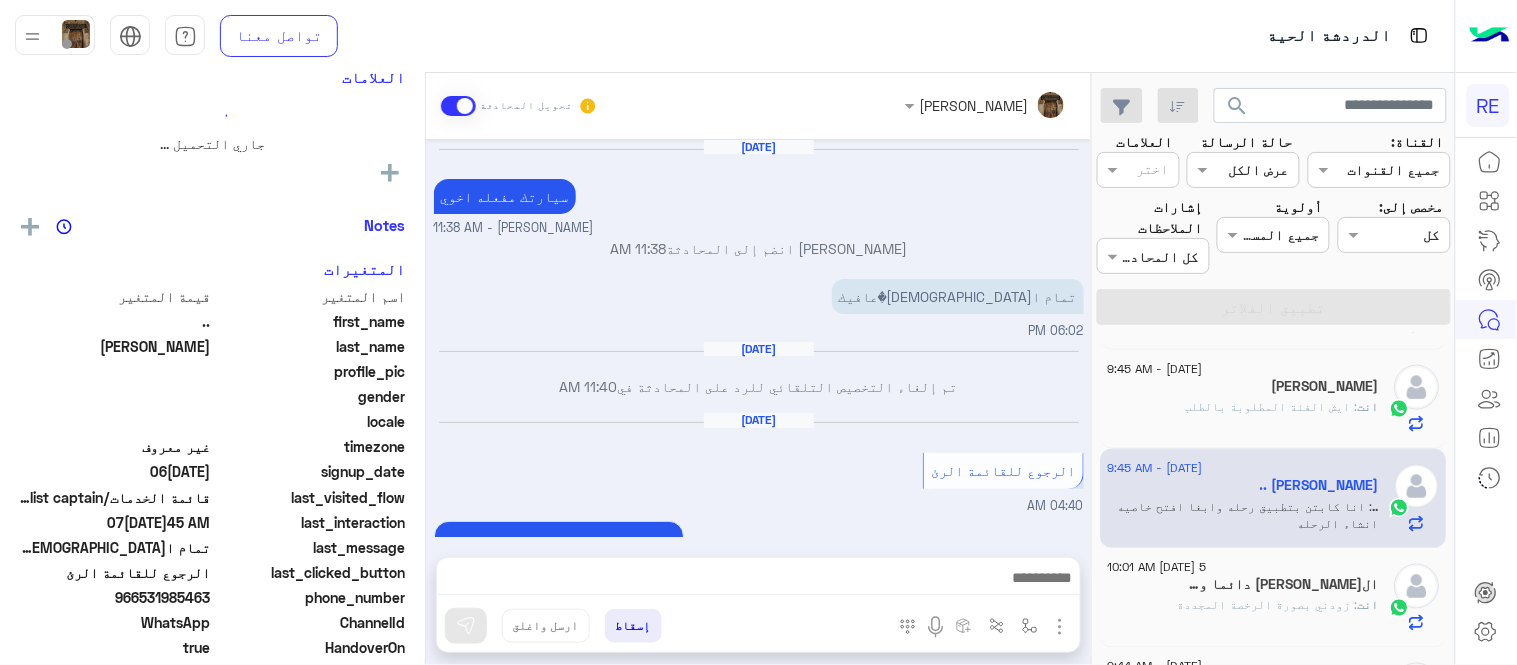 scroll, scrollTop: 310, scrollLeft: 0, axis: vertical 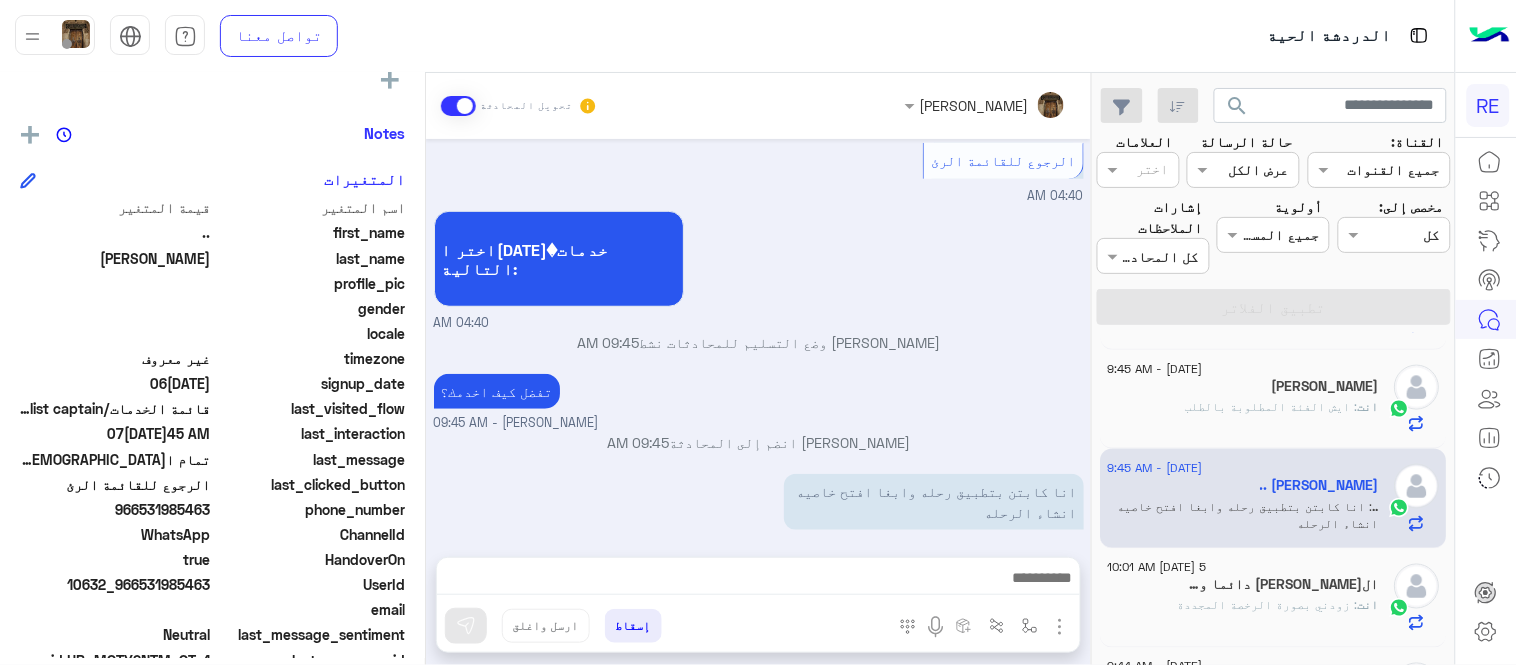 click at bounding box center [758, 583] 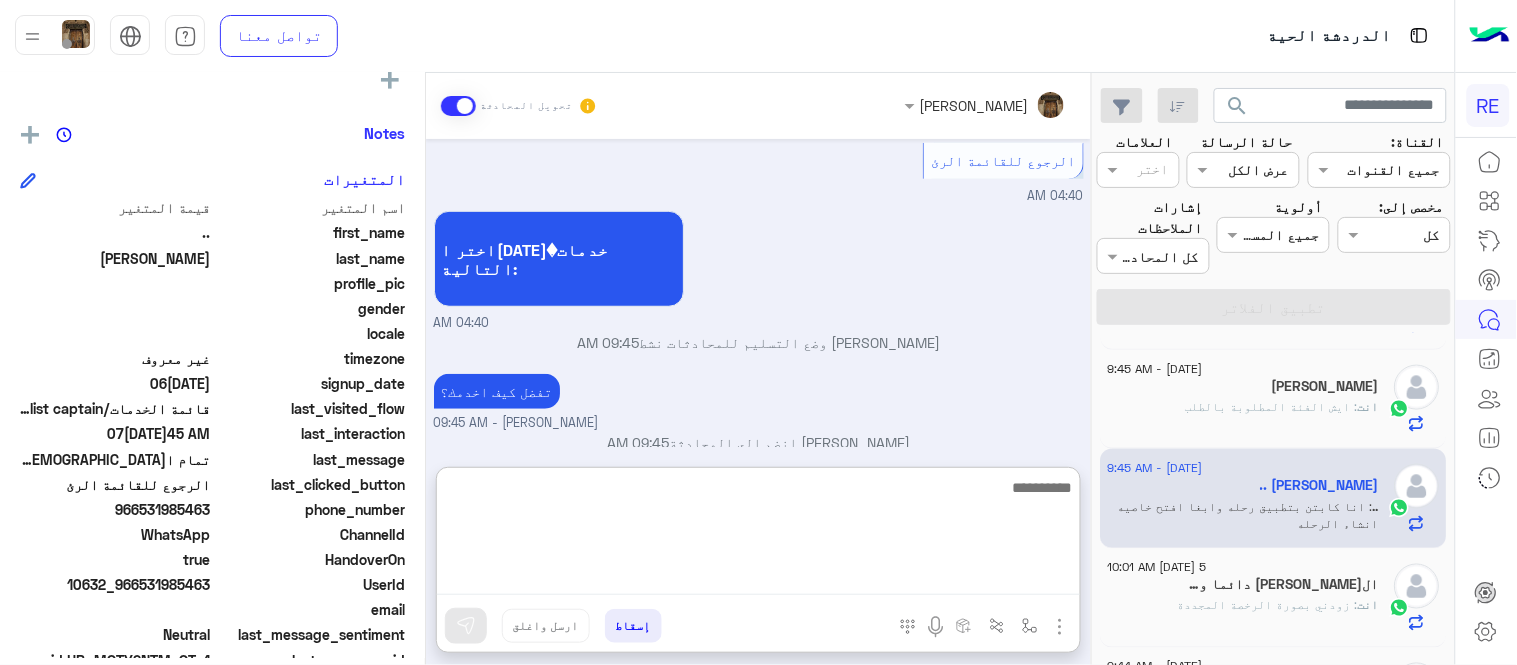 click at bounding box center (758, 535) 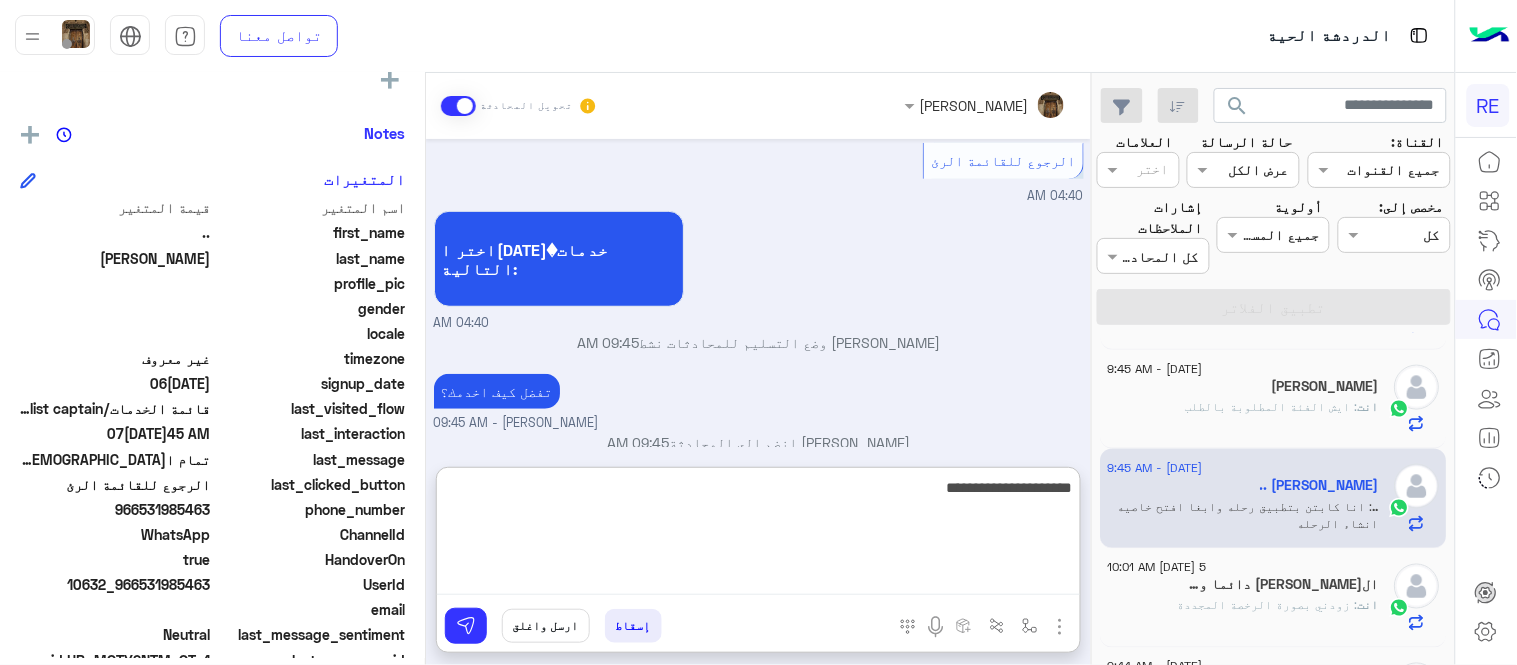 type on "**********" 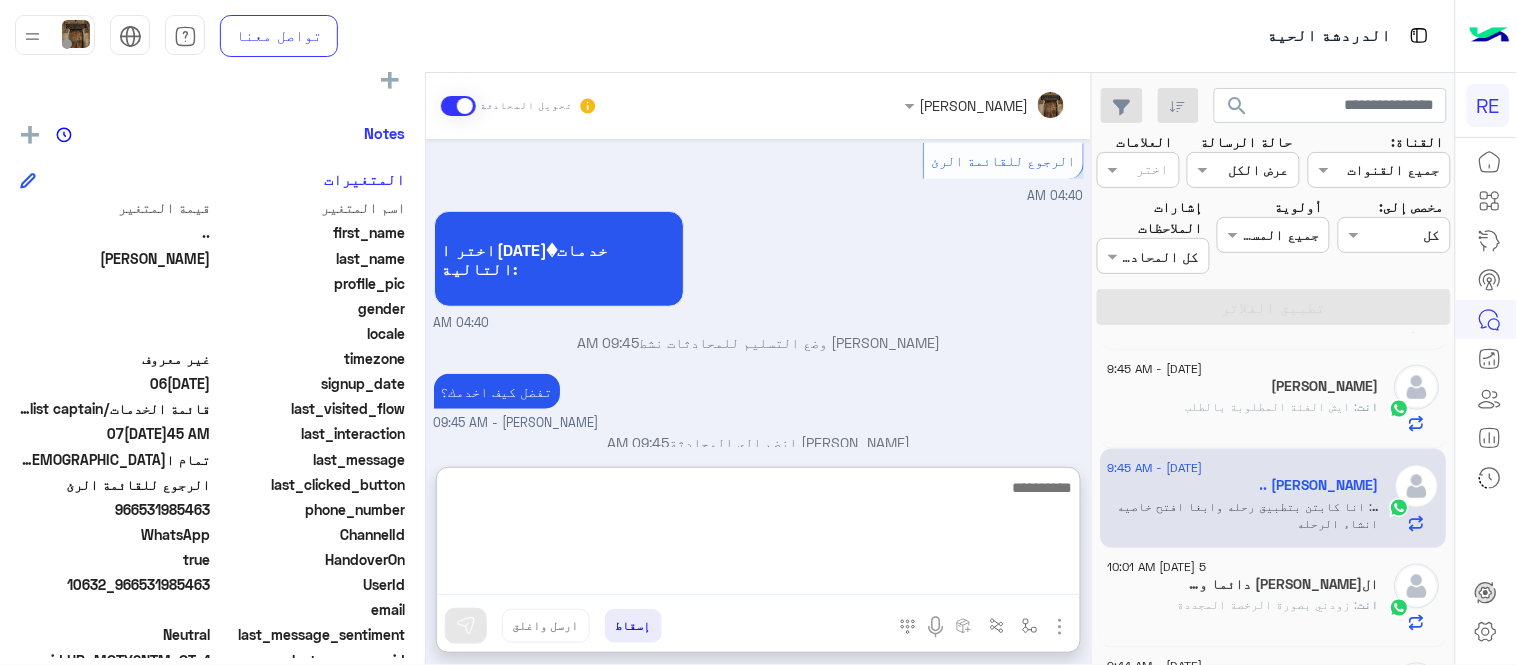 scroll, scrollTop: 464, scrollLeft: 0, axis: vertical 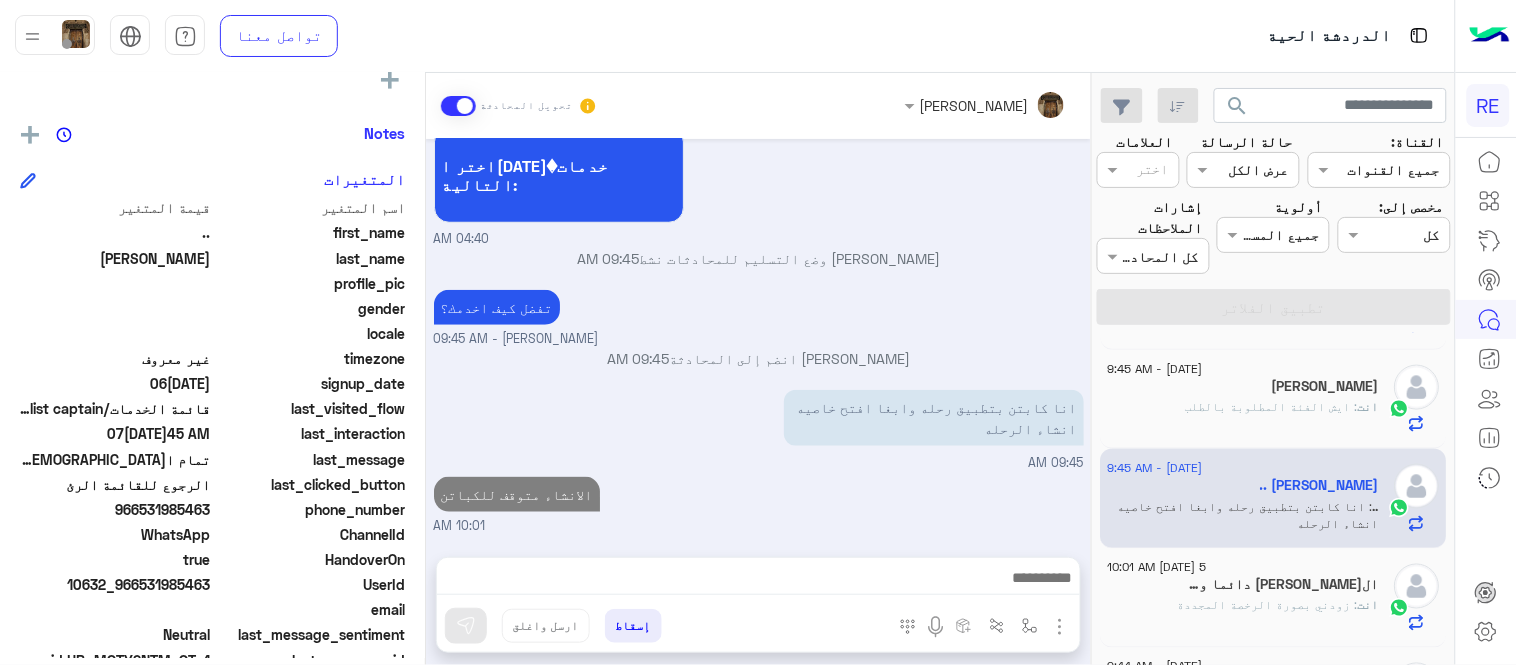 click on "[DATE][DATE]  سيارتك مفعله اخوي  [PERSON_NAME] -  11:38 AM   [PERSON_NAME] انضم إلى المحادثة   11:38 AM      تمام الله يعافيك   06:02 PM   [DATE]   تم إلغاء التخصيص التلقائي للرد على المحادثة في   11:40 AM       [DATE]   الرجوع للقائمة الرئ    04:40 AM  اختر ا[DATE]�خدمات التالية:    04:40 AM   [PERSON_NAME] وضع التسليم للمحادثات نشط   09:45 AM      تفضل كيف اخدمك؟  [PERSON_NAME] -  09:45 AM   [PERSON_NAME] انضم إلى المحادثة   09:45 AM      انا كابتن بتطبيق رحله وابغا افتح خاصيه انشاء الرحله   09:45 AM  الانشاء متوقف للكباتن   10:01 AM" at bounding box center (758, 338) 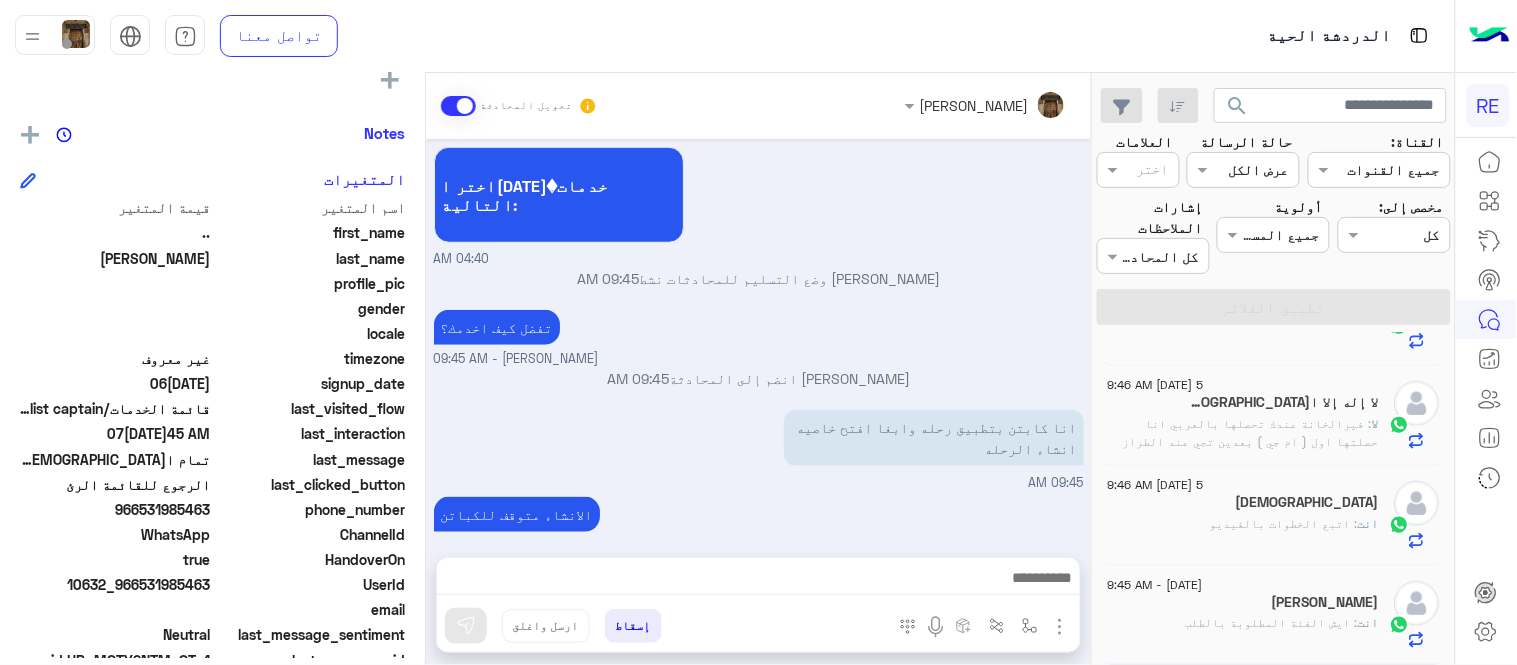 scroll, scrollTop: 558, scrollLeft: 0, axis: vertical 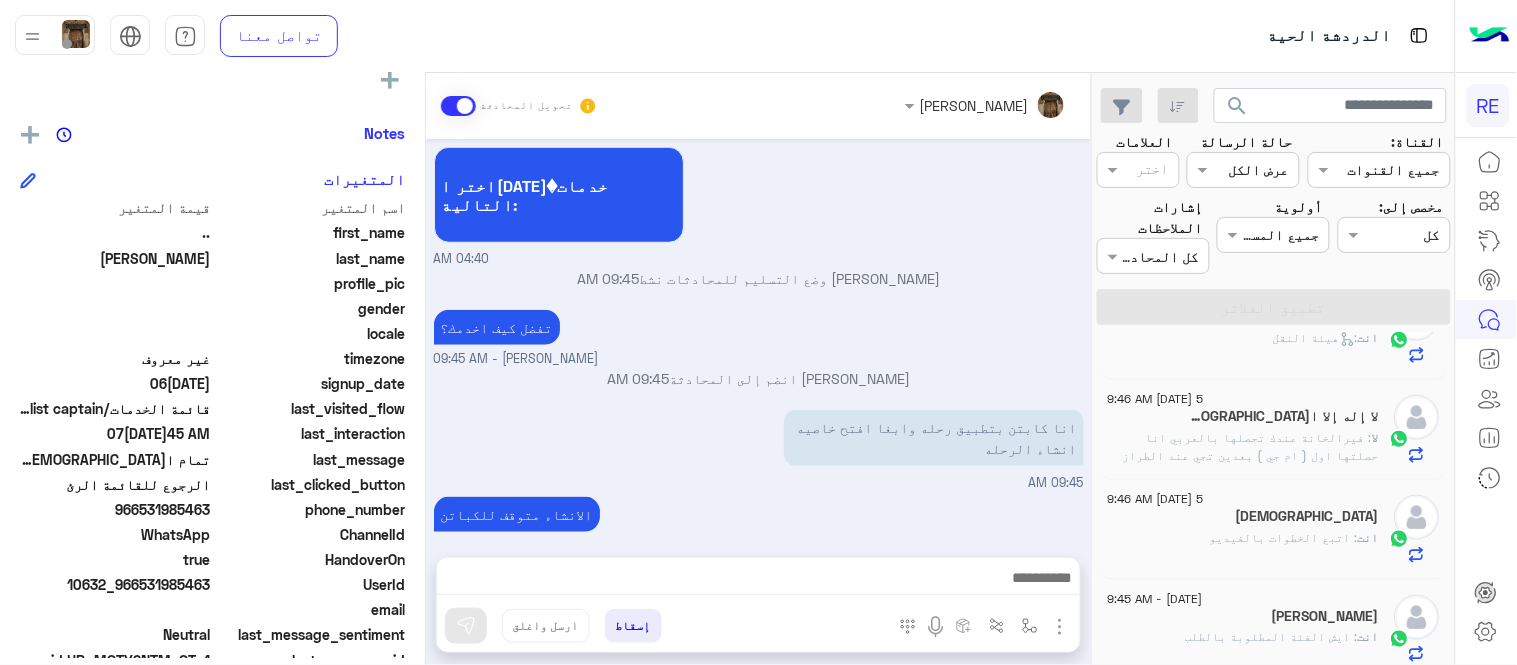 click on ": فيرالخانة عندك تحصلها بالعربي انا حصلتها اول ( ام جي ) بعدين تجي عند الطراز بالانجليزي RX5" 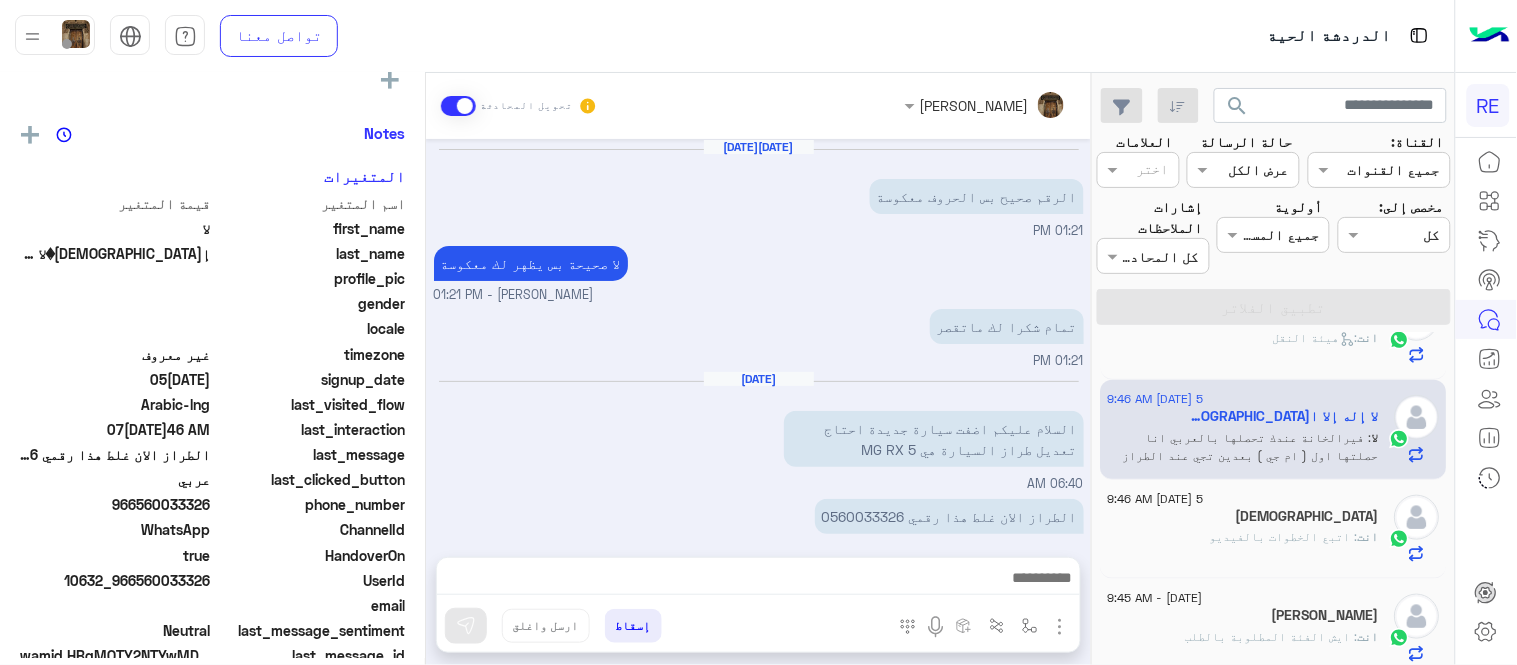 scroll, scrollTop: 582, scrollLeft: 0, axis: vertical 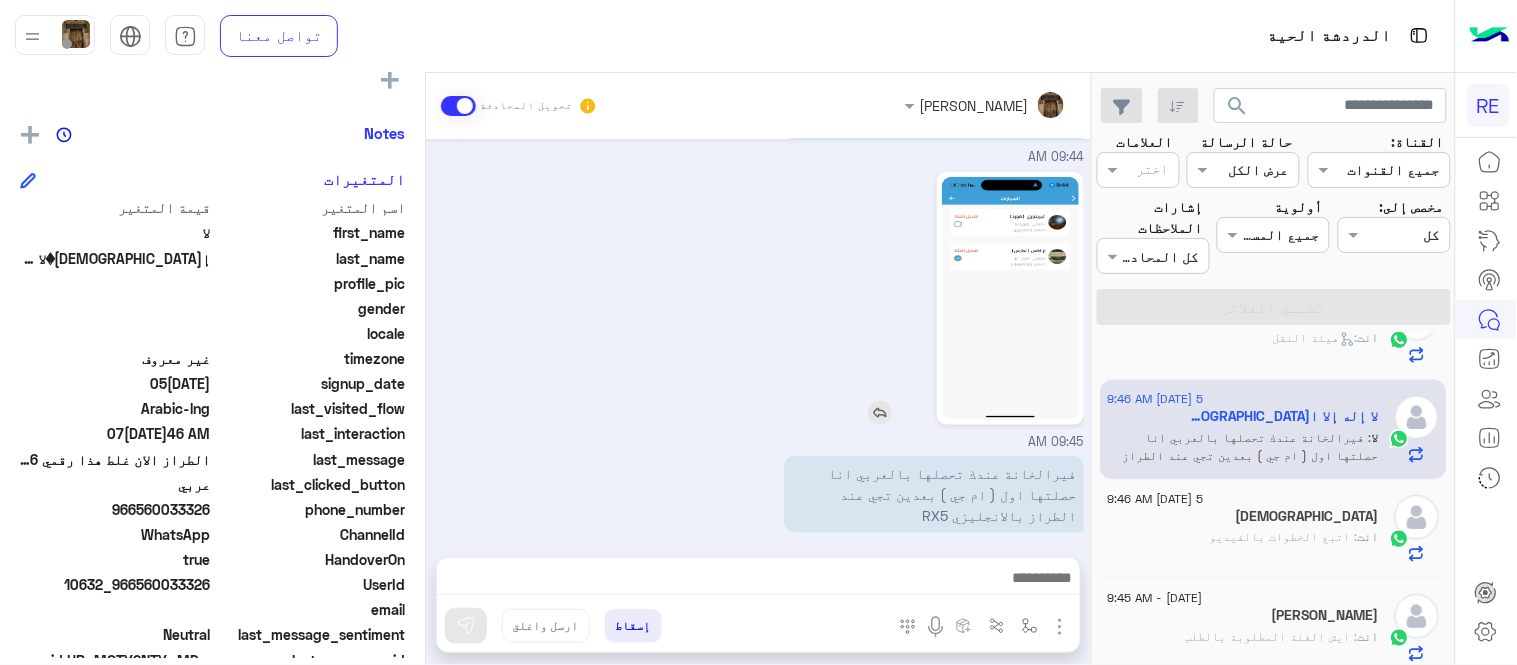 click 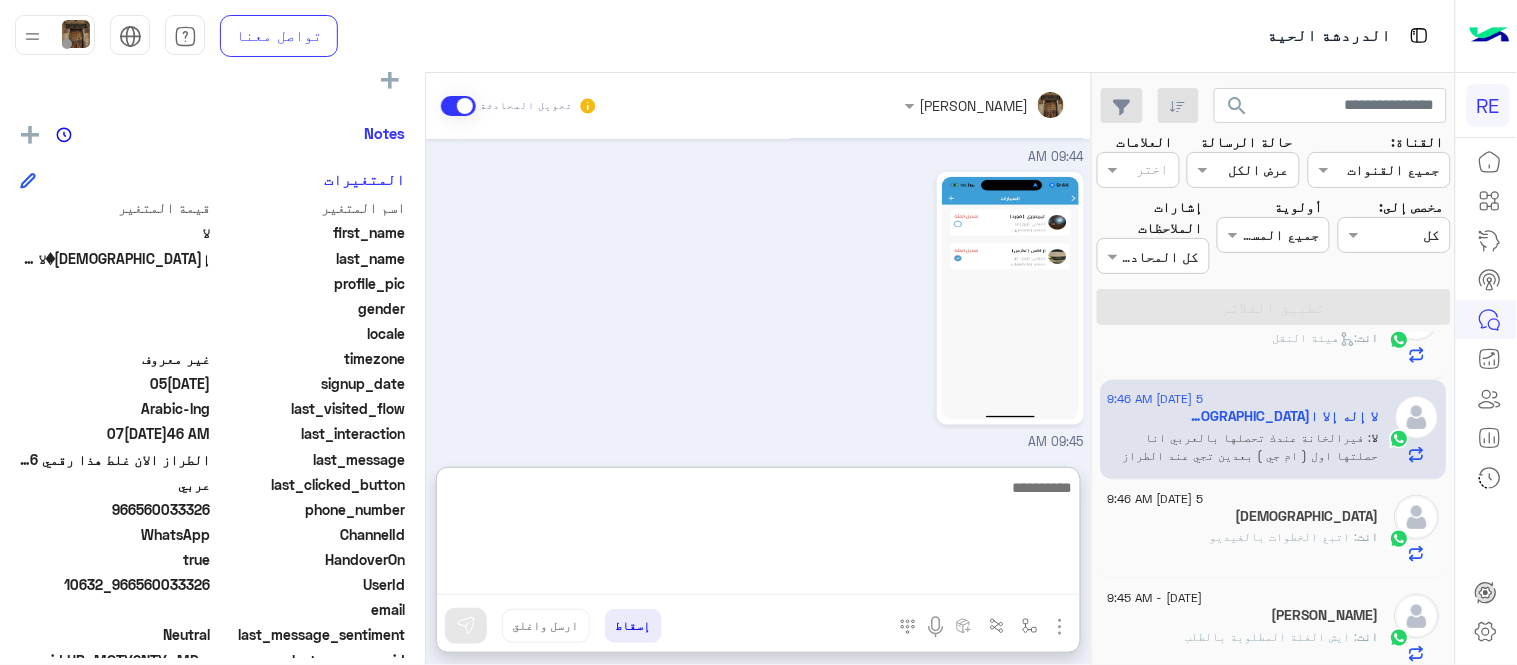 click at bounding box center (758, 535) 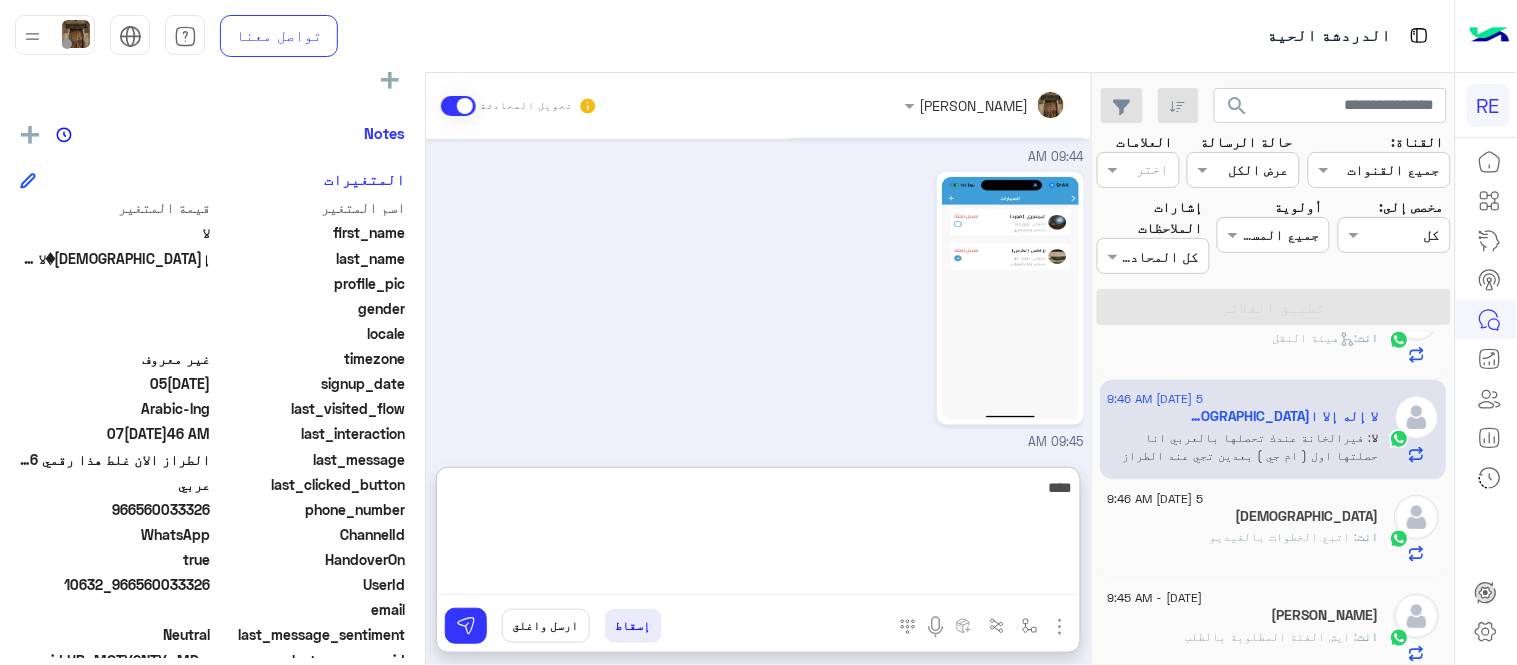 type on "****" 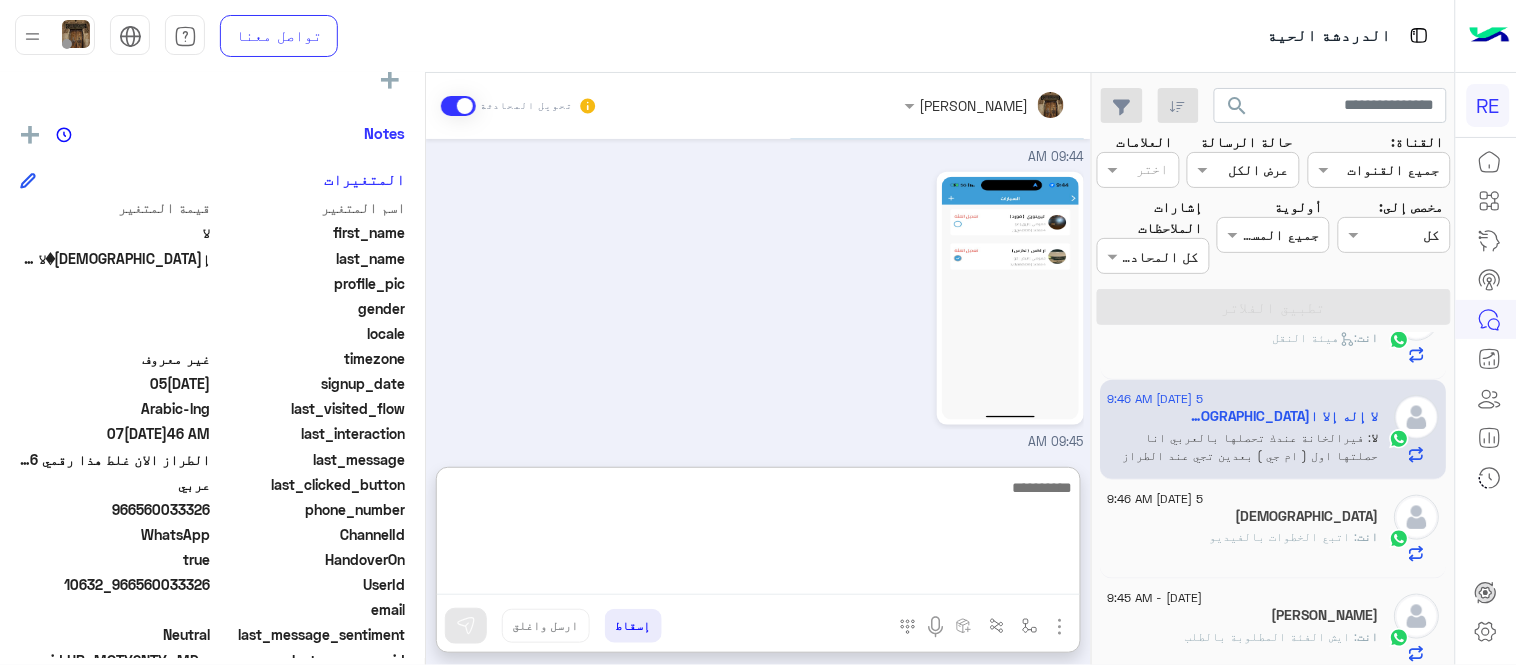 scroll, scrollTop: 735, scrollLeft: 0, axis: vertical 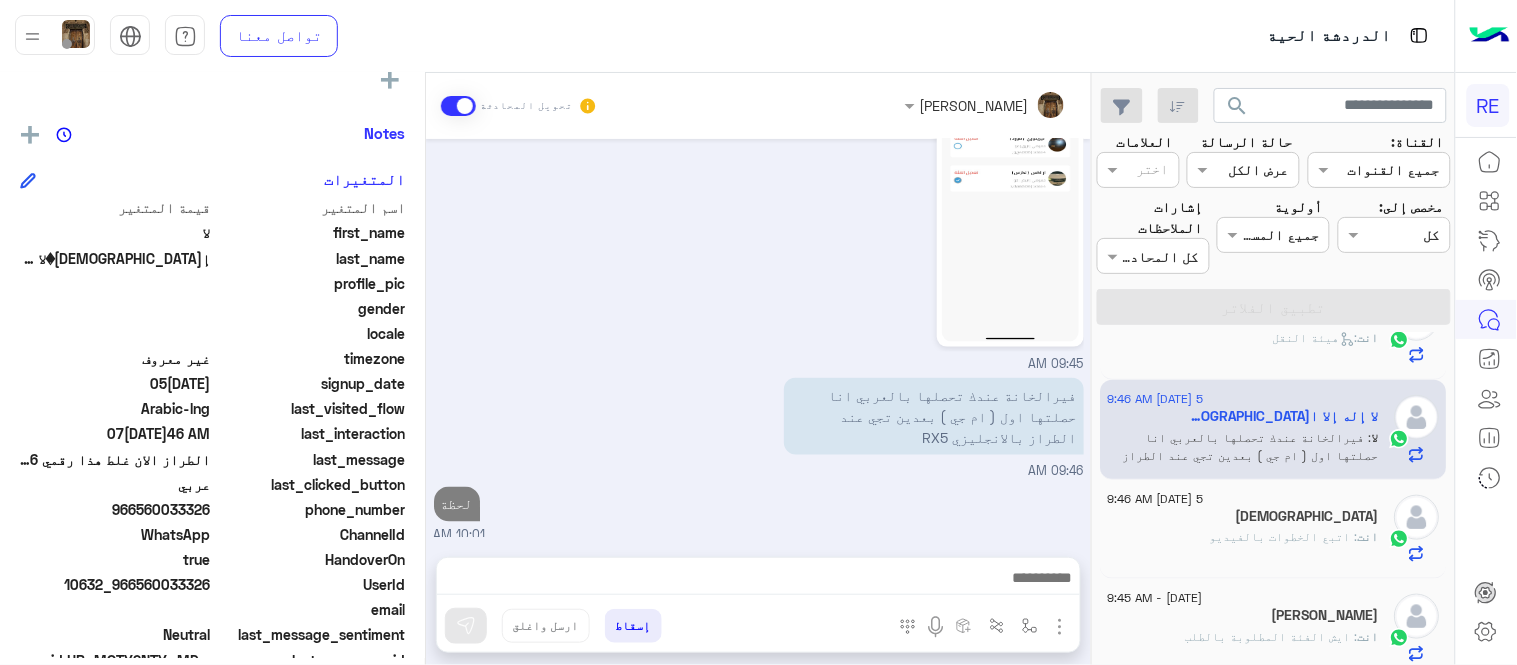 click on "[PERSON_NAME] تحويل المحادثة     [DATE][DATE]  الرقم صحيح بس الحروف معكوسة   01:21 PM  لا صحيحة بس يظهر لك معكوسة  Terhal Almodon -  01:21 PM  تمام شكرا لك ماتقصر   01:21 PM   [DATE]  السلام عليكم اضفت سيارة جديدة احتاج تعديل طراز السيارة هي MG RX 5   06:40 AM  الطراز الان غلط هذا رقمي 0560033326   06:41 AM  تم التعديل والتفعيل  [PERSON_NAME] -  09:43 AM   [PERSON_NAME] انضم إلى المحادثة   09:43 AM      السيارة من نوع ام جي صينية التعديل كاتب لكزس؟   09:44 AM    09:45 AM  فيرالخانة عندك تحصلها بالعربي انا حصلتها اول ( ام جي ) بعدين تجي عند الطراز بالانجليزي RX5   09:46 AM  لحظة   10:01 AM  أدخل اسم مجموعة الرسائل  إسقاط   ارسل واغلق" at bounding box center [758, 373] 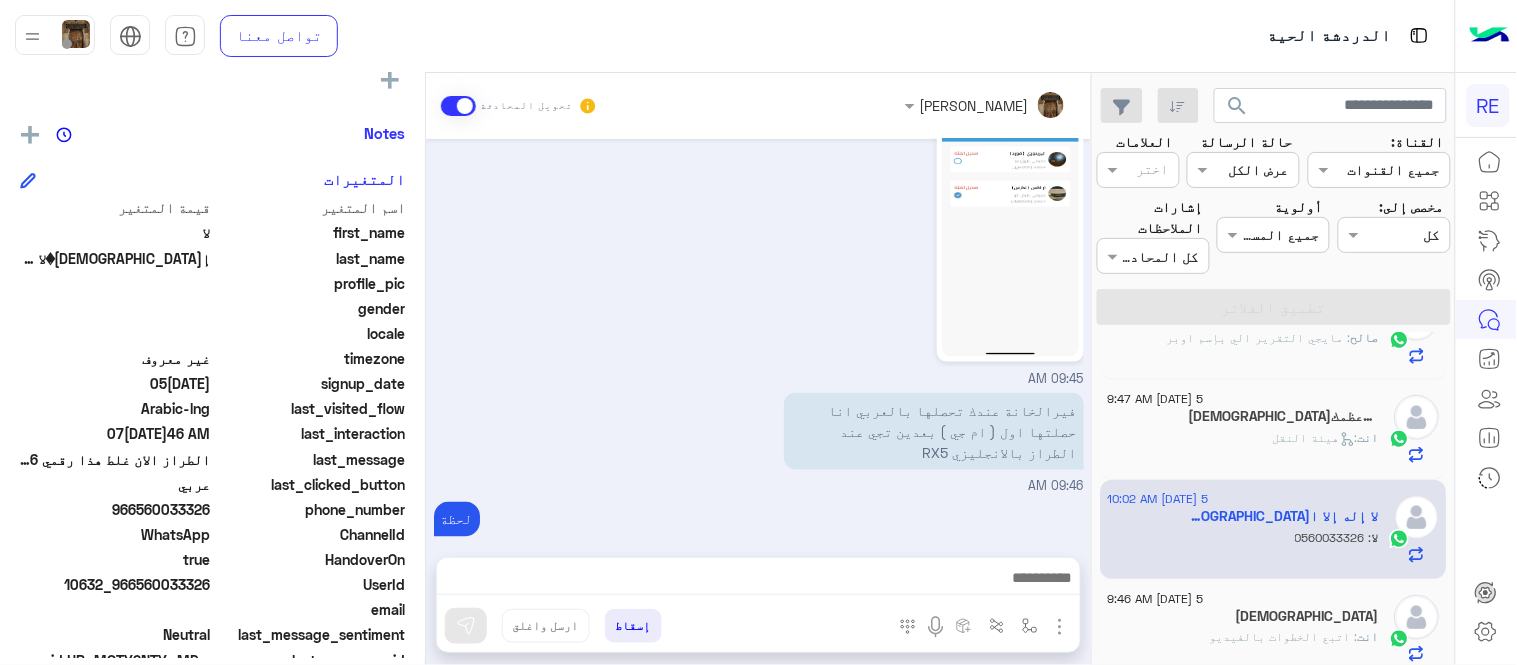 scroll, scrollTop: 800, scrollLeft: 0, axis: vertical 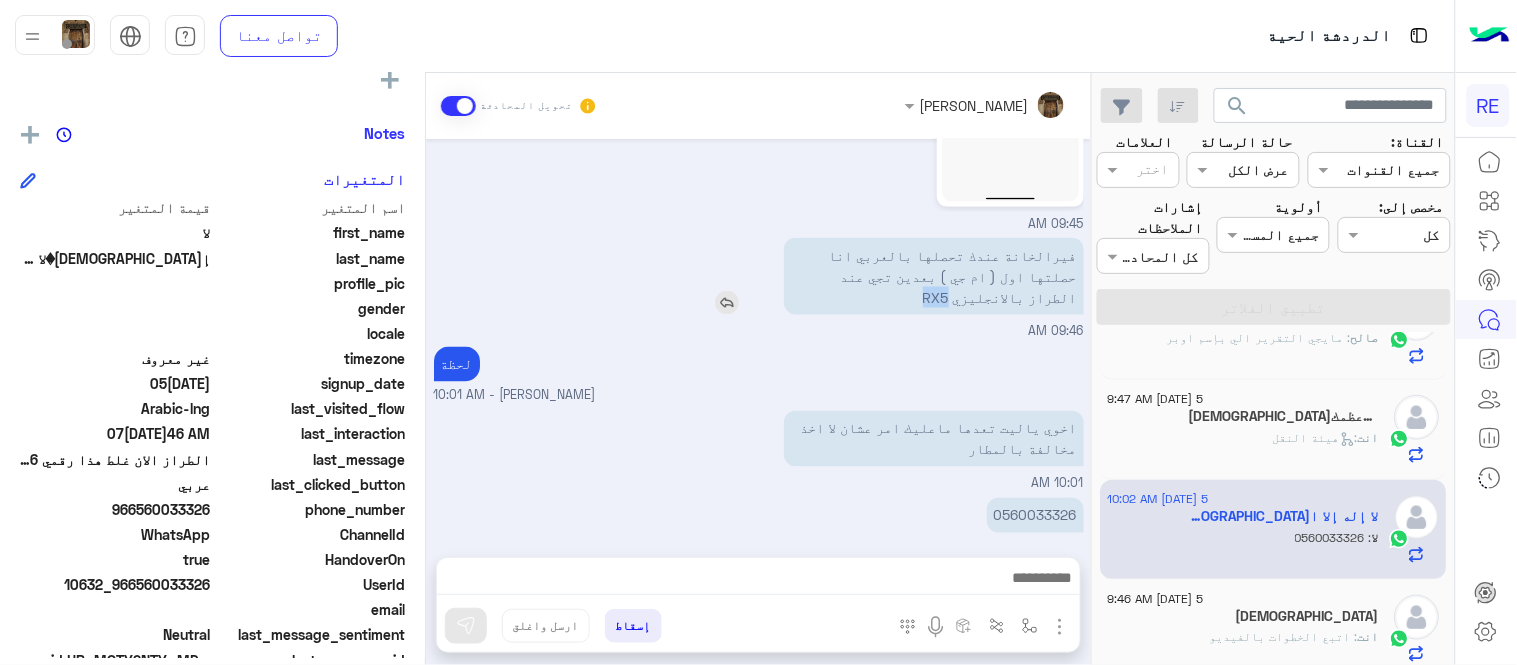 drag, startPoint x: 840, startPoint y: 275, endPoint x: 802, endPoint y: 275, distance: 38 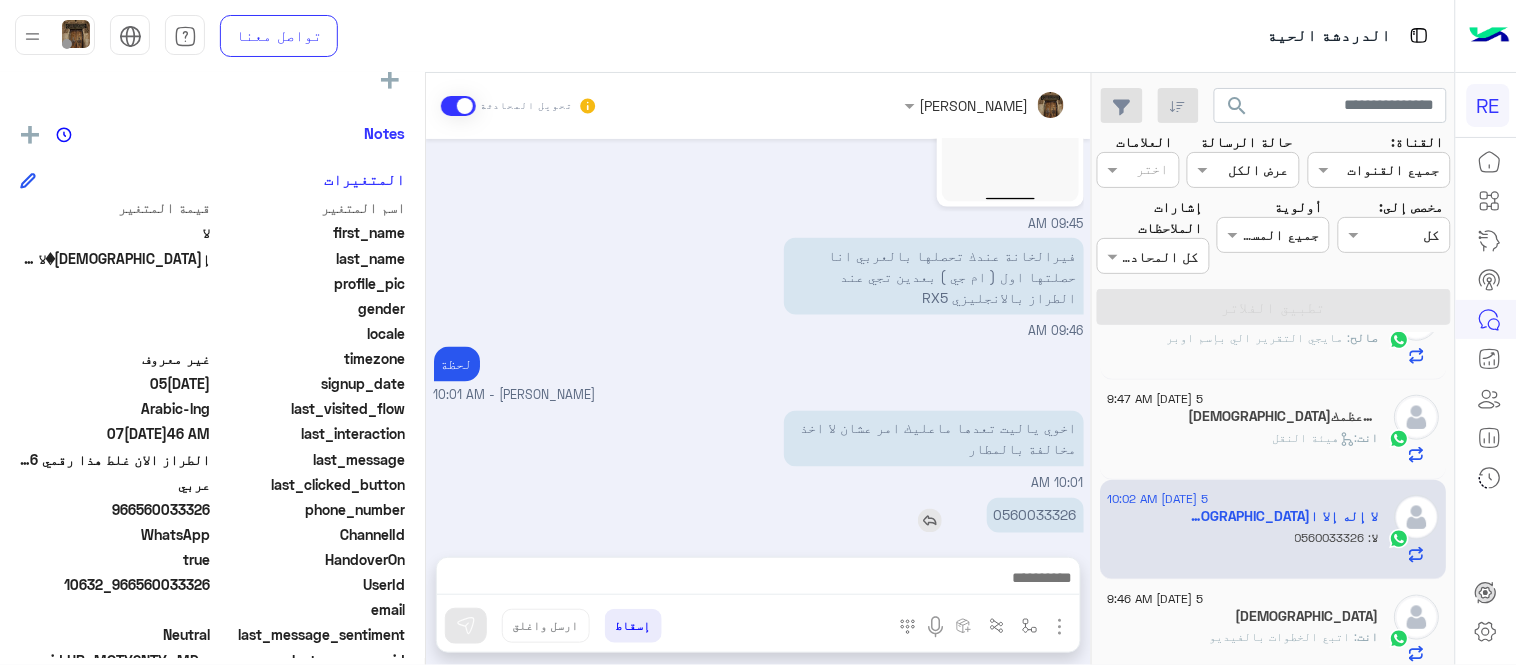 click on "0560033326" at bounding box center (1035, 515) 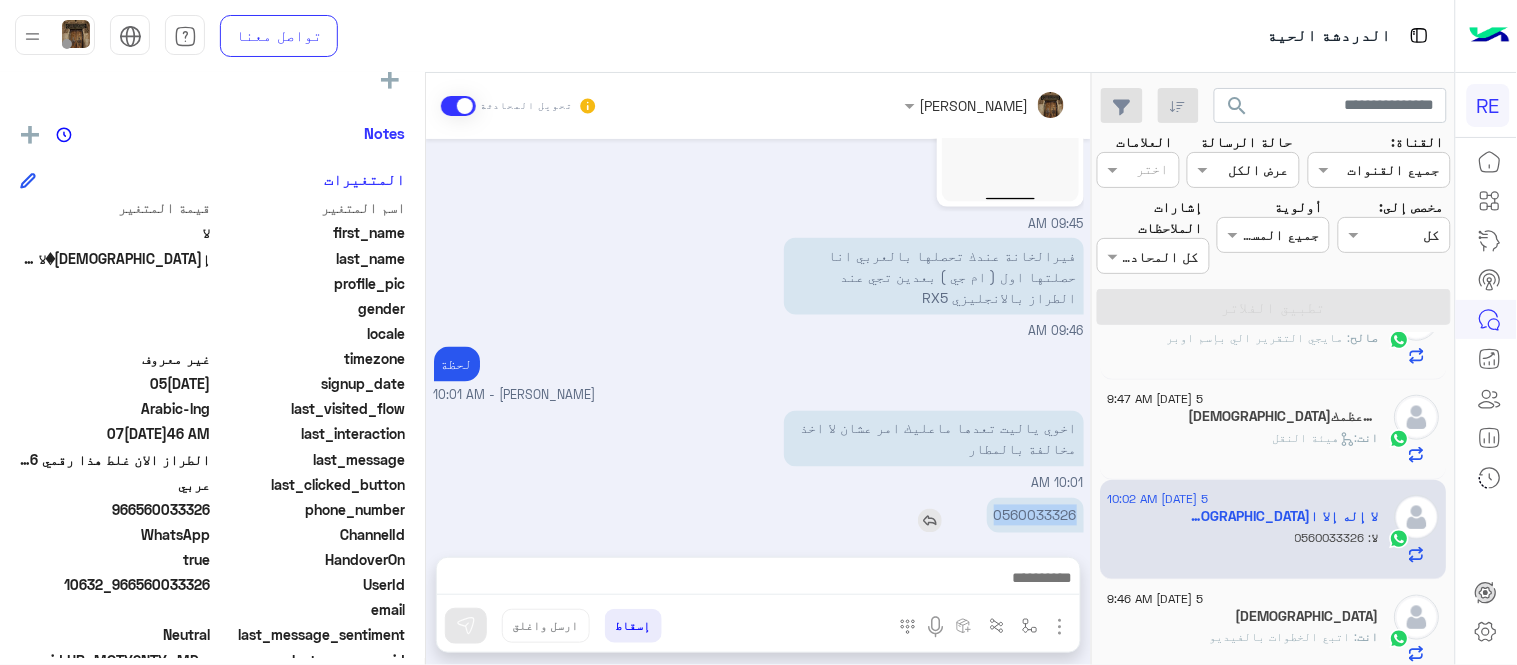 click on "0560033326" at bounding box center [1035, 515] 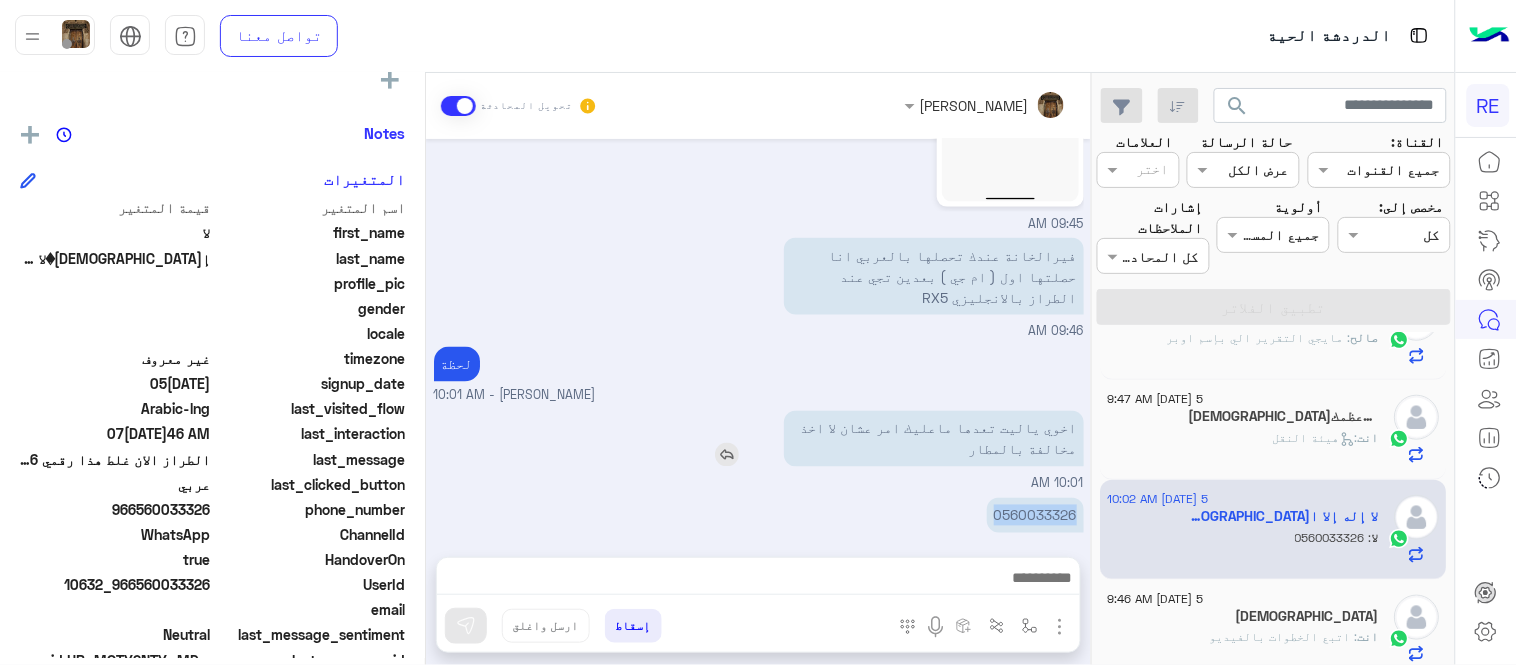 copy on "0560033326" 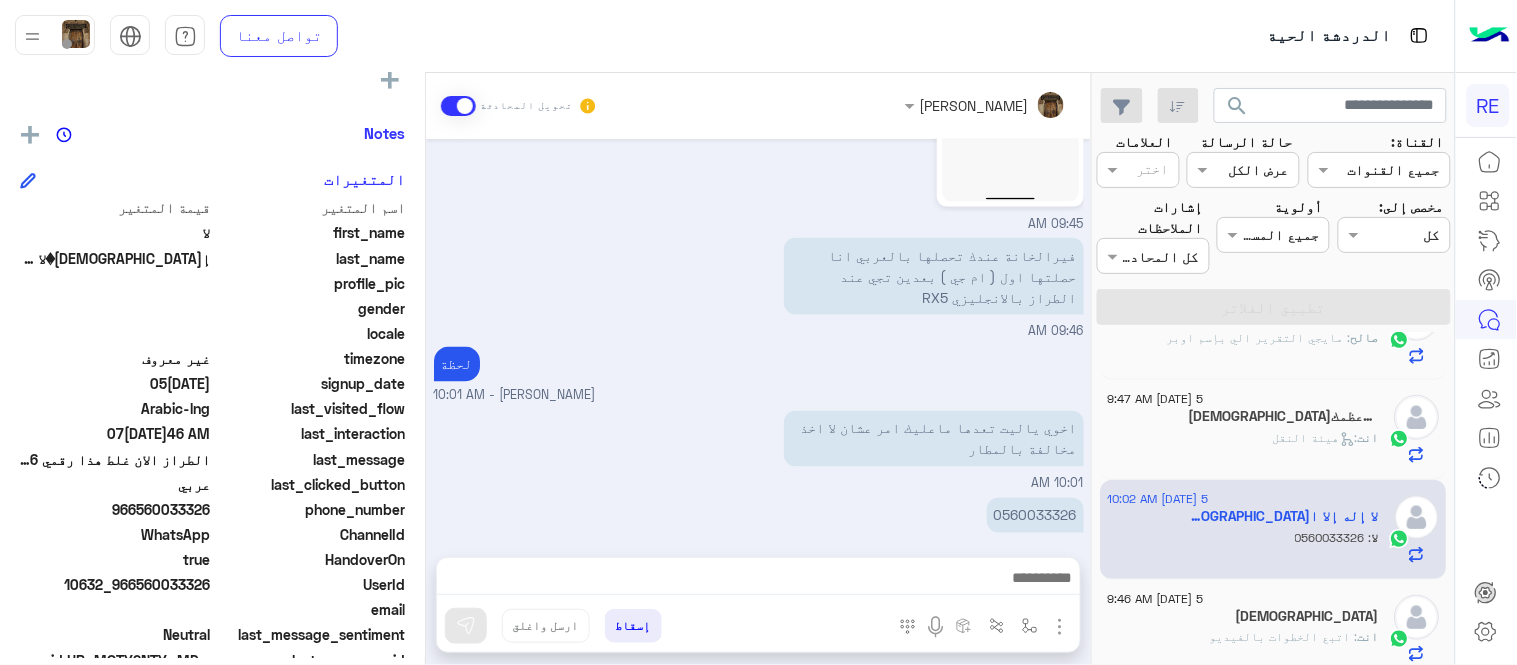 drag, startPoint x: 757, startPoint y: 562, endPoint x: 770, endPoint y: 592, distance: 32.695564 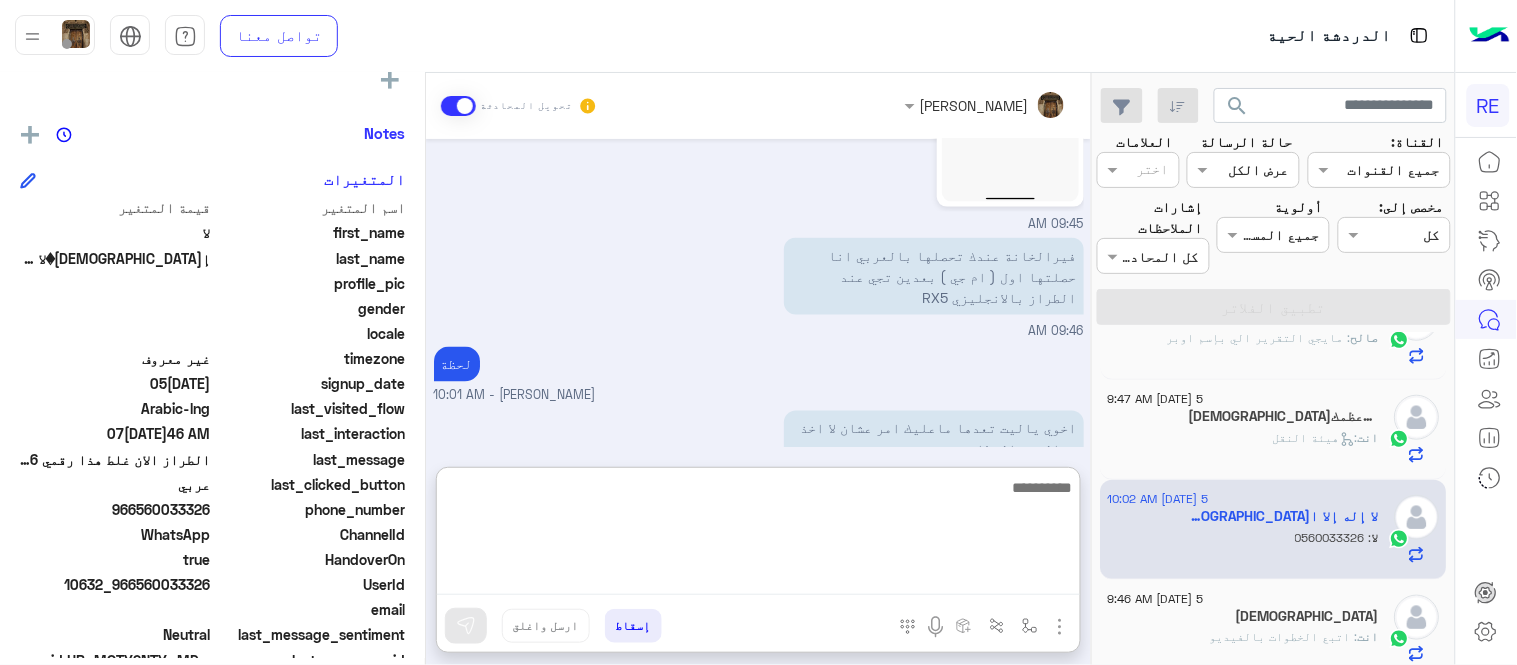 click at bounding box center (758, 535) 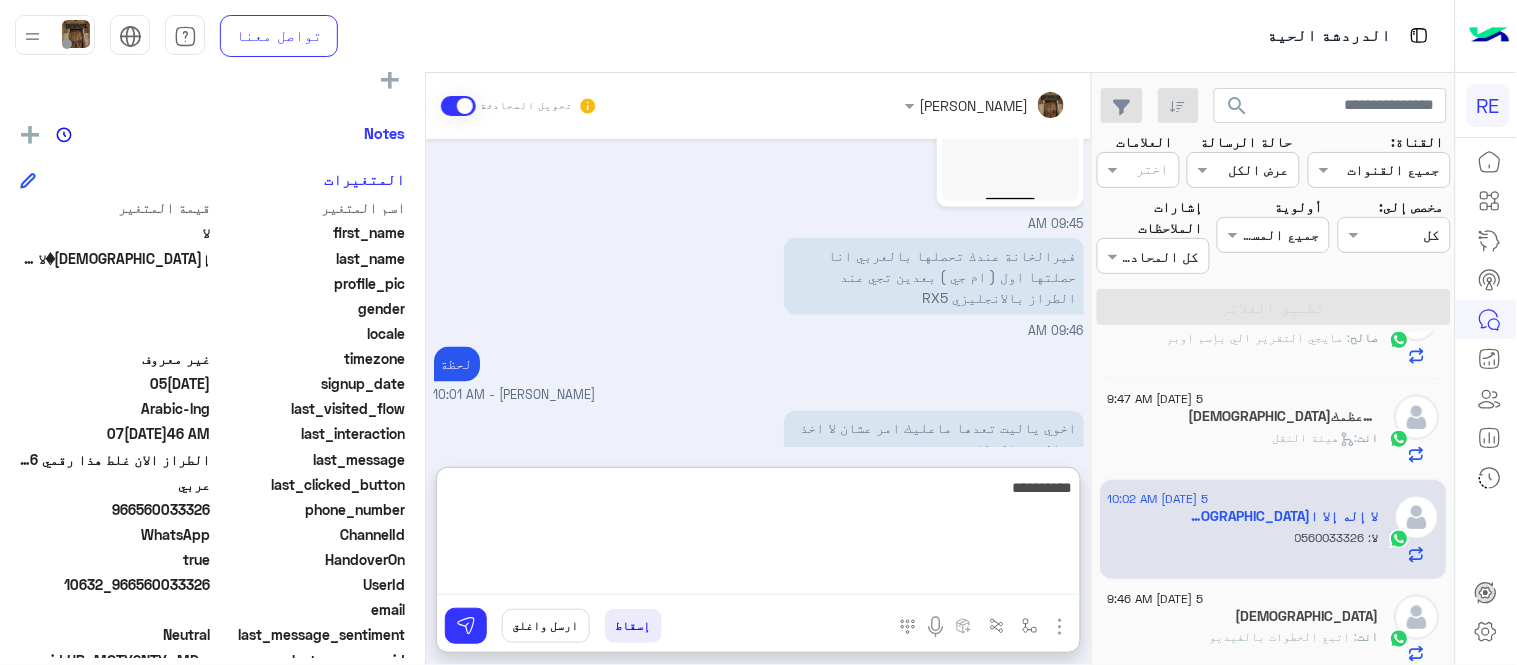 type on "**********" 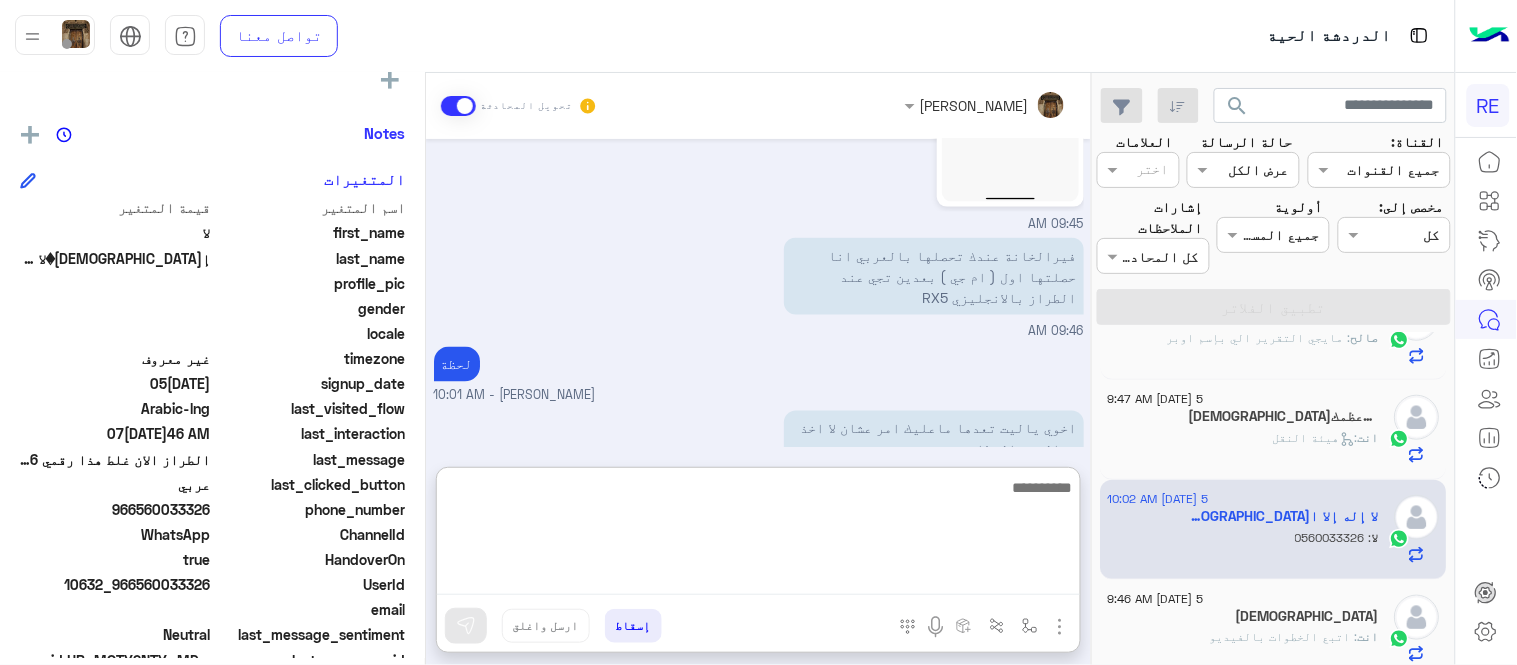 scroll, scrollTop: 953, scrollLeft: 0, axis: vertical 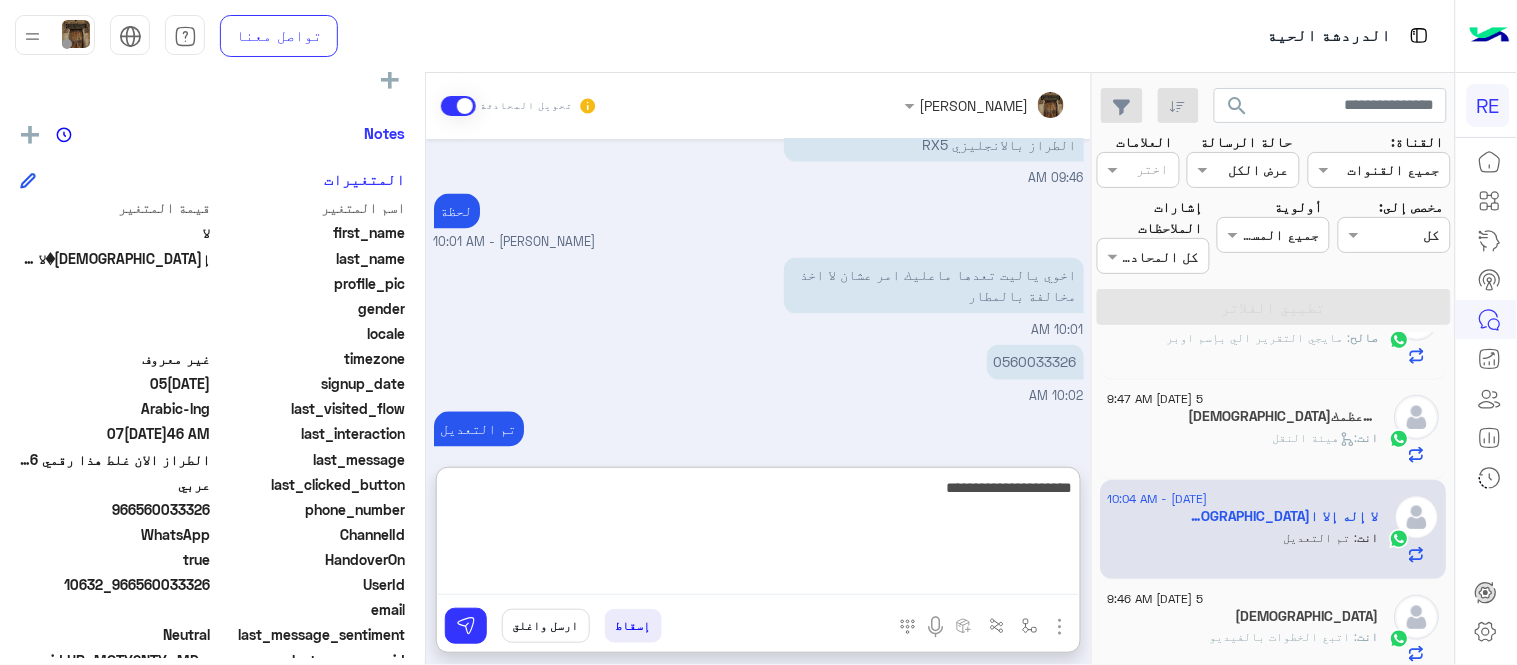 type on "**********" 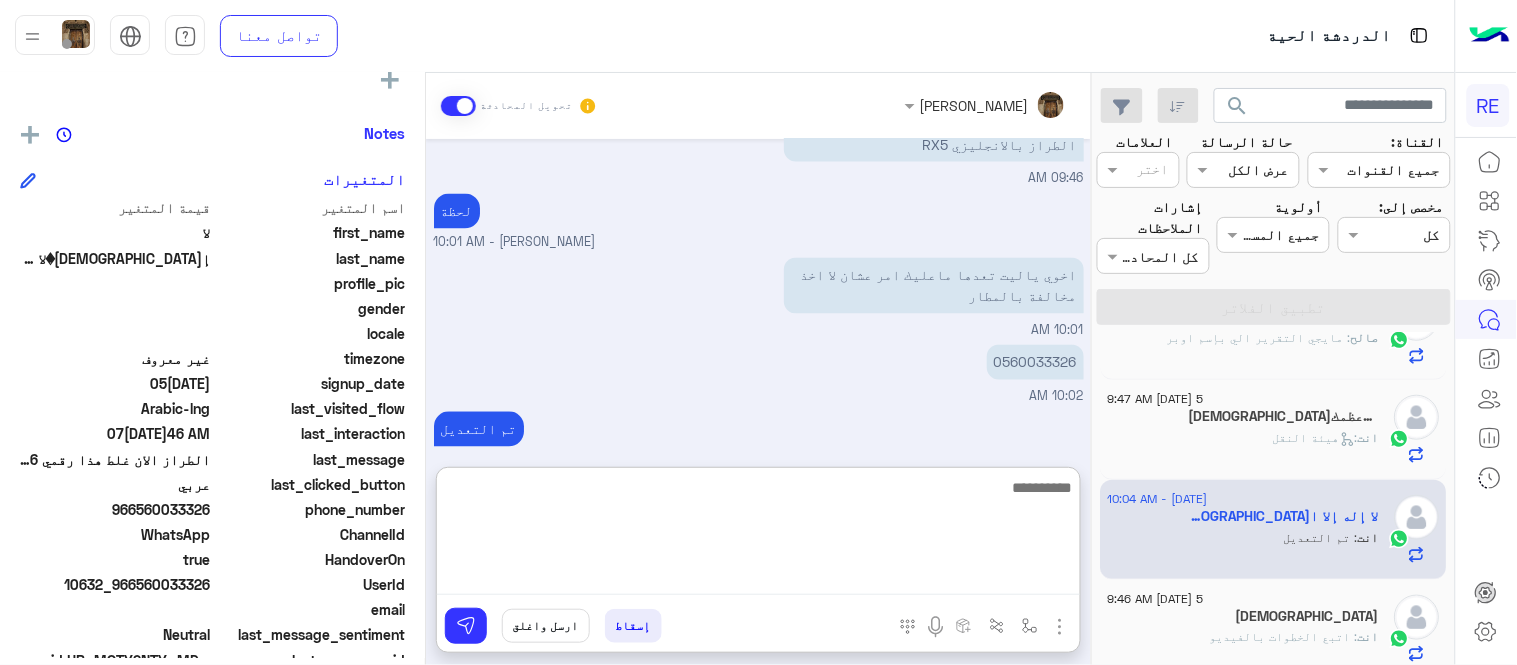 scroll, scrollTop: 1016, scrollLeft: 0, axis: vertical 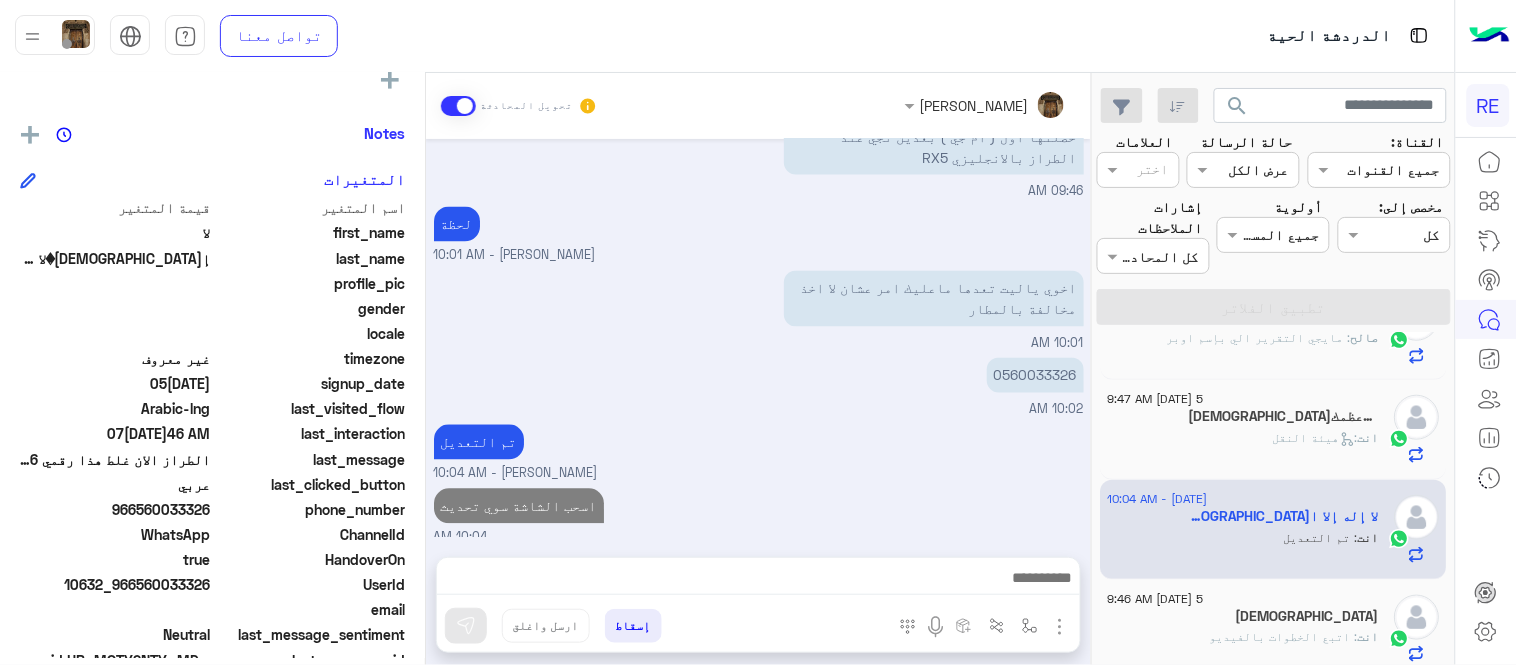 click on "[DATE][DATE]  الرقم صحيح بس الحروف معكوسة   01:21 PM  لا صحيحة بس يظهر لك معكوسة  Terhal Almodon -  01:21 PM  تمام شكرا لك ماتقصر   01:21 PM   [DATE]  السلام عليكم اضفت سيارة جديدة احتاج تعديل طراز السيارة هي MG RX 5   06:40 AM  الطراز الان غلط هذا رقمي 0560033326   06:41 AM  تم التعديل والتفعيل  [PERSON_NAME] -  09:43 AM   [PERSON_NAME] انضم إلى المحادثة   09:43 AM      السيارة من نوع ام جي صينية التعديل كاتب لكزس؟   09:44 AM    09:45 AM  فيرالخانة عندك تحصلها بالعربي انا حصلتها اول ( ام جي ) بعدين تجي عند الطراز بالانجليزي RX5   09:46 AM  لحظة  [PERSON_NAME] -  10:01 AM  اخوي ياليت تعدها ماعليك امر عشان لا اخذ مخالفة بالمطار   10:01 AM  0560033326   10:02 AM    10:04 AM" at bounding box center (758, 338) 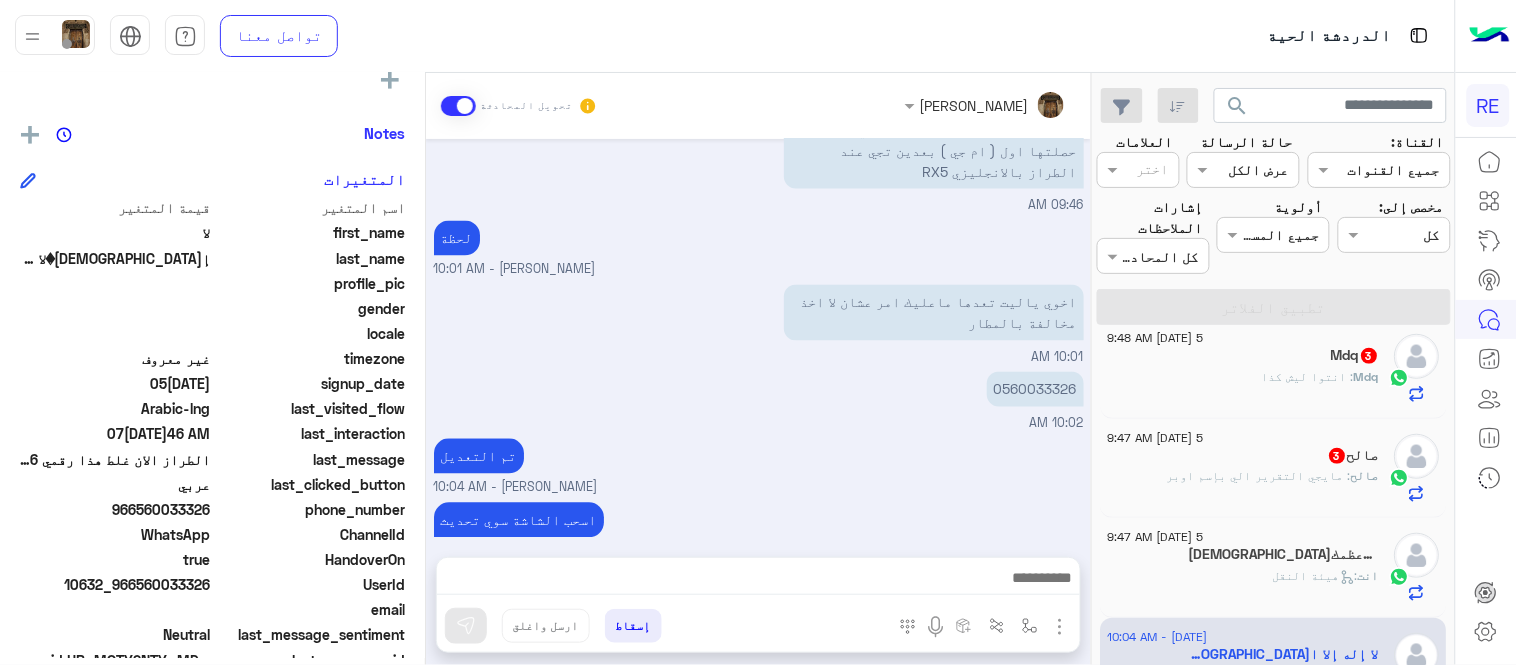 scroll, scrollTop: 401, scrollLeft: 0, axis: vertical 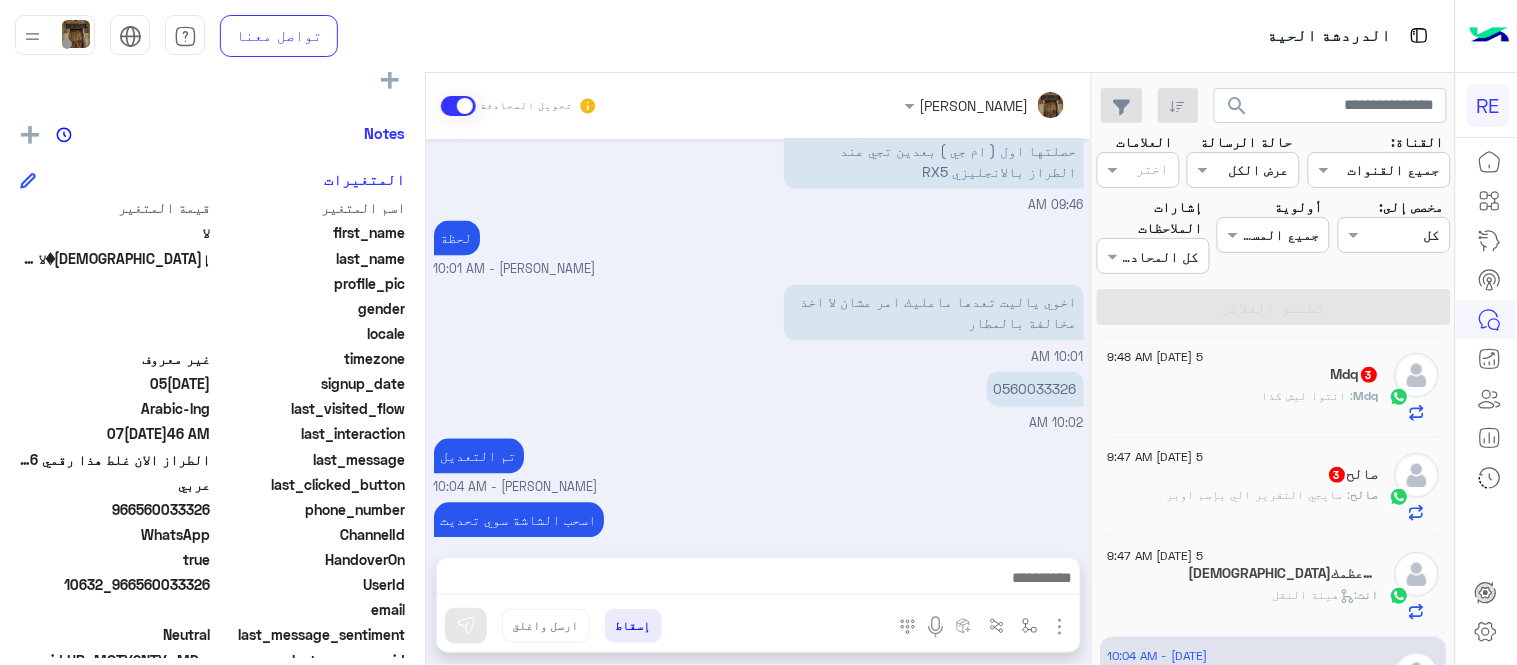 click on "صالح : مايجي التقرير الي بإسم اوبر" 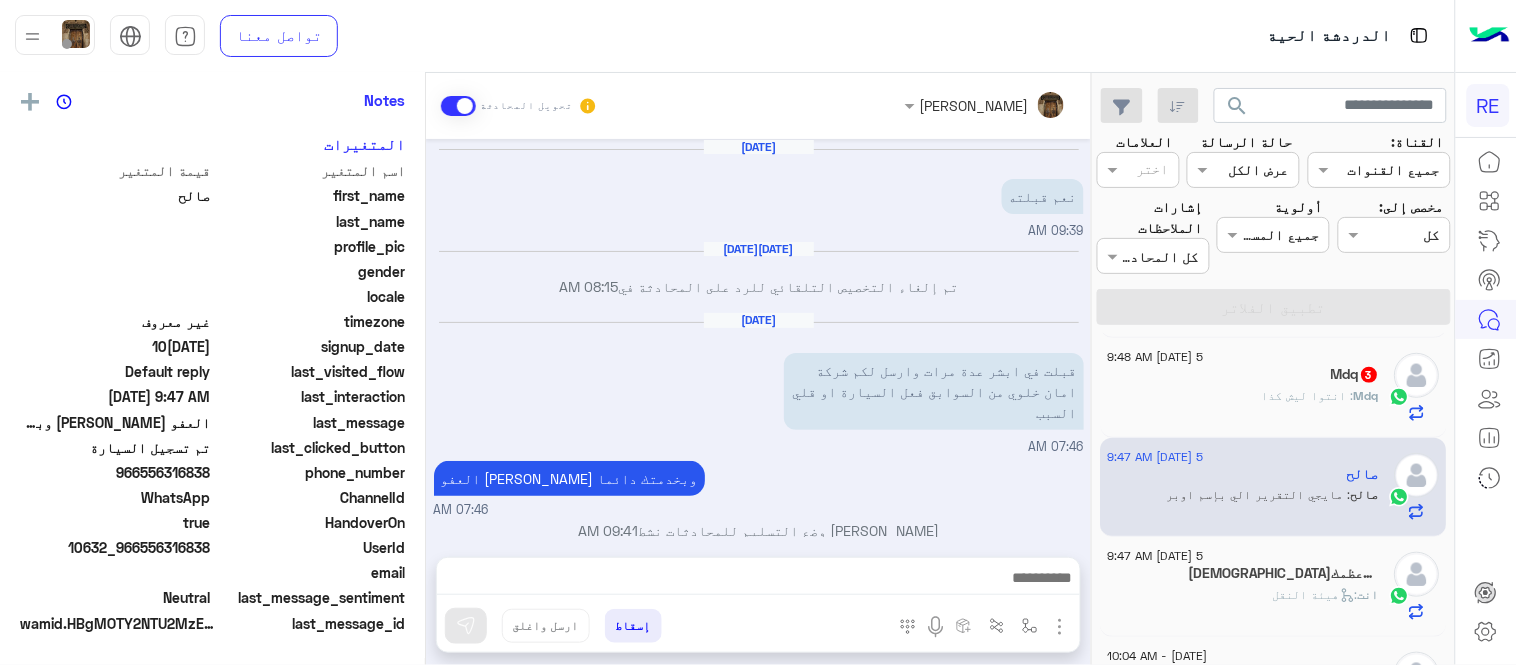 scroll, scrollTop: 754, scrollLeft: 0, axis: vertical 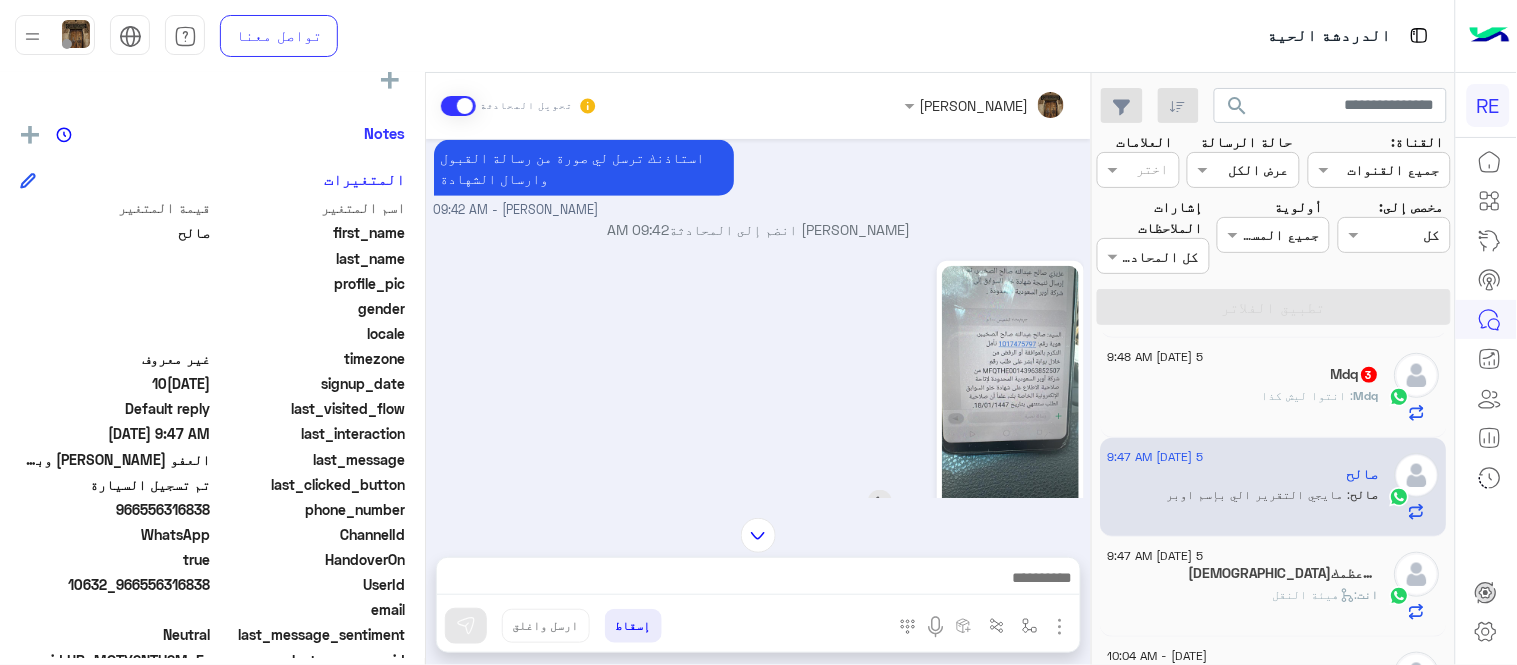 click 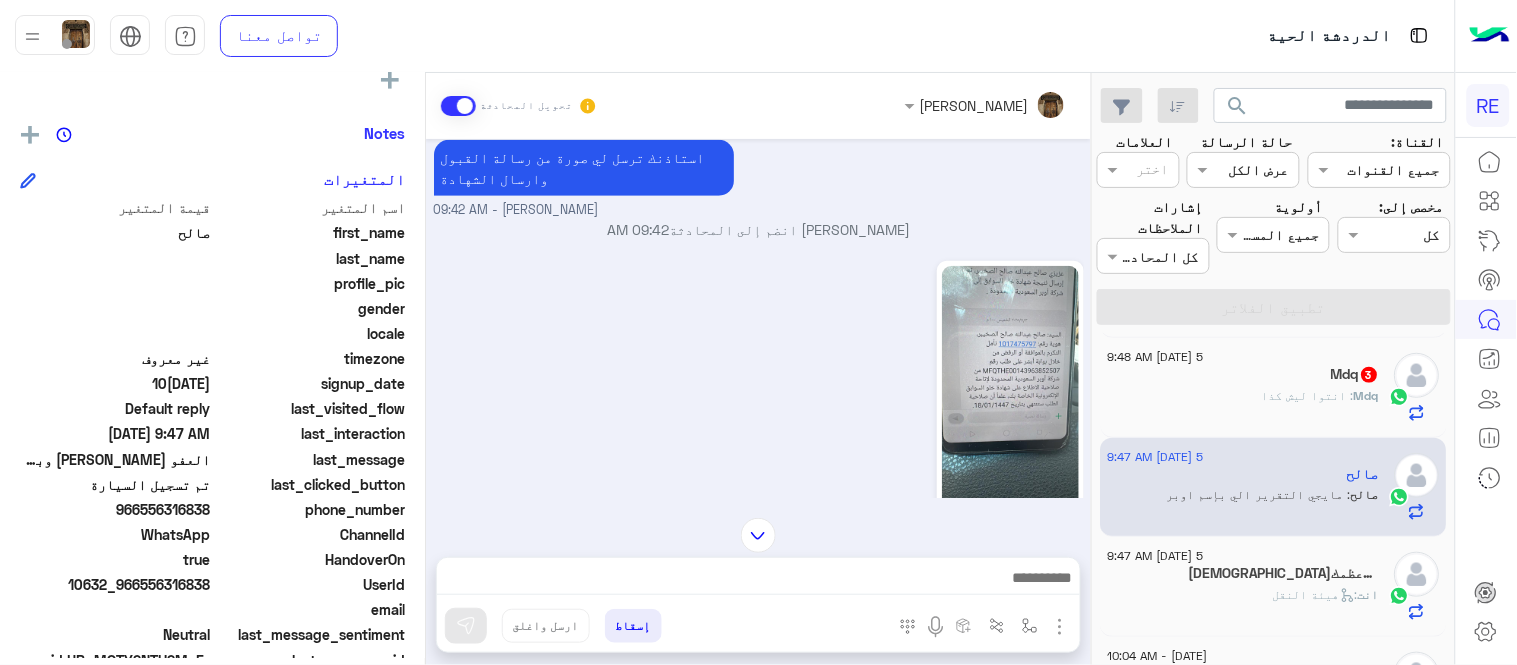 scroll, scrollTop: 754, scrollLeft: 0, axis: vertical 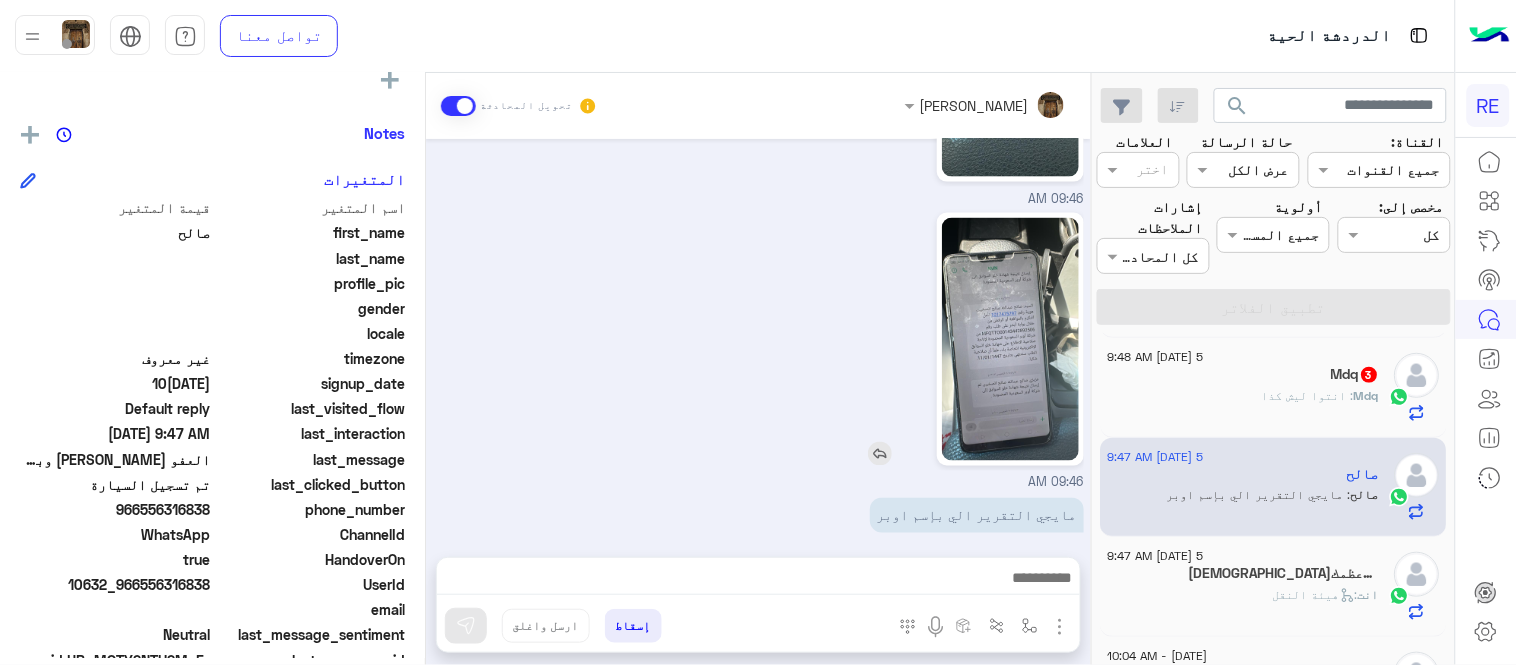 click 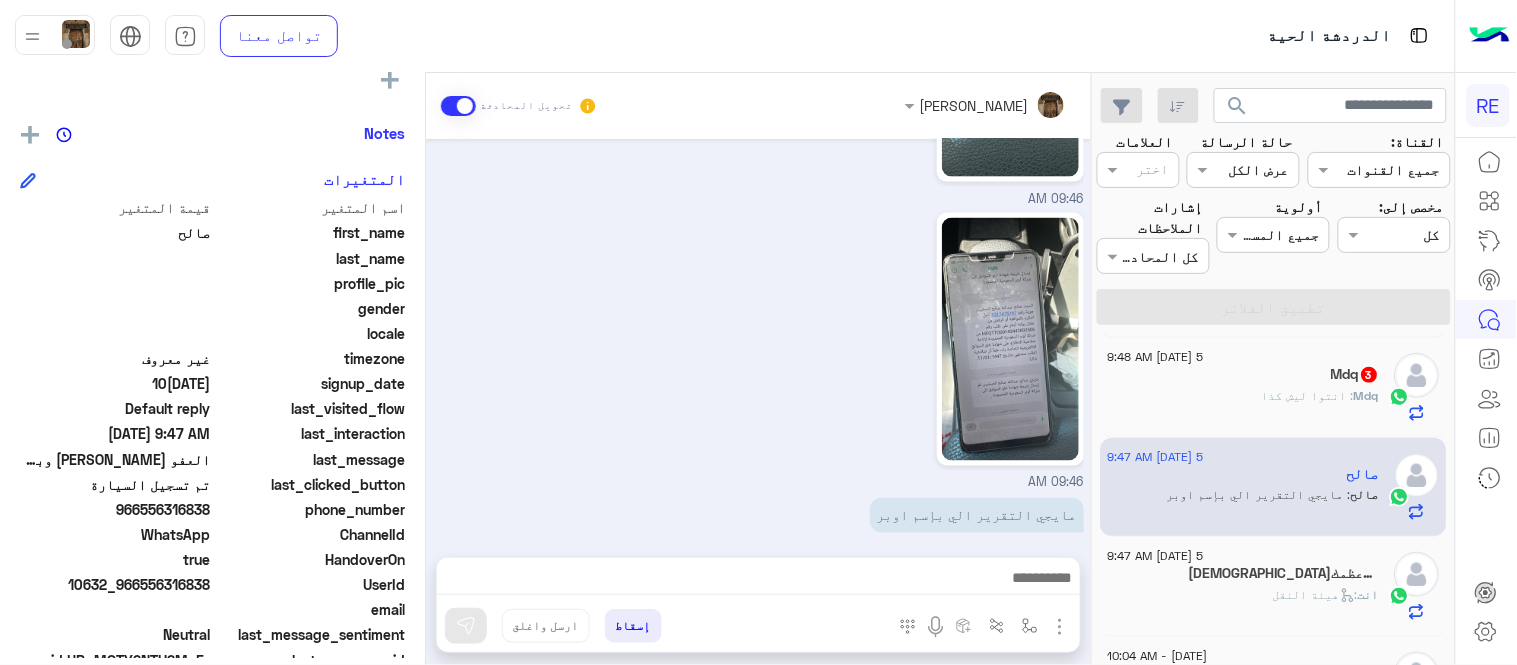 drag, startPoint x: 144, startPoint y: 506, endPoint x: 213, endPoint y: 505, distance: 69.00725 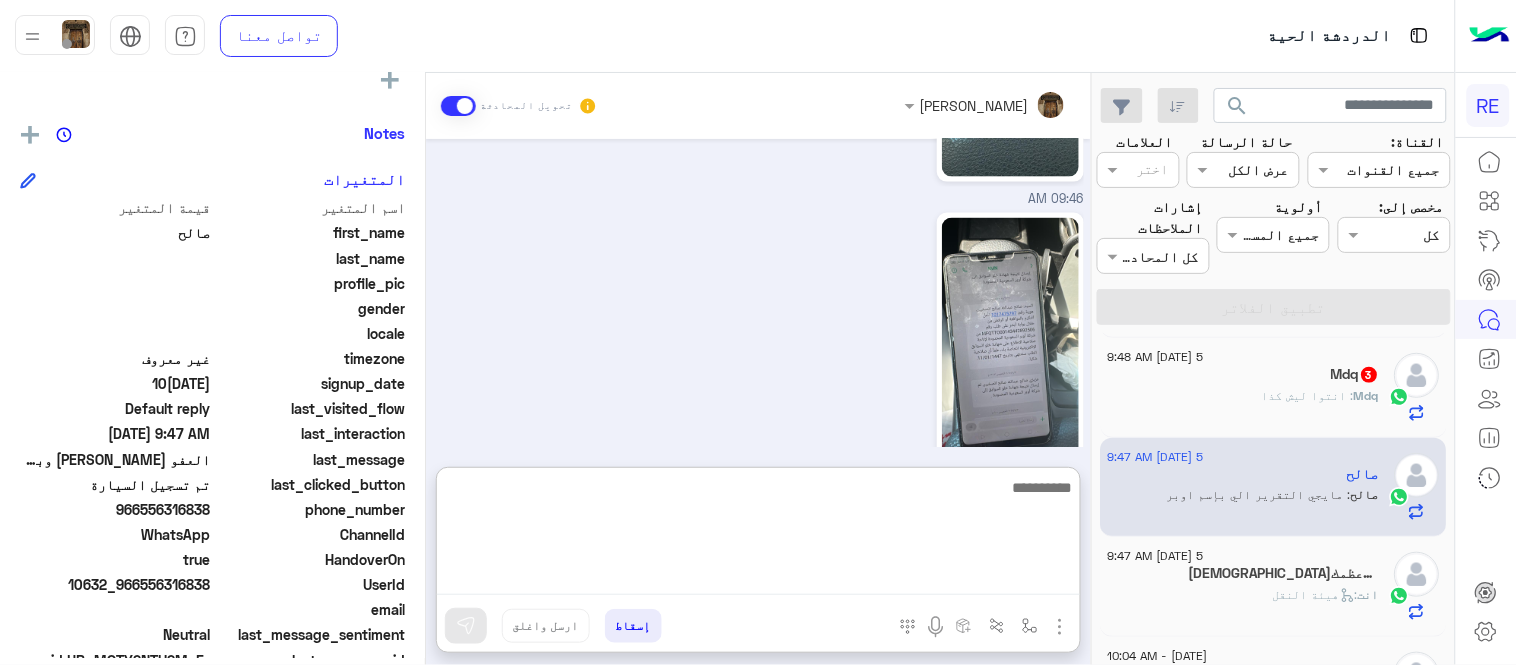click at bounding box center [758, 535] 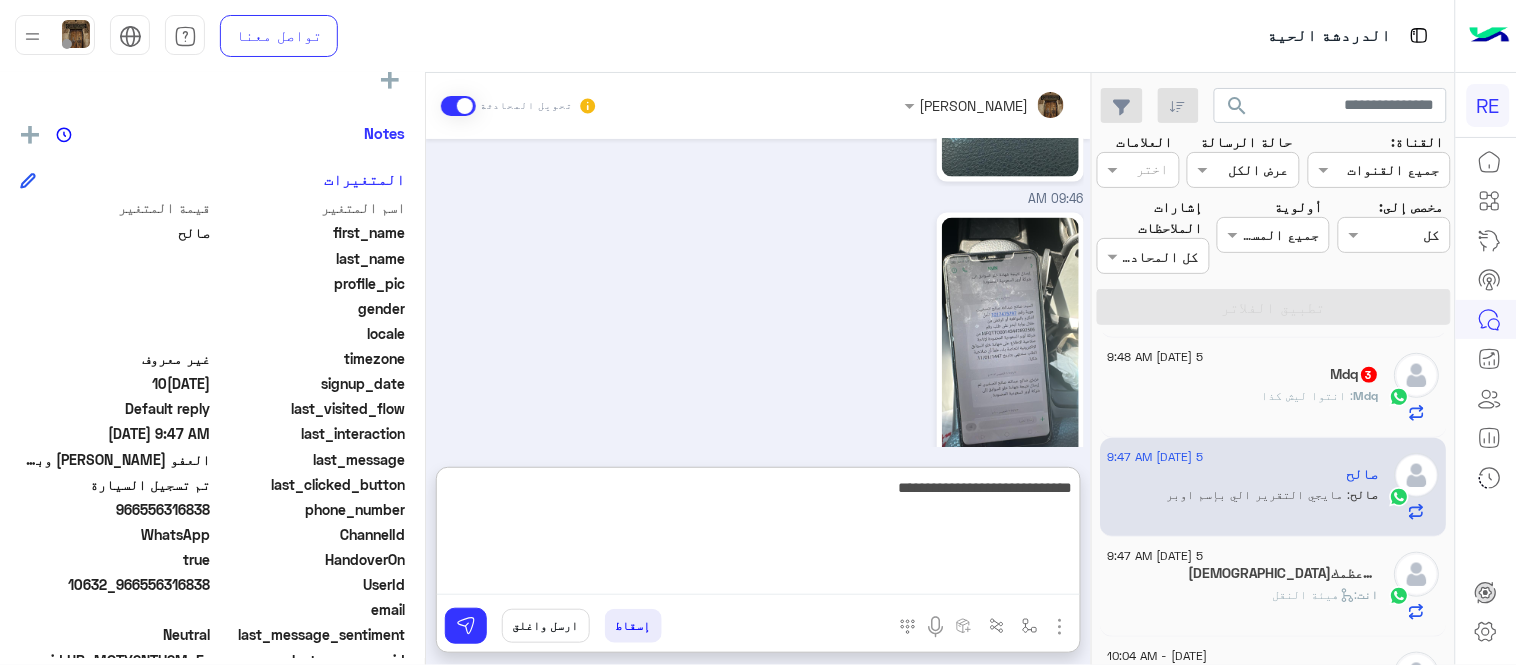 type on "**********" 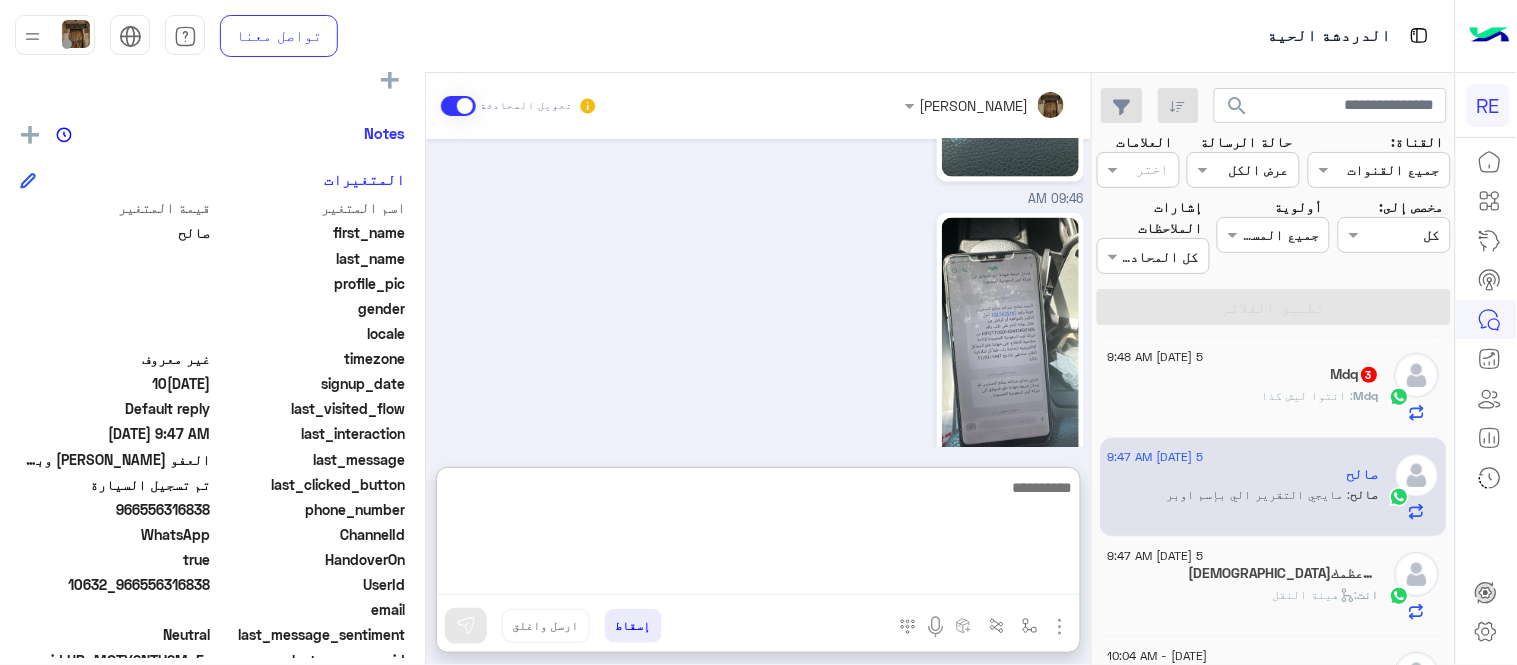 scroll, scrollTop: 908, scrollLeft: 0, axis: vertical 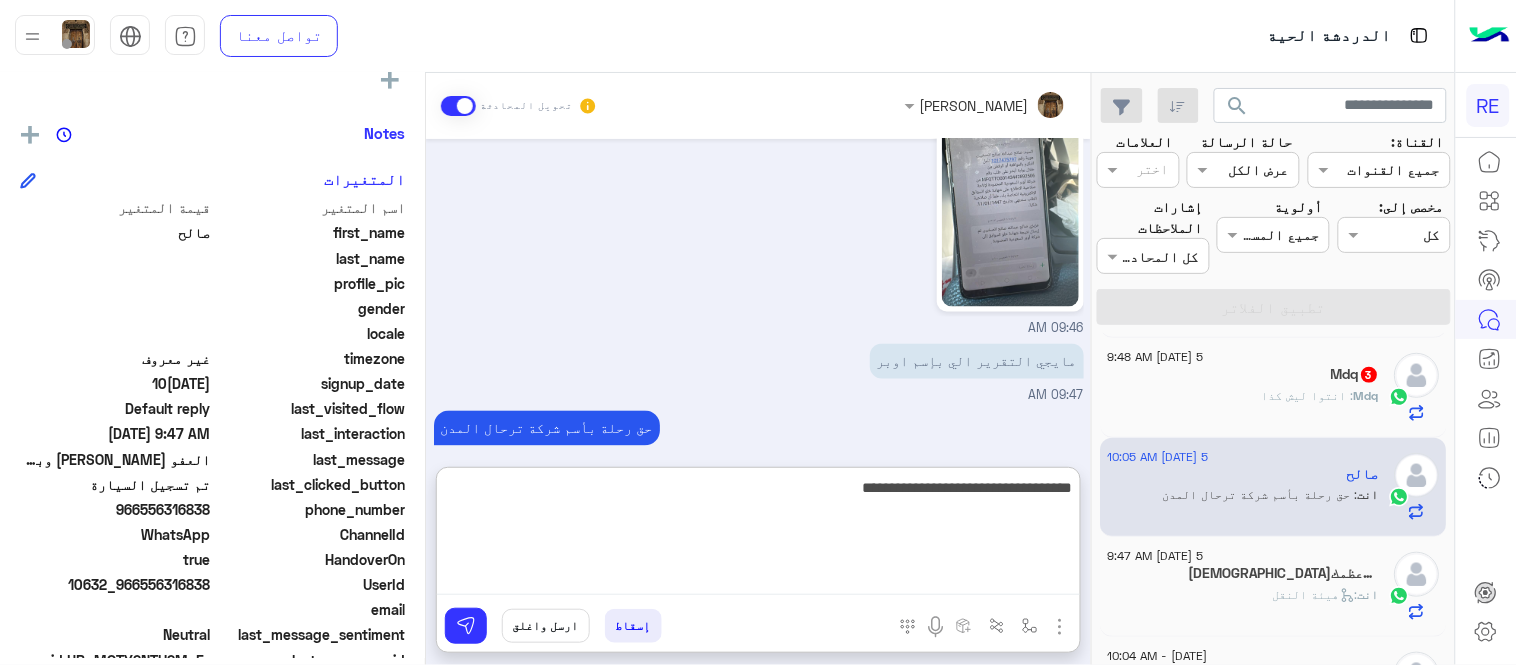 type on "**********" 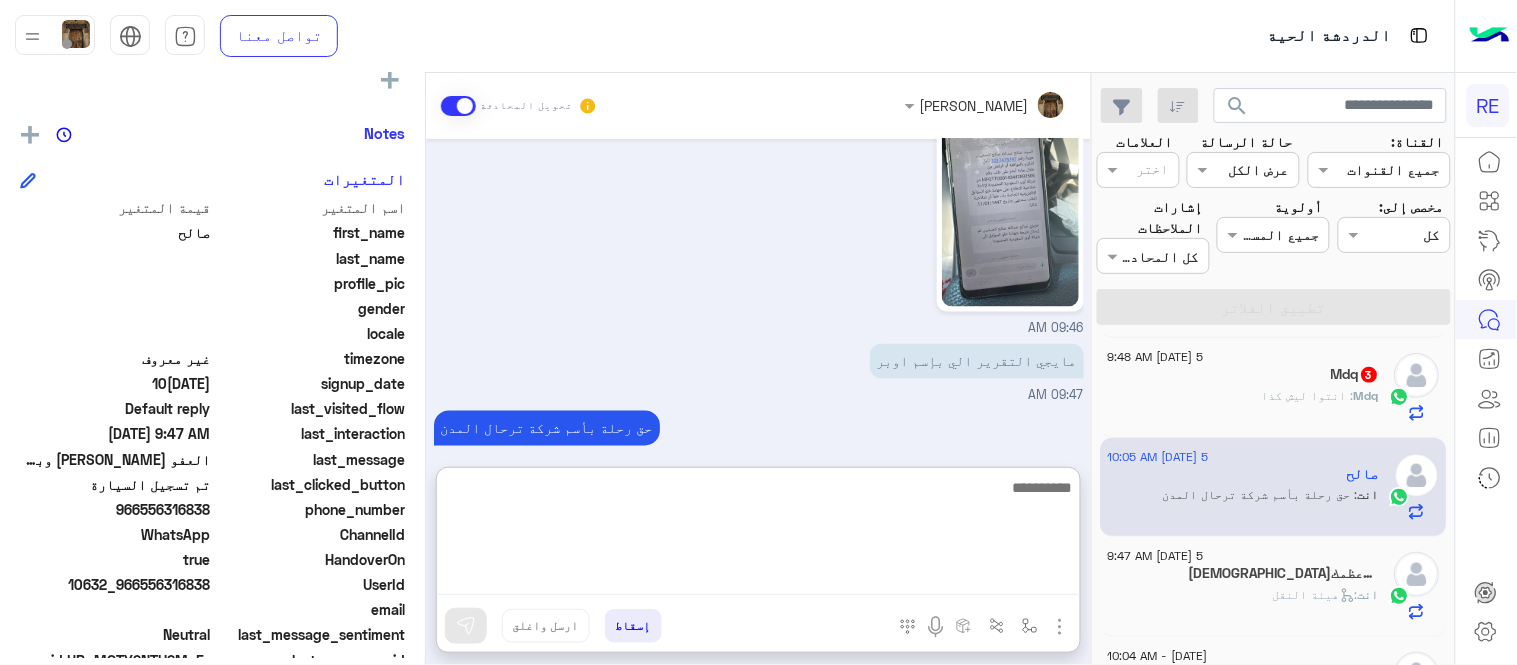 scroll, scrollTop: 972, scrollLeft: 0, axis: vertical 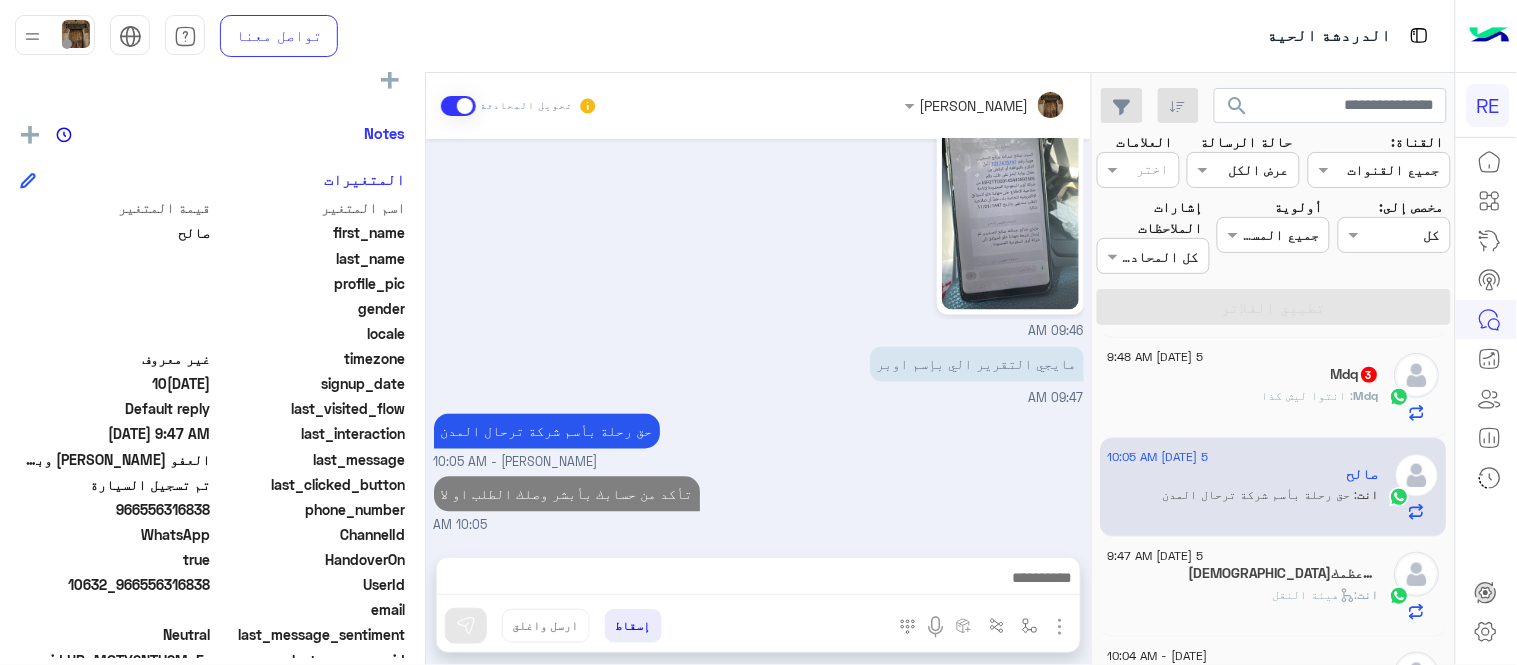 click on "[DATE][DATE]  نعم قبلته   09:39 AM   [DATE]   تم إلغاء التخصيص التلقائي للرد على المحادثة في   08:15 AM       [DATE]  قبلت في ابشر عدة مرات وارسل لكم شركة امان خلوي من السوابق فعل السيارة او قلي السبب   07:46 AM  العفو عزيزي وبخدمتك دائما    07:46 AM   [PERSON_NAME] وضع التسليم للمحادثات نشط   09:41 AM      استاذنك ترسل لي صورة من رسالة القبول وارسال الشهادة  [PERSON_NAME] -  09:42 AM   [PERSON_NAME] انضم إلى المحادثة   09:42 AM        09:46 AM    09:46 AM  مايجي التقرير الي بإسم اوبر   09:47 AM  حق رحلة بأسم شركة ترحال المدن  [PERSON_NAME] -  10:05 AM  تأكد من حسابك بأبشر وصلك الطلب او لا   10:05 AM" at bounding box center [758, 338] 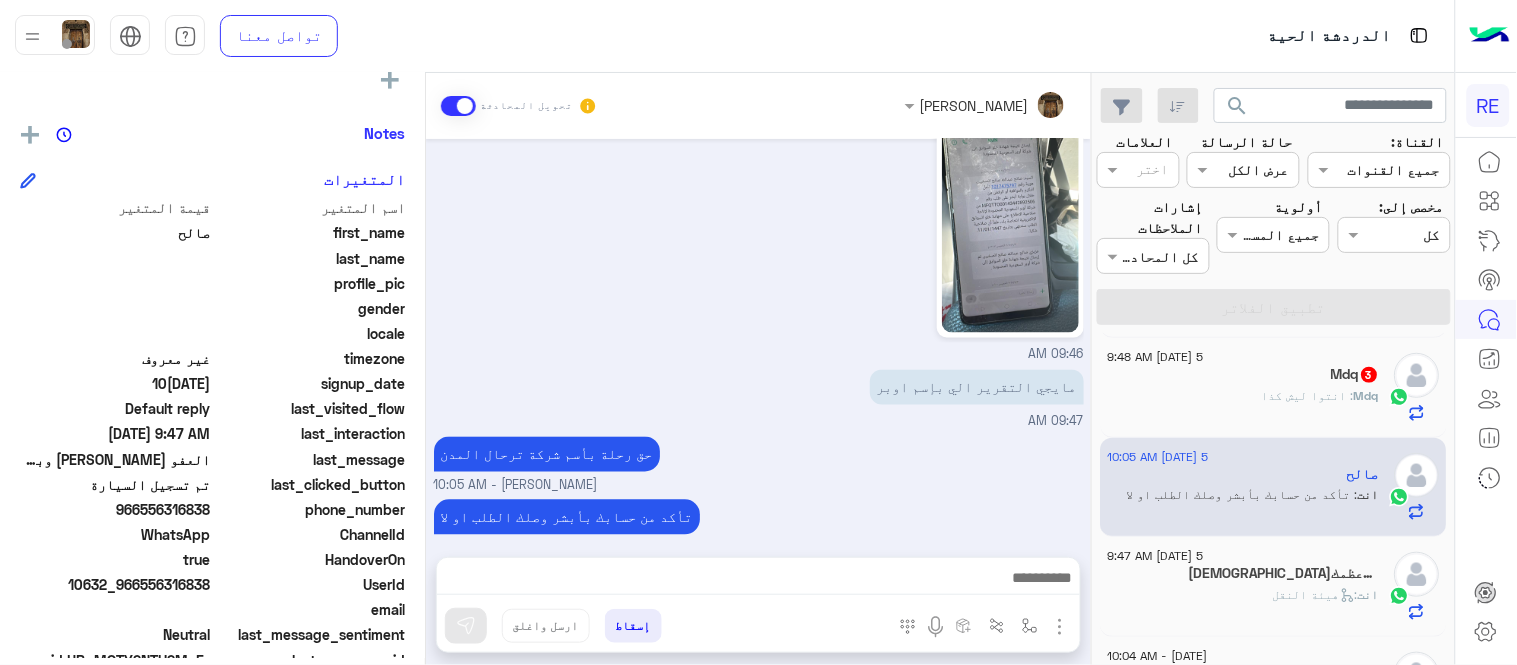 click on "Mdq   3" 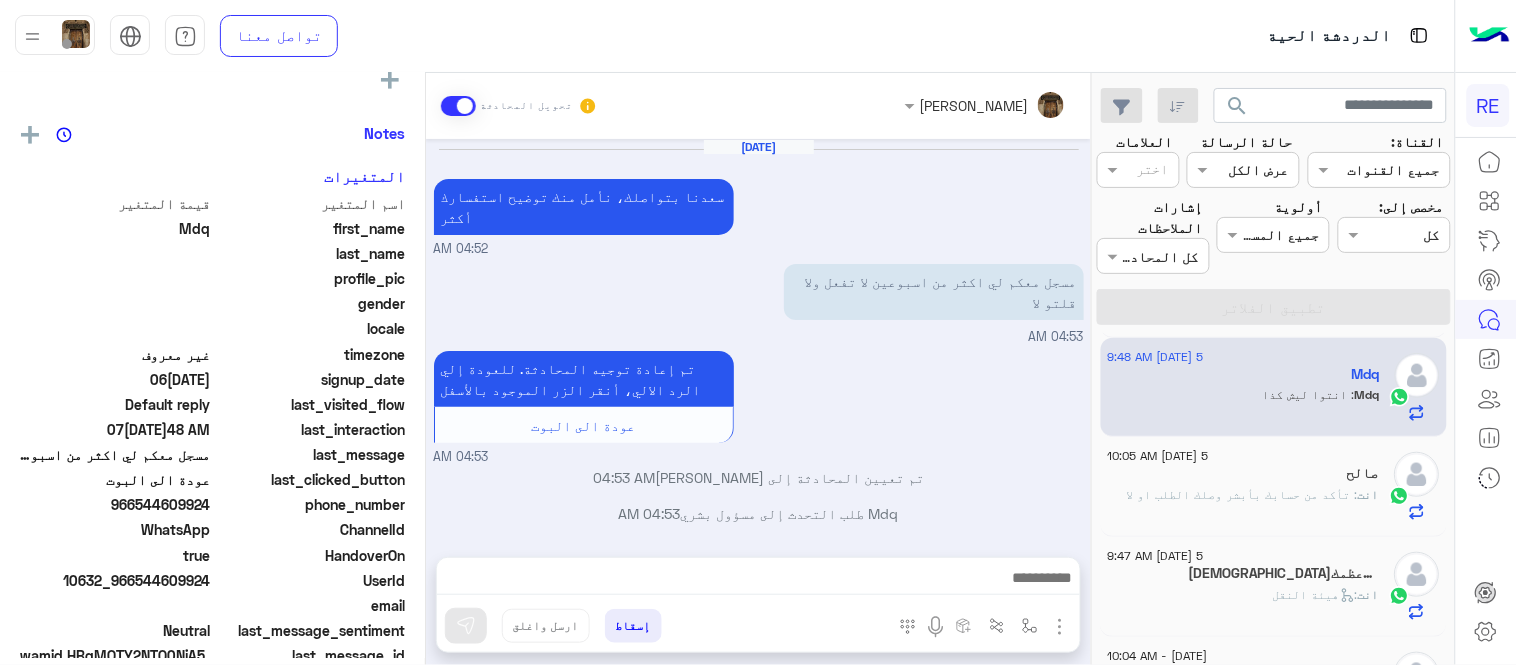 scroll, scrollTop: 281, scrollLeft: 0, axis: vertical 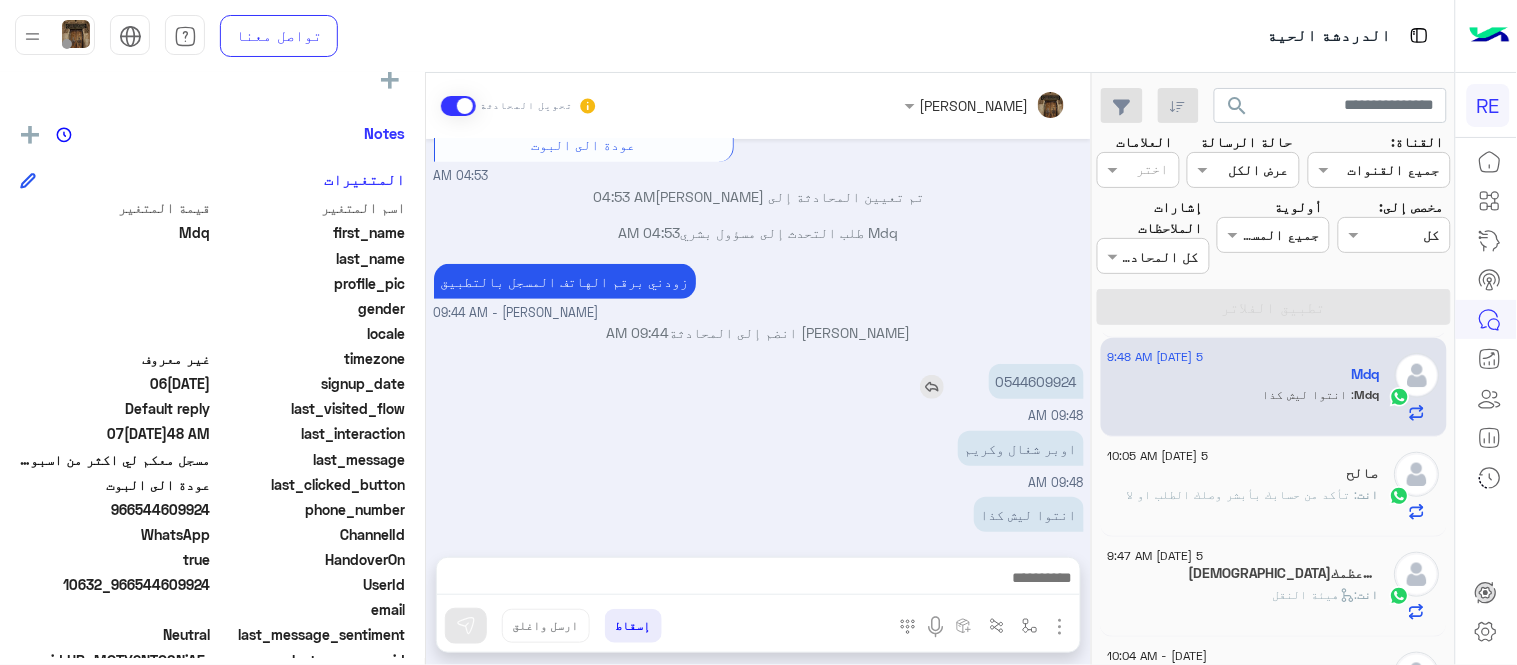 click on "0544609924" at bounding box center (1036, 381) 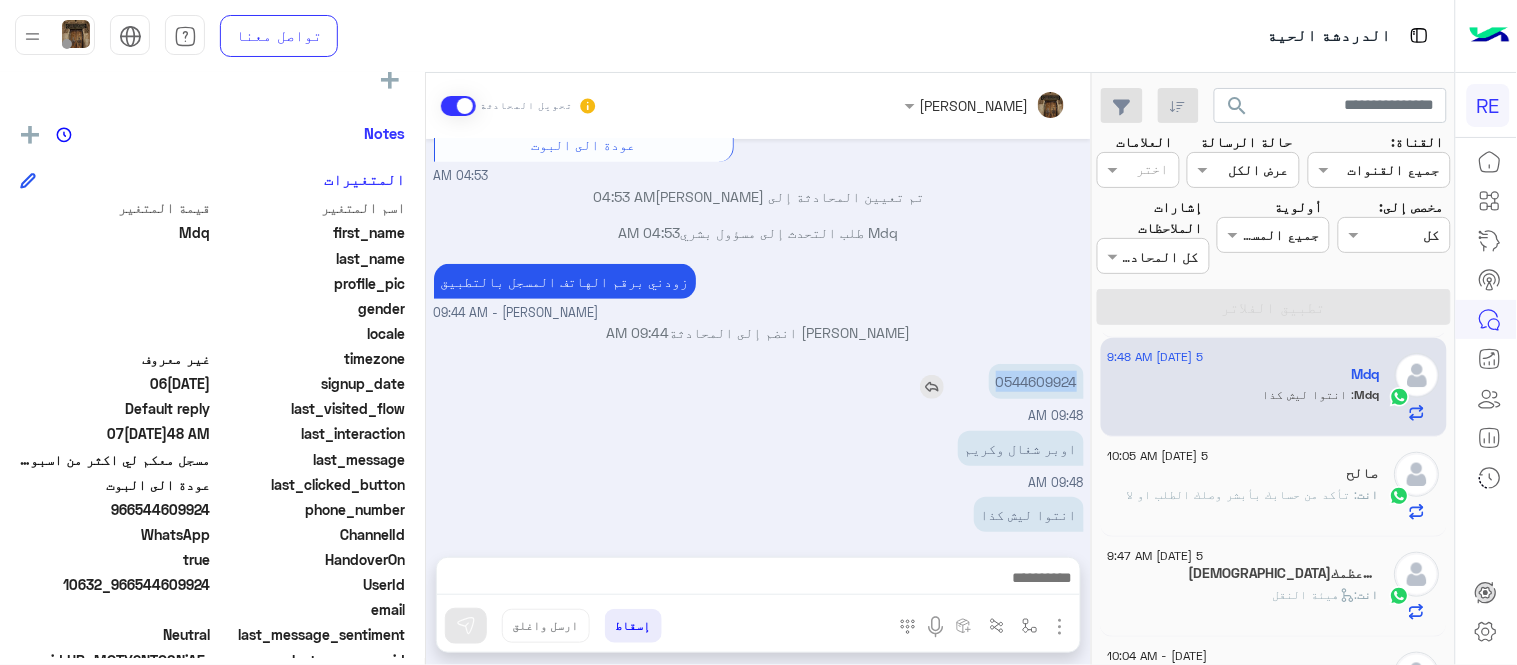 click on "0544609924" at bounding box center (1036, 381) 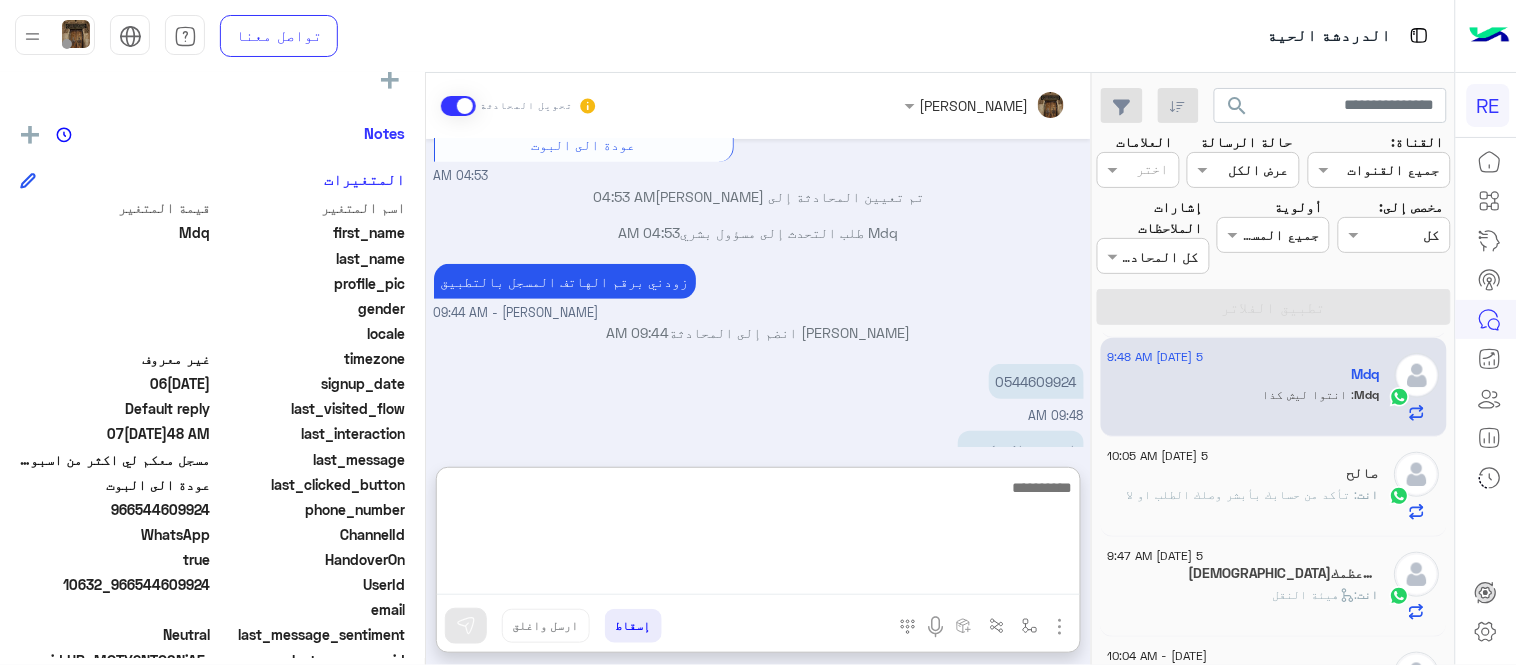 click at bounding box center [758, 535] 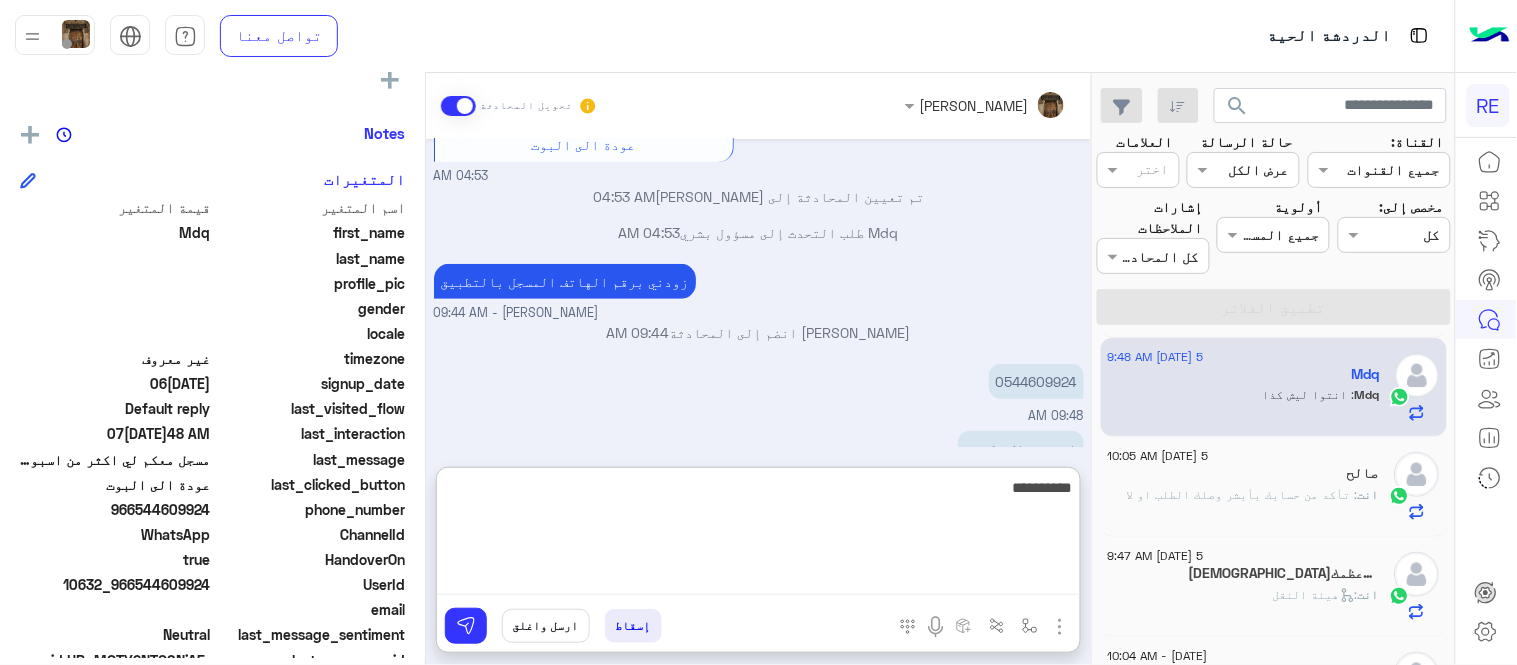type on "**********" 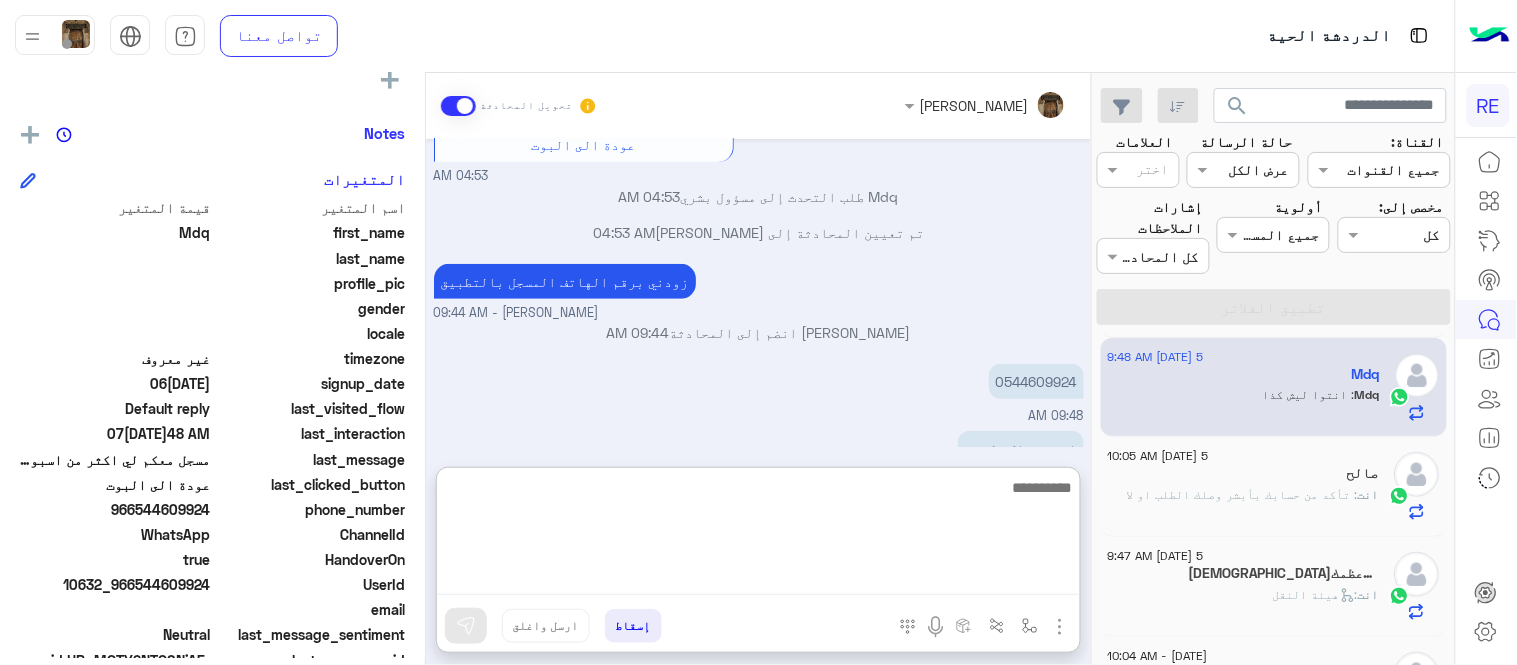 scroll, scrollTop: 434, scrollLeft: 0, axis: vertical 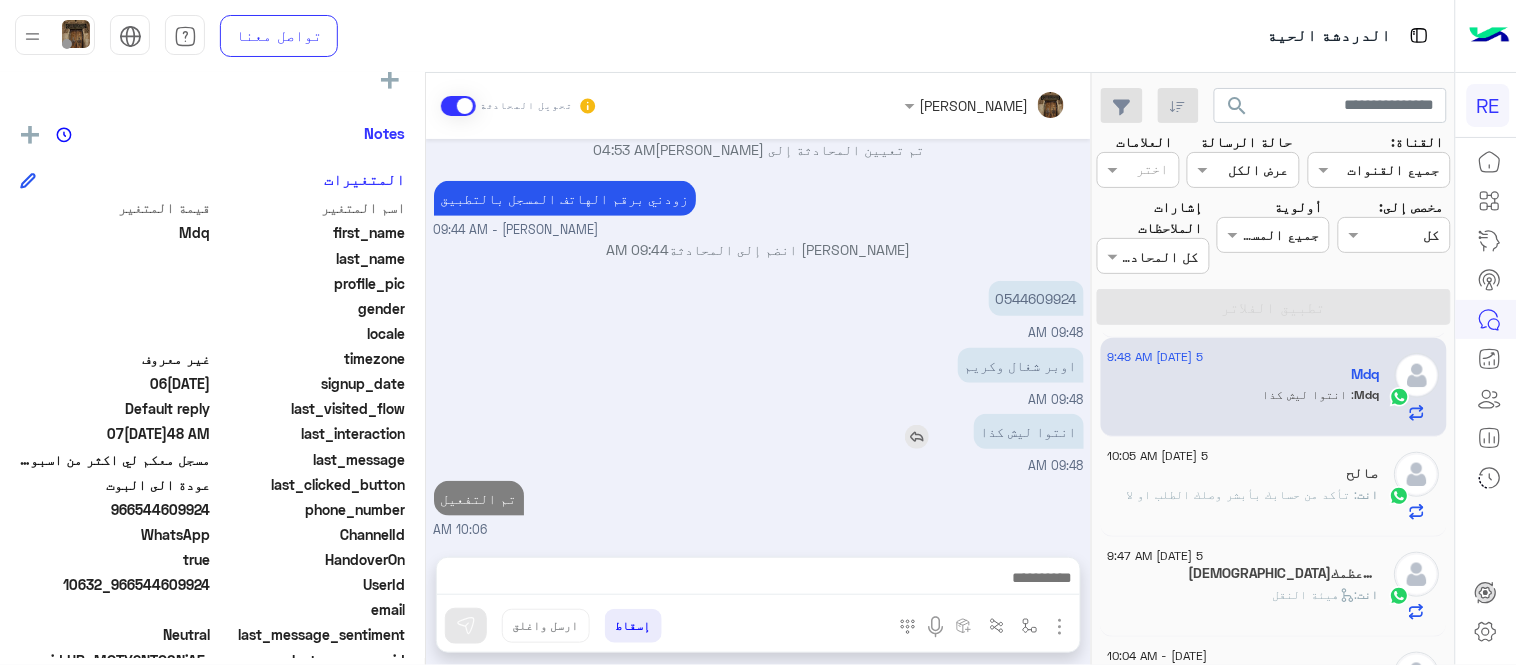 click on "[DATE]  [PERSON_NAME] بتواصلك، نأمل منك توضيح استفسارك أكثر    04:52 AM  مسجل معكم لي اكثر من اسبوعين لا تفعل ولا قلتو لا   04:53 AM  تم إعادة توجيه المحادثة. للعودة إلي الرد الالي، أنقر الزر الموجود بالأسفل  عودة الى البوت     04:53 AM   Mdq  طلب التحدث إلى مسؤول بشري   04:53 AM       تم تعيين المحادثة إلى [PERSON_NAME]   04:53 AM      زودني برقم الهاتف المسجل بالتطبيق  [PERSON_NAME] -  09:44 AM   [PERSON_NAME] انضم إلى المحادثة   09:44 AM      0544609924   09:48 AM  اوبر شغال وكريم   09:48 AM  انتوا ليش كذا   09:48 AM  تم التفعيل   10:06 AM" at bounding box center [758, 338] 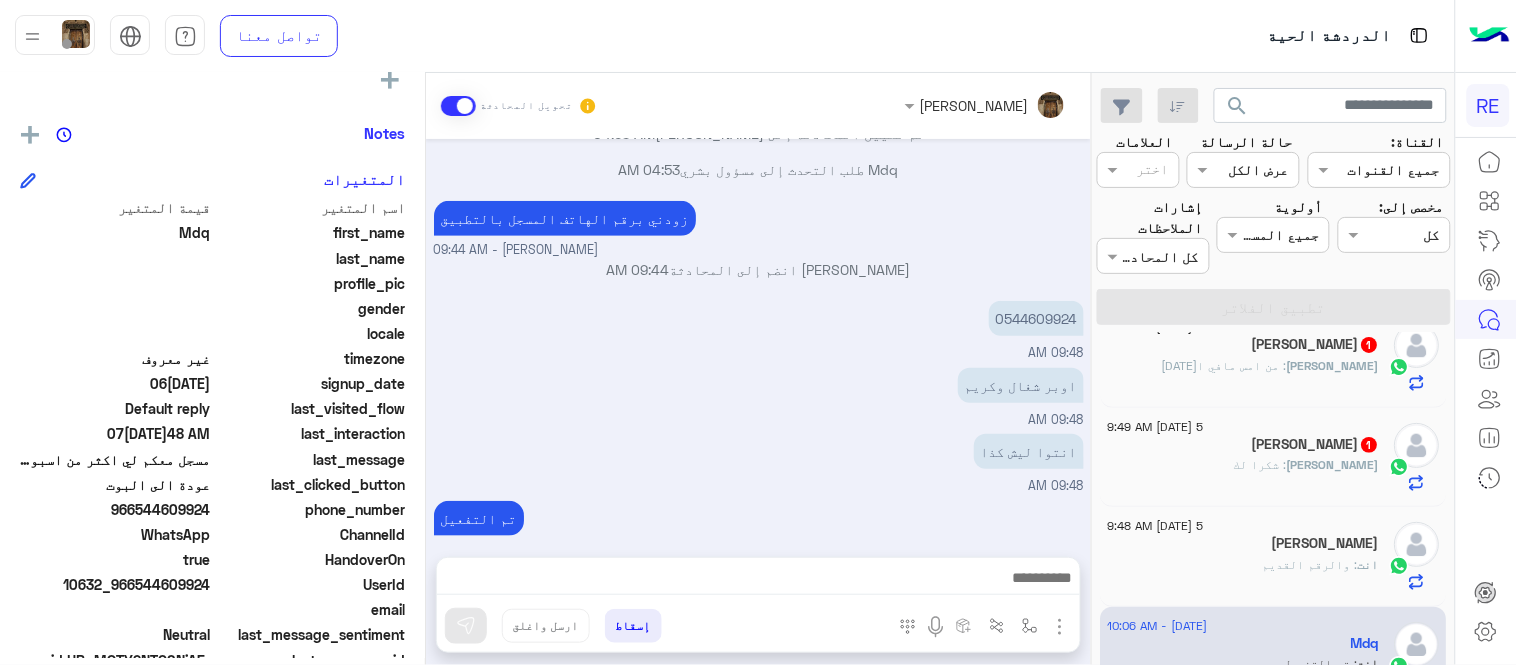 scroll, scrollTop: 124, scrollLeft: 0, axis: vertical 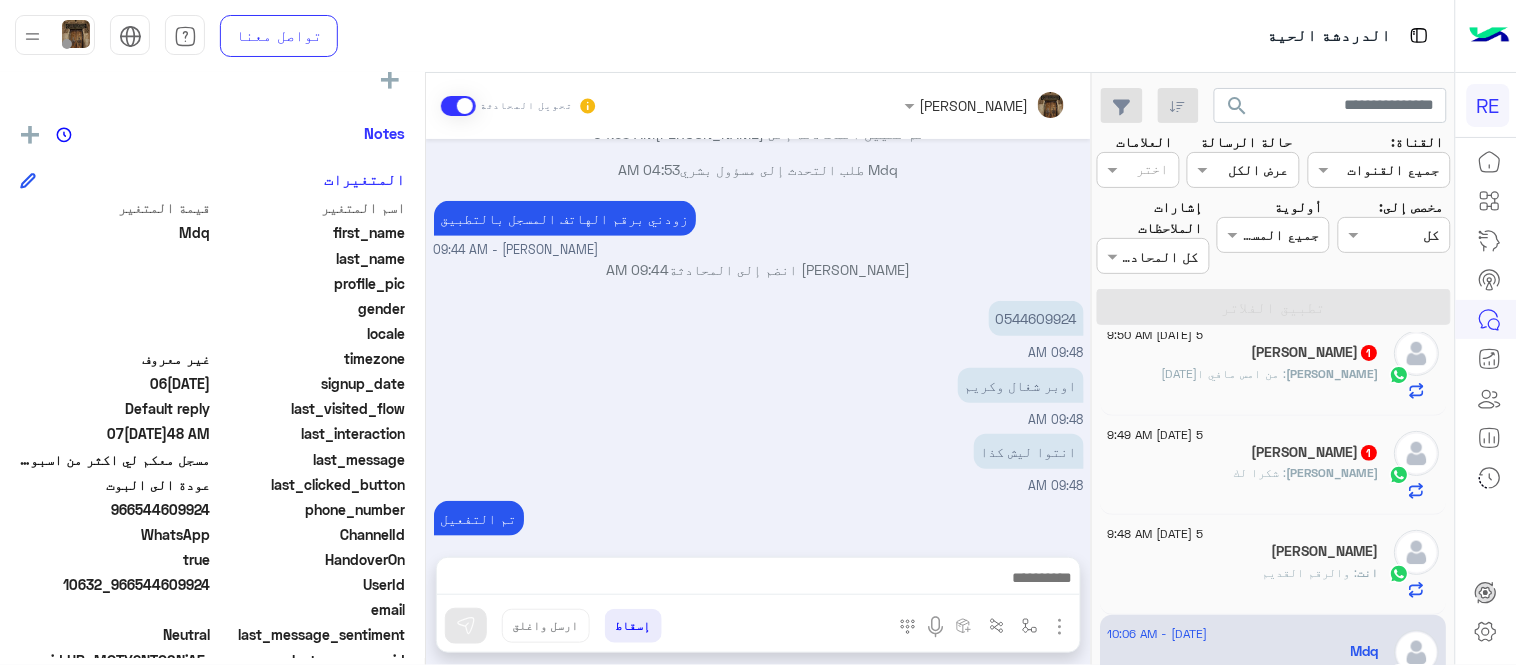 click on "[PERSON_NAME] : شكرا لك" 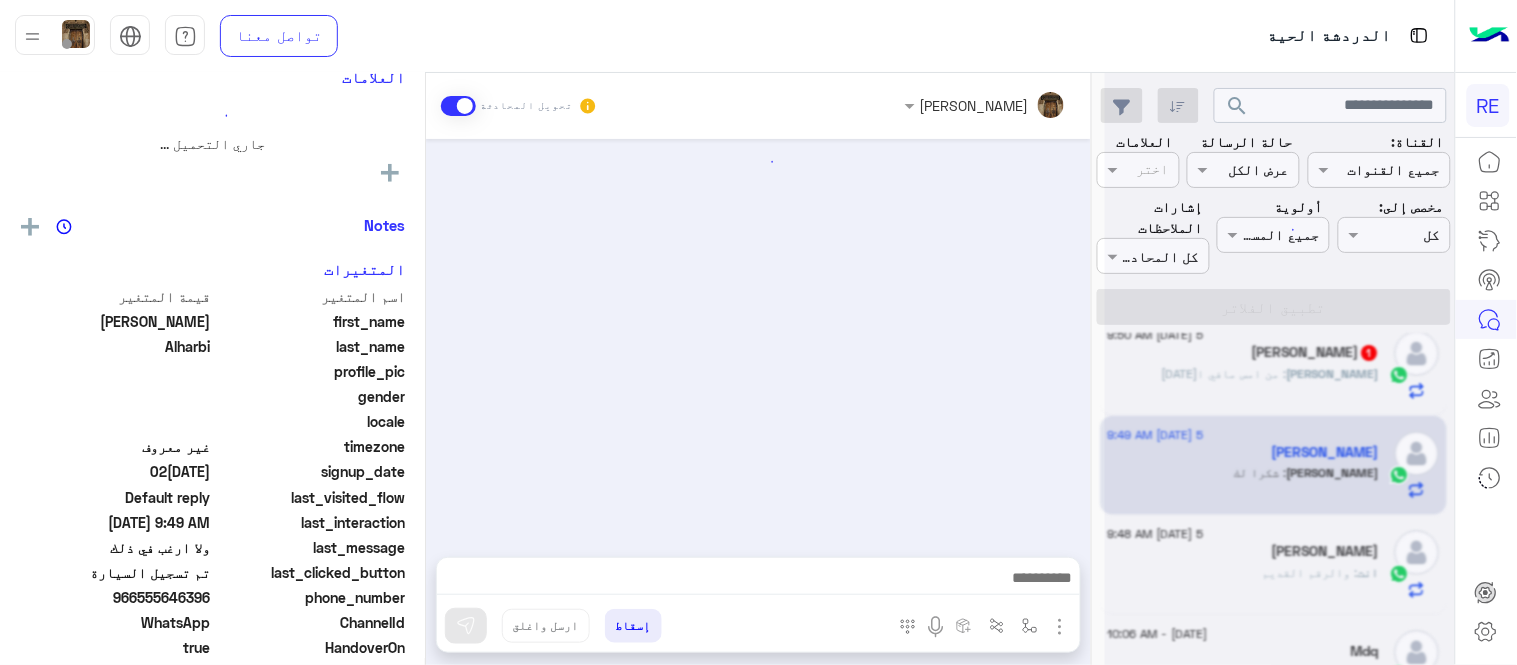 scroll, scrollTop: 233, scrollLeft: 0, axis: vertical 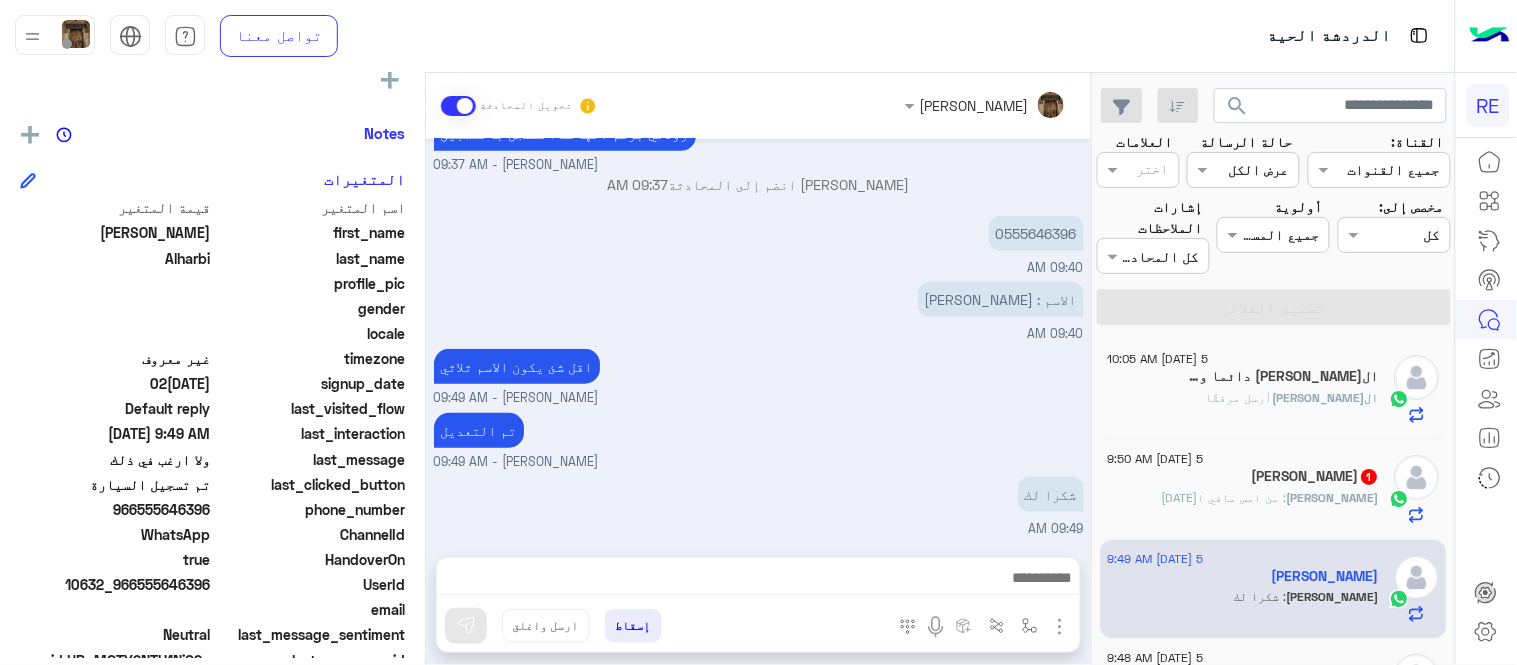click on "[PERSON_NAME] : من امس مافي [DATE]" 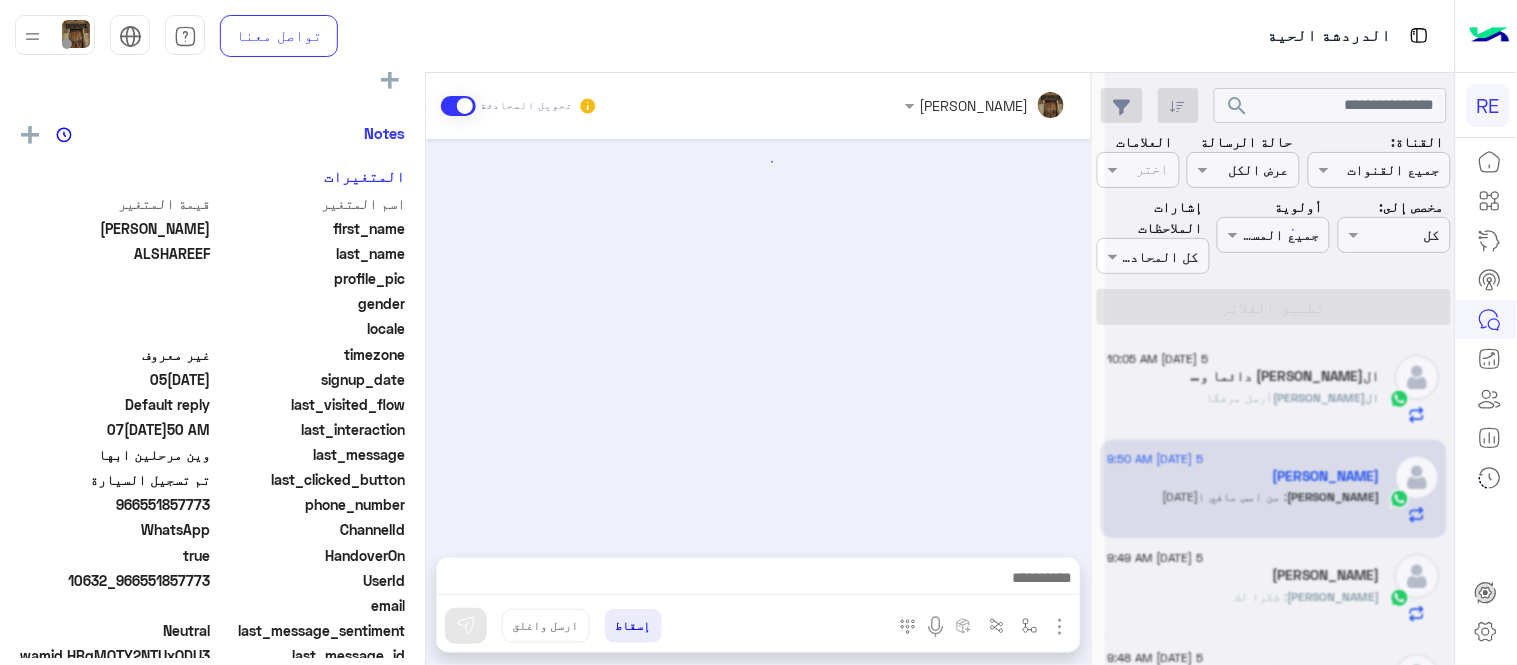 scroll, scrollTop: 698, scrollLeft: 0, axis: vertical 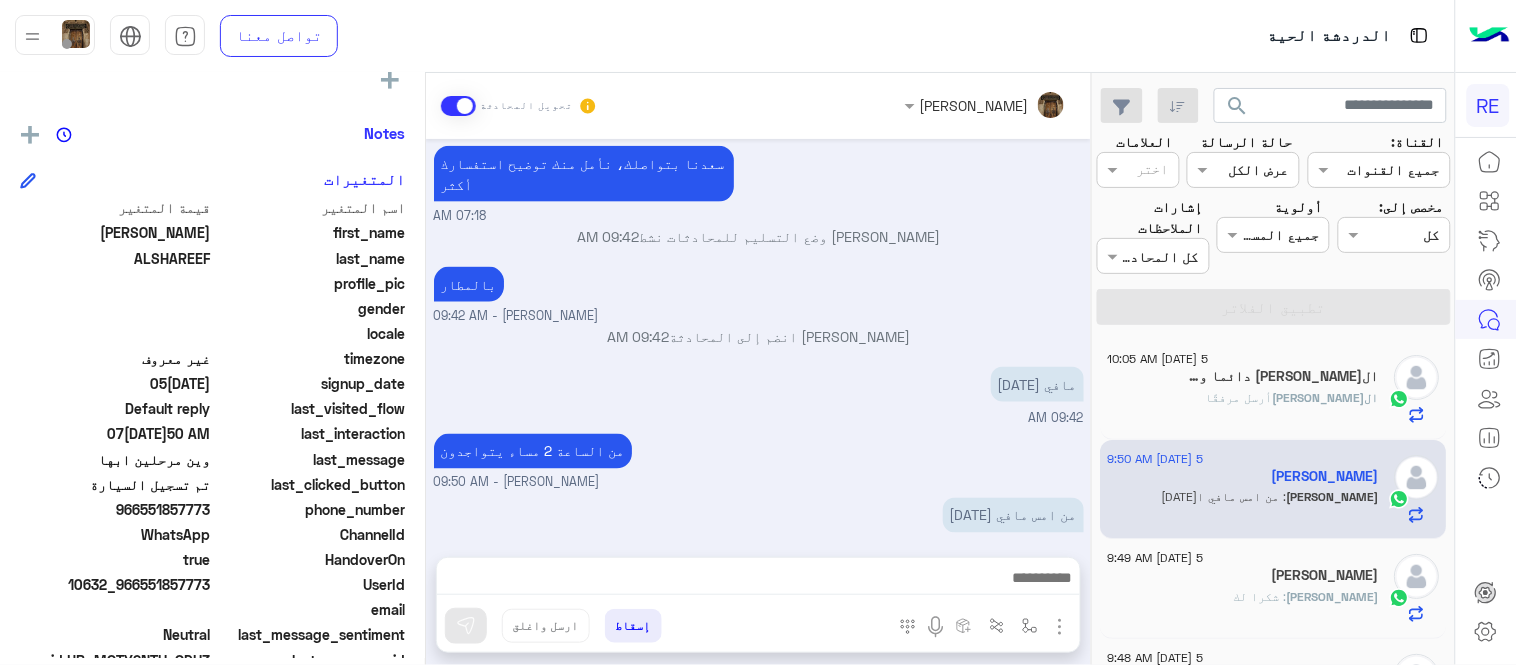 click on "ال[PERSON_NAME] دائما وابدأ  4" 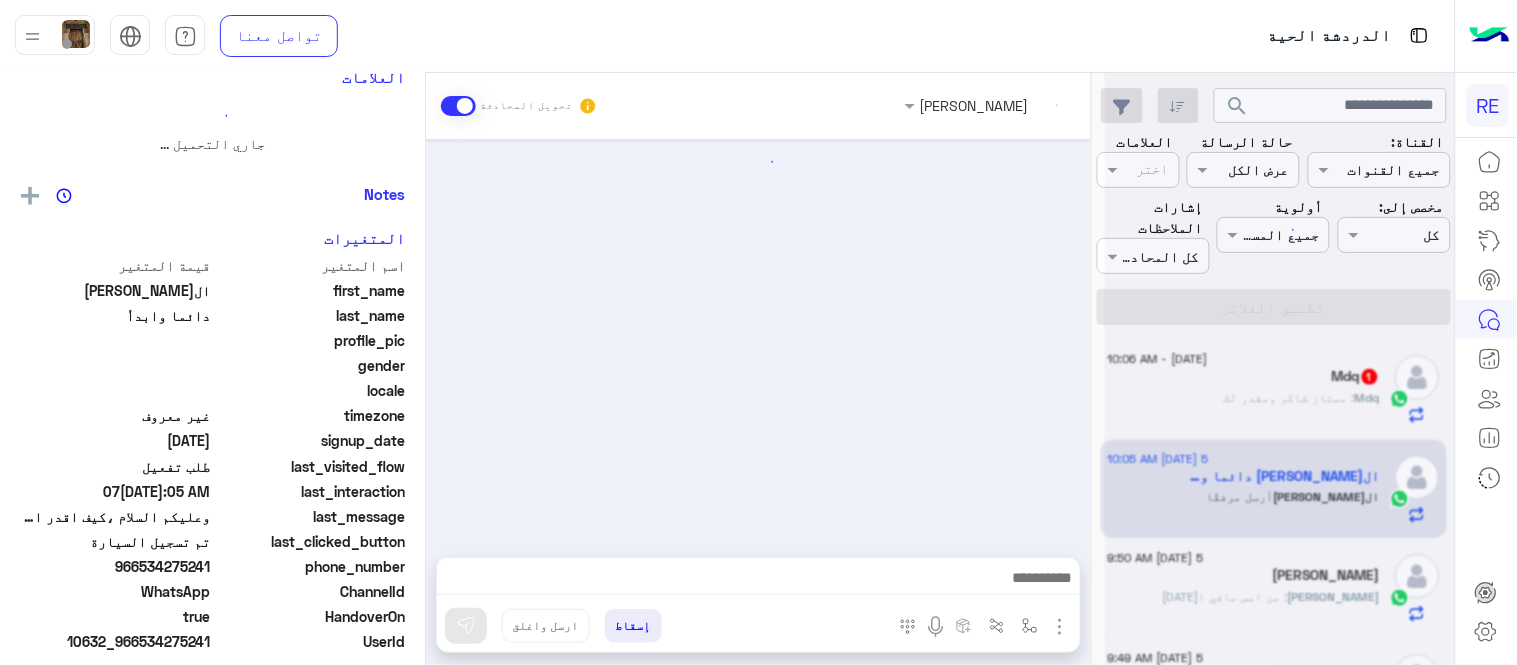 scroll, scrollTop: 533, scrollLeft: 0, axis: vertical 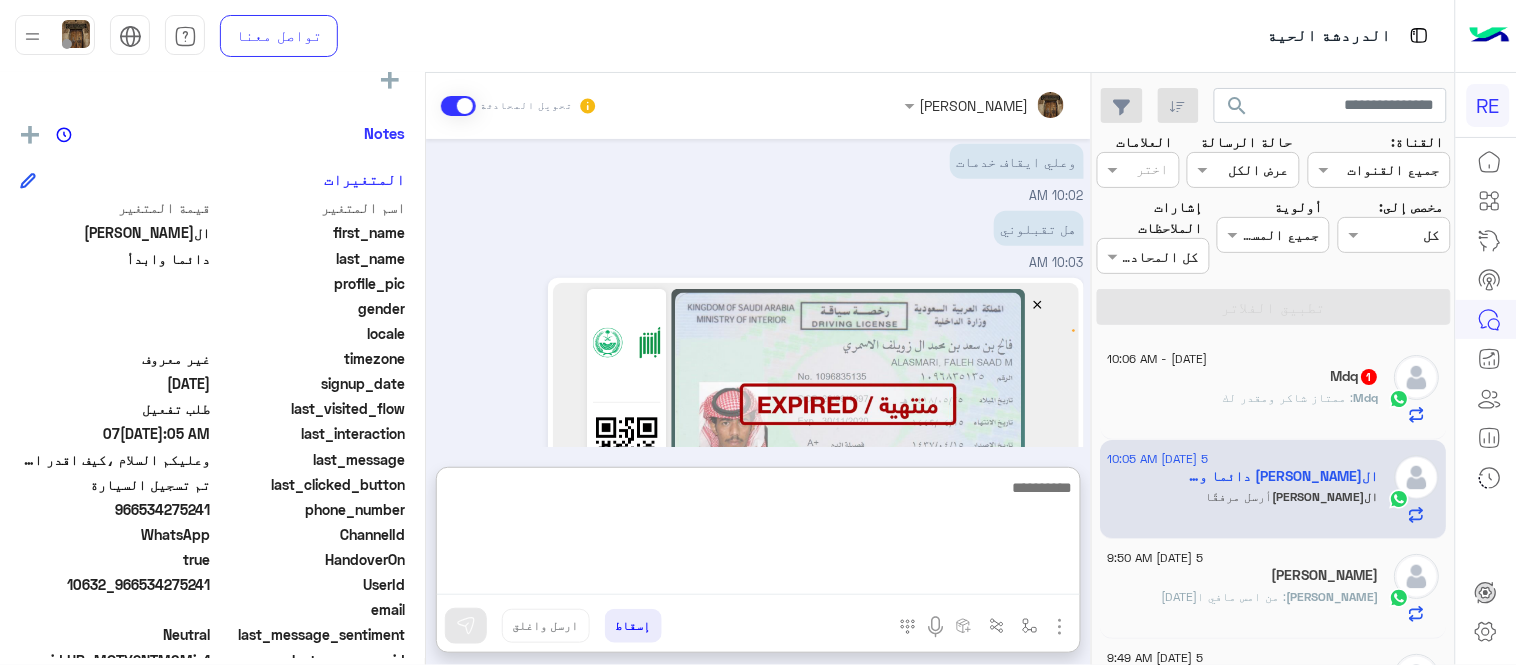 click at bounding box center [758, 535] 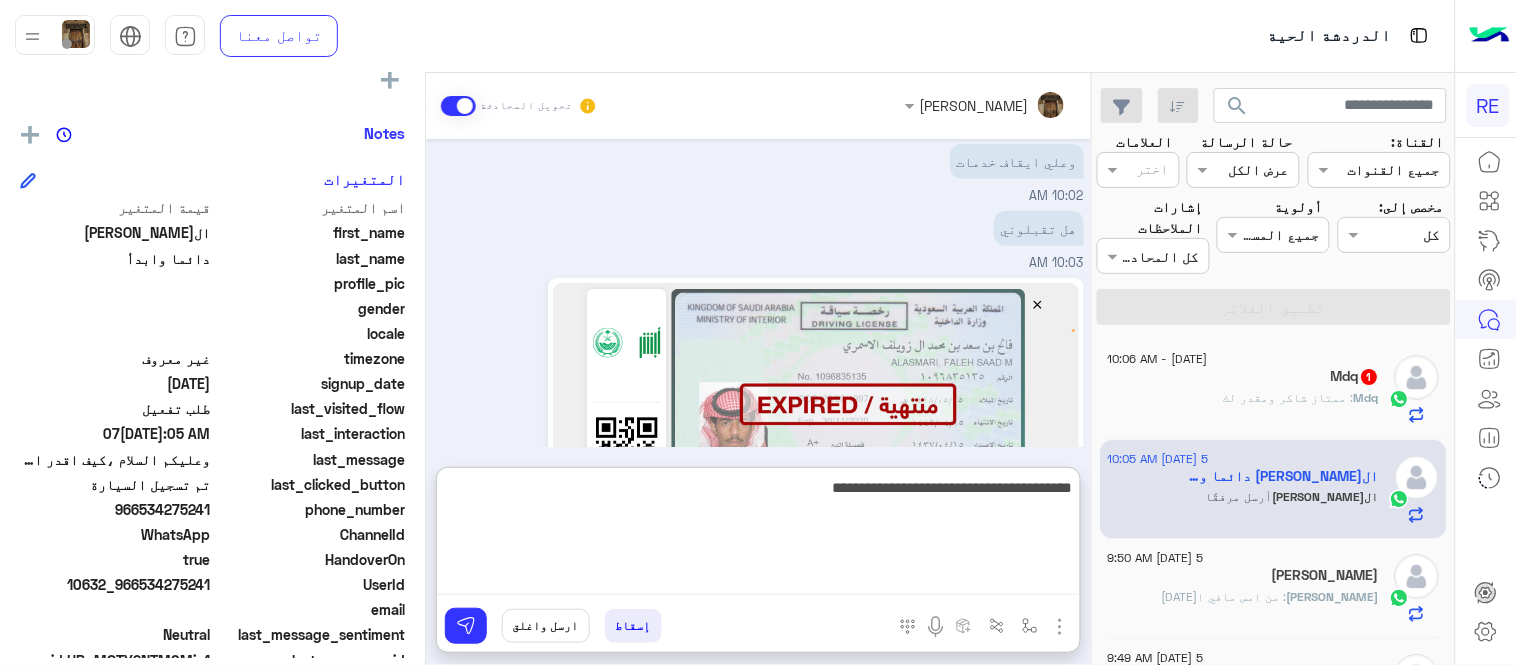 type on "**********" 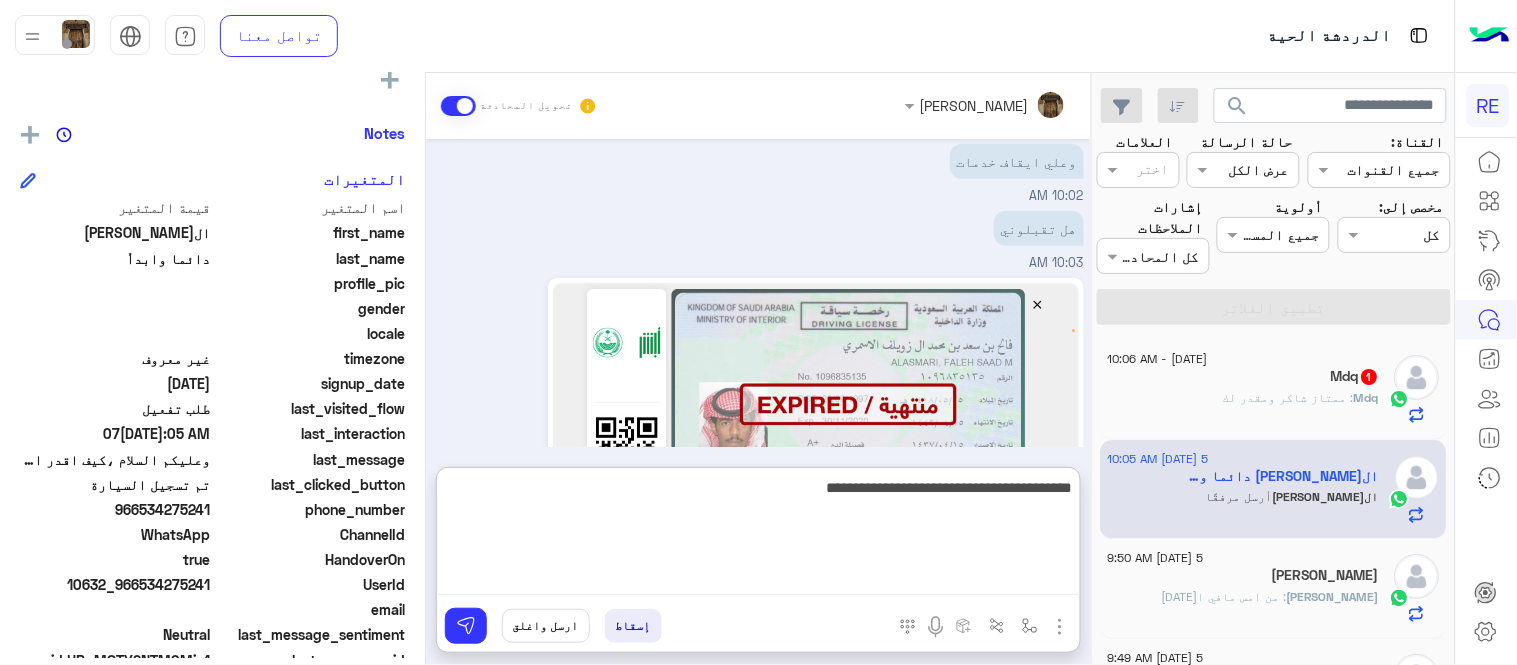 type 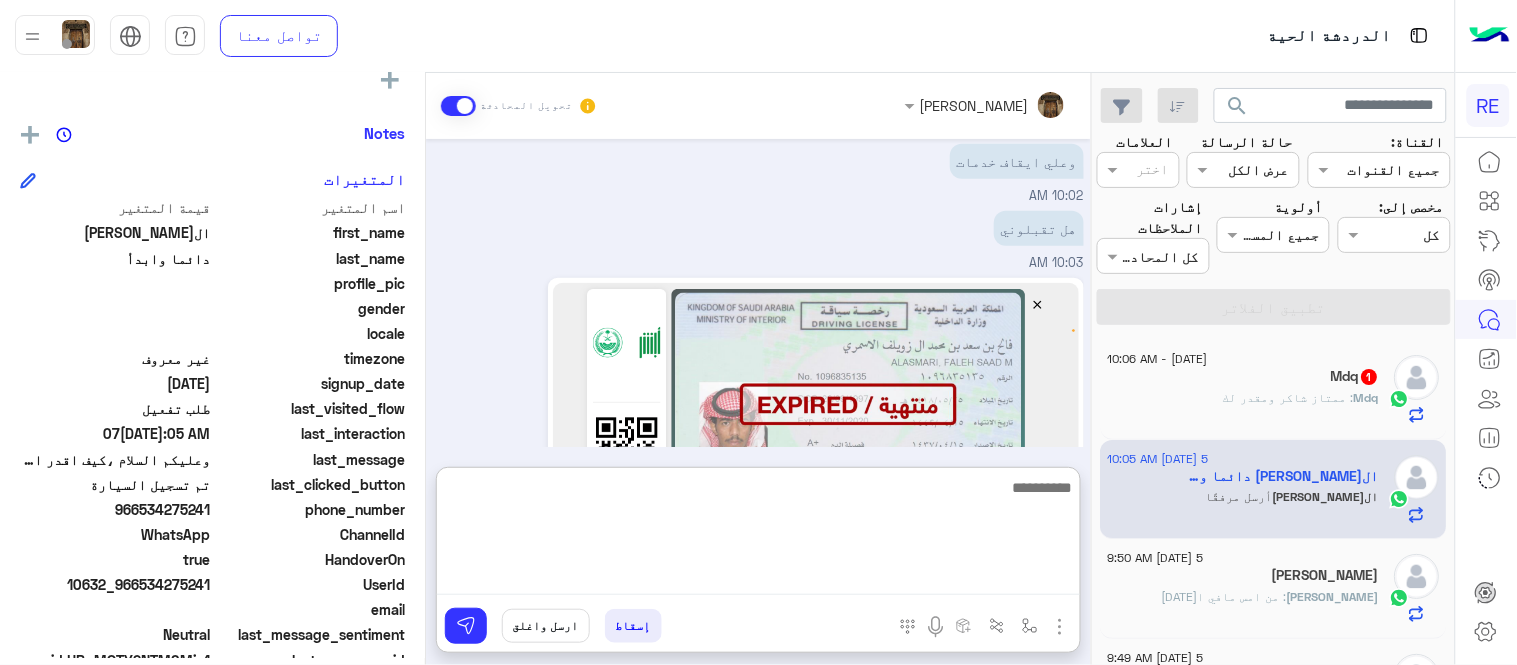 scroll, scrollTop: 686, scrollLeft: 0, axis: vertical 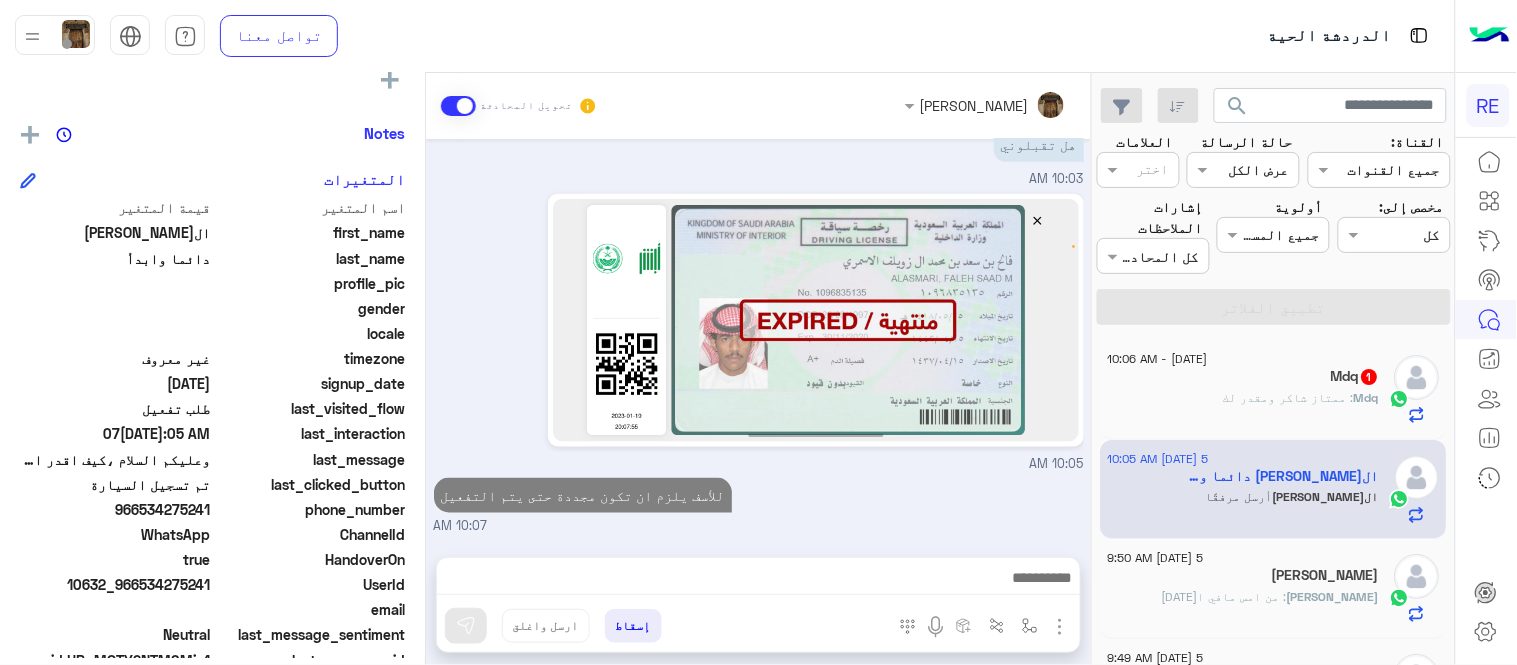 click on "[DATE][DATE]  اهلا بك عزيزنا الكابتن، سيتم مراجعة حسابك وابلاغك في اقرب وقت شكرا لتواصلك، هل لديك اي استفسار او خدمة اخرى    04:58 AM   [PERSON_NAME] وضع التسليم للمحادثات نشط   09:44 AM      زودني برقم الهاتف المسجل بالتطبيق  [PERSON_NAME] -  09:44 AM   [PERSON_NAME] انضم إلى المحادثة   09:44 AM      0534275241   09:45 AM  زودني بصورة الرخصة المجددة  [PERSON_NAME] -  10:01 AM  ليست مجدده 🥹🥲   10:01 AM  وعلي ايقاف خدمات   10:02 AM  هل تقبلوني   10:03 AM    10:05 AM  للأسف يلزم ان تكون مجددة حتى يتم التفعيل   10:07 AM" at bounding box center (758, 338) 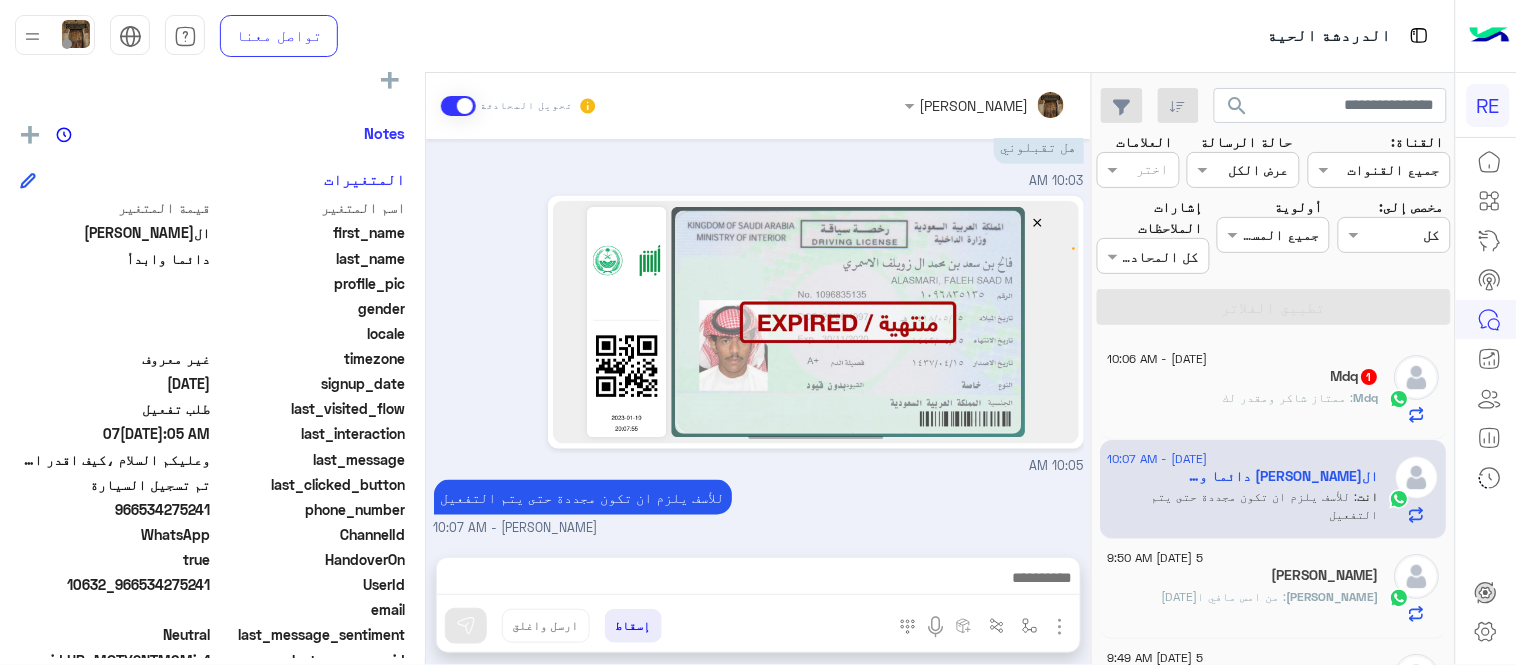 click on "Mdq   1" 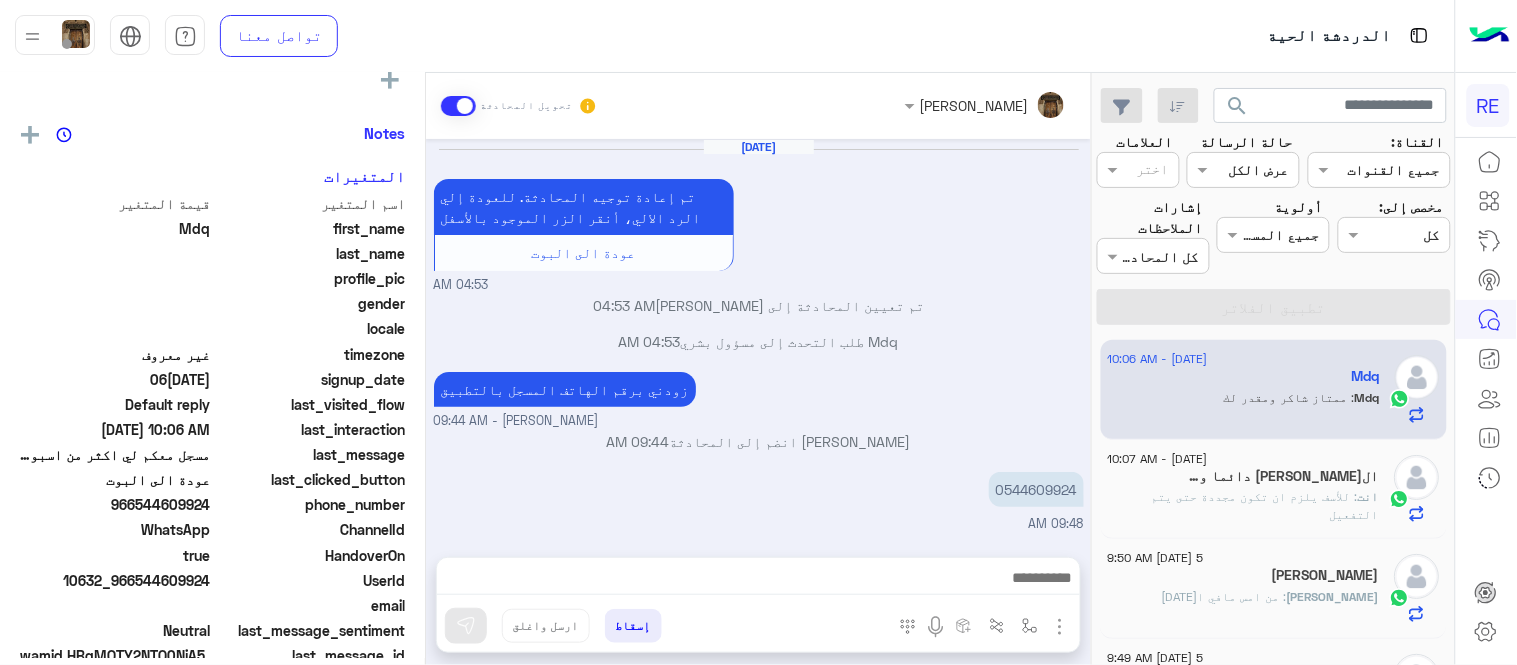 scroll, scrollTop: 260, scrollLeft: 0, axis: vertical 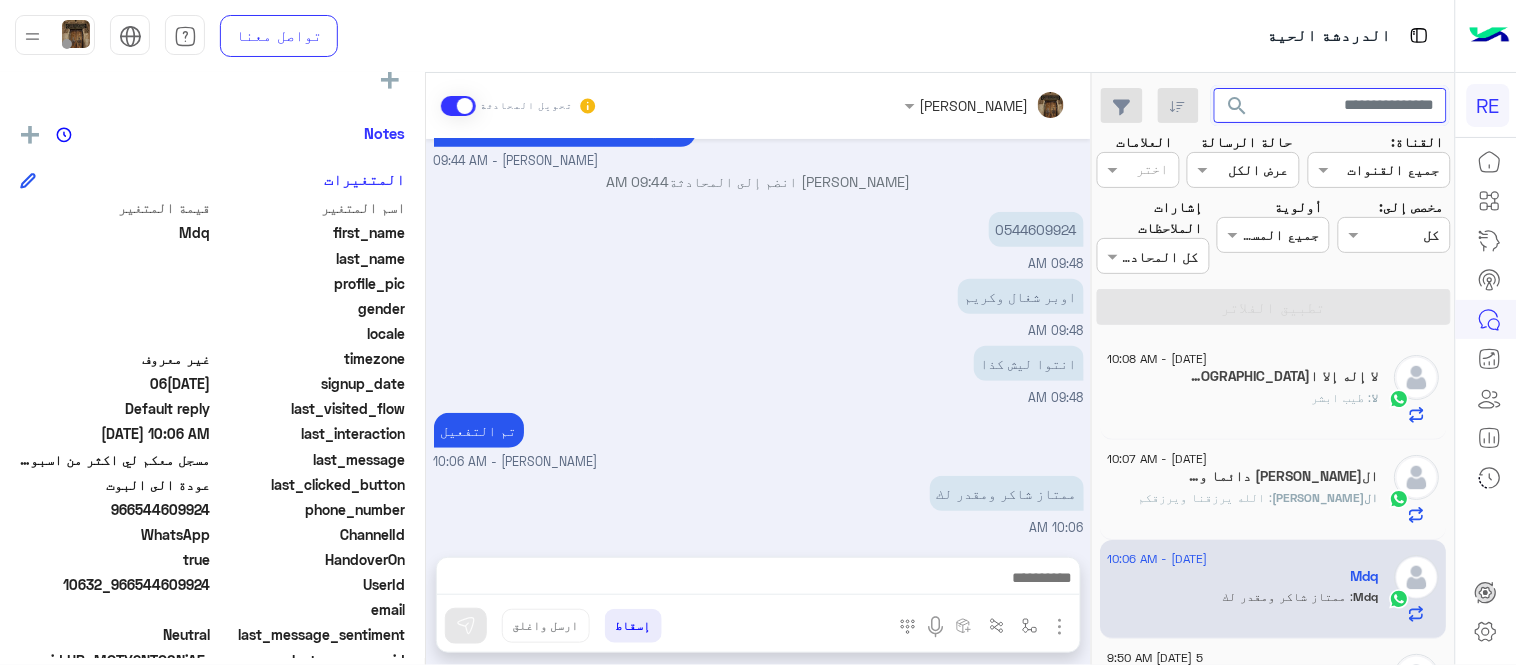 click at bounding box center (1331, 106) 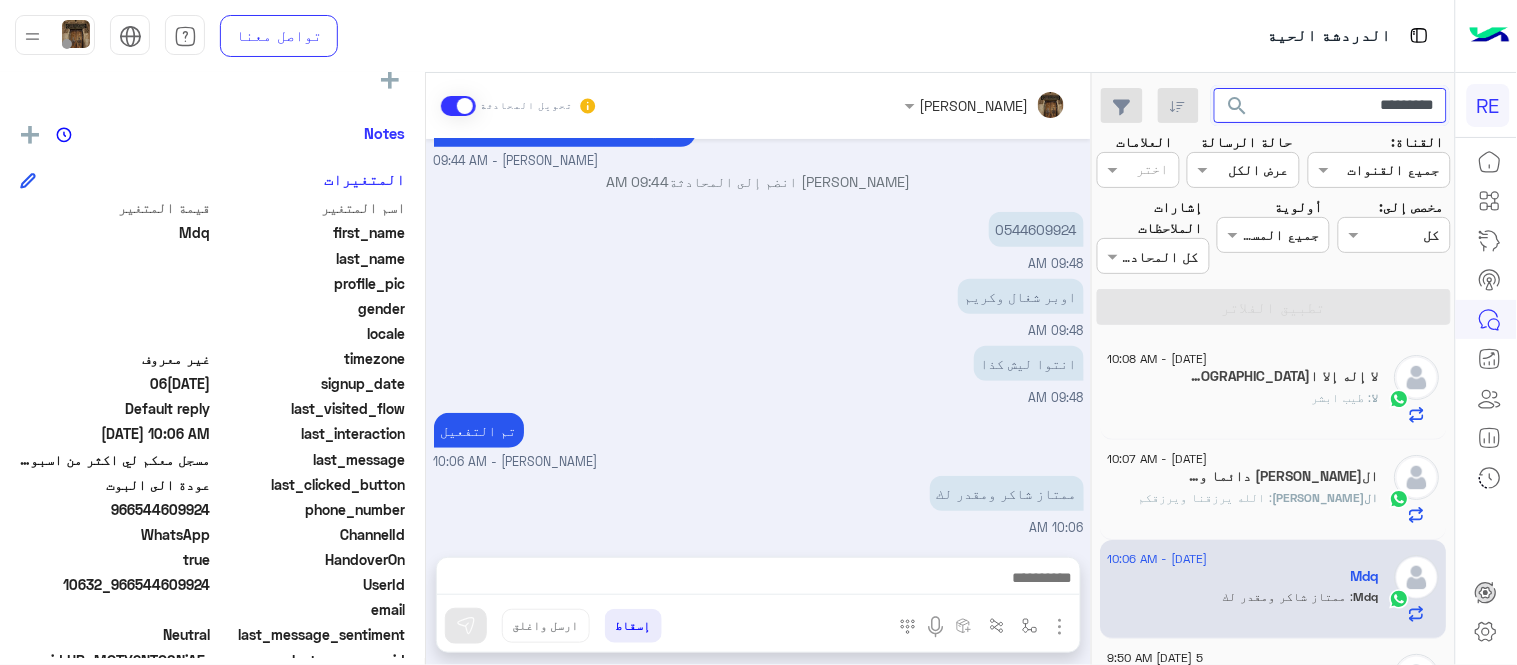 type on "*********" 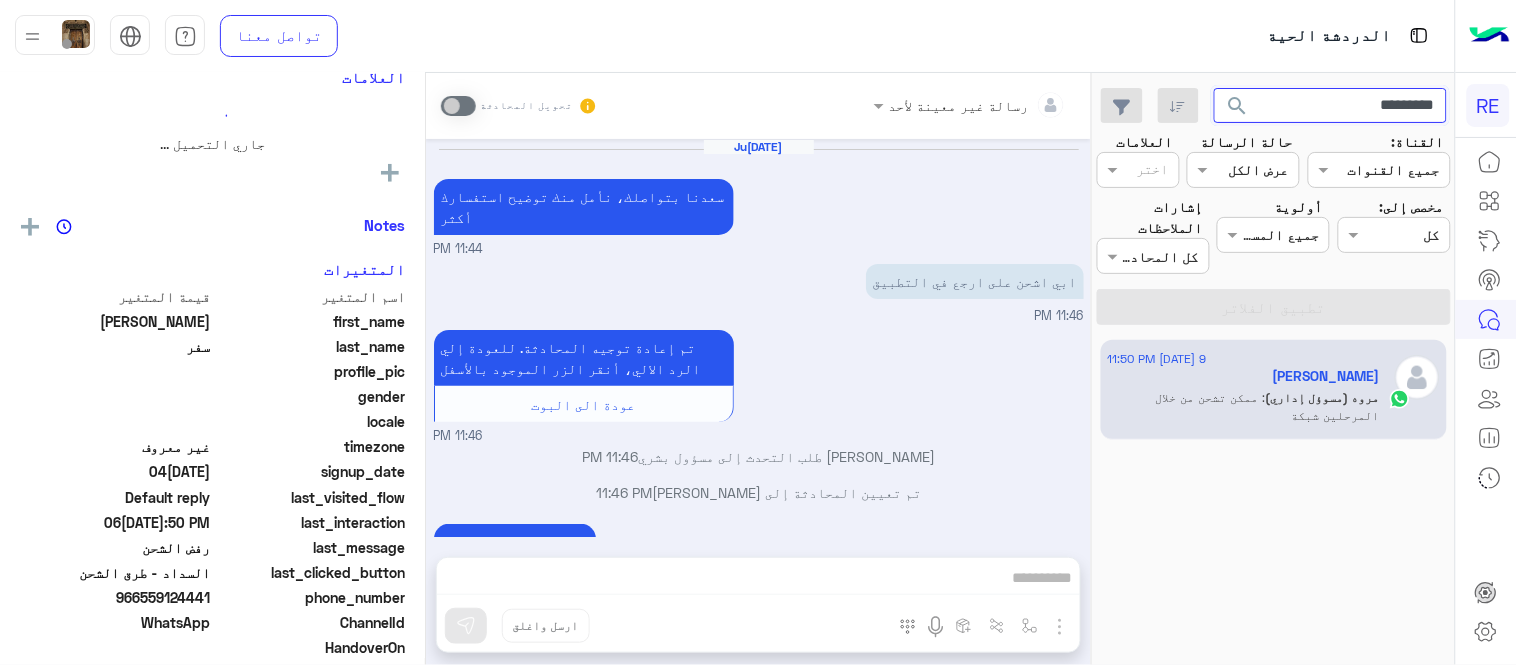 scroll, scrollTop: 263, scrollLeft: 0, axis: vertical 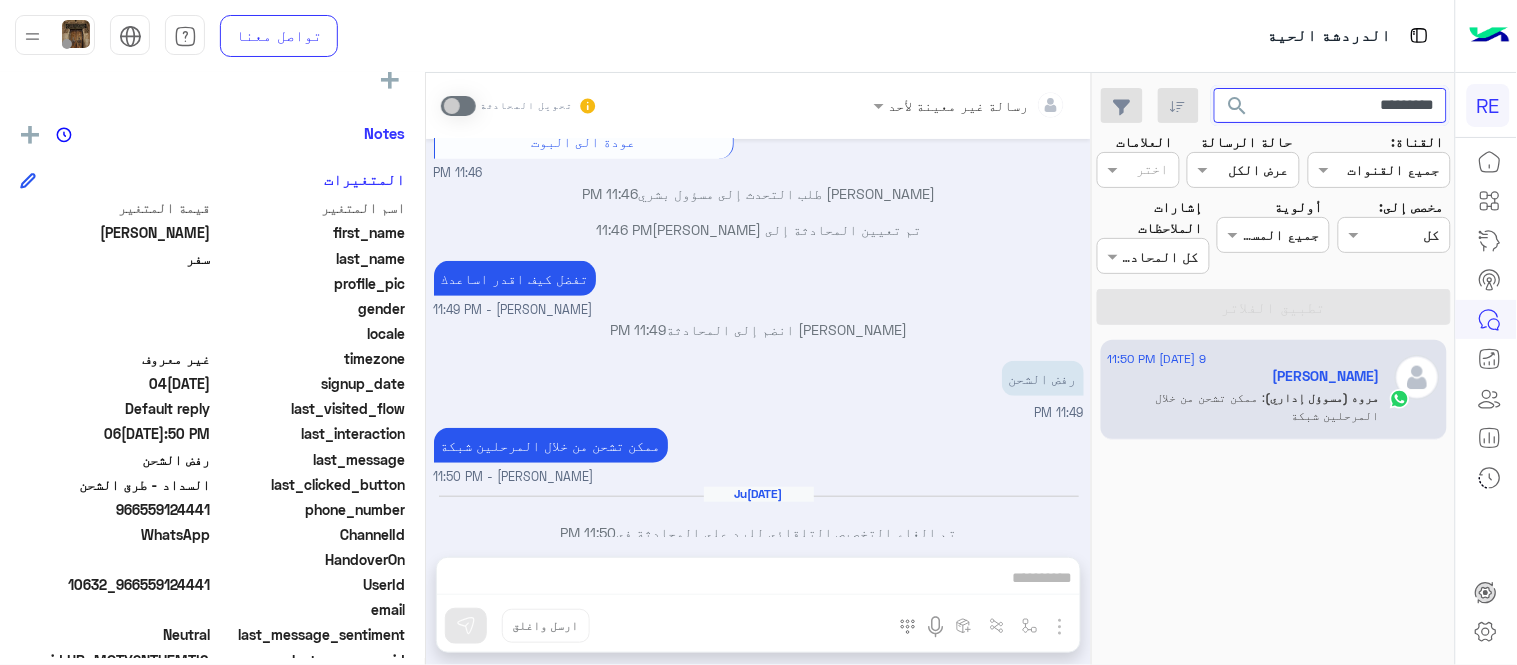 click on "*********" at bounding box center [1331, 106] 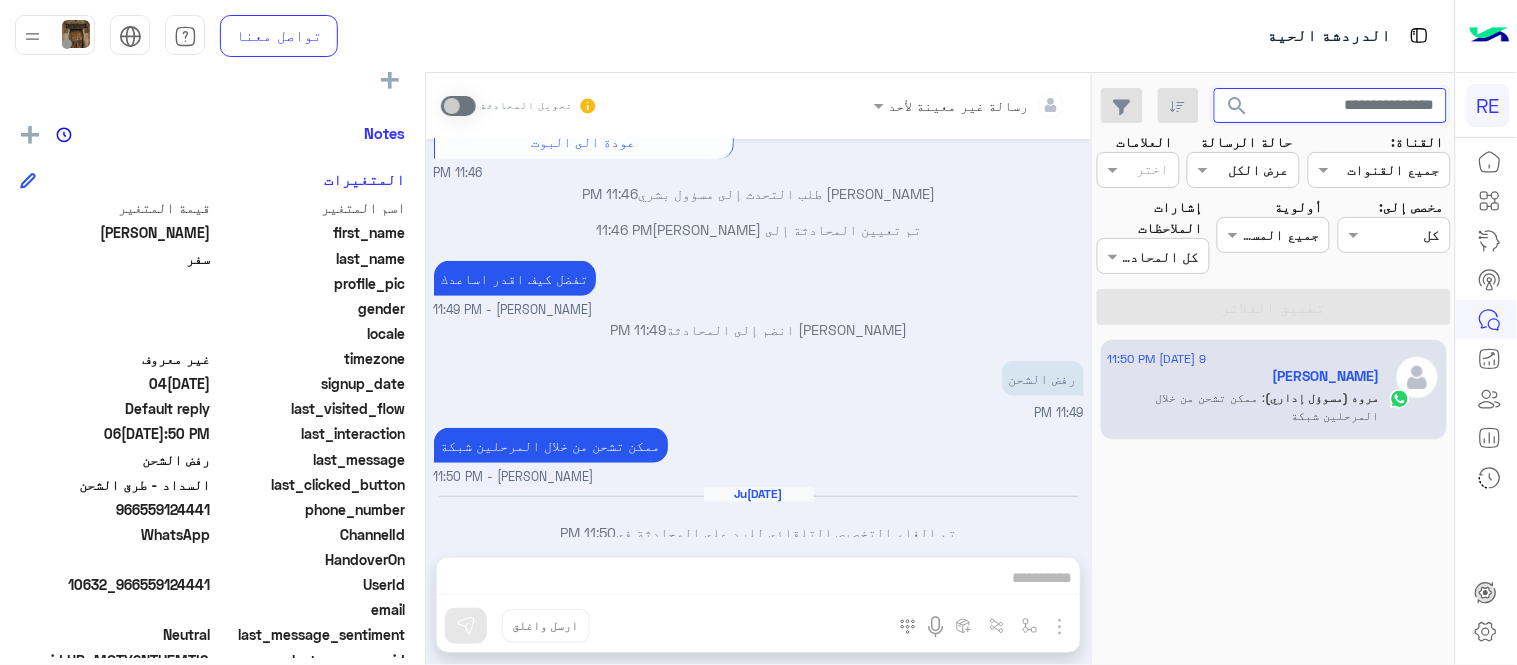 type 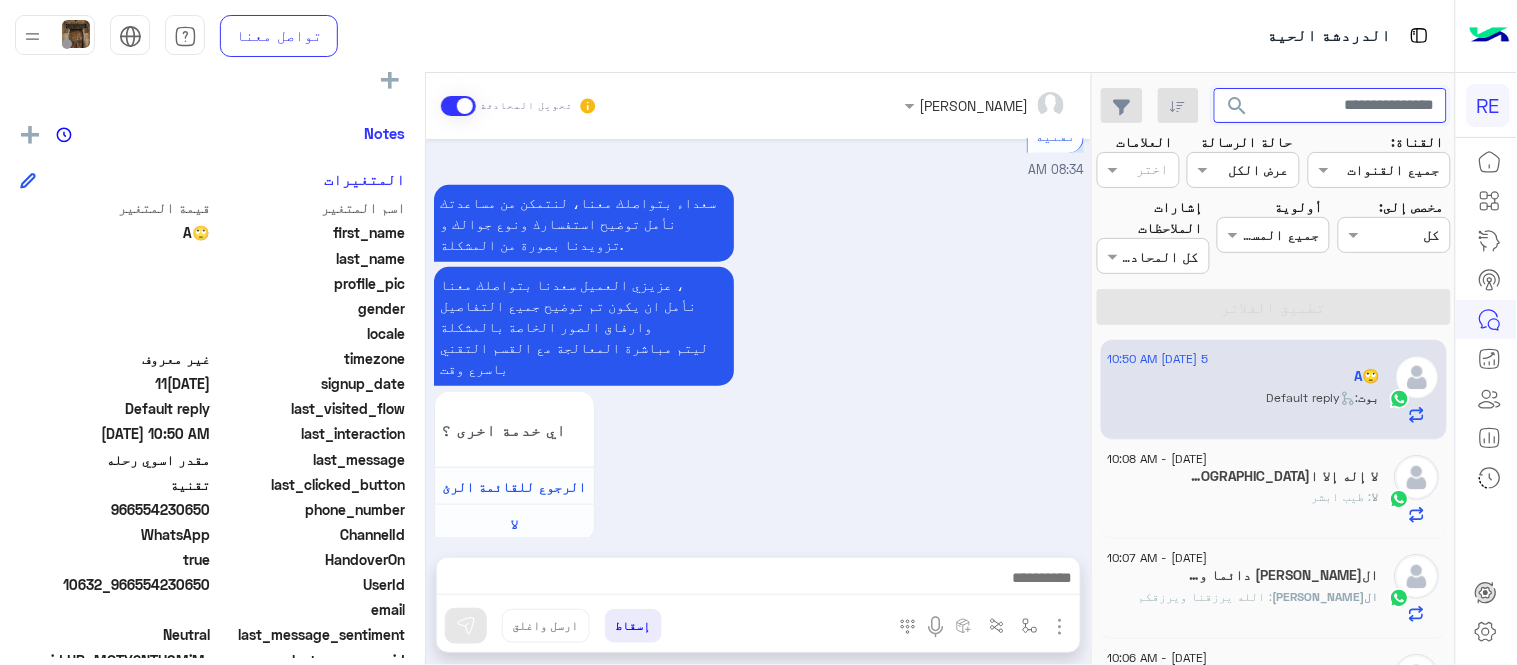 scroll, scrollTop: 1251, scrollLeft: 0, axis: vertical 